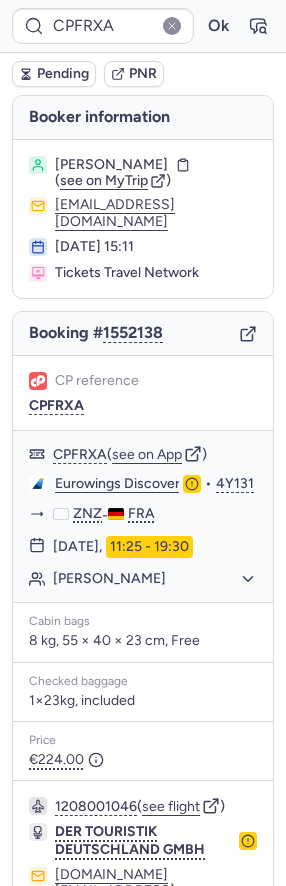 scroll, scrollTop: 0, scrollLeft: 0, axis: both 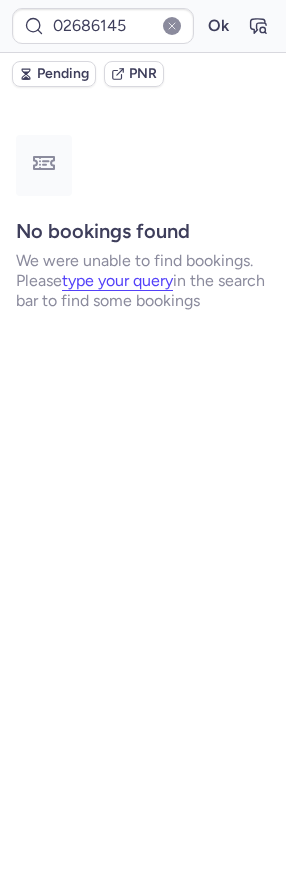 type on "CPGUVO" 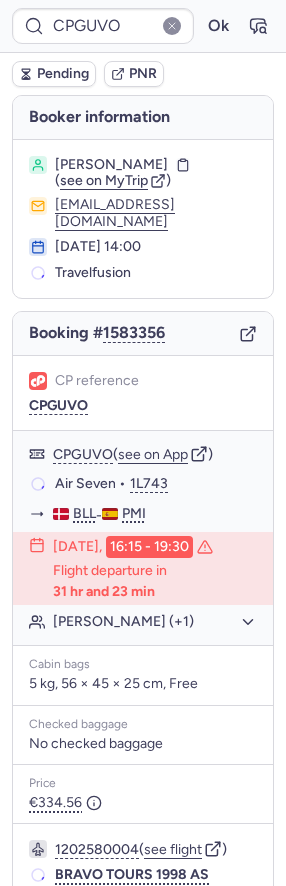 scroll, scrollTop: 158, scrollLeft: 0, axis: vertical 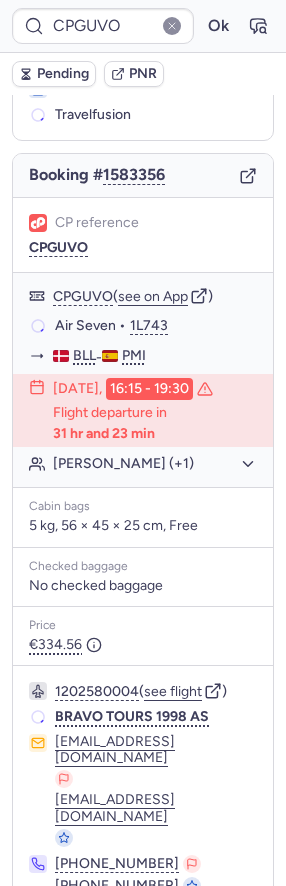 click 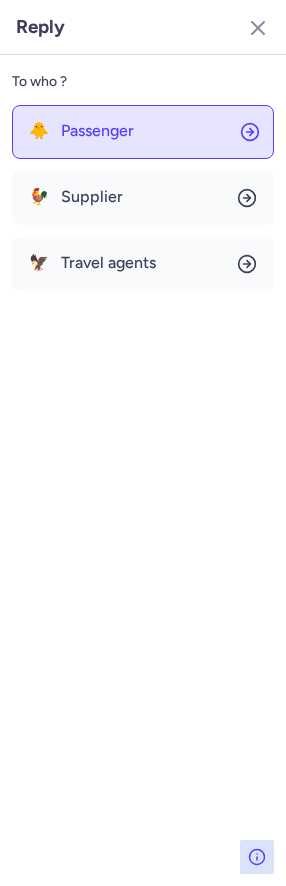 click on "🐥 Passenger" 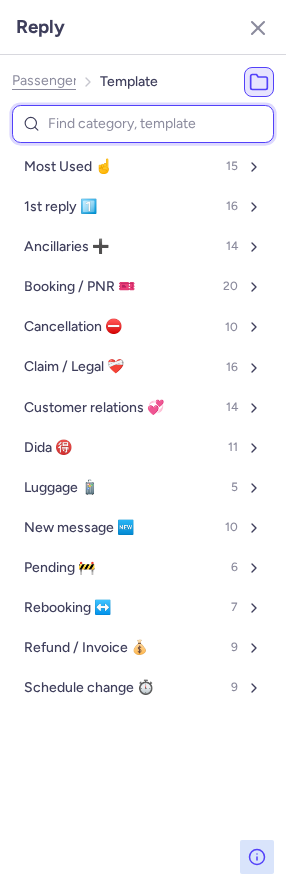 type on "c" 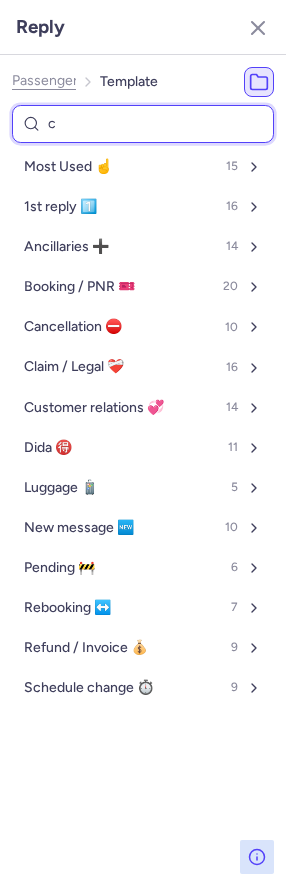 select on "en" 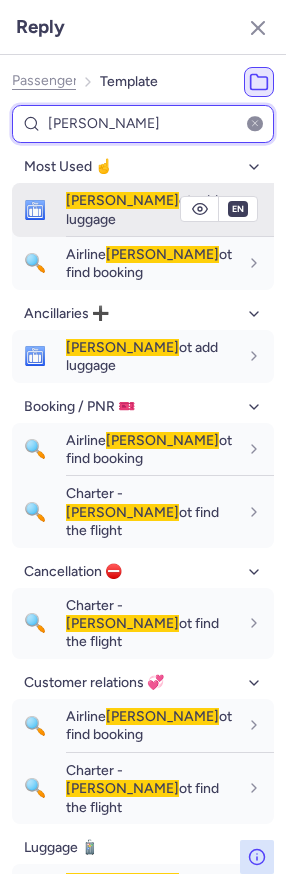type on "cann" 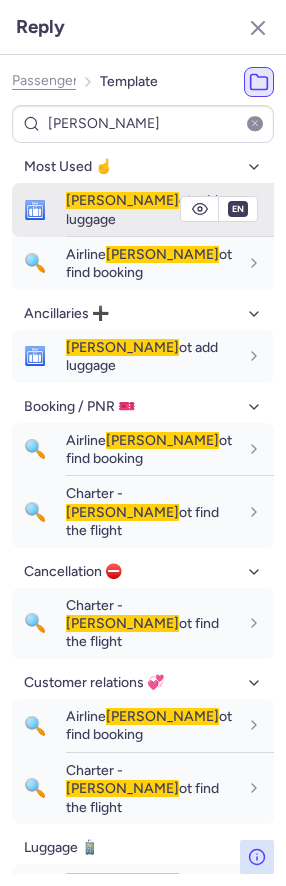click on "Cann ot add luggage" at bounding box center (152, 209) 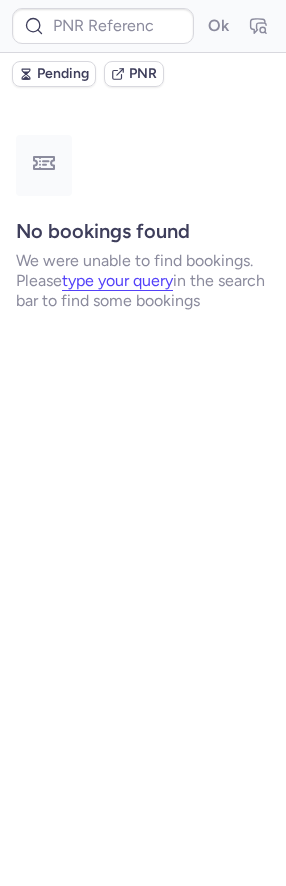 scroll, scrollTop: 0, scrollLeft: 0, axis: both 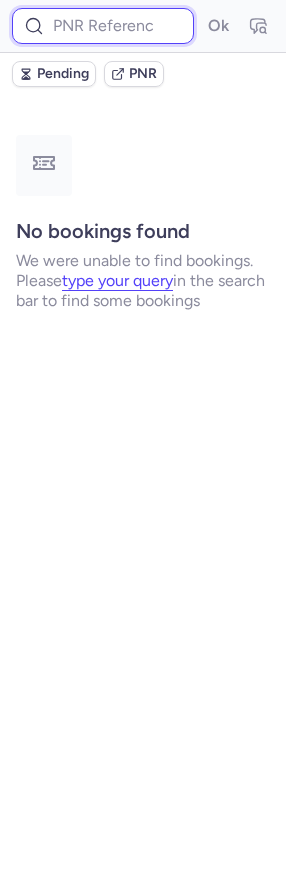 click at bounding box center (103, 26) 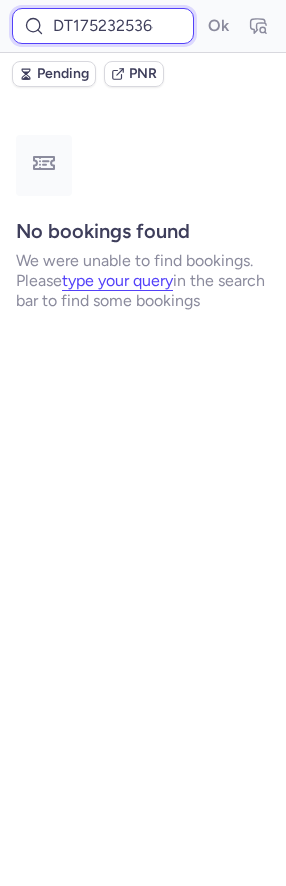 scroll, scrollTop: 0, scrollLeft: 65, axis: horizontal 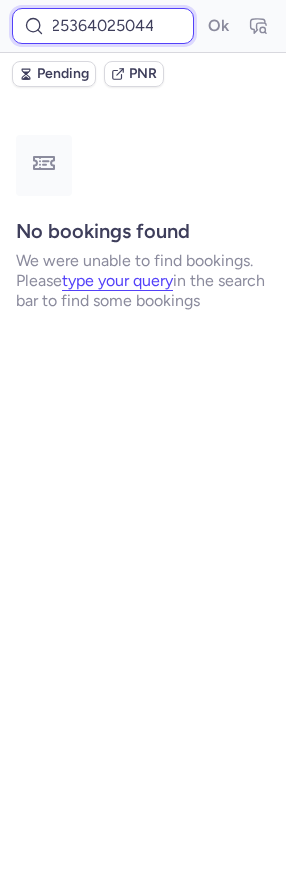 click on "Ok" at bounding box center [218, 26] 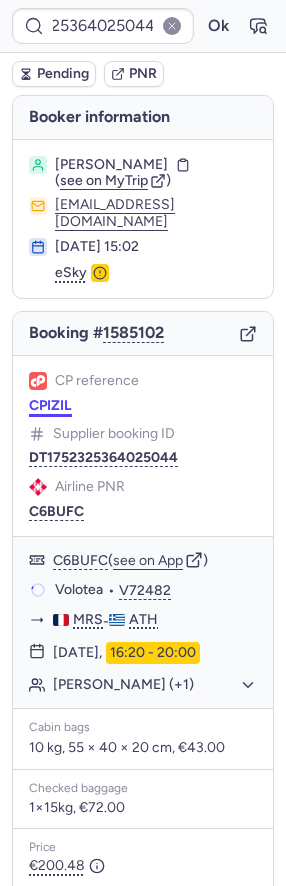 click on "CPIZIL" at bounding box center (50, 406) 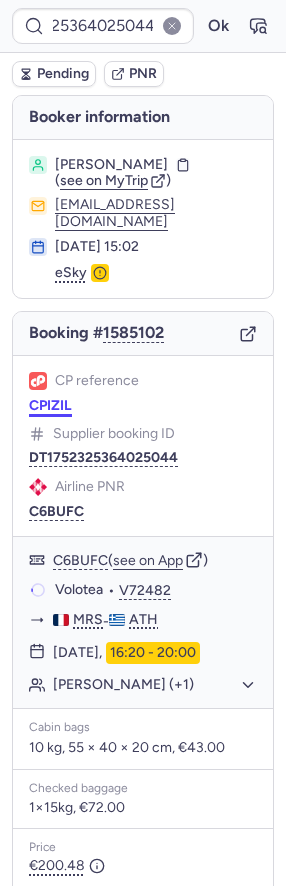 scroll, scrollTop: 0, scrollLeft: 0, axis: both 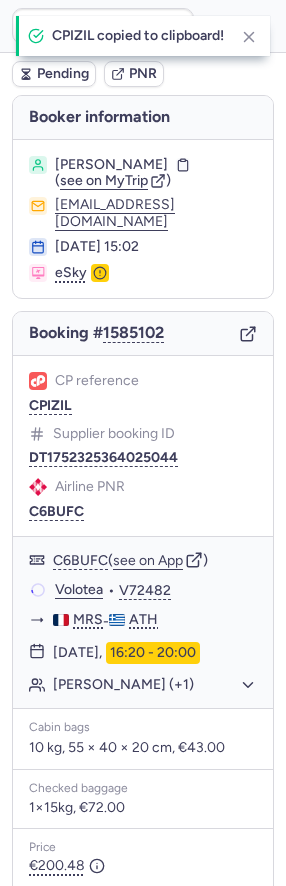 type on "CPIZIL" 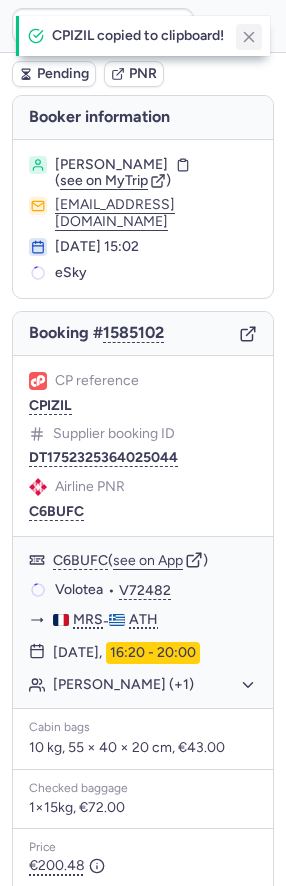 click 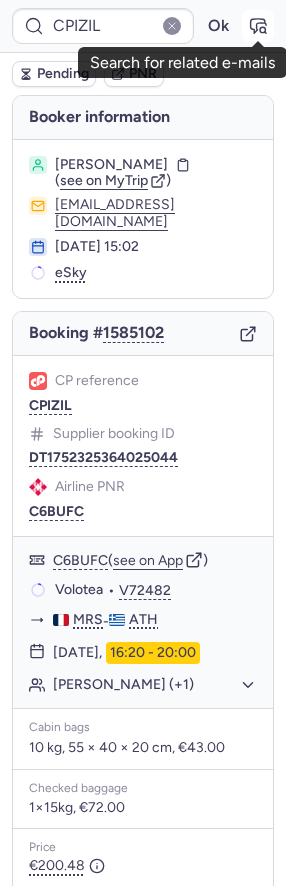 click 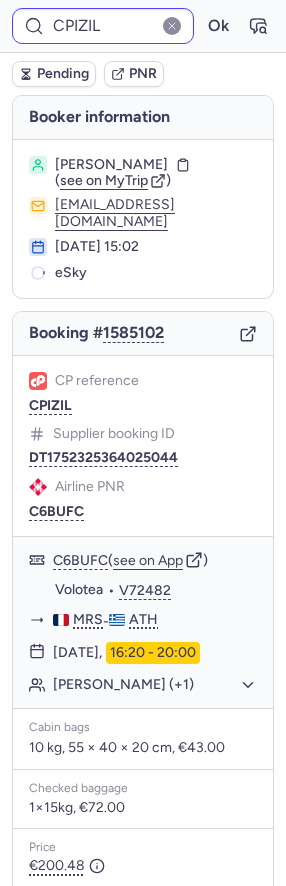 type on "CPADV6" 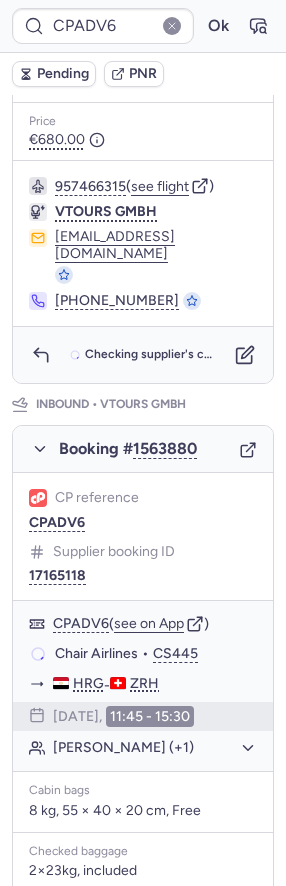 scroll, scrollTop: 998, scrollLeft: 0, axis: vertical 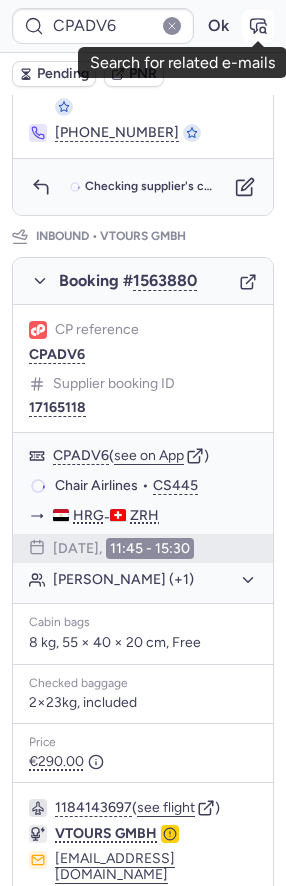 click 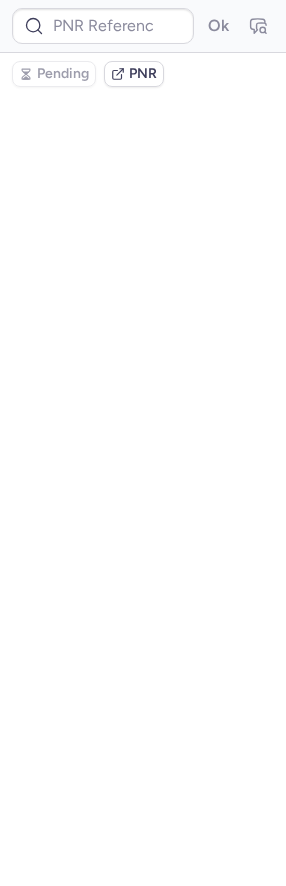 scroll, scrollTop: 0, scrollLeft: 0, axis: both 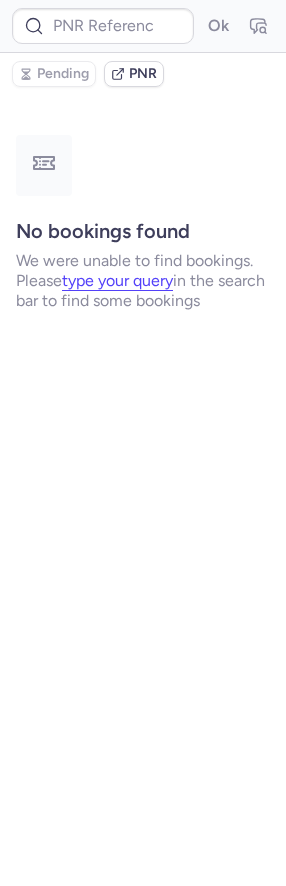 type on "CPADV6" 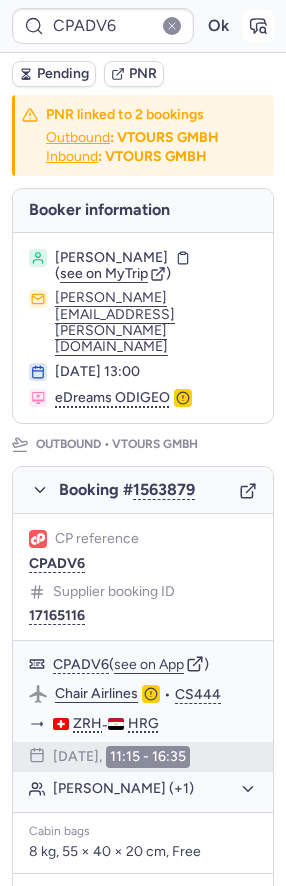 click 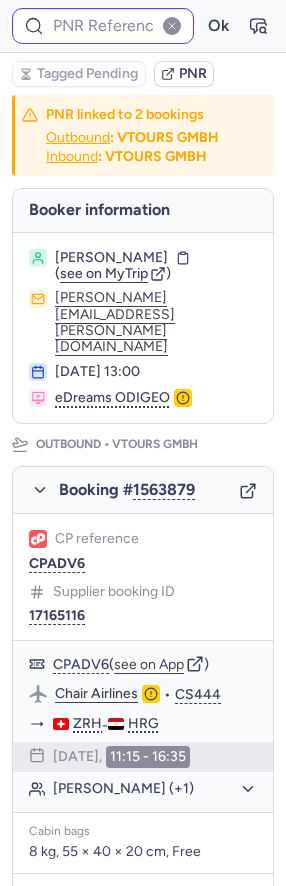 type on "CPADV6" 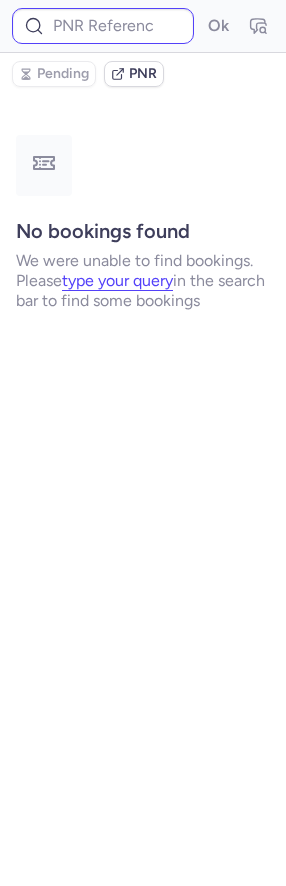 type on "CP3MJ4" 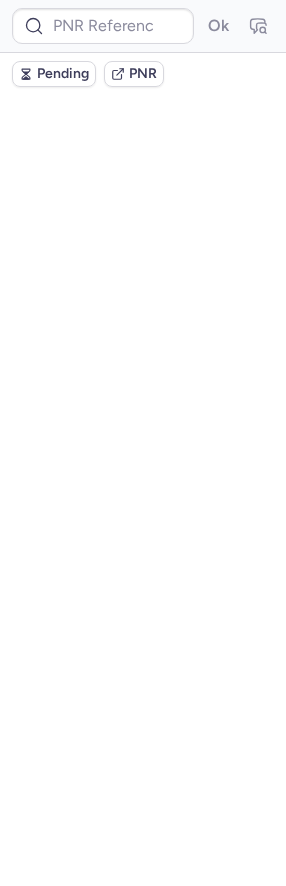 scroll, scrollTop: 0, scrollLeft: 0, axis: both 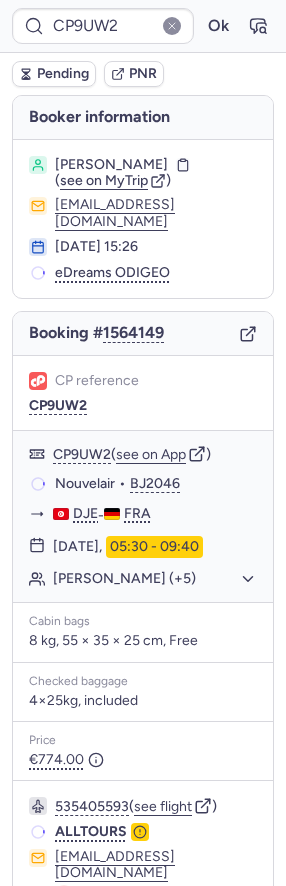 type on "CPXX4N" 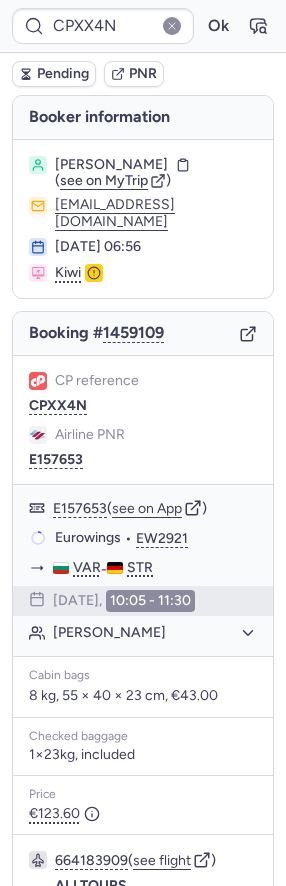 click on "CPXX4N  Ok" at bounding box center (143, 26) 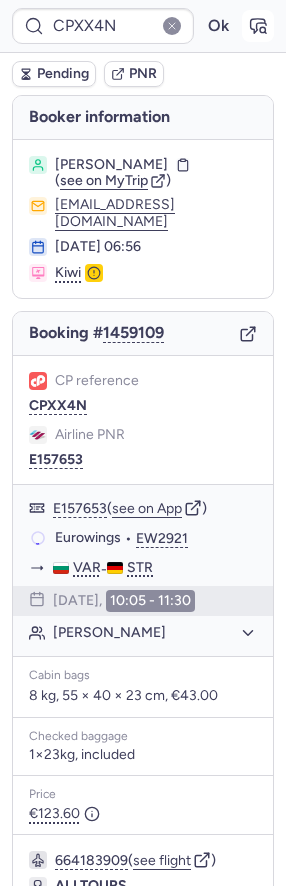 click 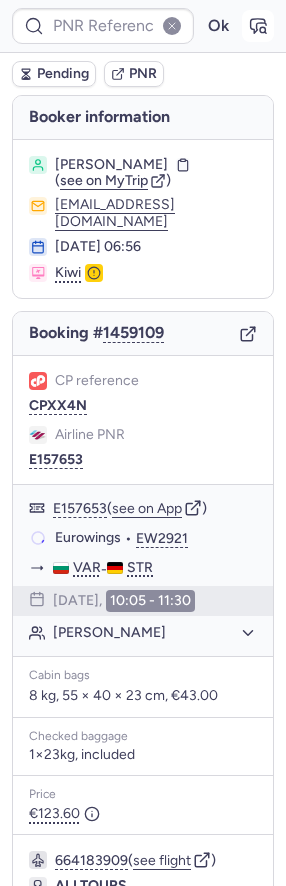type on "CPXX4N" 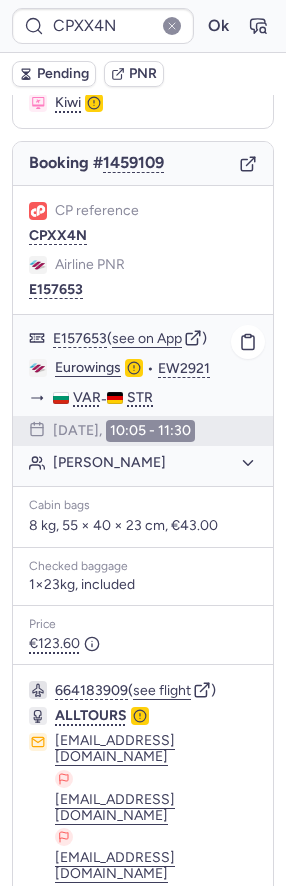 scroll, scrollTop: 31, scrollLeft: 0, axis: vertical 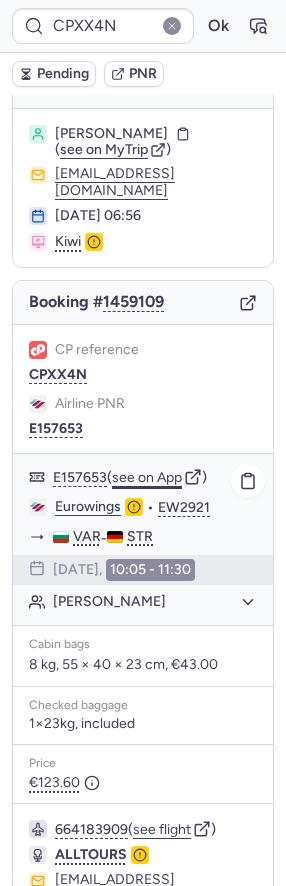 click on "see on App" 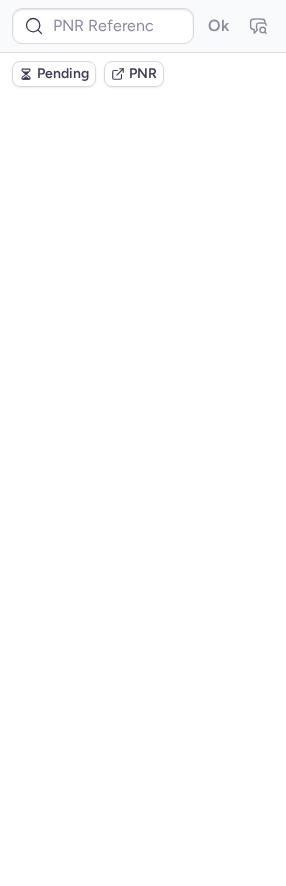 scroll, scrollTop: 0, scrollLeft: 0, axis: both 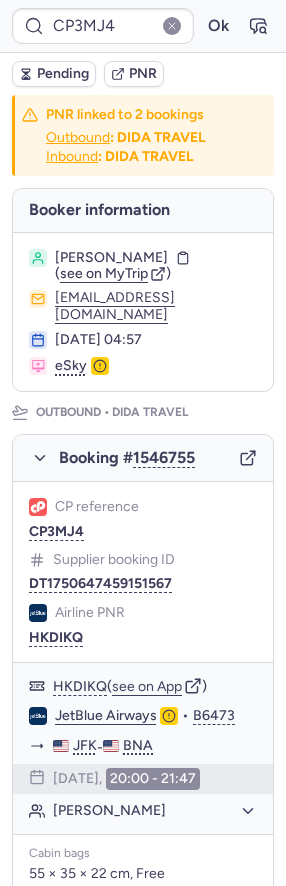 type on "CP9UW2" 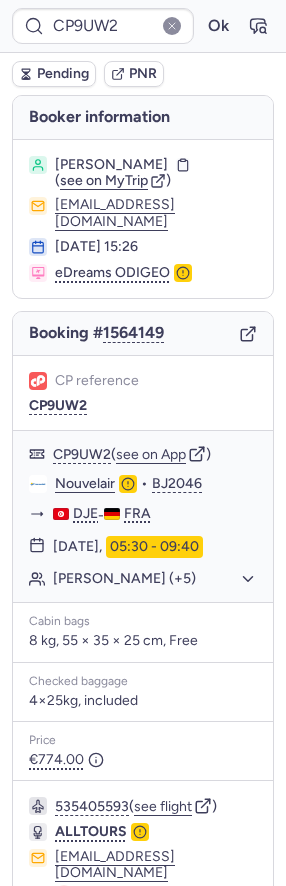 scroll, scrollTop: 115, scrollLeft: 0, axis: vertical 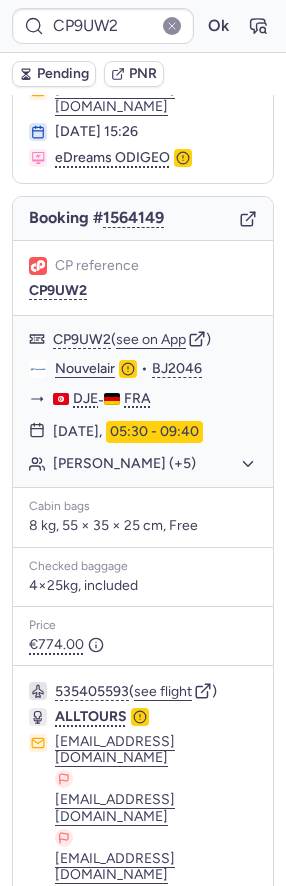 click 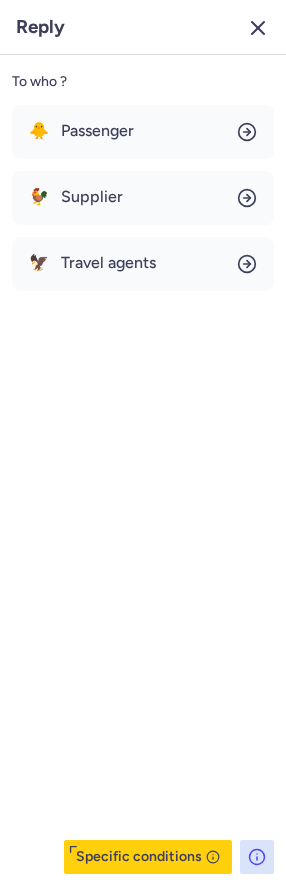 click 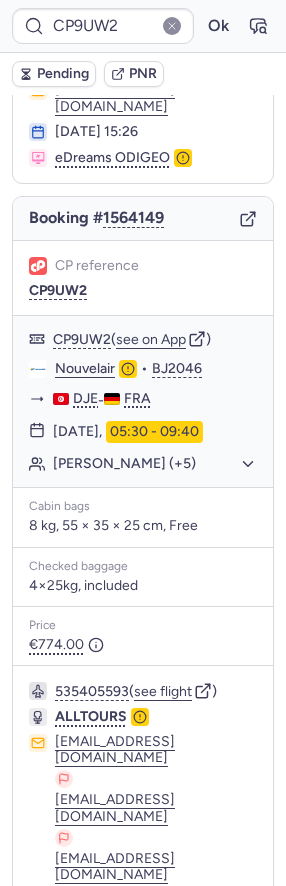 click on "Specific conditions" at bounding box center [143, 976] 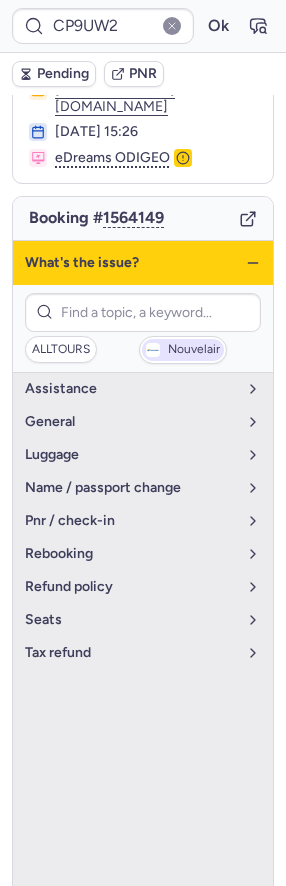 click on "Nouvelair" at bounding box center [183, 350] 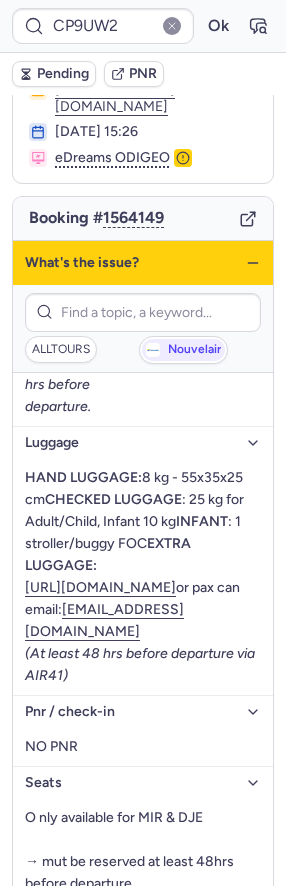 scroll, scrollTop: 140, scrollLeft: 0, axis: vertical 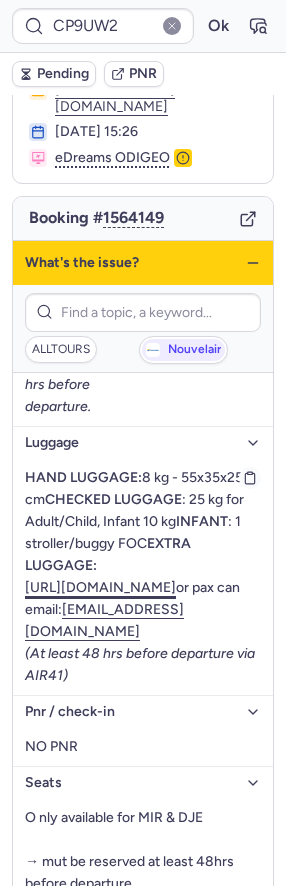 click on "https://nouvel.flyair41.de/services/#/" at bounding box center (100, 587) 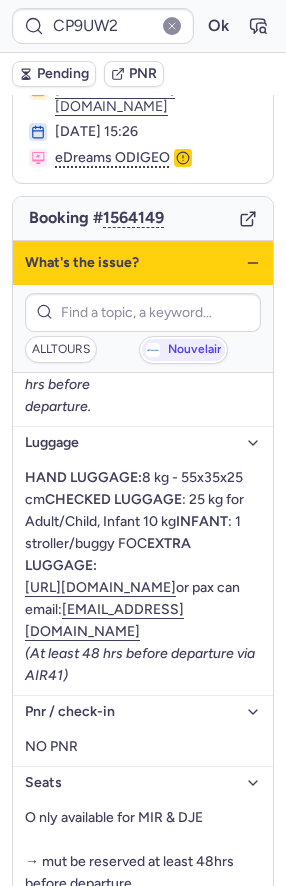 click 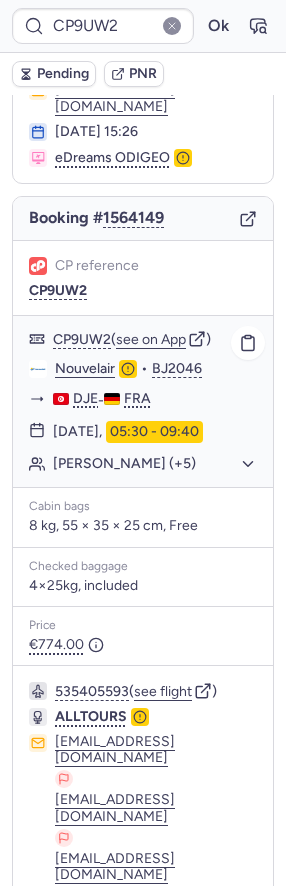 click on "Christa AWOUNZEU (+5)" 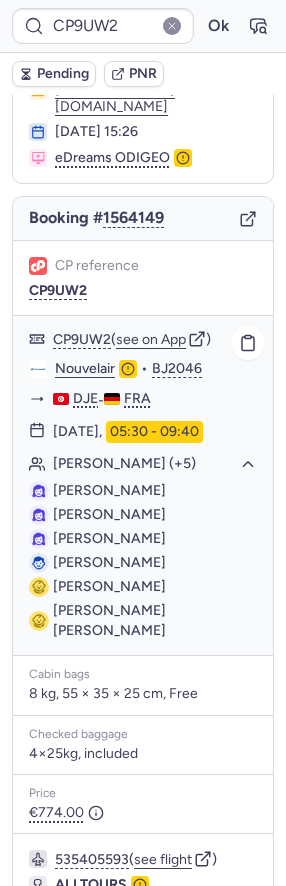 click on "Christa AWOUNZEU (+5)" 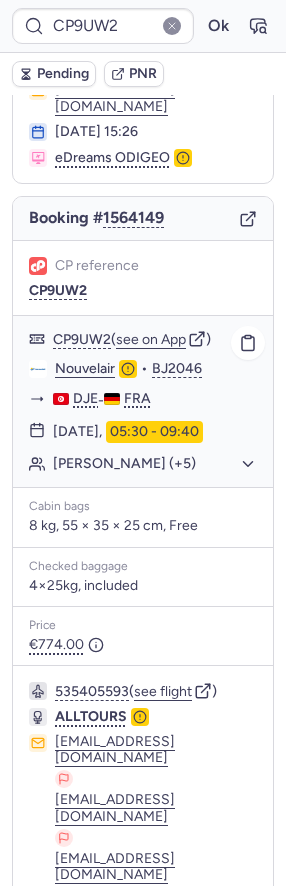 type 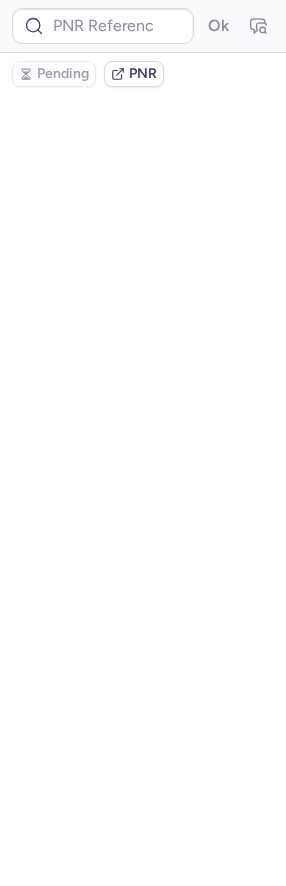 scroll, scrollTop: 0, scrollLeft: 0, axis: both 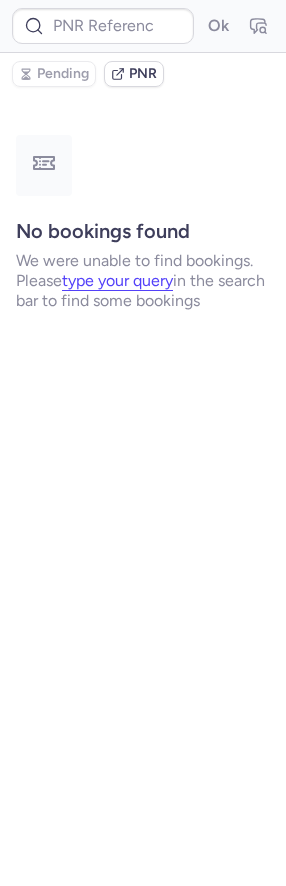 type on "CP9UW2" 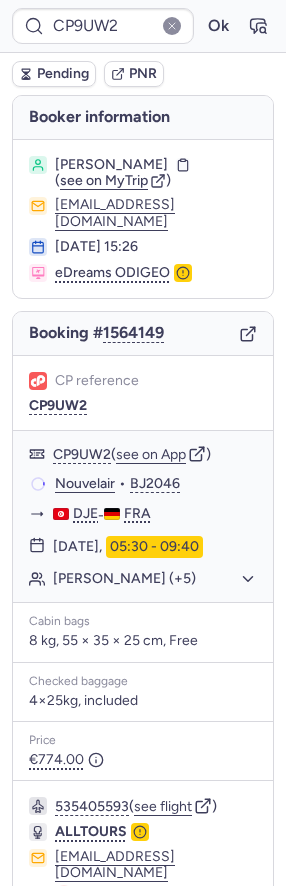 type on "CPFRXA" 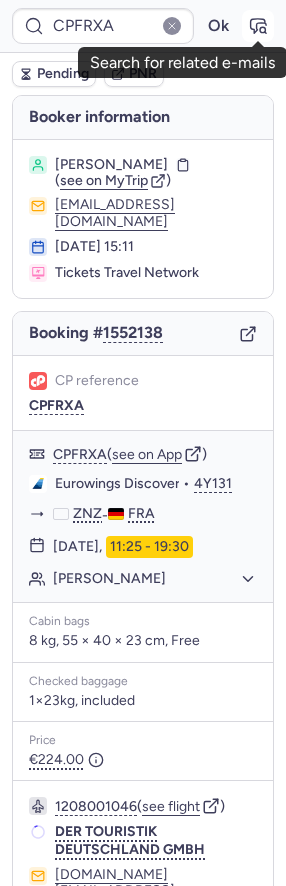 click 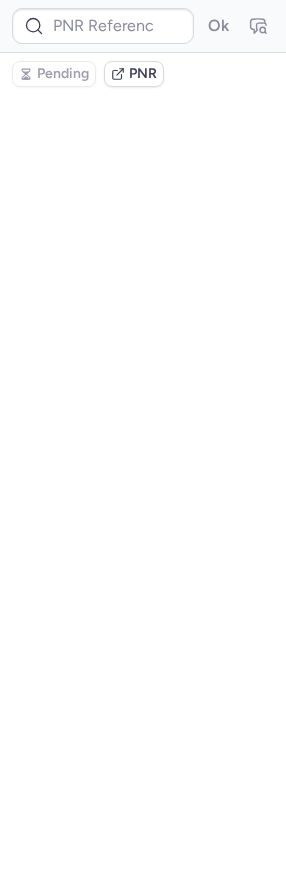 type on "CPFRXA" 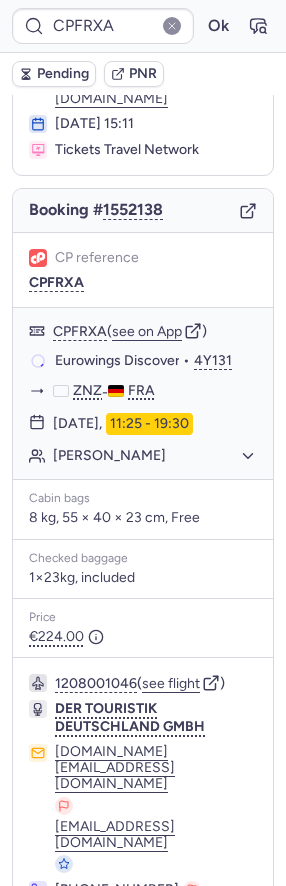 scroll, scrollTop: 159, scrollLeft: 0, axis: vertical 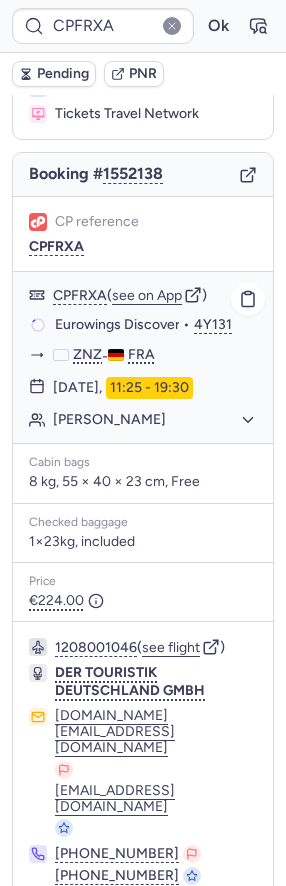 click on "Adrian WEISENSEE" 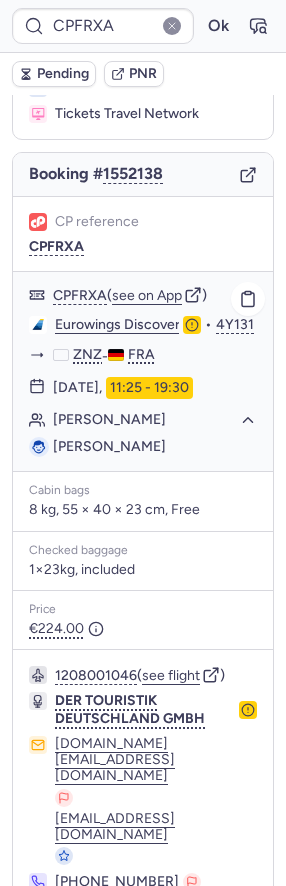 drag, startPoint x: 187, startPoint y: 451, endPoint x: 52, endPoint y: 448, distance: 135.03333 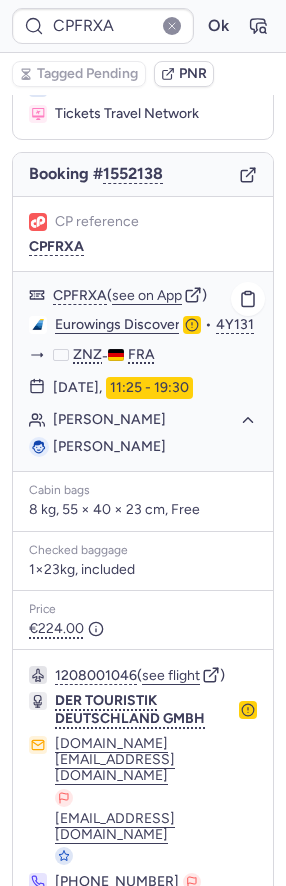 scroll, scrollTop: 187, scrollLeft: 0, axis: vertical 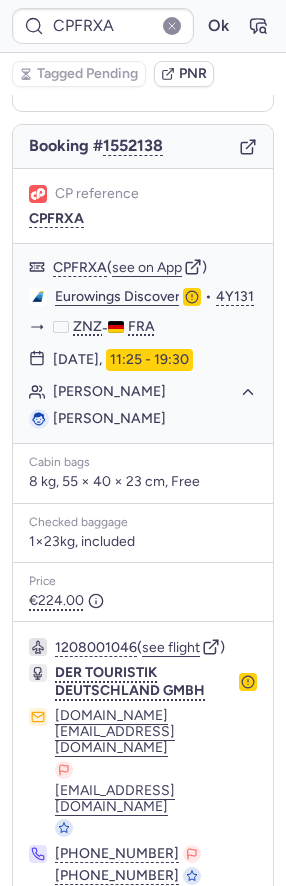 click at bounding box center (41, 930) 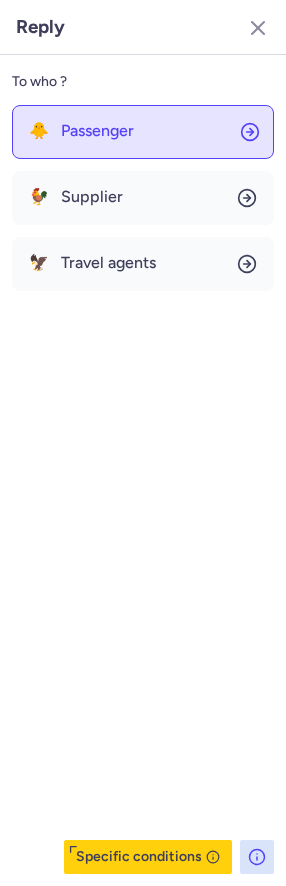 click on "🐥 Passenger" 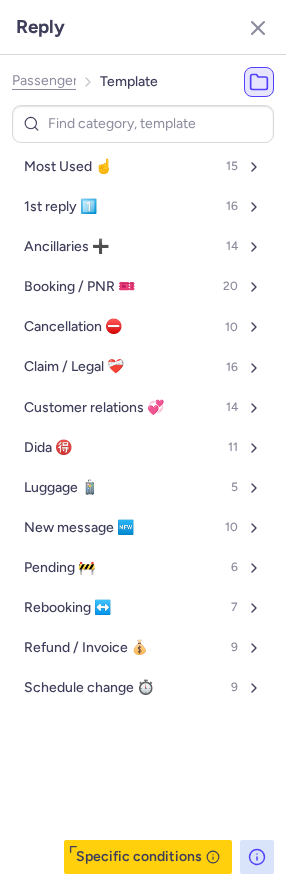 click on "Passenger Template" at bounding box center (85, 82) 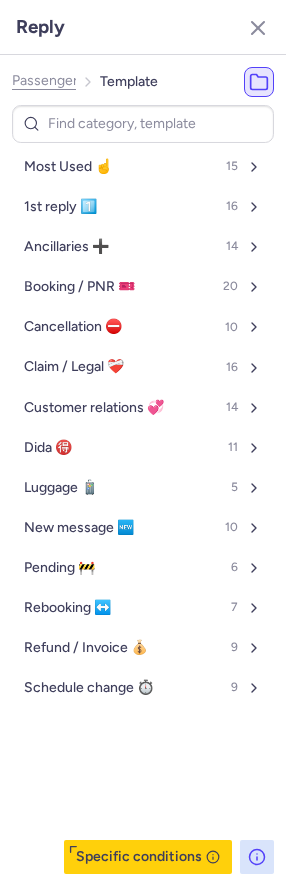 click on "Passenger" 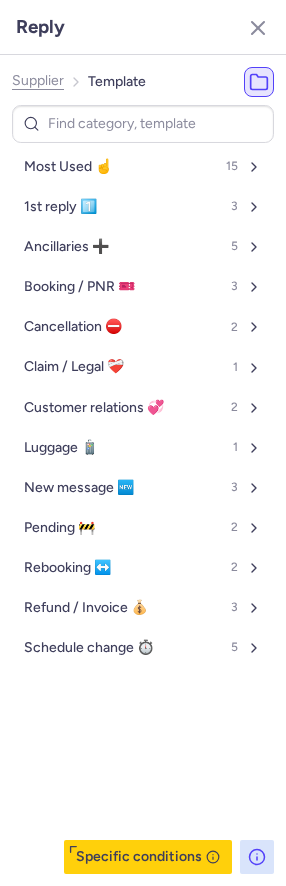 click on "Supplier" 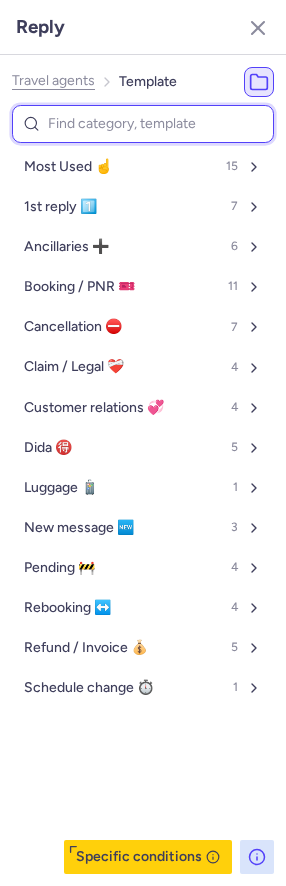 click at bounding box center (143, 124) 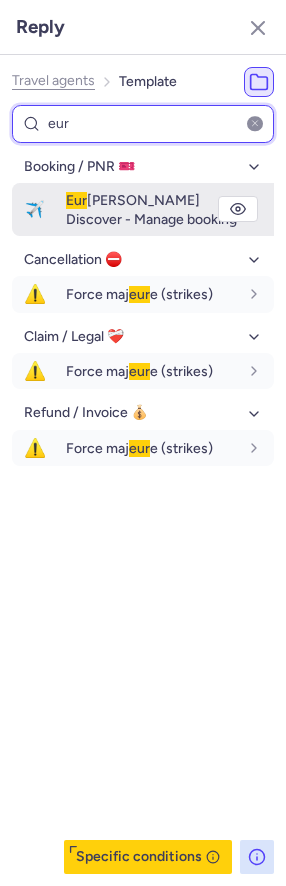 type on "eur" 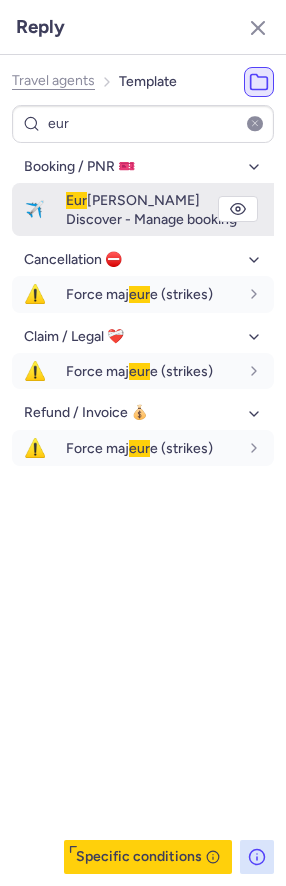 click on "Eur owings Discover - Manage booking" at bounding box center [151, 209] 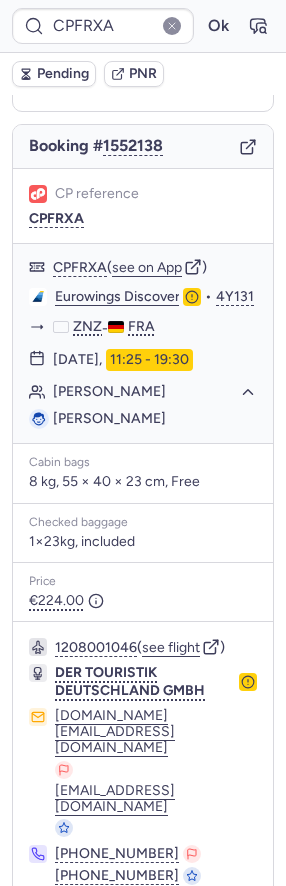 type on "CPXX4N" 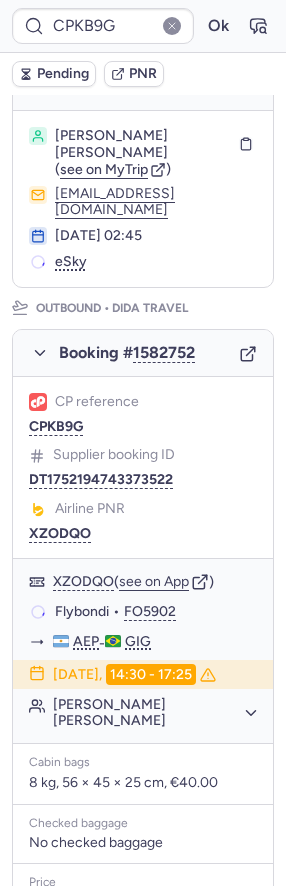 scroll, scrollTop: 123, scrollLeft: 0, axis: vertical 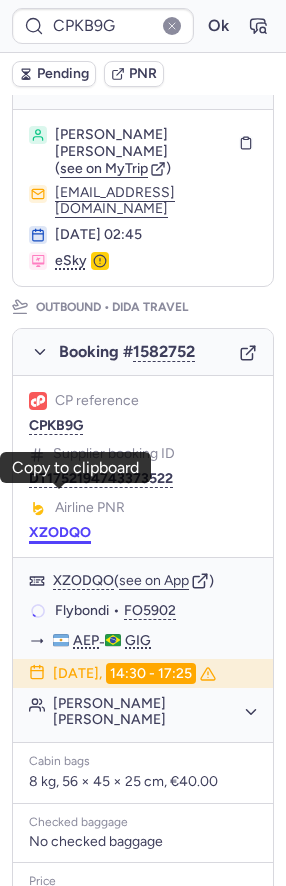 click on "XZODQO" at bounding box center (60, 533) 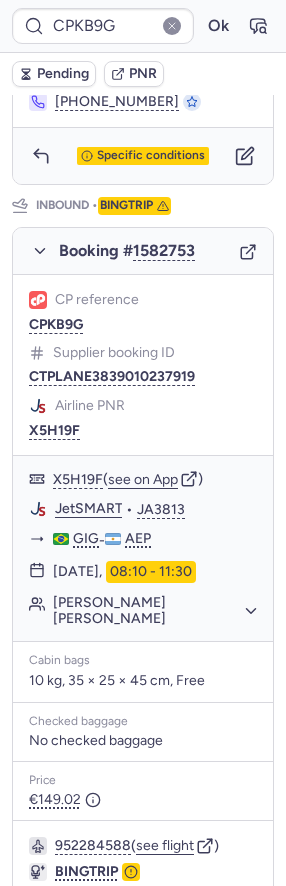 scroll, scrollTop: 1106, scrollLeft: 0, axis: vertical 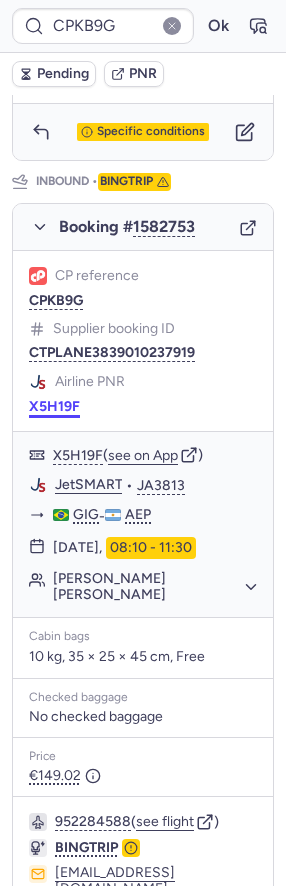 click on "X5H19F" at bounding box center (54, 407) 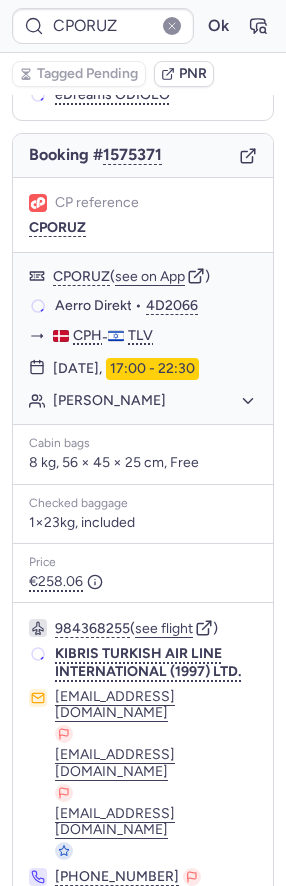 type on "CPWPAF" 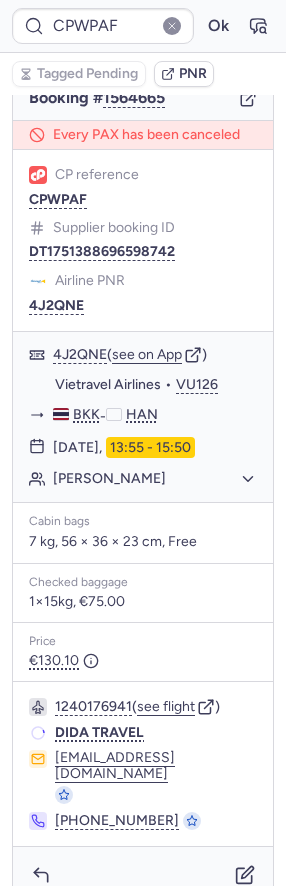 scroll, scrollTop: 195, scrollLeft: 0, axis: vertical 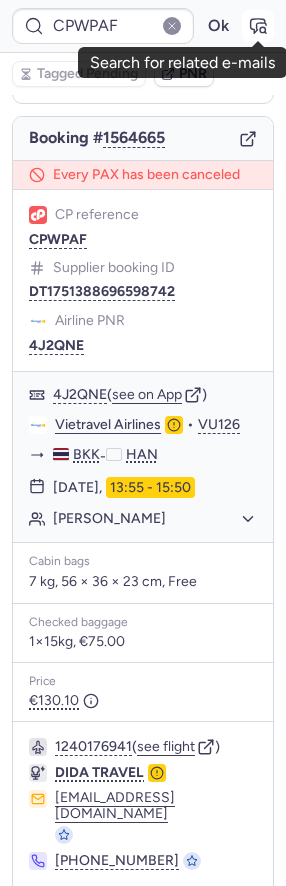 click at bounding box center [258, 26] 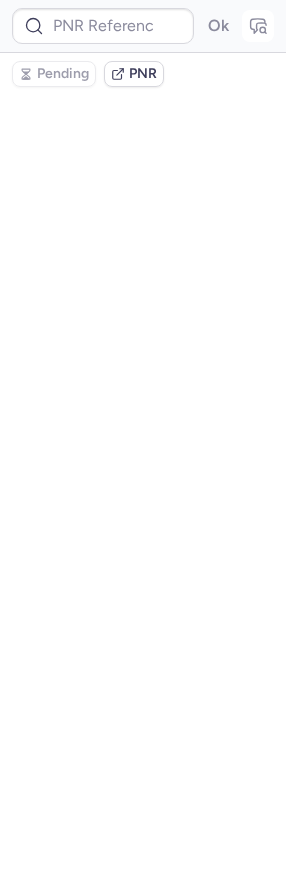 scroll, scrollTop: 0, scrollLeft: 0, axis: both 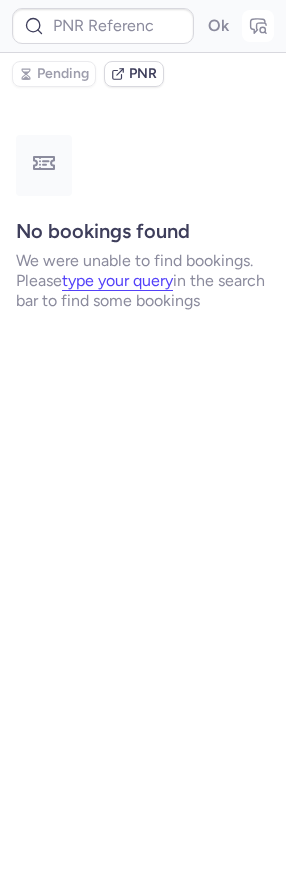 type on "CPWPAF" 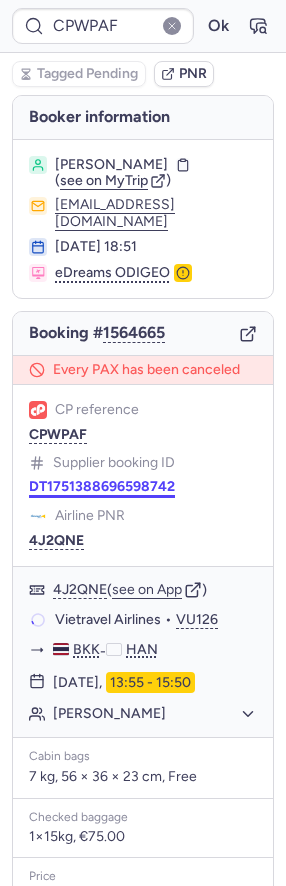 click on "DT1751388696598742" at bounding box center [102, 487] 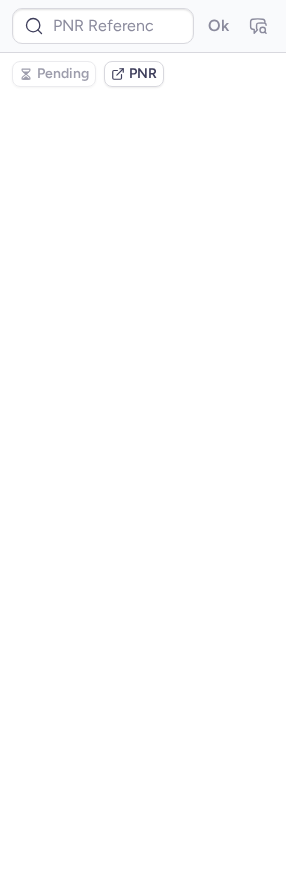 type on "CPXN9U" 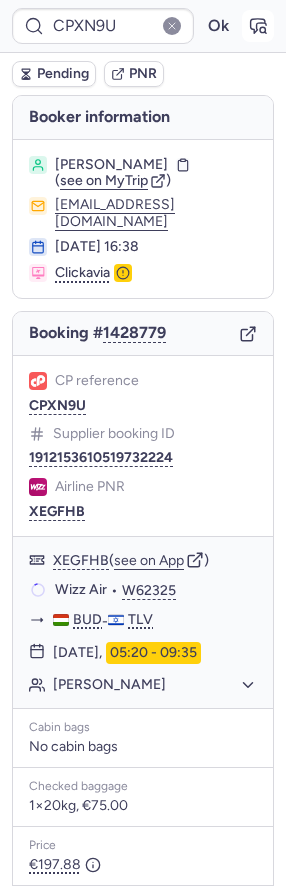click 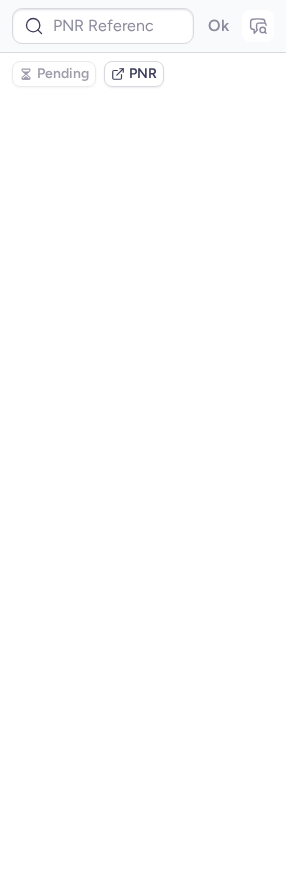 type on "CPXN9U" 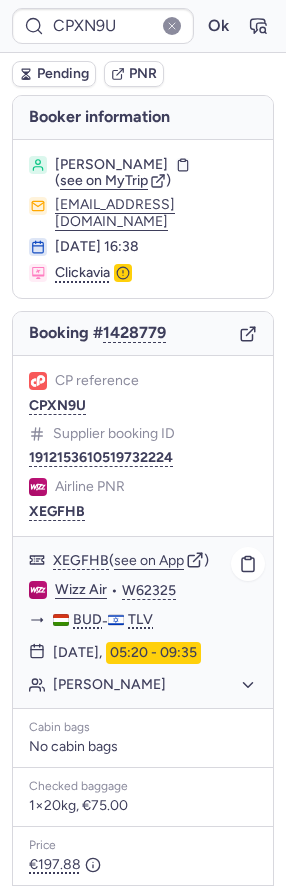 scroll, scrollTop: 198, scrollLeft: 0, axis: vertical 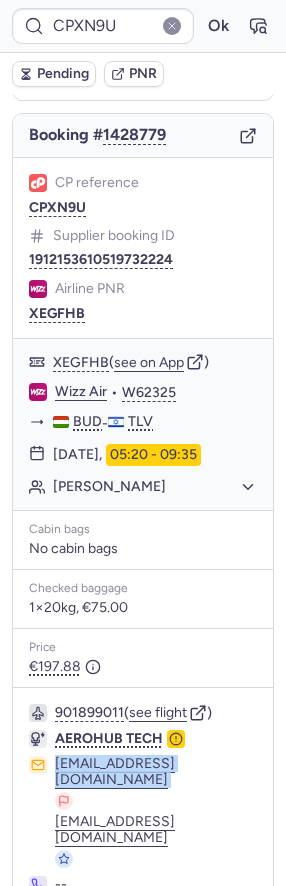 drag, startPoint x: 37, startPoint y: 742, endPoint x: 197, endPoint y: 745, distance: 160.02812 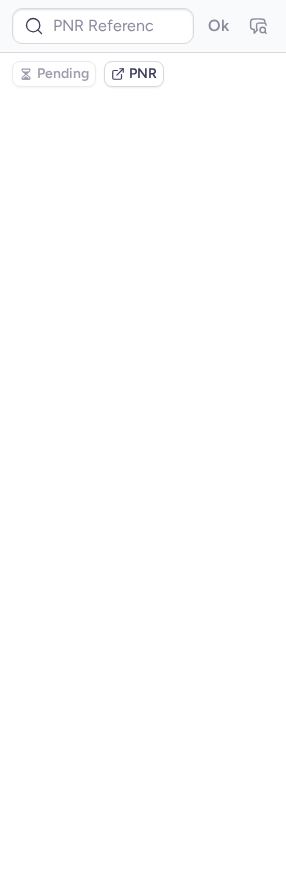scroll, scrollTop: 0, scrollLeft: 0, axis: both 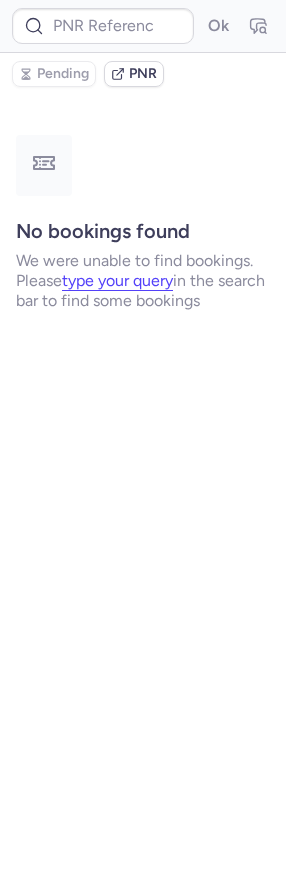 type on "CPFG28" 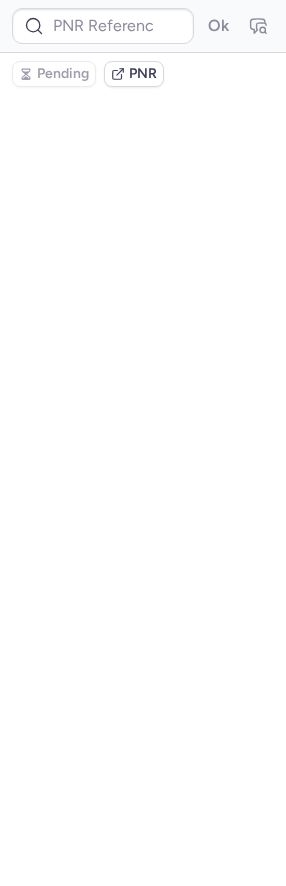 scroll, scrollTop: 0, scrollLeft: 0, axis: both 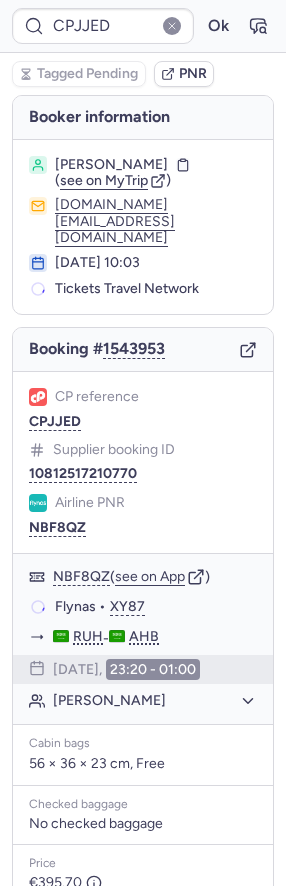 type on "CPT7HT" 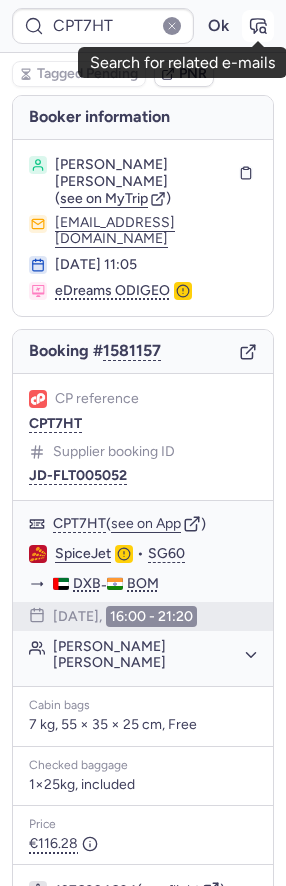 click 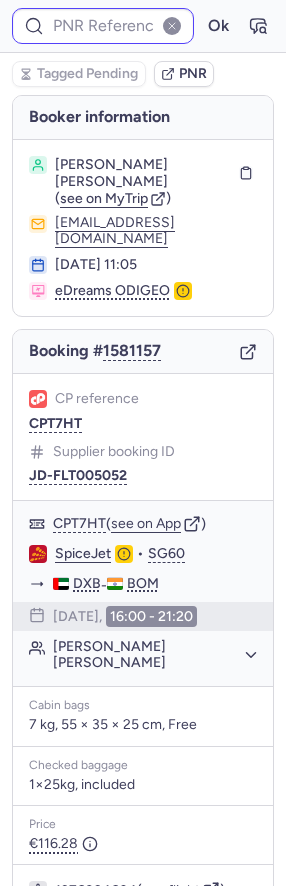 type on "CPT7HT" 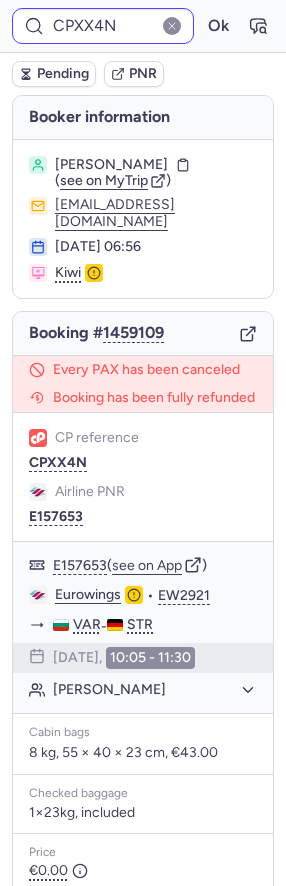 type on "CPORUZ" 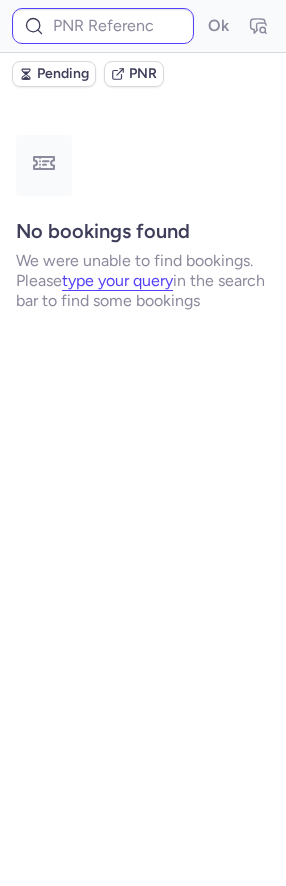 type on "CPT7HT" 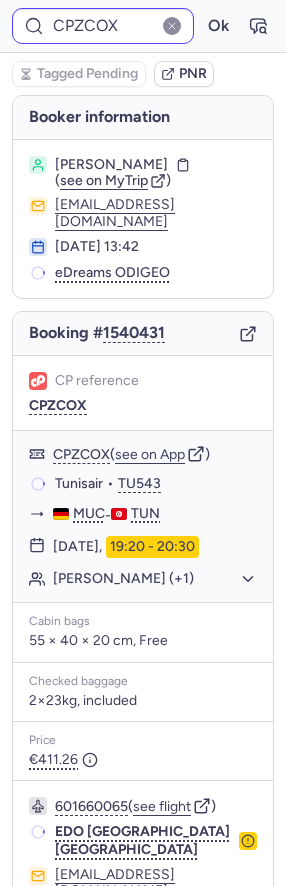 type on "CPLMIM" 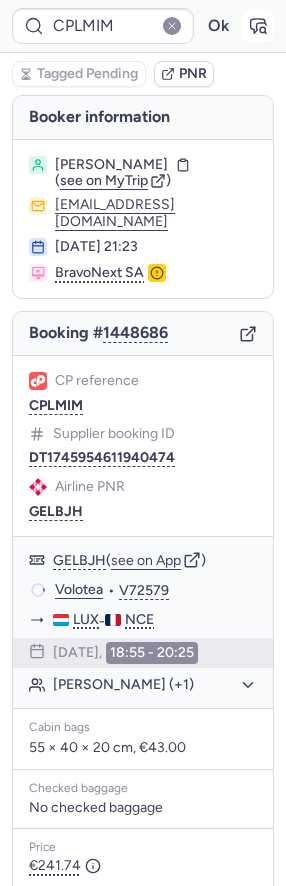 click 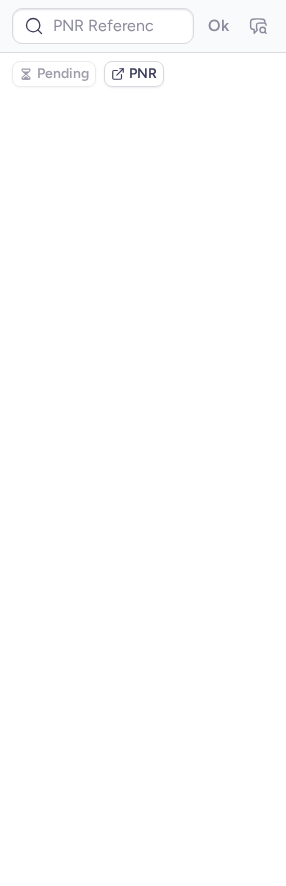 type on "CPLMIM" 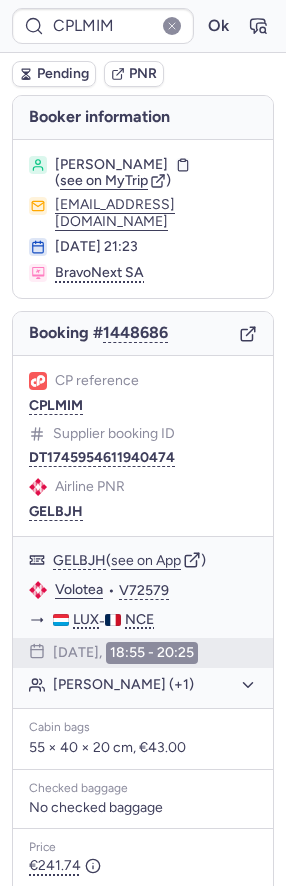 scroll, scrollTop: 178, scrollLeft: 0, axis: vertical 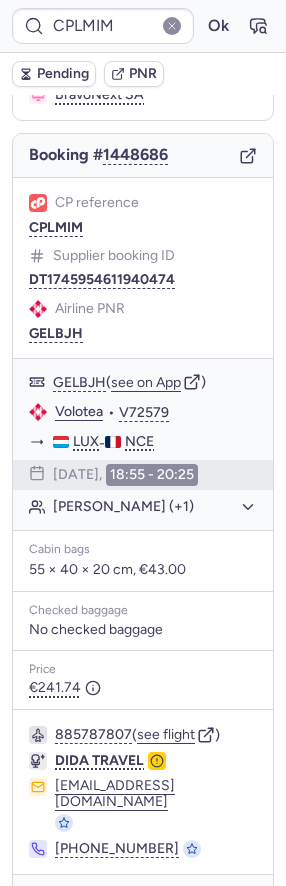 type on "CPT7HT" 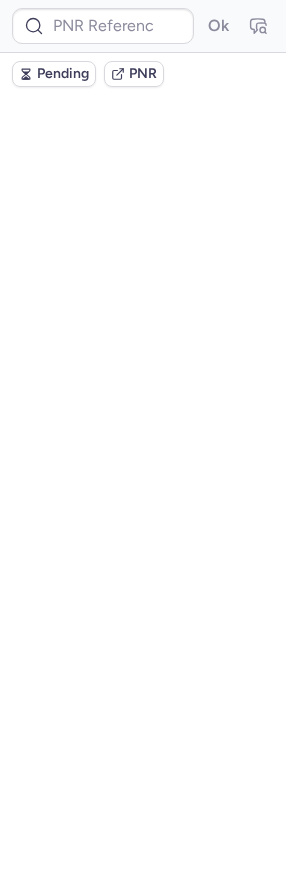 scroll, scrollTop: 0, scrollLeft: 0, axis: both 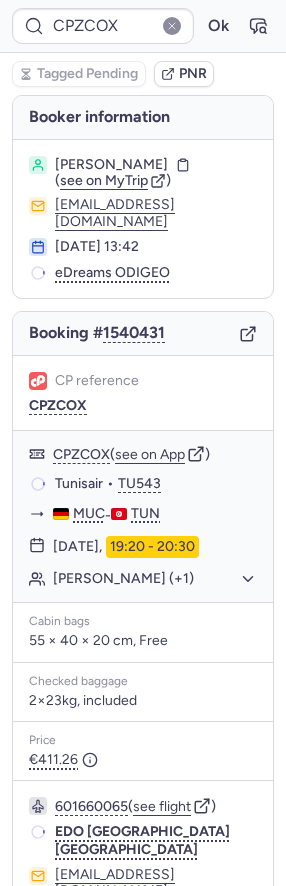 type on "CPLP4F" 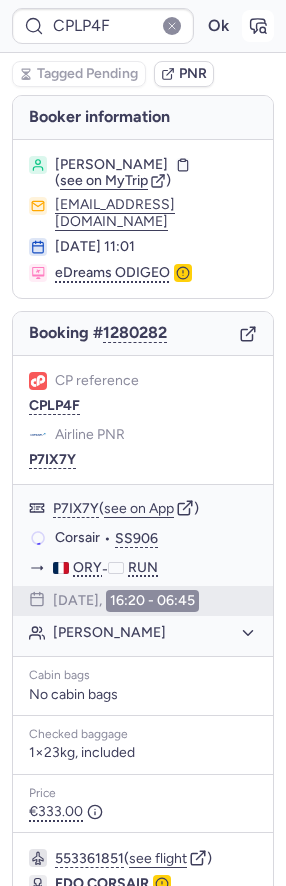 click 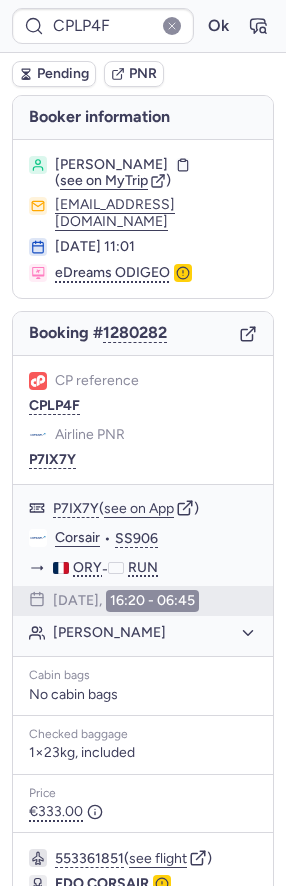 scroll, scrollTop: 164, scrollLeft: 0, axis: vertical 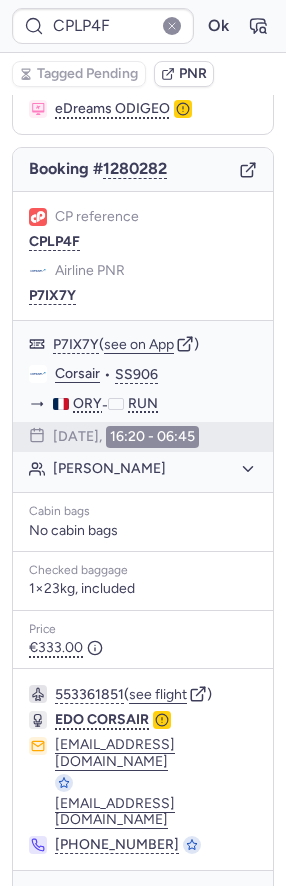 type on "CPK9OU" 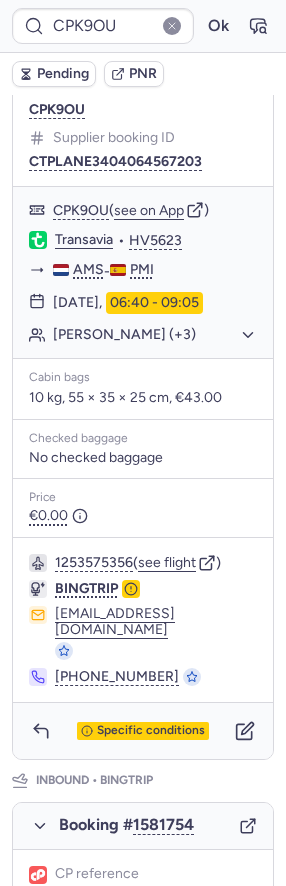 scroll, scrollTop: 360, scrollLeft: 0, axis: vertical 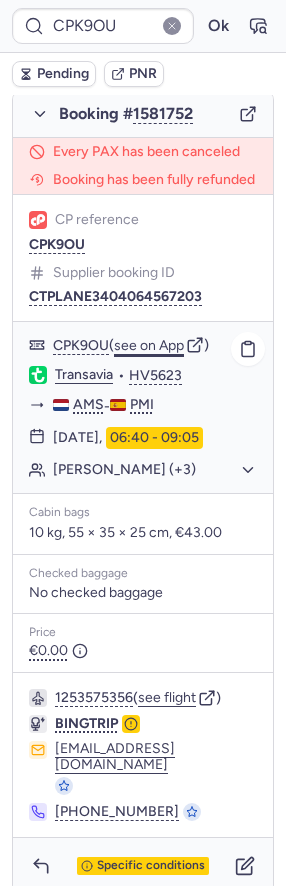 click on "see on App" 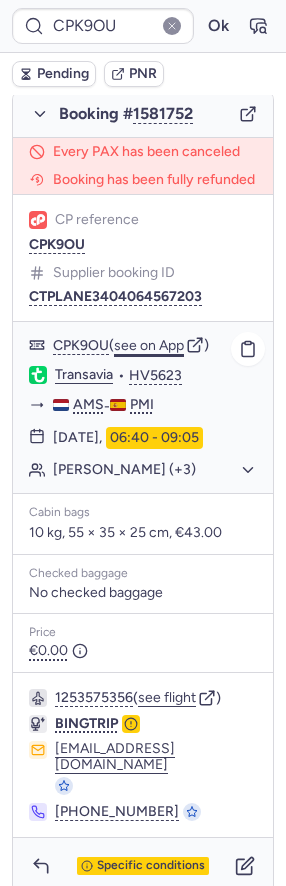 type 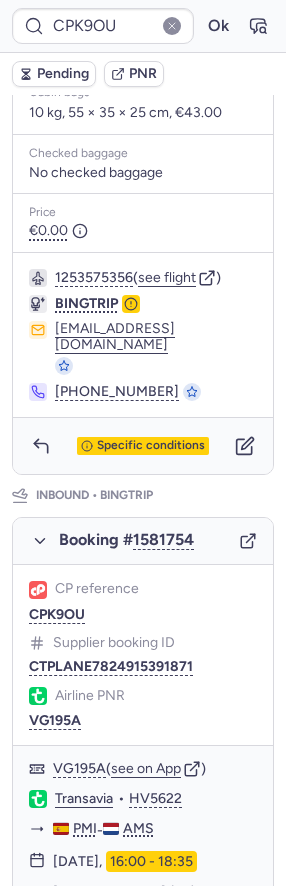 scroll, scrollTop: 973, scrollLeft: 0, axis: vertical 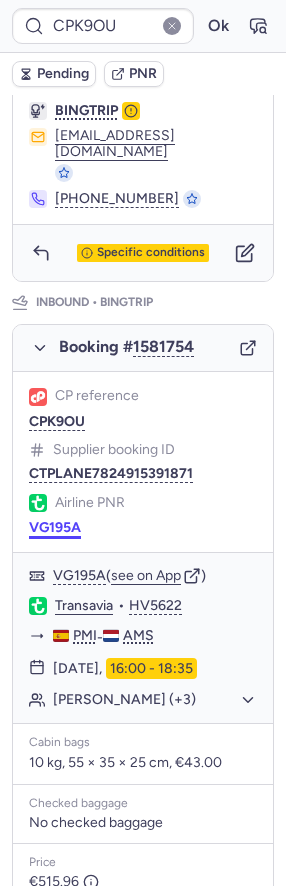 click on "VG195A" at bounding box center (55, 528) 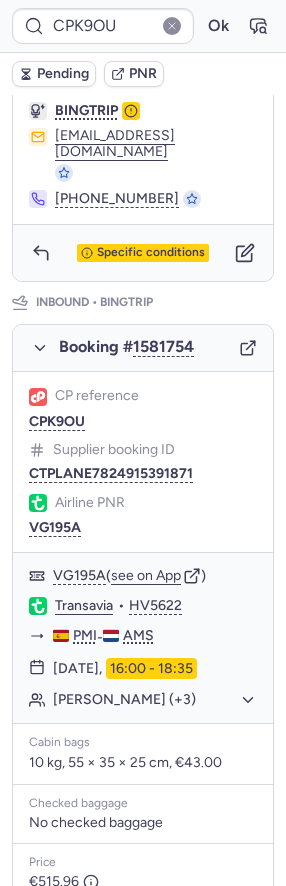 type on "CPORUZ" 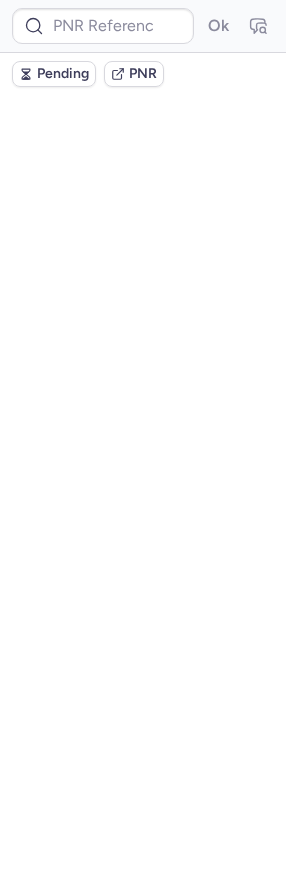 scroll, scrollTop: 0, scrollLeft: 0, axis: both 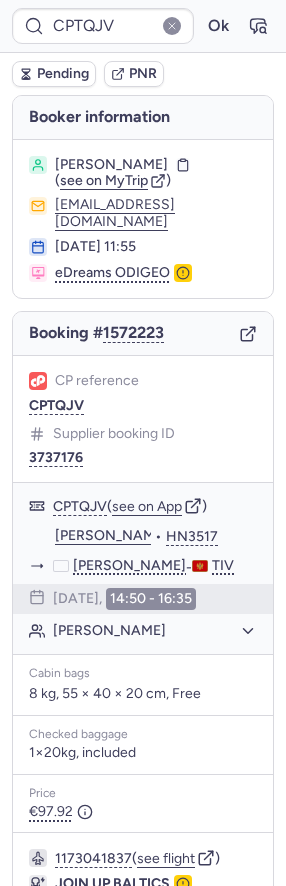 type on "CPT7HT" 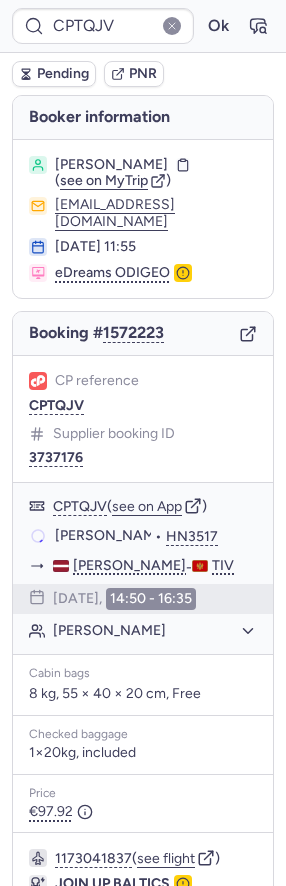 type on "CPT7HT" 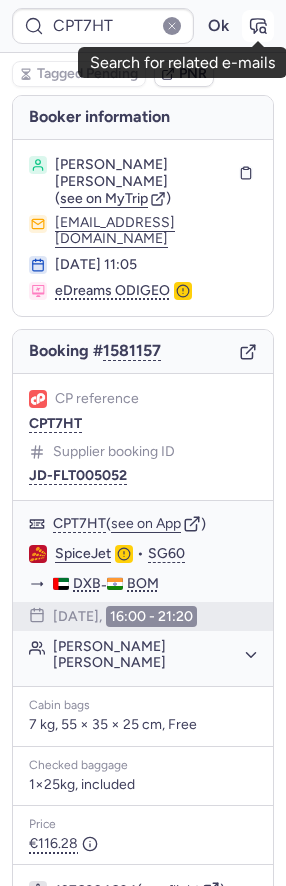 click 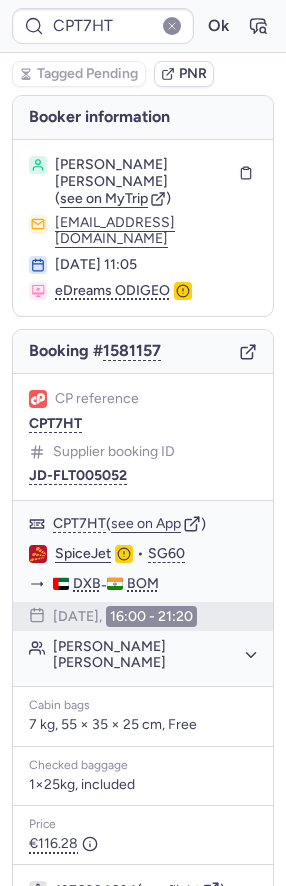 type on "CPTQJV" 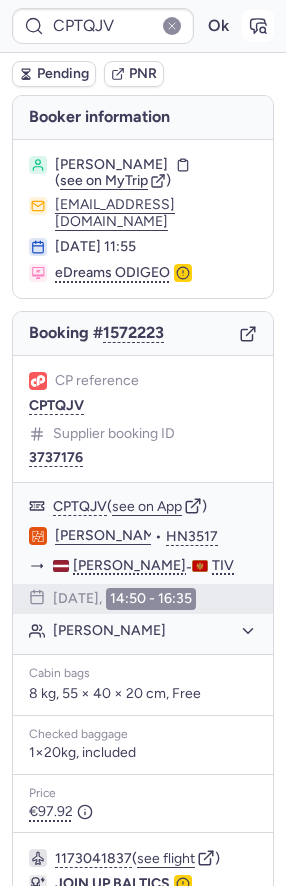 click 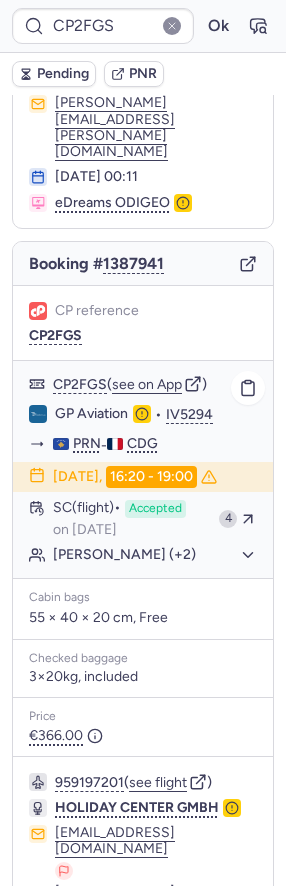 scroll, scrollTop: 140, scrollLeft: 0, axis: vertical 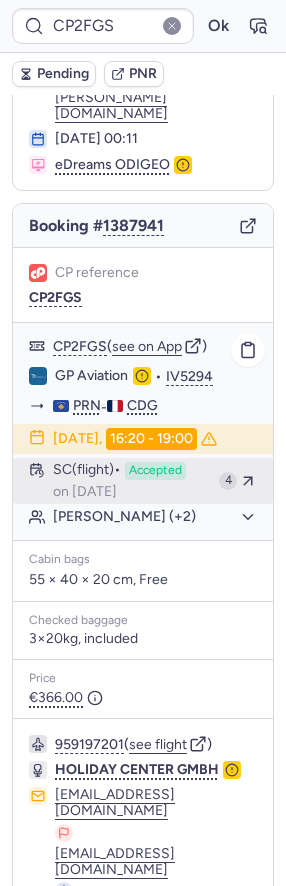 click on "SC   (flight)" at bounding box center [87, 471] 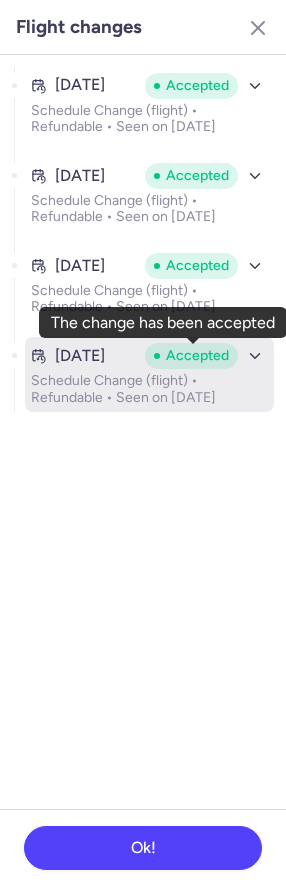 click on "Accepted" at bounding box center [191, 356] 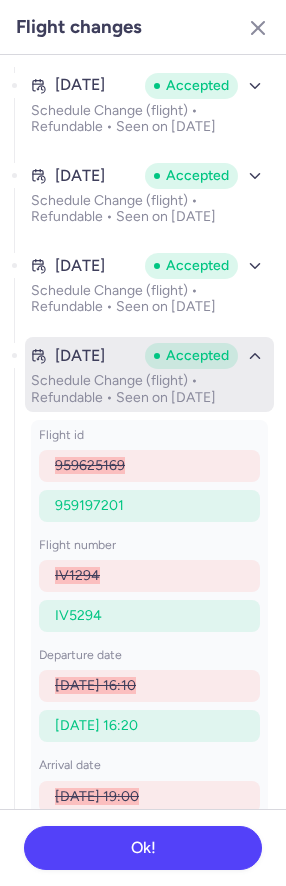 scroll, scrollTop: 50, scrollLeft: 0, axis: vertical 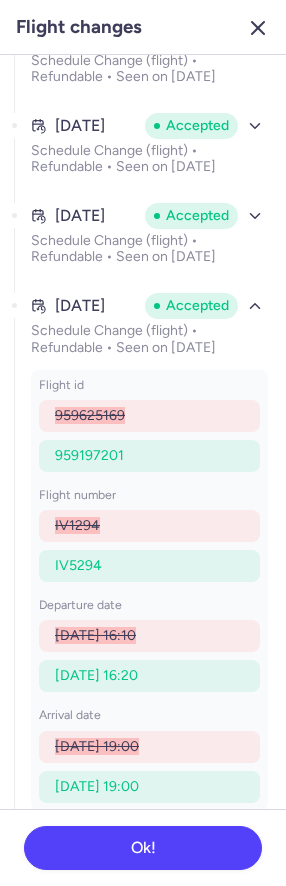 click 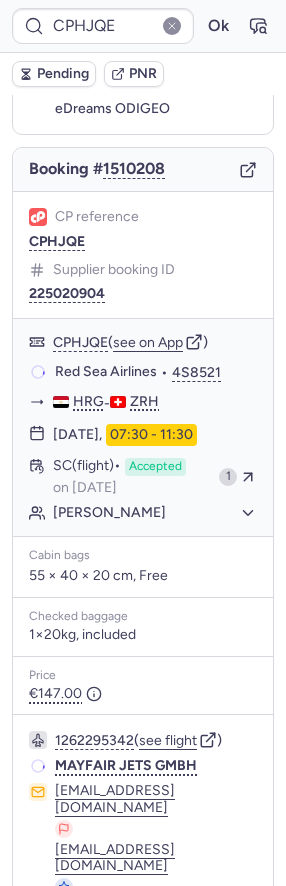 scroll, scrollTop: 140, scrollLeft: 0, axis: vertical 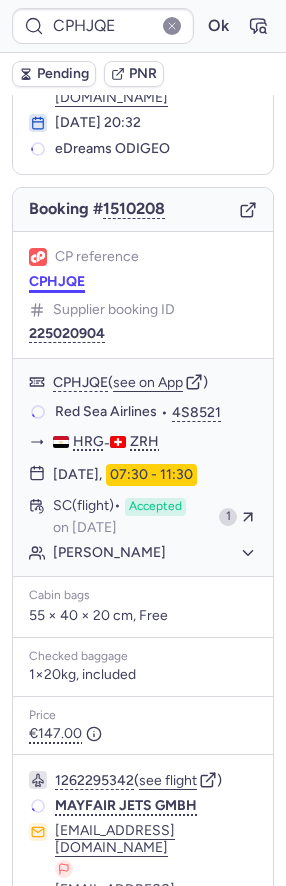 click on "CPHJQE" at bounding box center (57, 282) 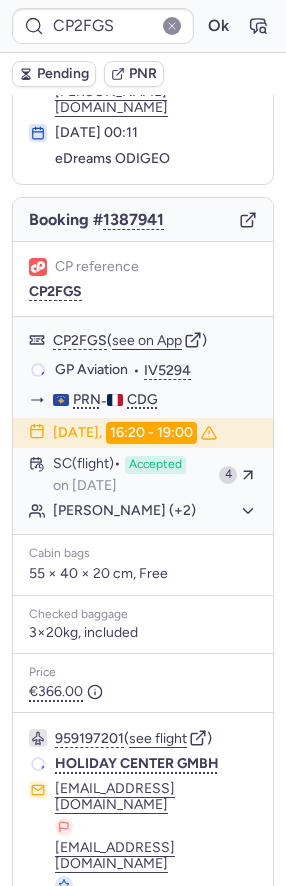 scroll, scrollTop: 140, scrollLeft: 0, axis: vertical 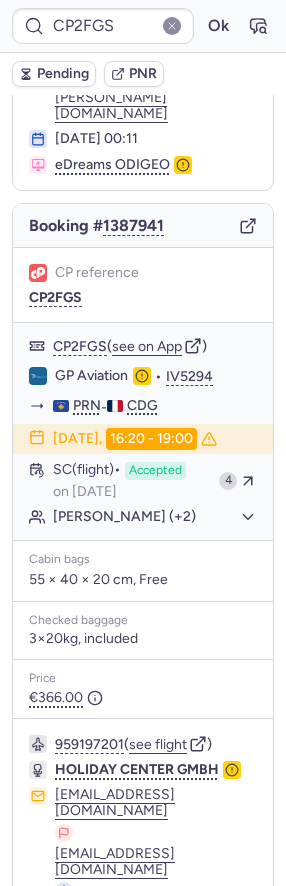 type on "CPT7HT" 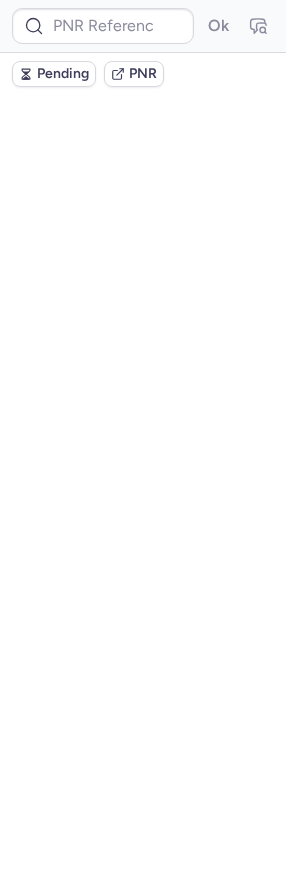 scroll, scrollTop: 0, scrollLeft: 0, axis: both 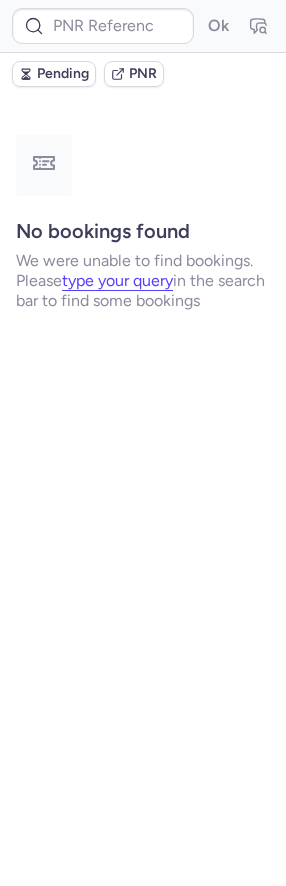 type on "DT1748167652332463" 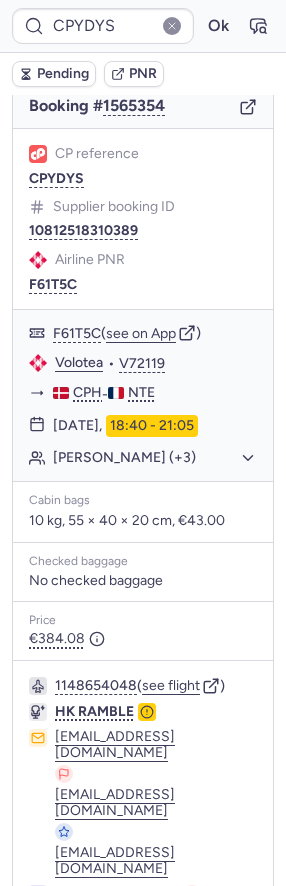 scroll, scrollTop: 282, scrollLeft: 0, axis: vertical 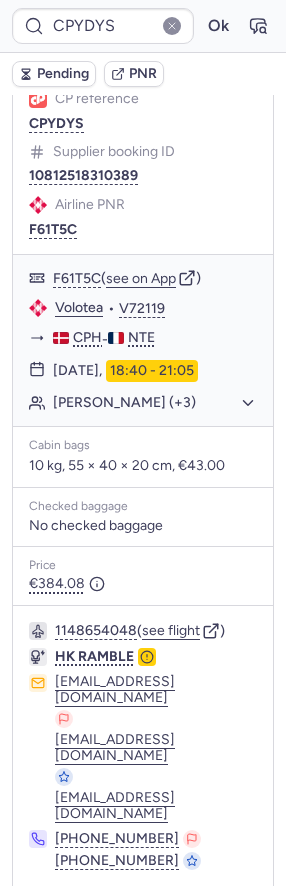 type on "CP2FGS" 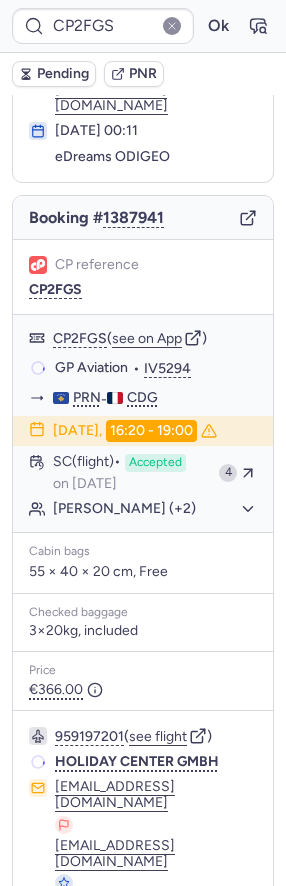 scroll, scrollTop: 140, scrollLeft: 0, axis: vertical 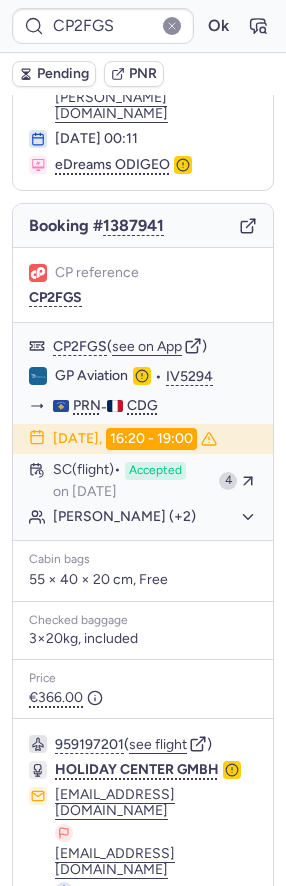 click 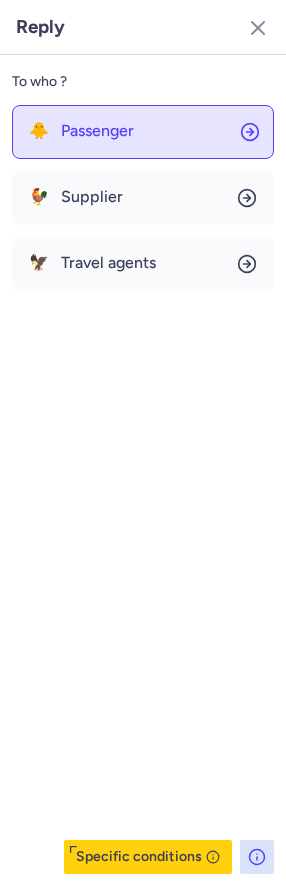 click on "🐥 Passenger" 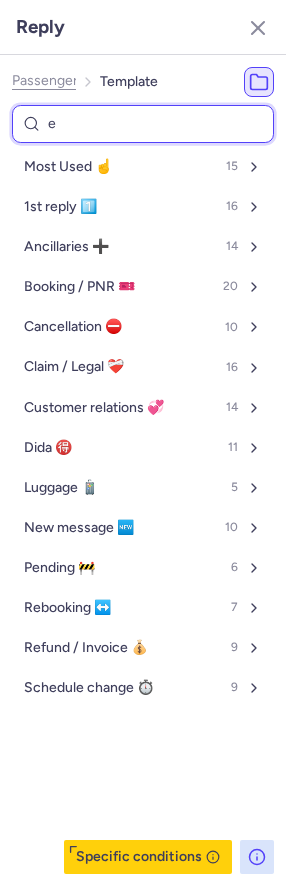 type on "em" 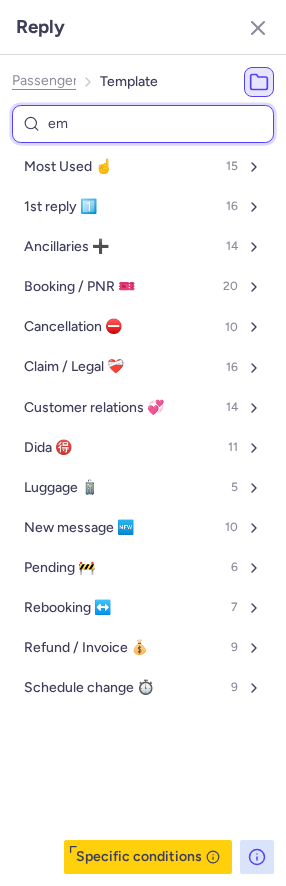 select on "en" 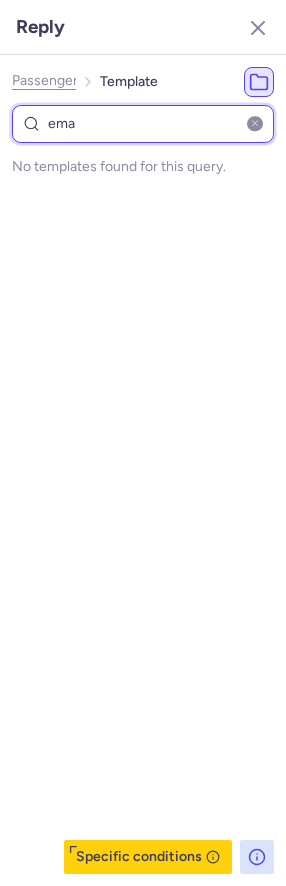 type on "em" 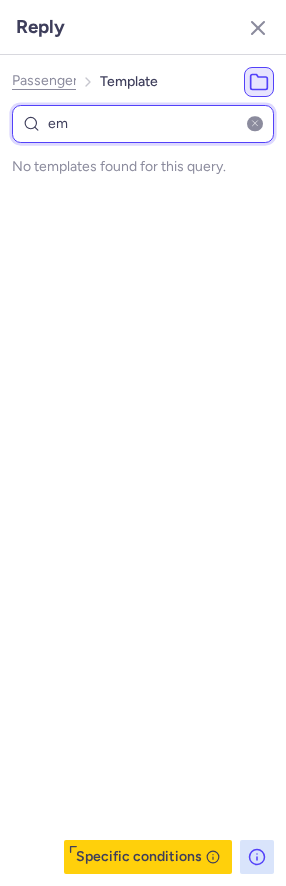 select on "en" 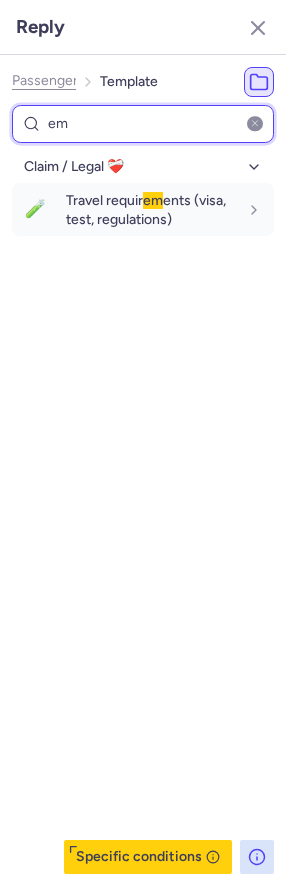 type on "e" 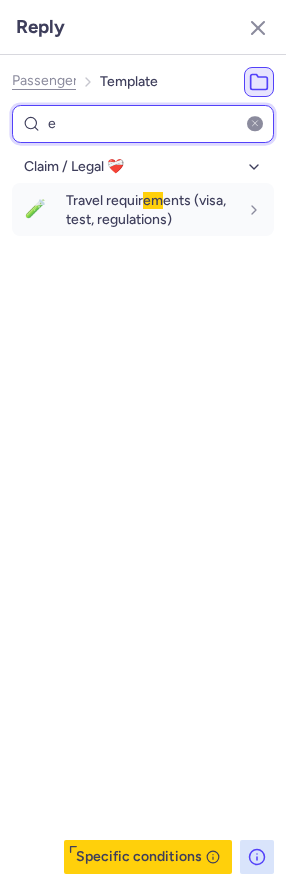 type 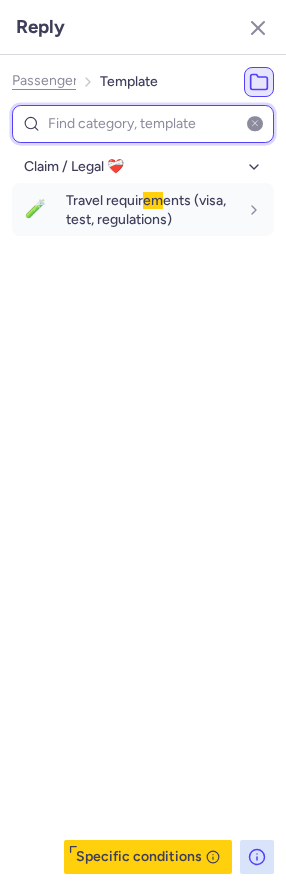 select on "en" 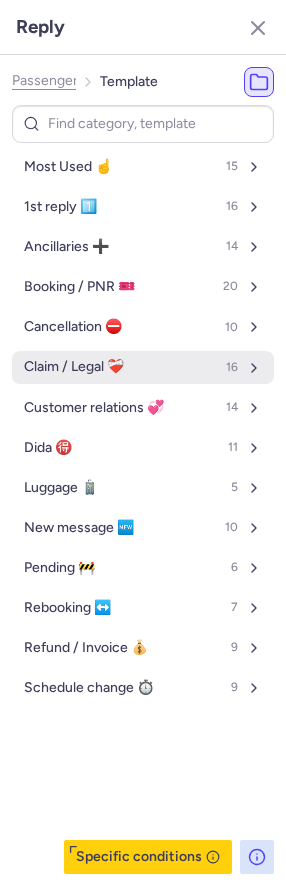 click on "Claim / Legal ❤️‍🩹" at bounding box center [74, 367] 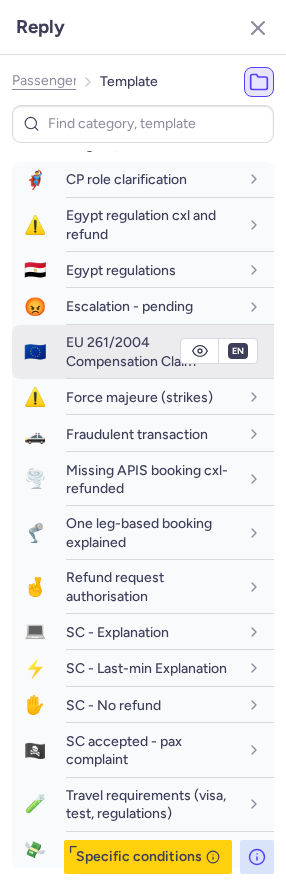 scroll, scrollTop: 301, scrollLeft: 0, axis: vertical 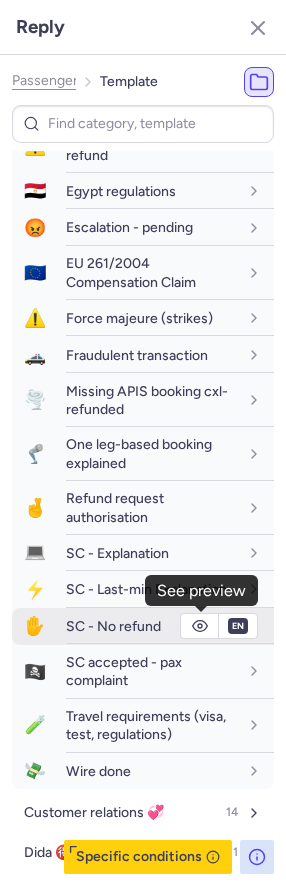click 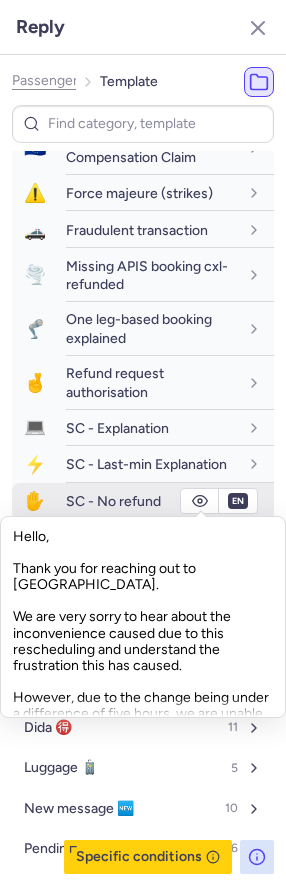 scroll, scrollTop: 428, scrollLeft: 0, axis: vertical 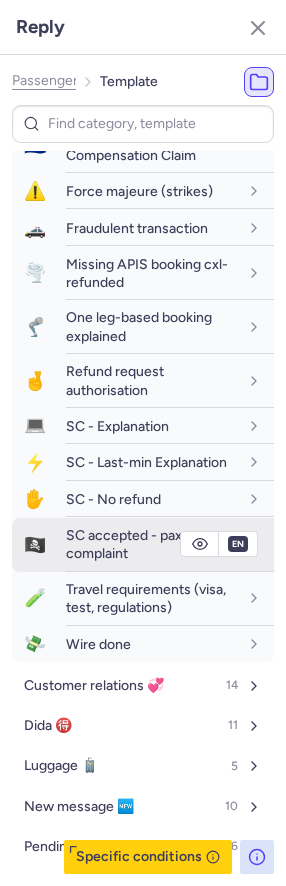 click 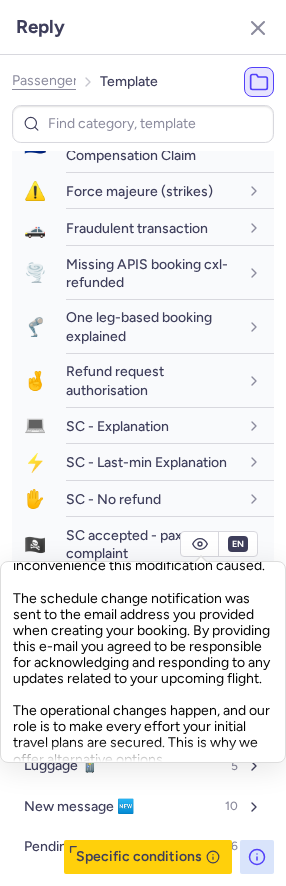scroll, scrollTop: 83, scrollLeft: 0, axis: vertical 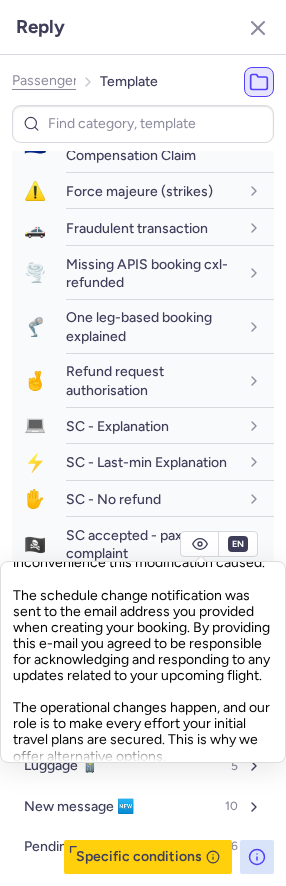 drag, startPoint x: 13, startPoint y: 594, endPoint x: 274, endPoint y: 679, distance: 274.49225 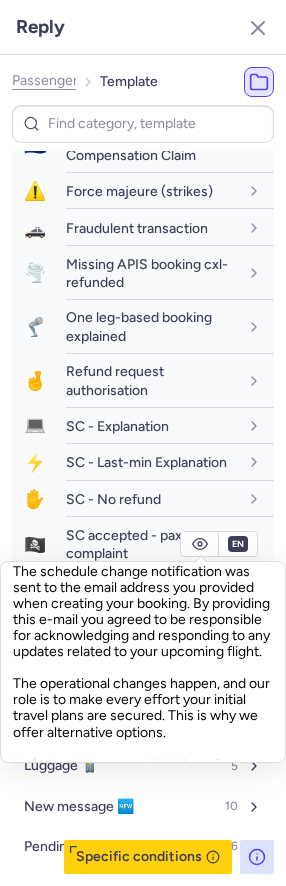 scroll, scrollTop: 108, scrollLeft: 0, axis: vertical 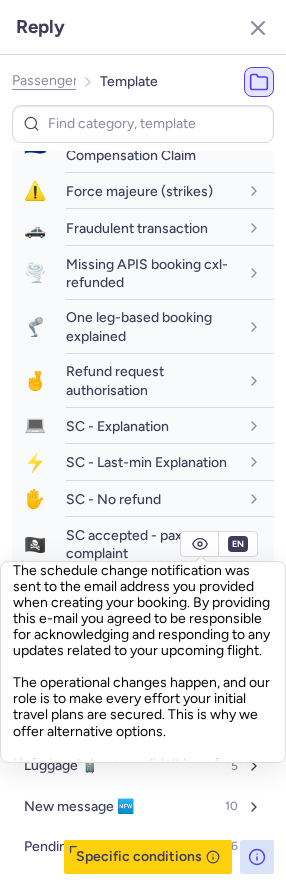 drag, startPoint x: 182, startPoint y: 731, endPoint x: 13, endPoint y: 576, distance: 229.31638 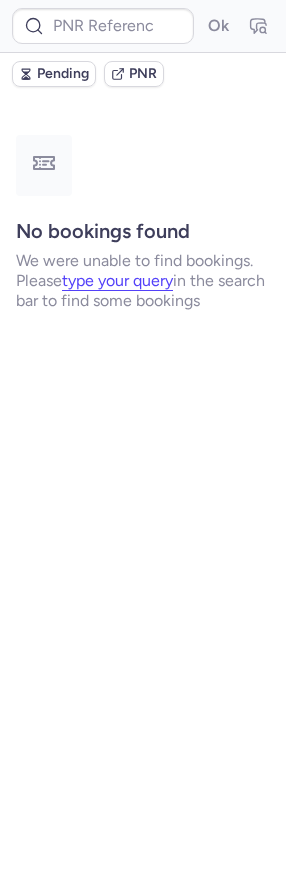 scroll, scrollTop: 0, scrollLeft: 0, axis: both 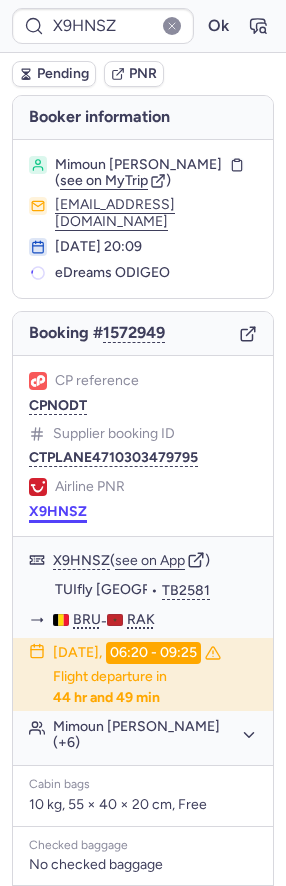 click on "X9HNSZ" at bounding box center [58, 512] 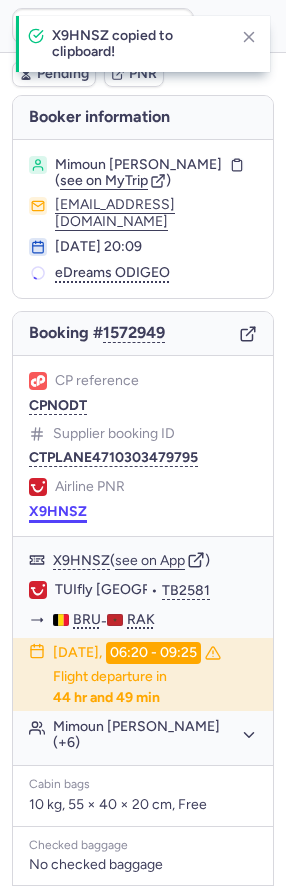 scroll, scrollTop: 221, scrollLeft: 0, axis: vertical 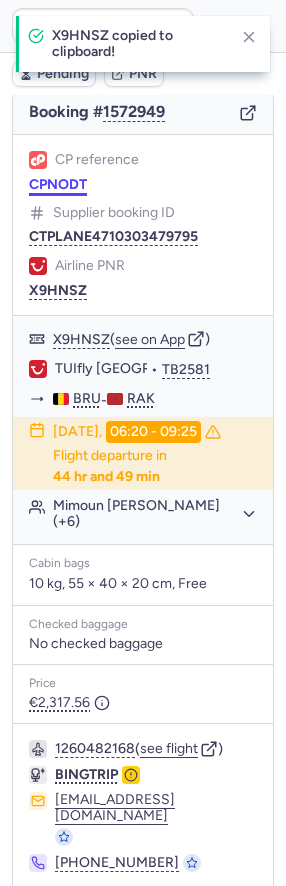 click on "CPNODT" at bounding box center (58, 185) 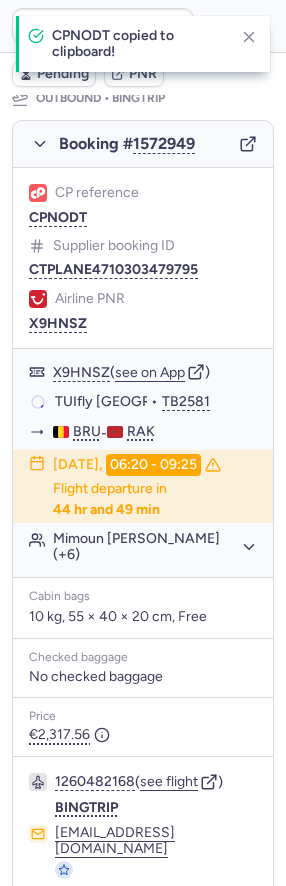 scroll, scrollTop: 313, scrollLeft: 0, axis: vertical 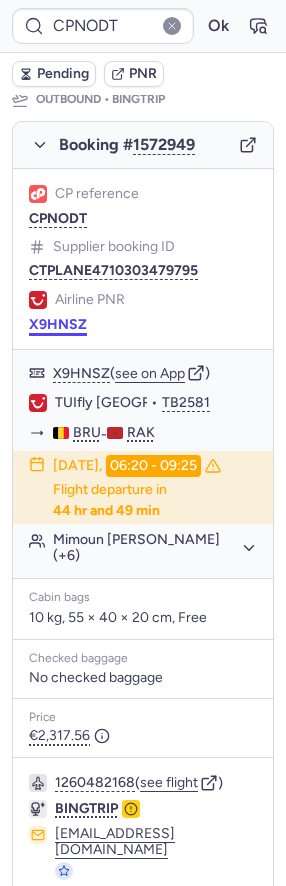 click on "X9HNSZ" at bounding box center (58, 325) 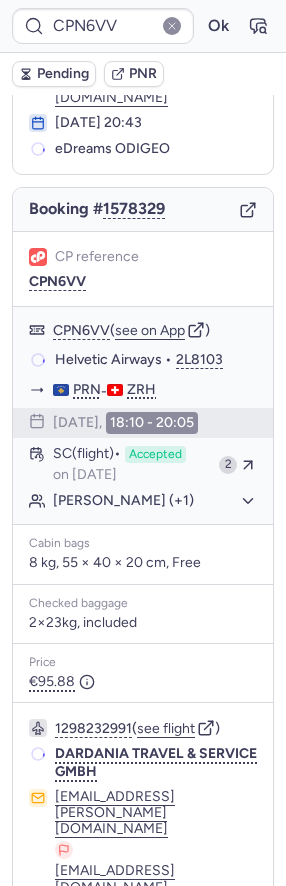 scroll, scrollTop: 123, scrollLeft: 0, axis: vertical 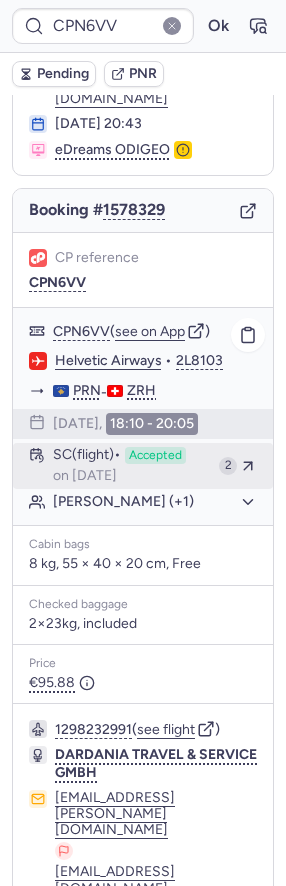 click on "SC   (flight)" at bounding box center (87, 456) 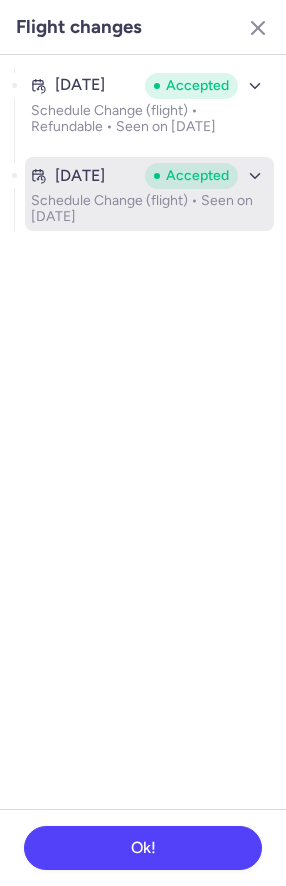 click on "Schedule Change (flight) •  Seen on Jul 11, 2025" at bounding box center (149, 209) 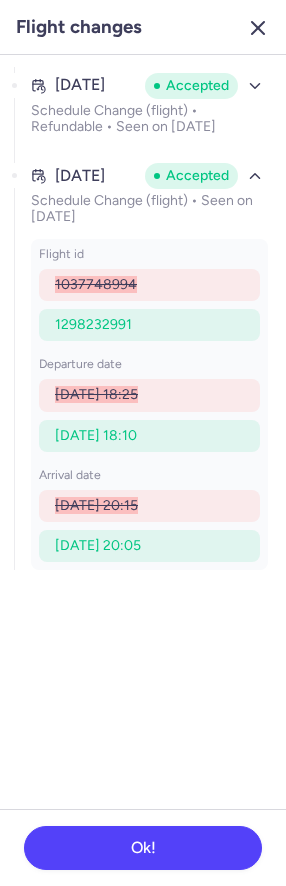 click 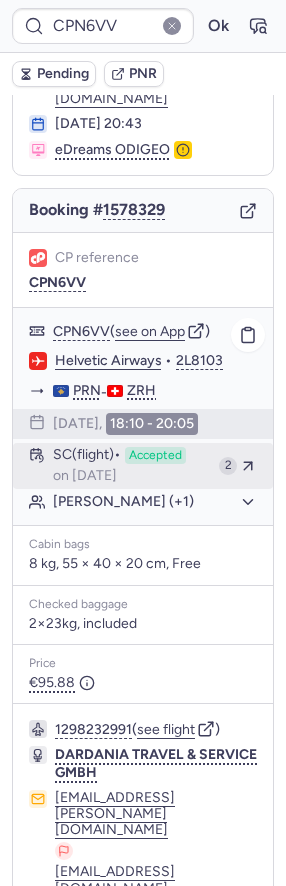click on "SC   (flight)  Accepted  on Jul 11, 2025 2" 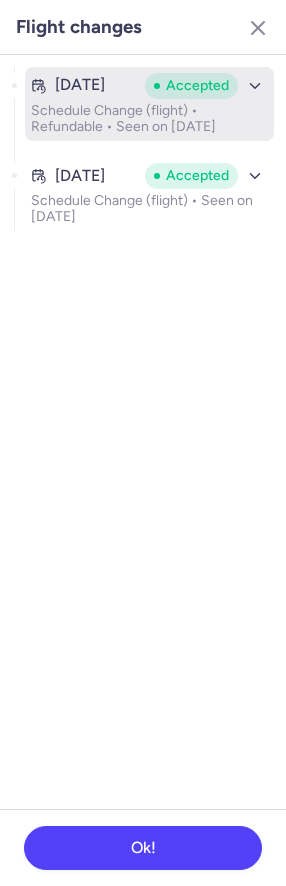 click on "Schedule Change (flight) • Refundable • Seen on Jul 11, 2025" at bounding box center [149, 119] 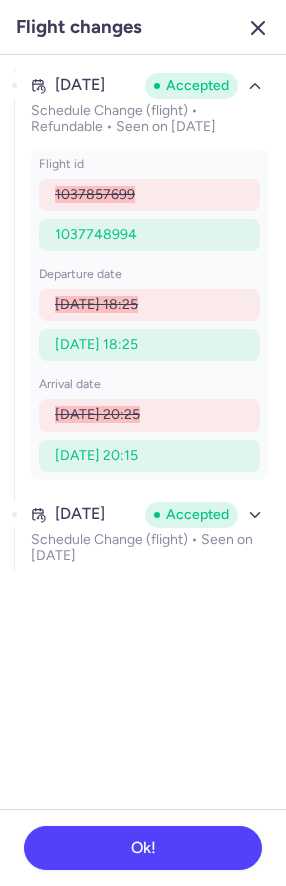 click 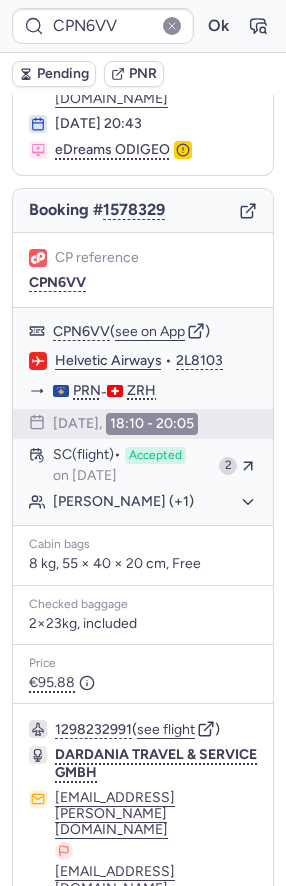 scroll, scrollTop: 205, scrollLeft: 0, axis: vertical 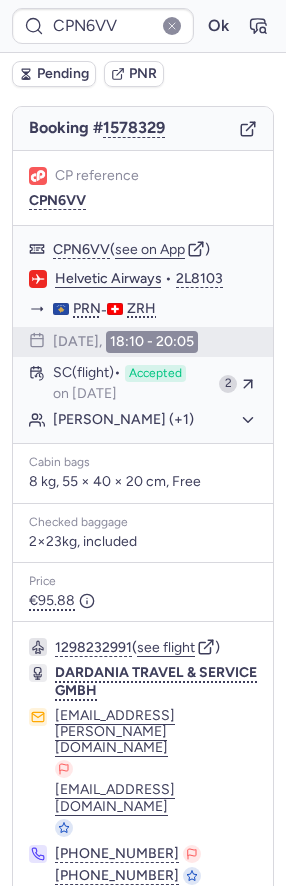 click on "No specific conditions" at bounding box center [143, 930] 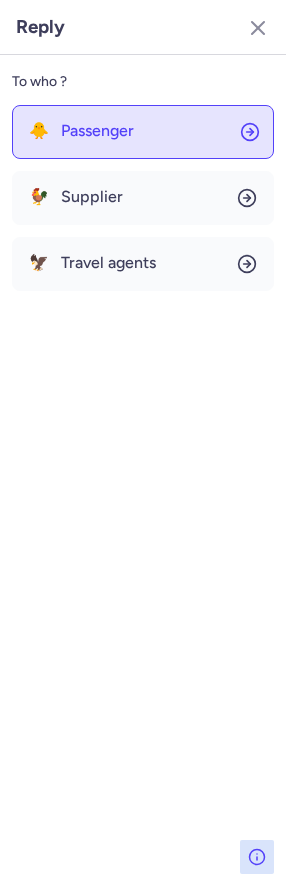 click on "Passenger" at bounding box center (97, 131) 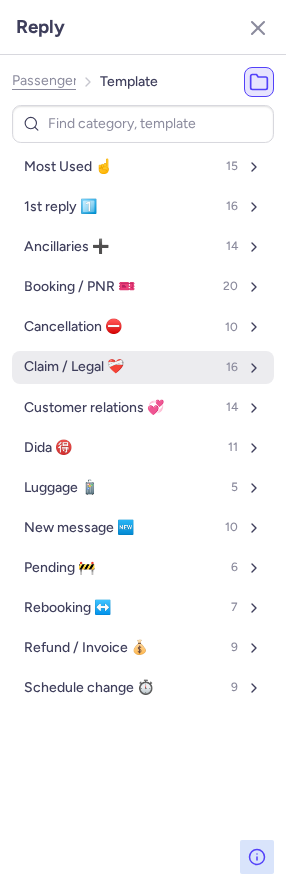click on "Claim / Legal ❤️‍🩹" at bounding box center [74, 367] 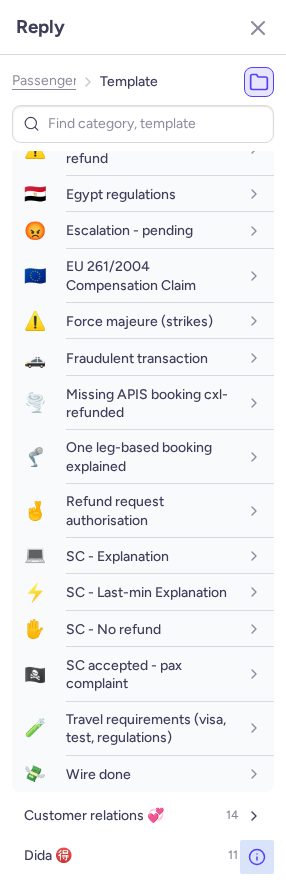 scroll, scrollTop: 375, scrollLeft: 0, axis: vertical 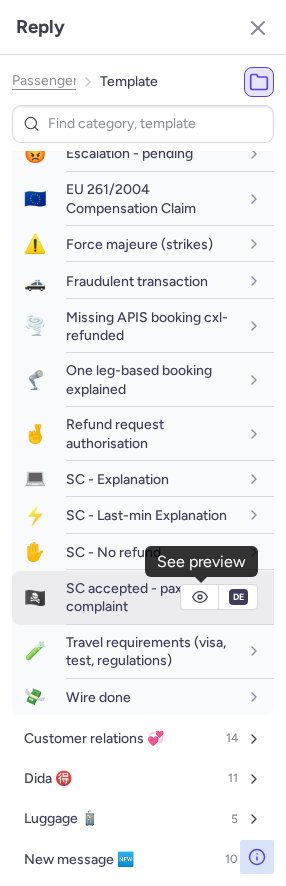 click 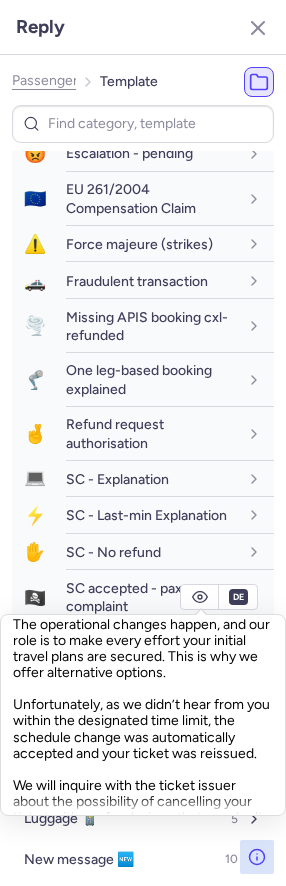 scroll, scrollTop: 1019, scrollLeft: 0, axis: vertical 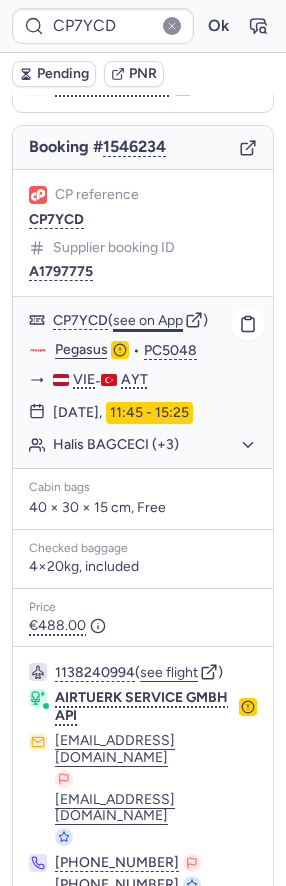 click on "see on App" 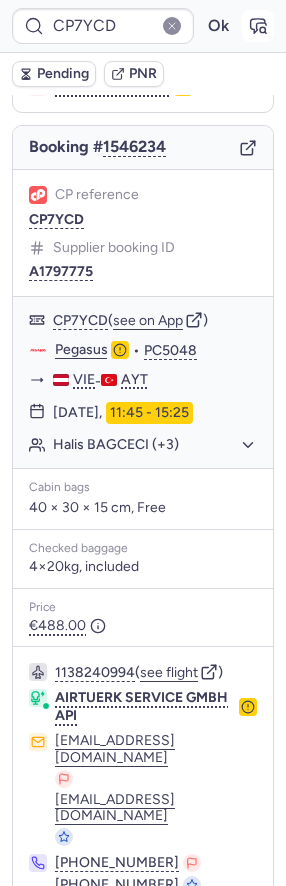 click 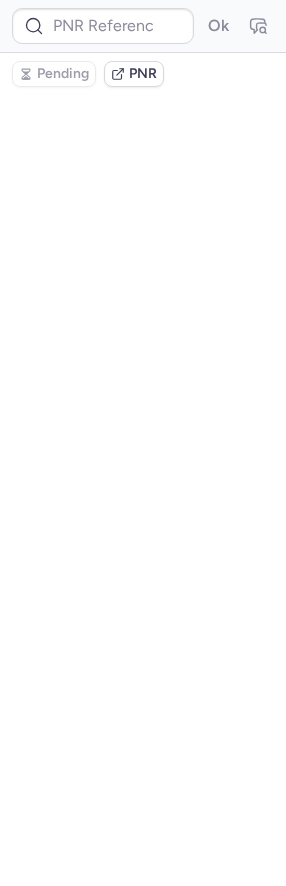scroll, scrollTop: 0, scrollLeft: 0, axis: both 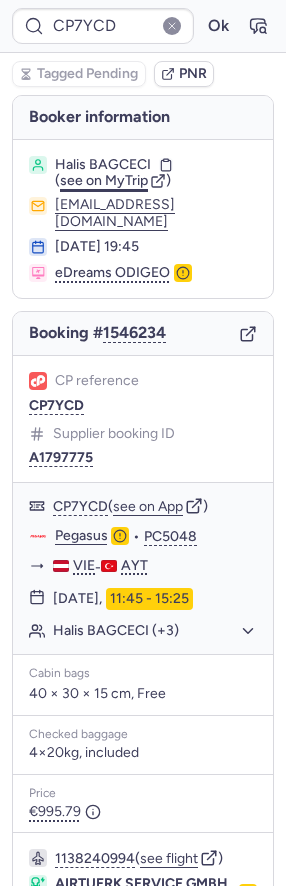 click on "see on MyTrip" at bounding box center (104, 180) 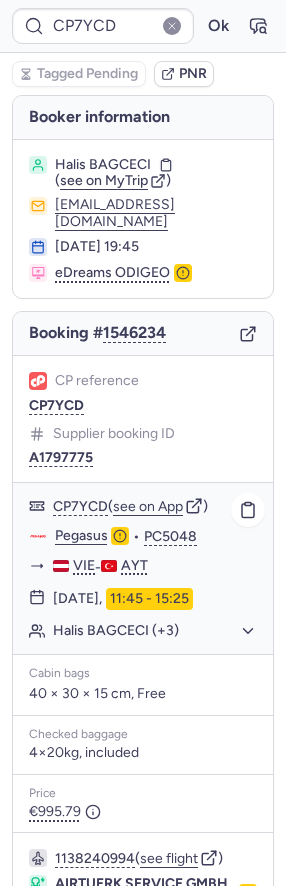 scroll, scrollTop: 186, scrollLeft: 0, axis: vertical 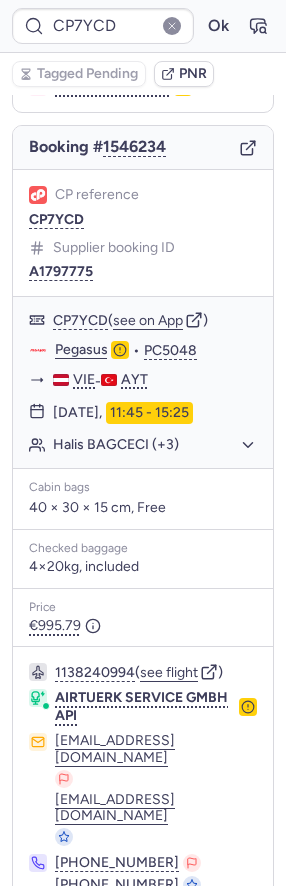 click 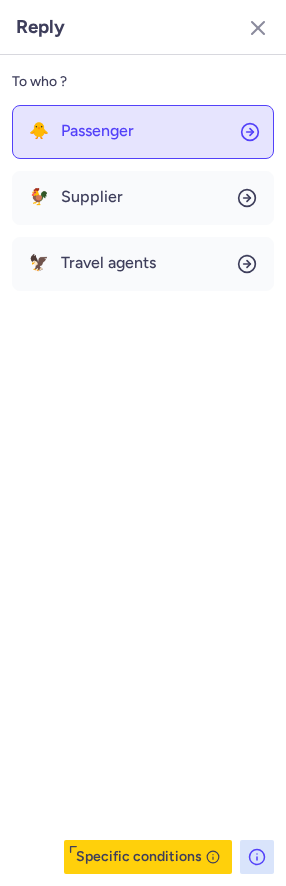 click on "Passenger" at bounding box center [97, 131] 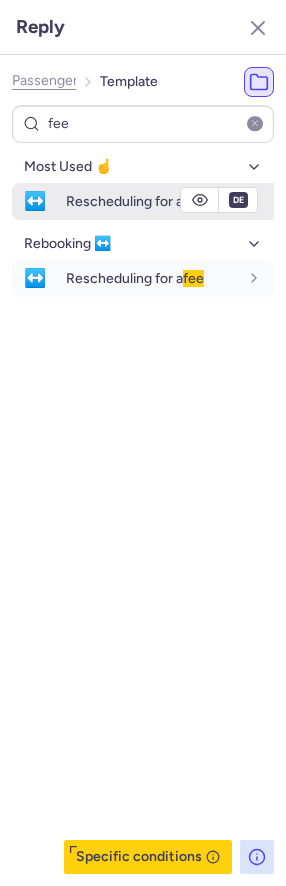 click on "Rescheduling for a  fee" at bounding box center (135, 201) 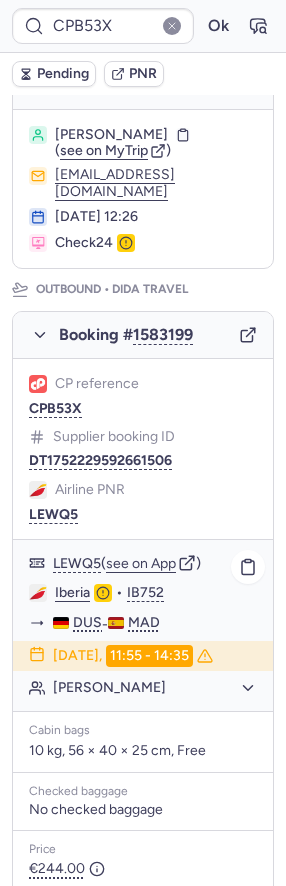 scroll, scrollTop: 10, scrollLeft: 0, axis: vertical 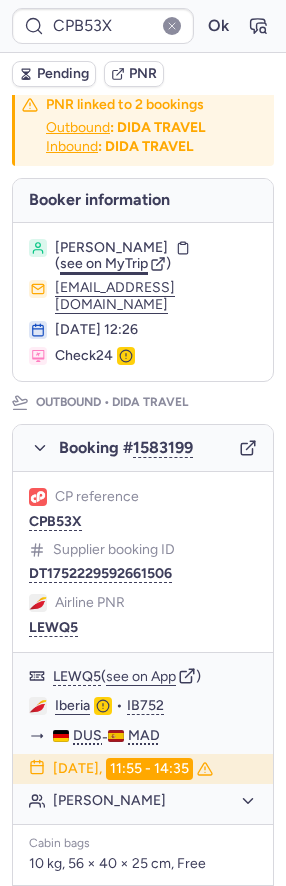 click on "see on MyTrip" at bounding box center [104, 263] 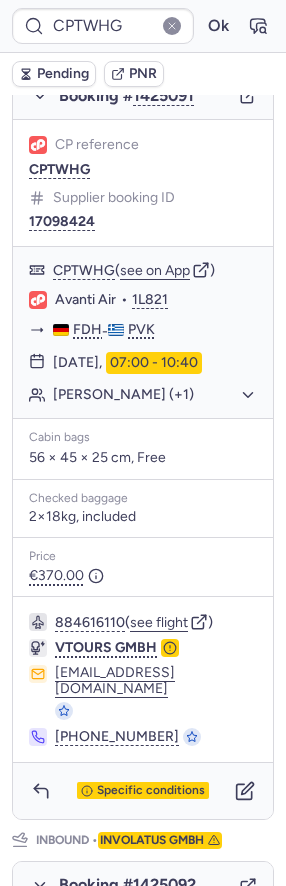 scroll, scrollTop: 505, scrollLeft: 0, axis: vertical 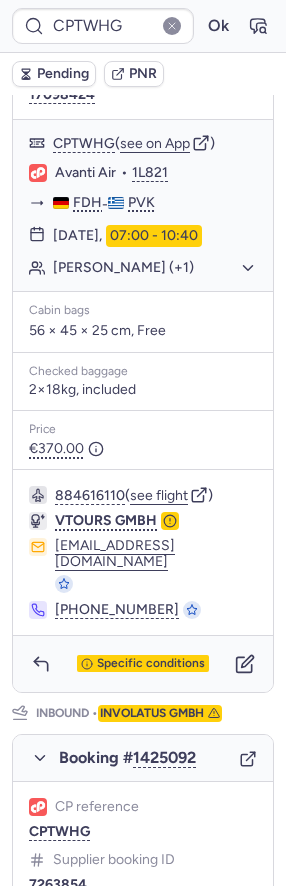 click on "Specific conditions" at bounding box center (143, 664) 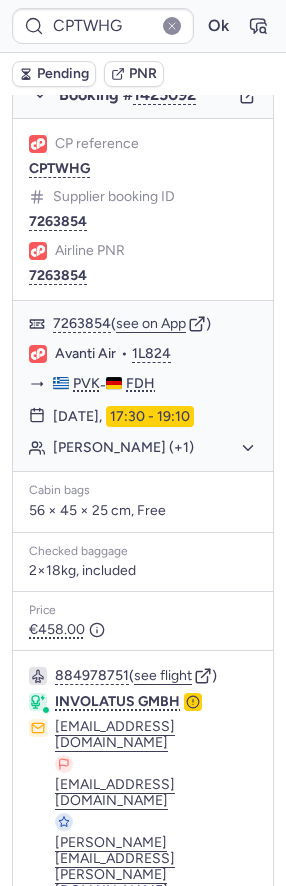 scroll, scrollTop: 1185, scrollLeft: 0, axis: vertical 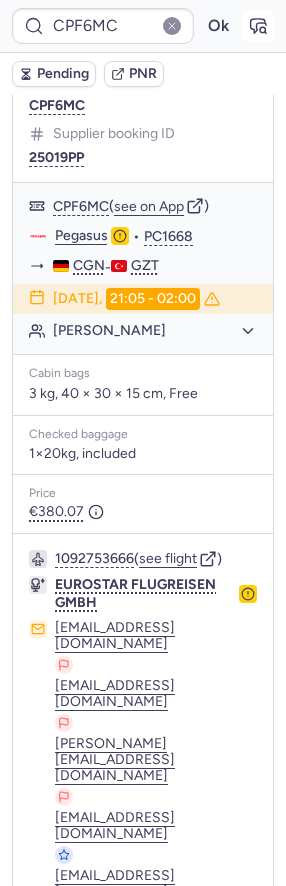 click 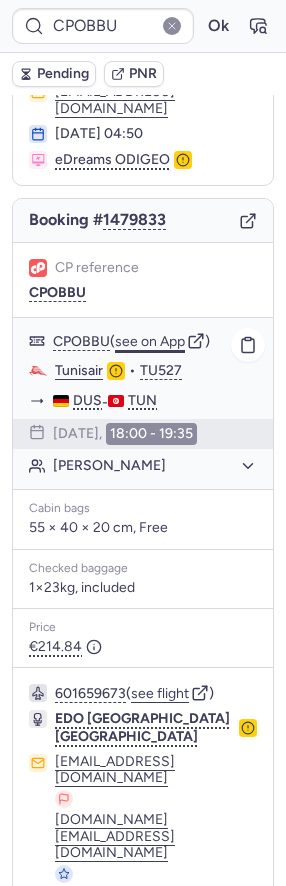 click on "see on App" 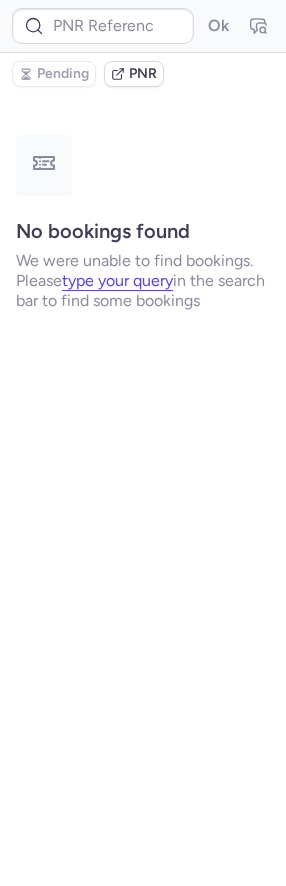 scroll, scrollTop: 0, scrollLeft: 0, axis: both 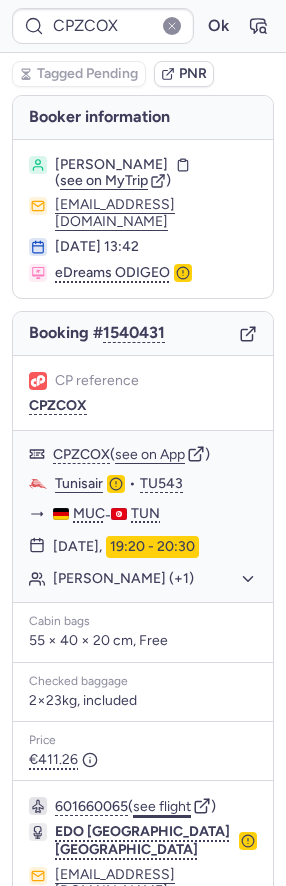 click on "see flight" 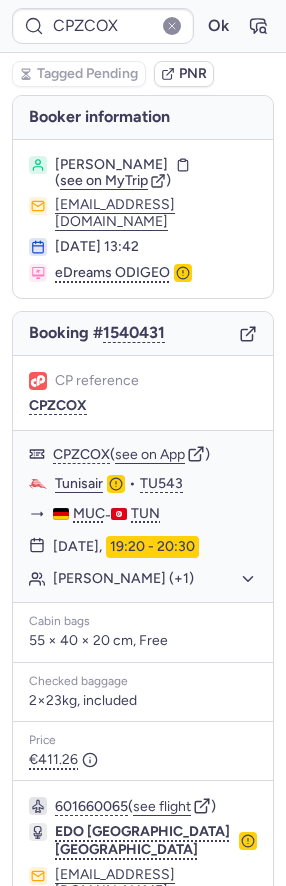 scroll, scrollTop: 113, scrollLeft: 0, axis: vertical 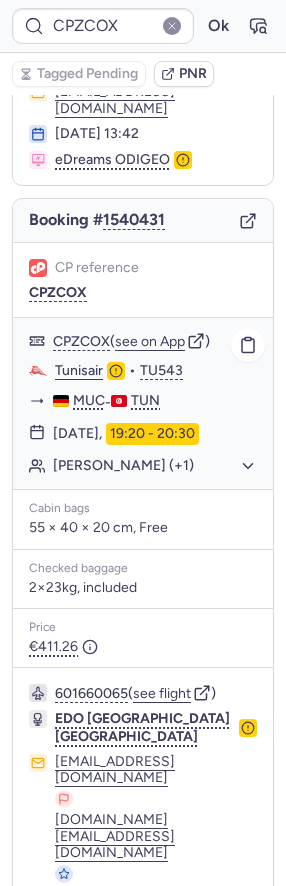 click on "Najoua MOULA (+1)" 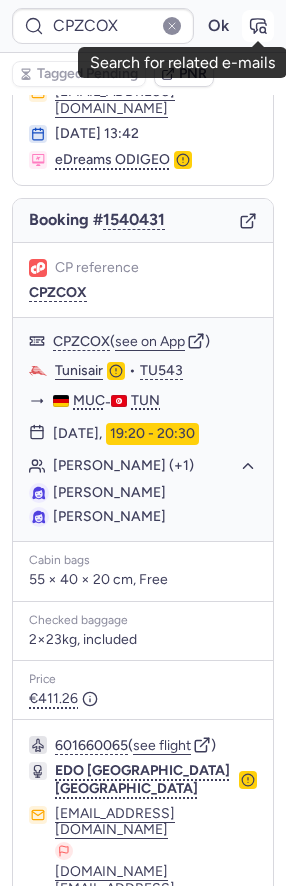 click 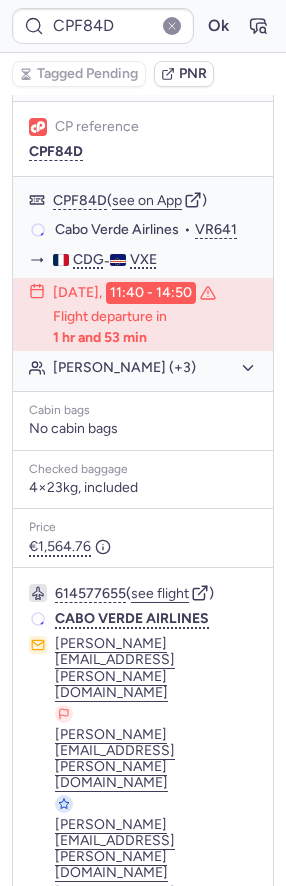 scroll, scrollTop: 245, scrollLeft: 0, axis: vertical 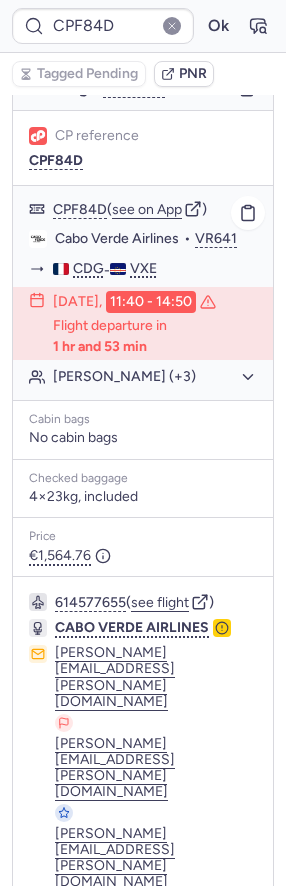 click on "Fabien LE SAUX (+3)" 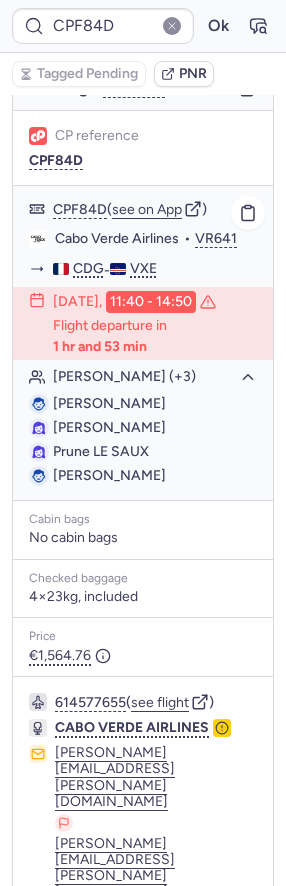 drag, startPoint x: 168, startPoint y: 389, endPoint x: 41, endPoint y: 387, distance: 127.01575 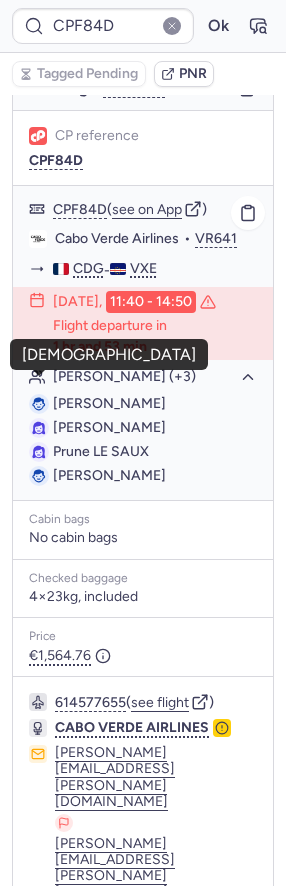 copy on "Fabien LE SAUX" 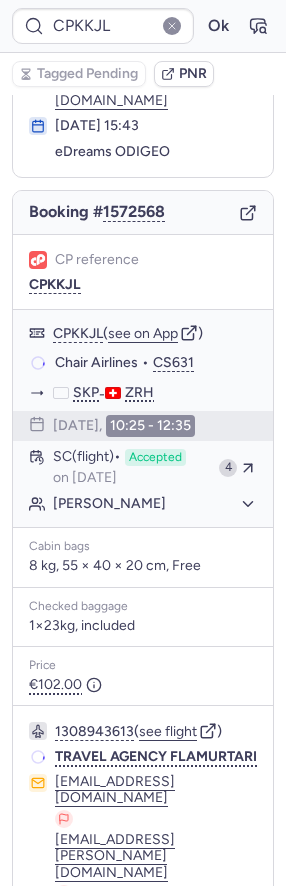 scroll, scrollTop: 115, scrollLeft: 0, axis: vertical 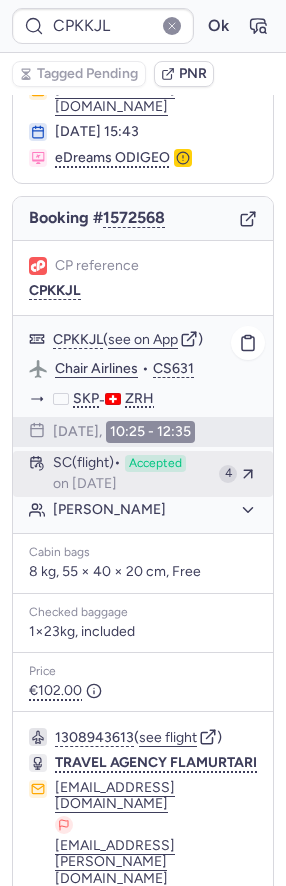 click on "SC   (flight)" at bounding box center (87, 464) 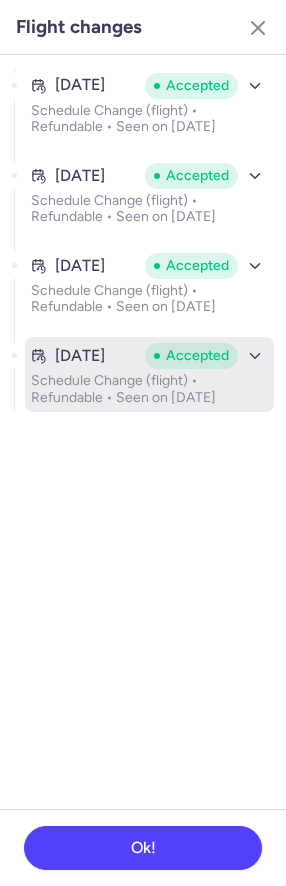 click on "Schedule Change (flight) • Refundable • Seen on Jul 13, 2025" at bounding box center [149, 389] 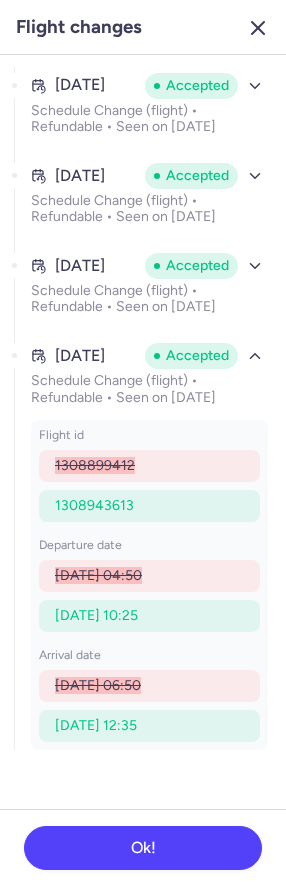 click 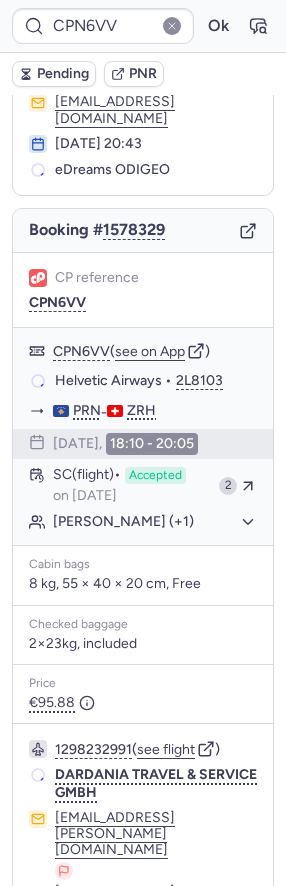 scroll, scrollTop: 97, scrollLeft: 0, axis: vertical 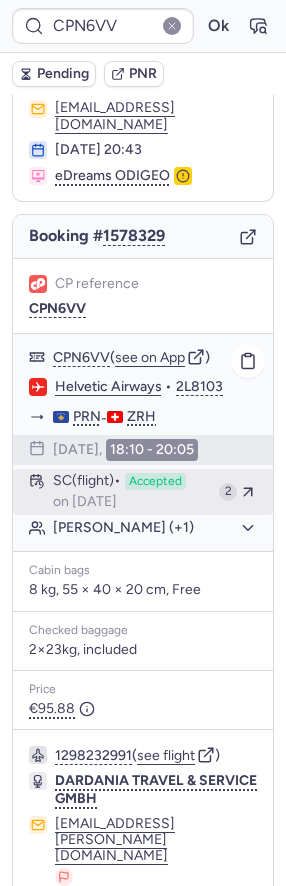click on "SC   (flight)  Accepted  on Jul 11, 2025" at bounding box center [132, 492] 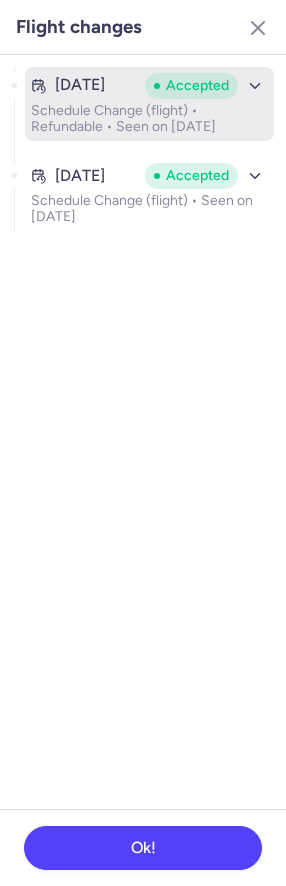 click on "Jul 10, 2025" at bounding box center (80, 85) 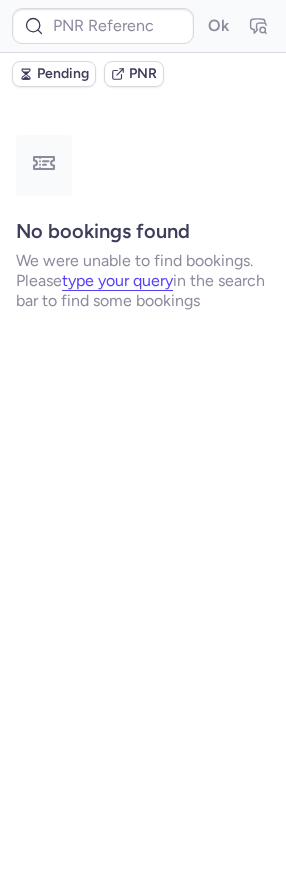 scroll, scrollTop: 0, scrollLeft: 0, axis: both 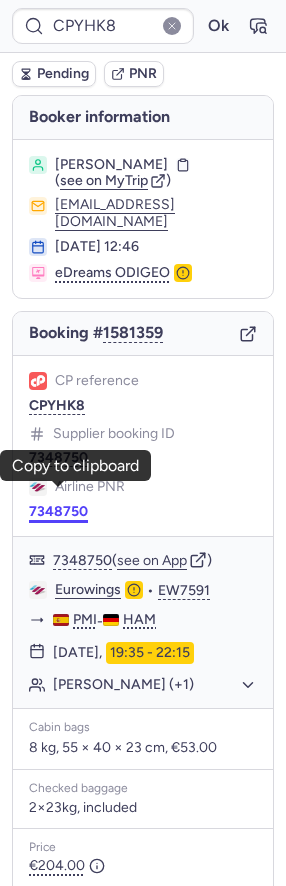 click on "7348750" at bounding box center [58, 512] 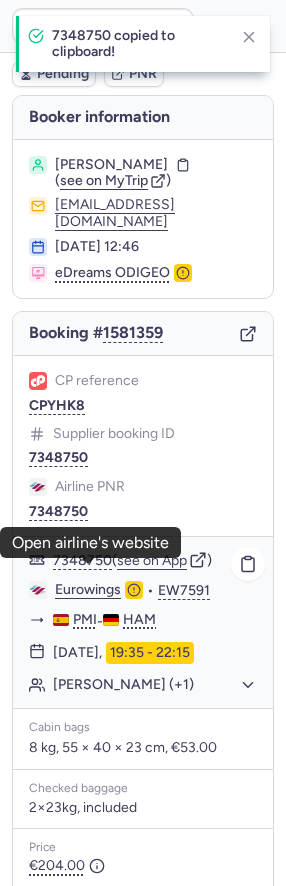 click on "Eurowings" 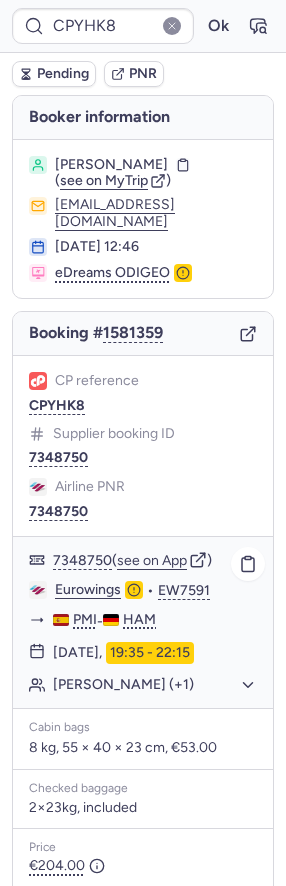 click on "Narek ERVANDIAN (+1)" 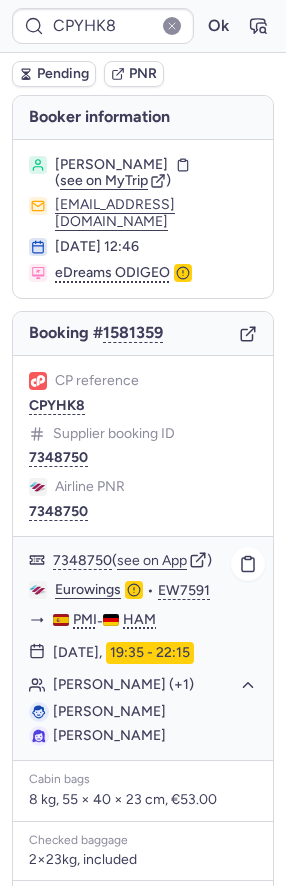 click on "Narek ERVANDIAN" at bounding box center [109, 711] 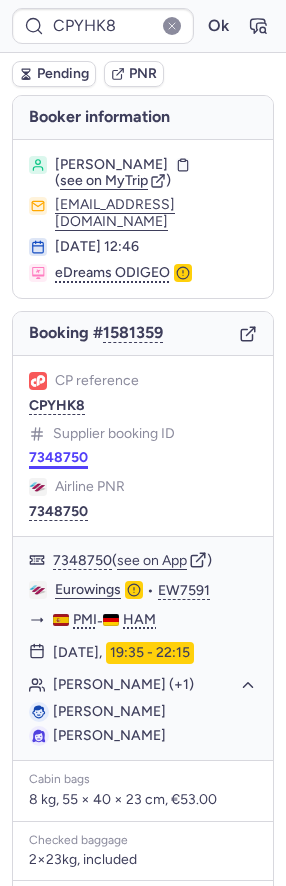click on "7348750" at bounding box center [58, 458] 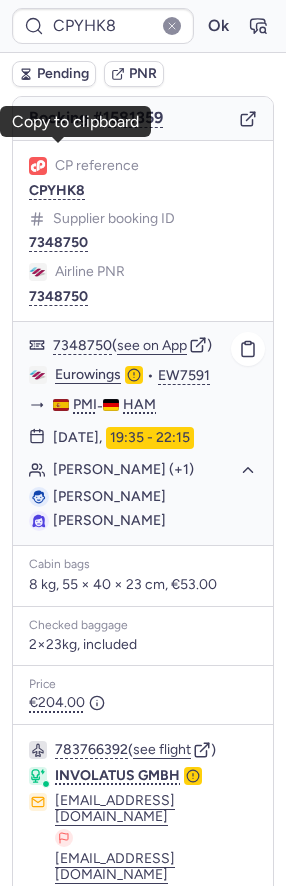 scroll, scrollTop: 362, scrollLeft: 0, axis: vertical 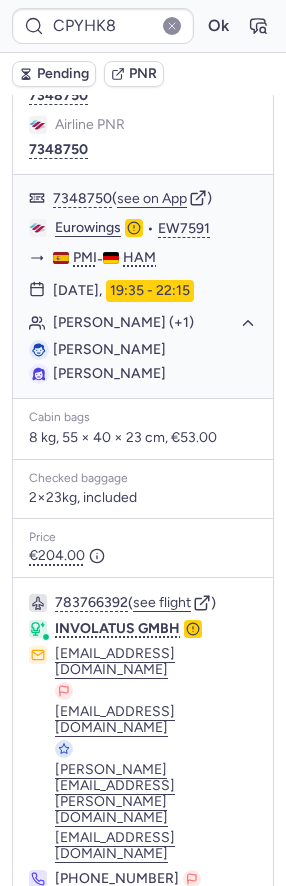 click 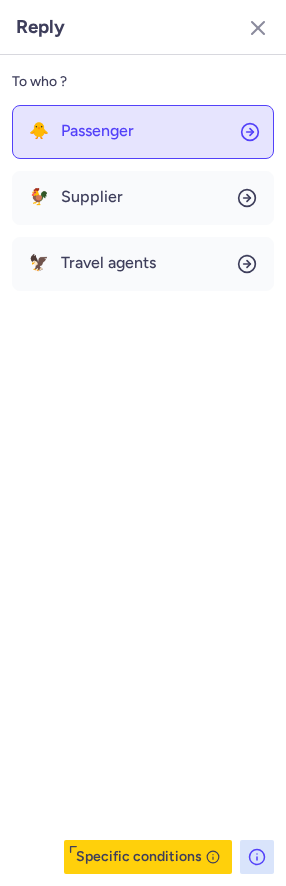 click on "🐥 Passenger" 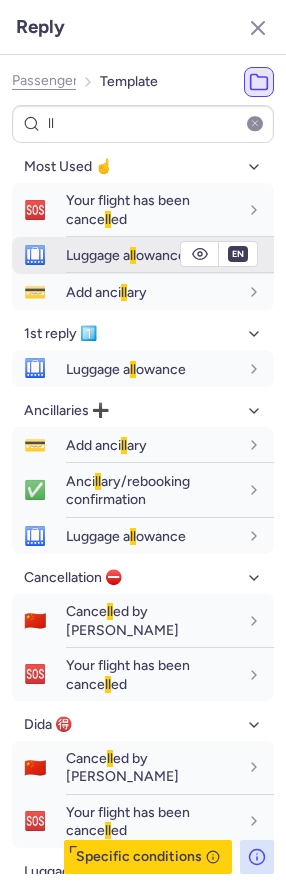 click on "Luggage a ll owance" at bounding box center (170, 255) 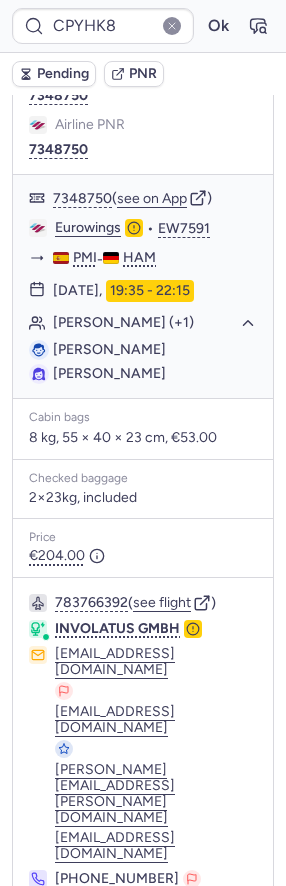 click on "Pending" at bounding box center (63, 74) 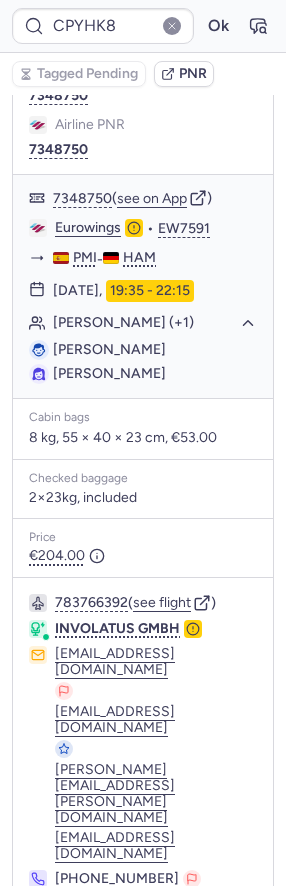 click on "Specific conditions" at bounding box center [143, 977] 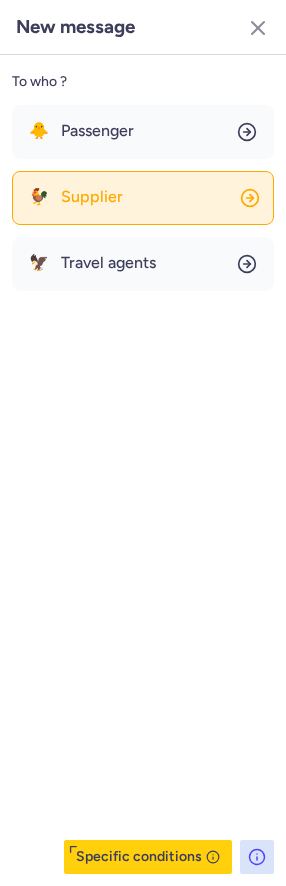 click on "🐓 Supplier" 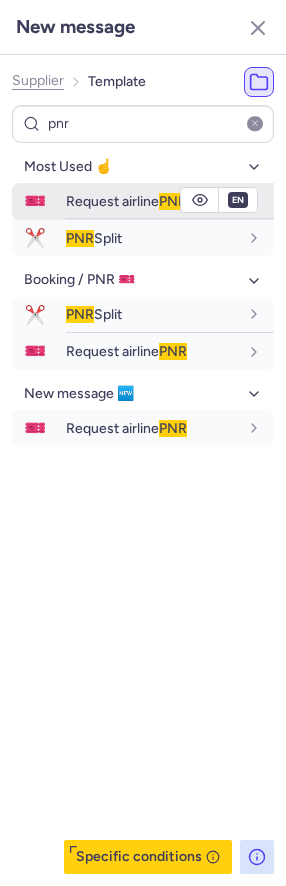 click on "Request airline  PNR" at bounding box center (126, 201) 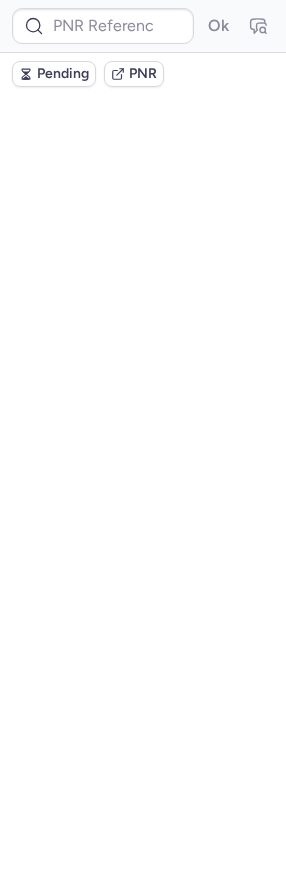 scroll, scrollTop: 0, scrollLeft: 0, axis: both 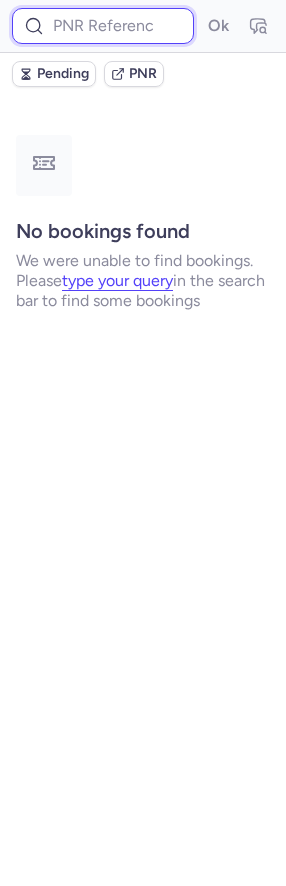 click at bounding box center [103, 26] 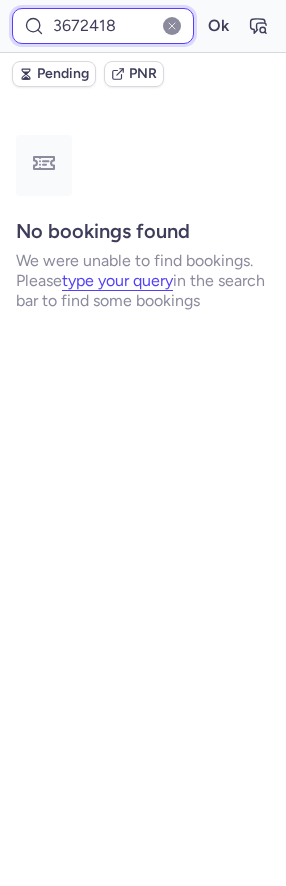 click on "Ok" at bounding box center (218, 26) 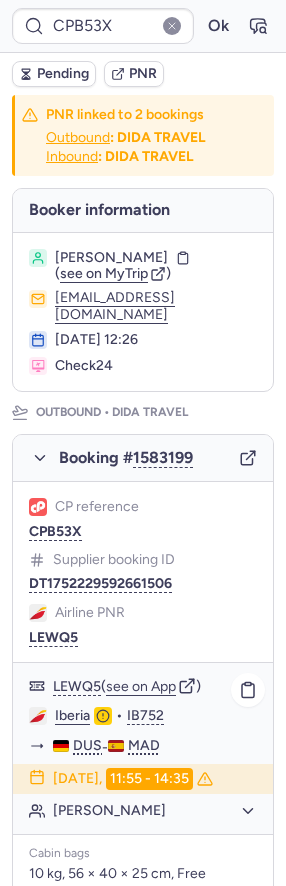 scroll, scrollTop: 1106, scrollLeft: 0, axis: vertical 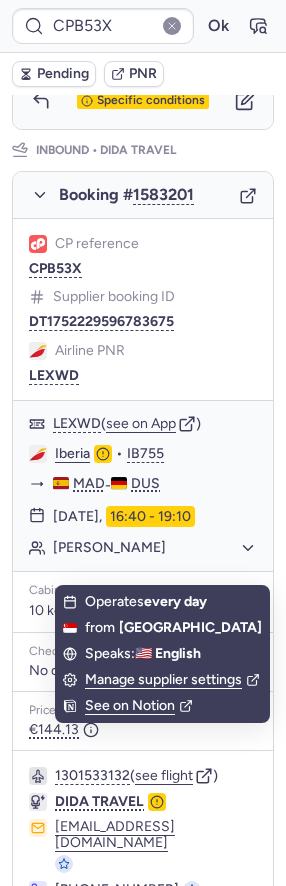 click 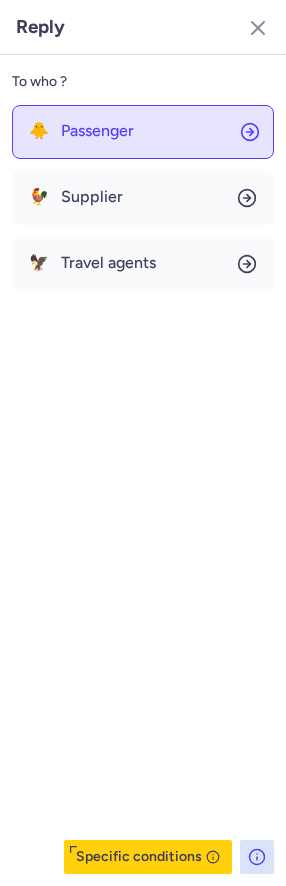 click on "🐥 Passenger" 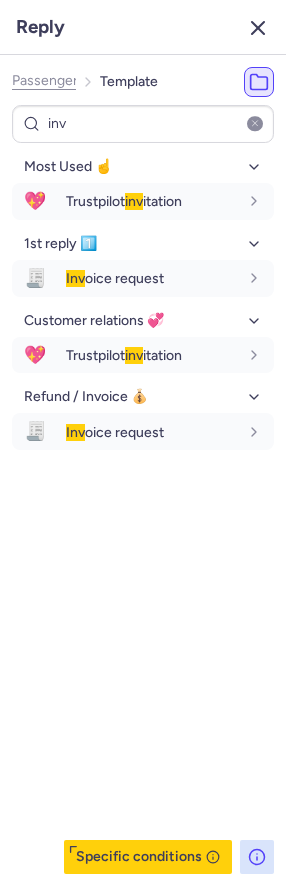 click 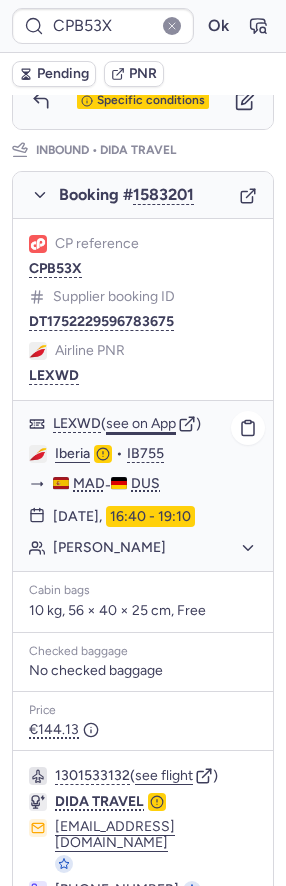 click on "see on App" 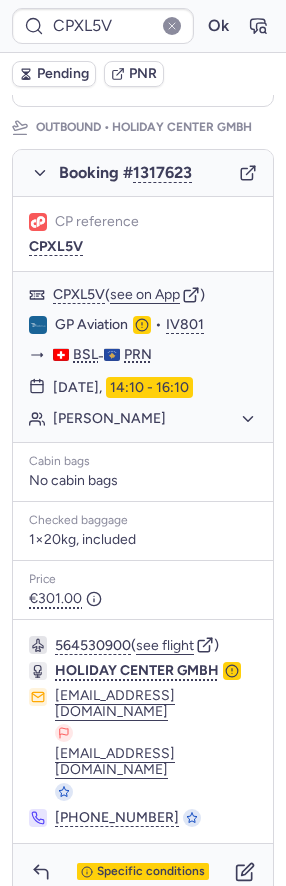 scroll, scrollTop: 250, scrollLeft: 0, axis: vertical 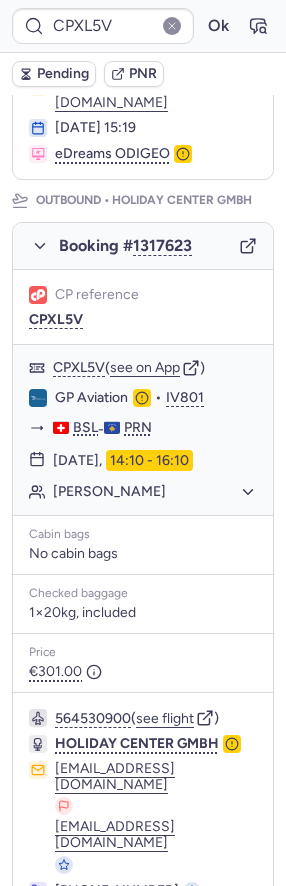 click at bounding box center (41, 945) 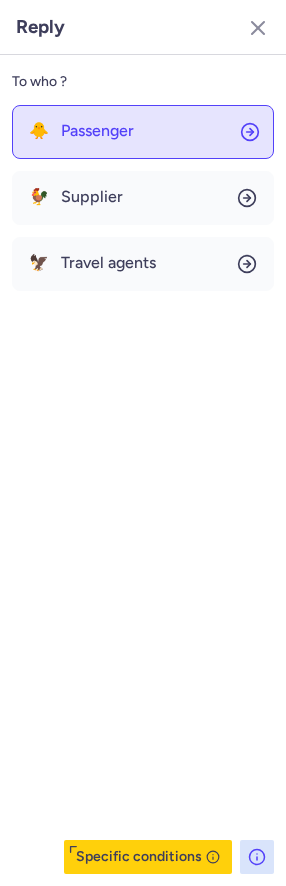 click on "Passenger" at bounding box center [97, 131] 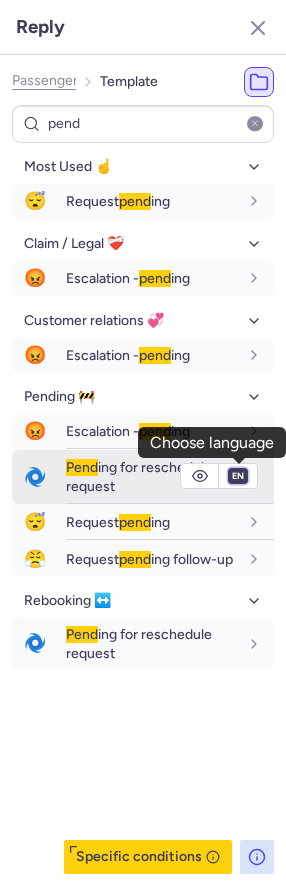 click on "fr en de nl pt es it ru" at bounding box center (238, 476) 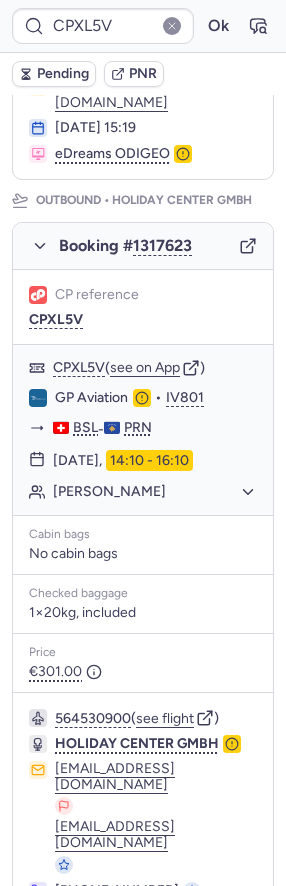 click on "Pending" at bounding box center (63, 74) 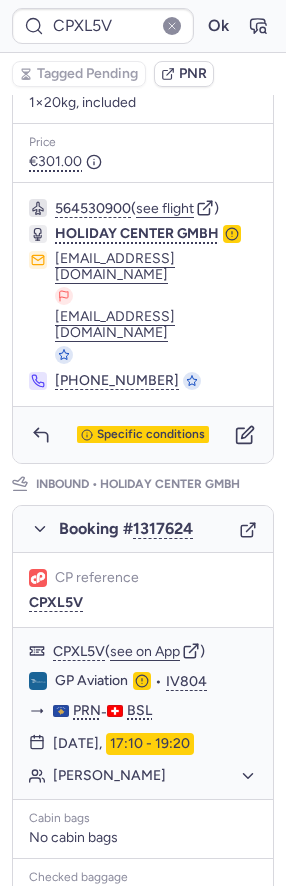 scroll, scrollTop: 716, scrollLeft: 0, axis: vertical 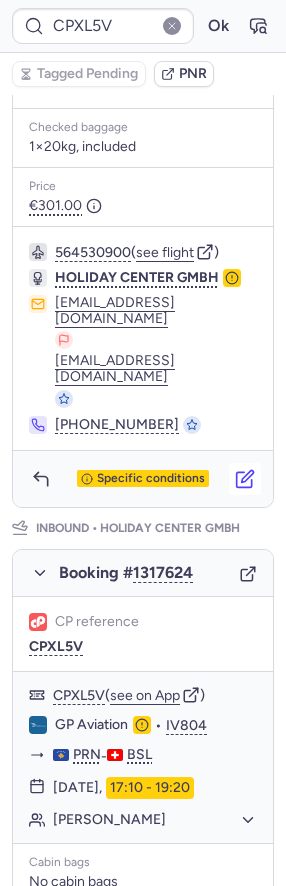 click 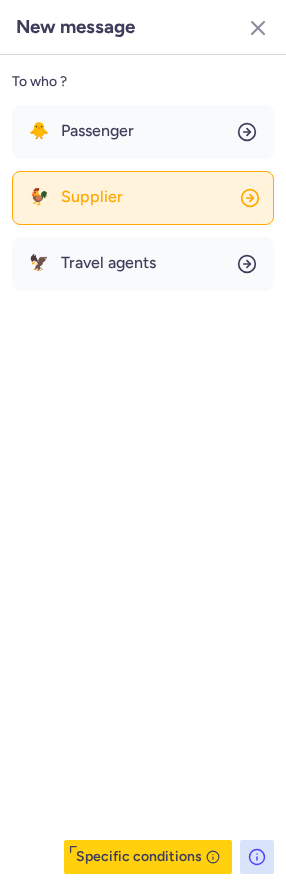 click on "🐓 Supplier" 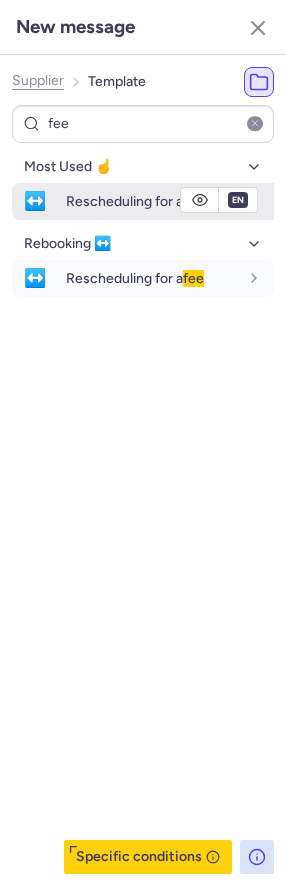 click on "Rescheduling for a  fee" at bounding box center [135, 201] 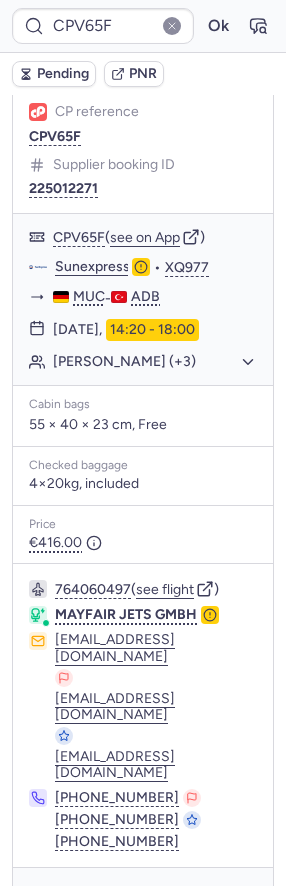 scroll, scrollTop: 434, scrollLeft: 0, axis: vertical 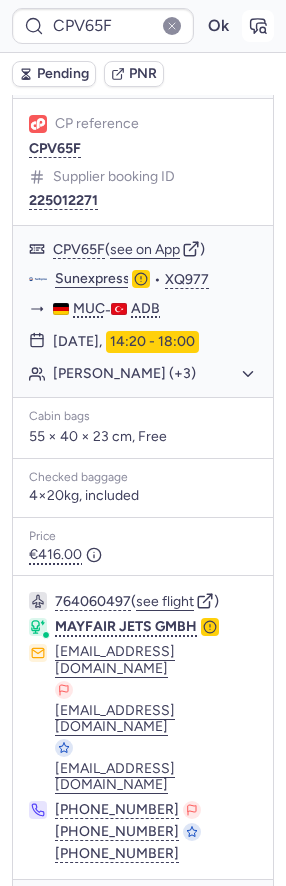 click 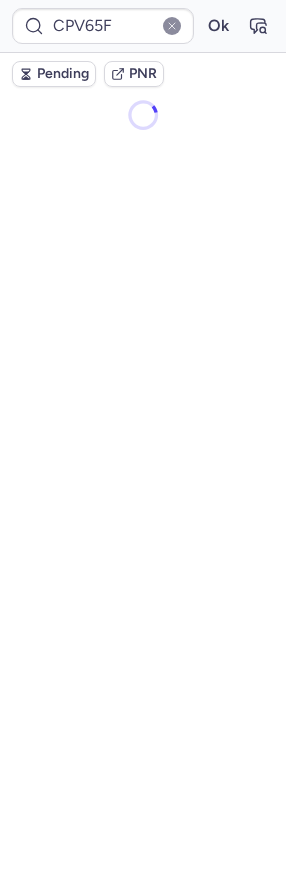 scroll, scrollTop: 0, scrollLeft: 0, axis: both 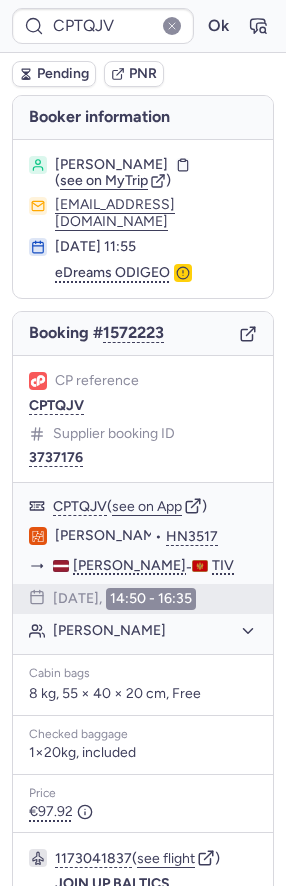 click on "Pending" at bounding box center [54, 74] 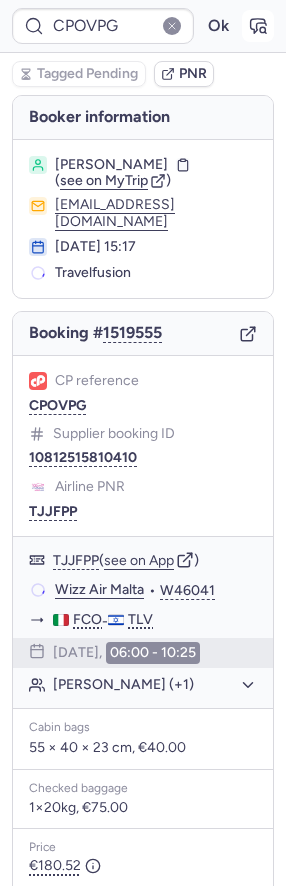 click 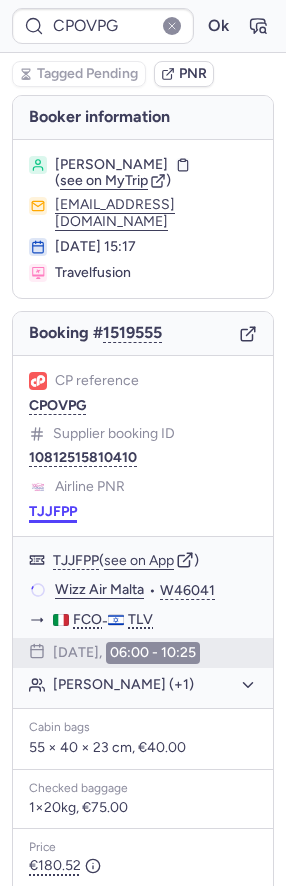 click on "TJJFPP" at bounding box center [53, 512] 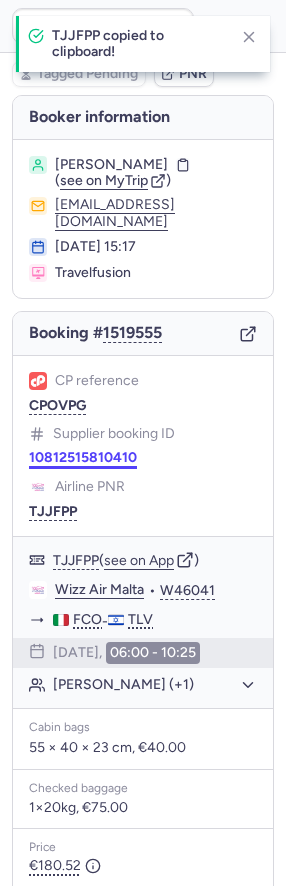 click on "10812515810410" at bounding box center [83, 458] 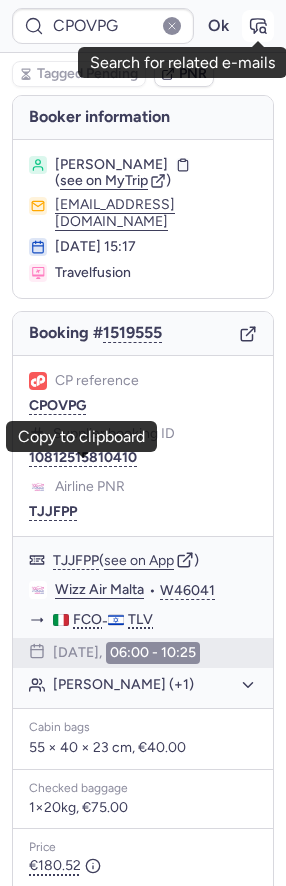 click 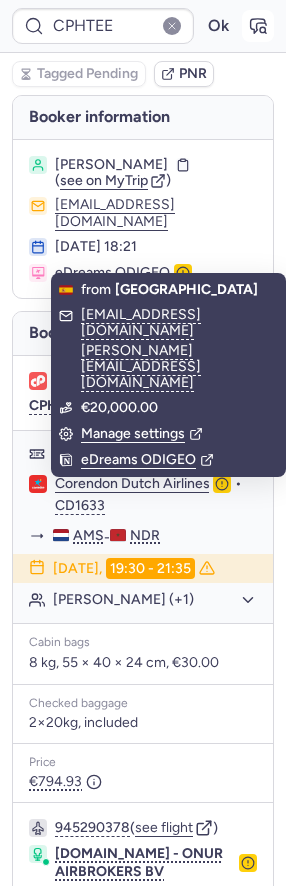 click at bounding box center [258, 26] 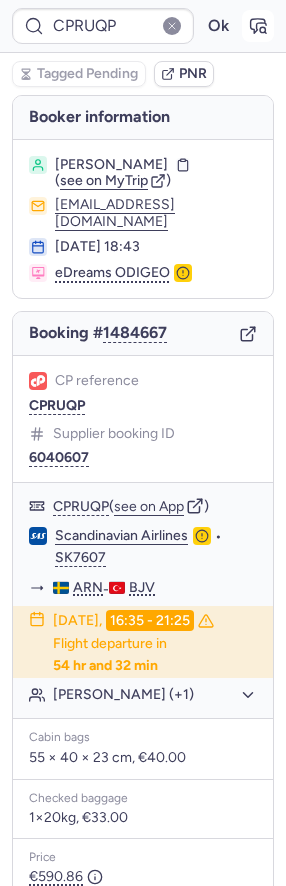 click 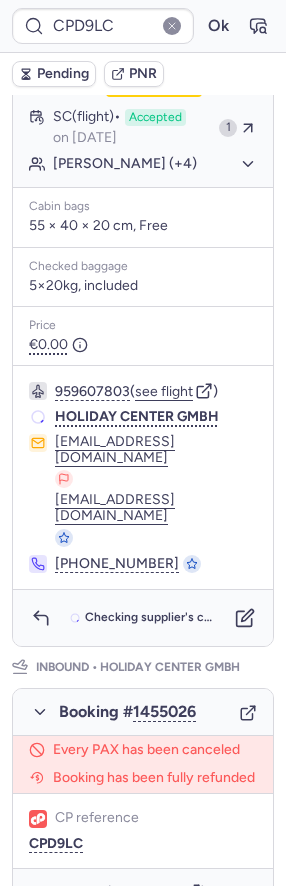 scroll, scrollTop: 0, scrollLeft: 0, axis: both 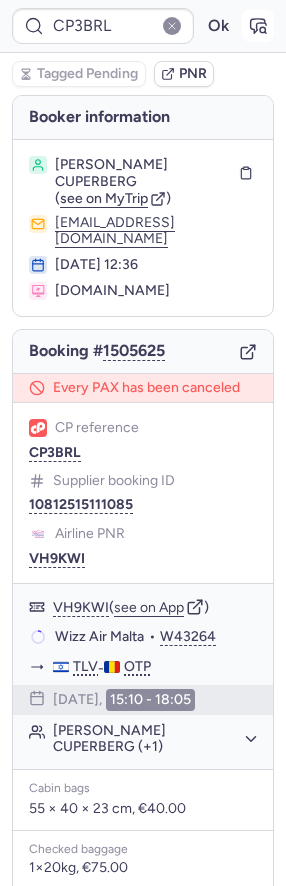 click 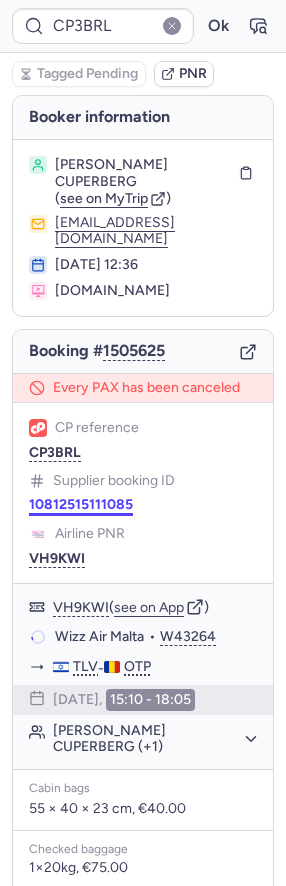 click on "10812515111085" at bounding box center (81, 505) 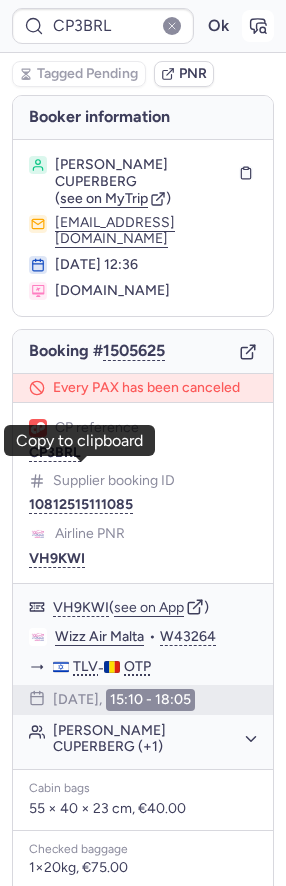 click 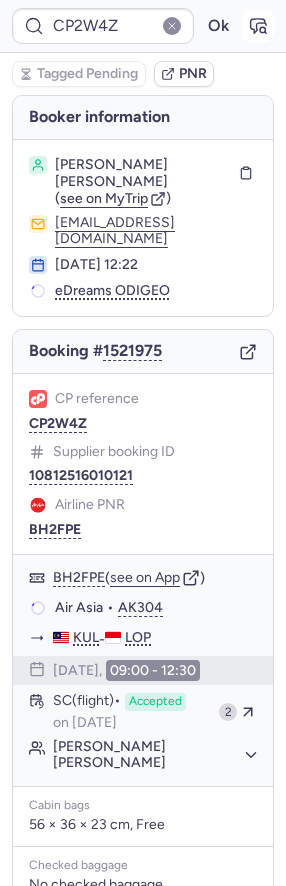 click 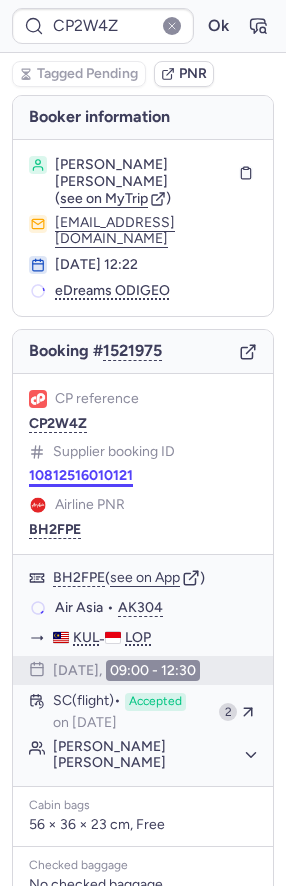 click on "10812516010121" at bounding box center (81, 476) 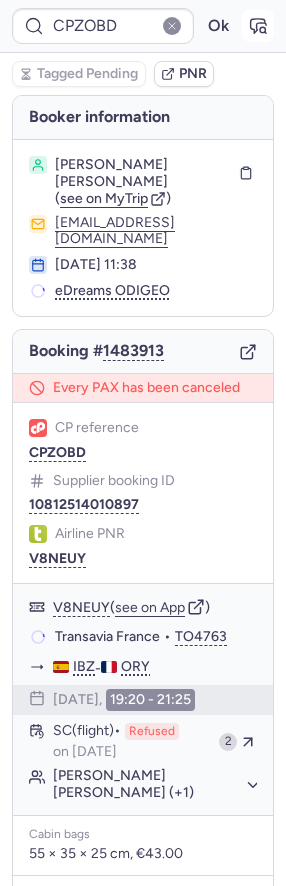 click 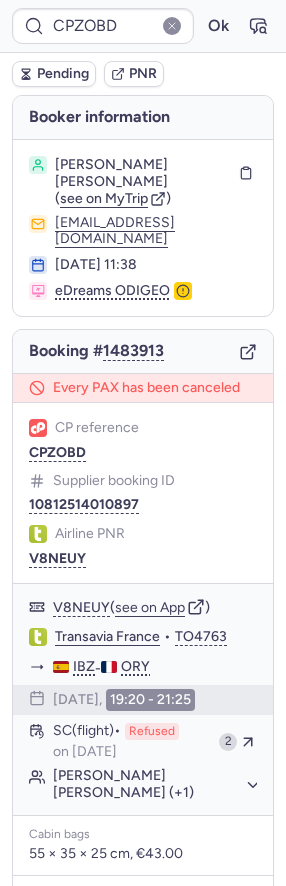 scroll, scrollTop: 388, scrollLeft: 0, axis: vertical 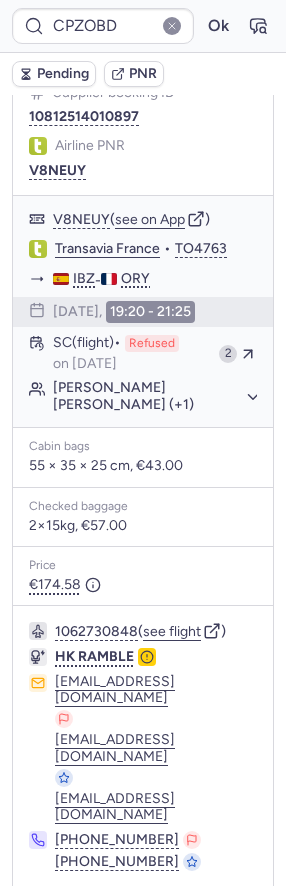click 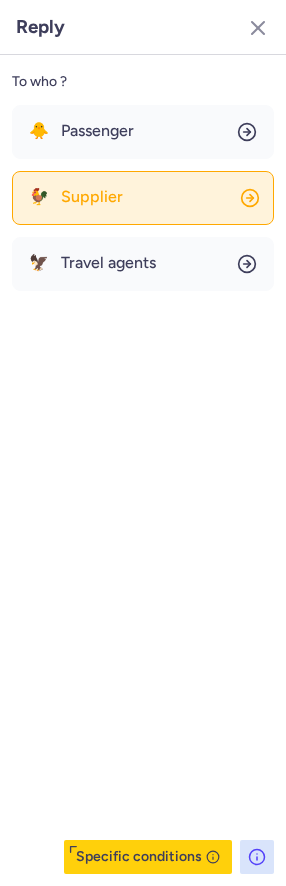 click on "Supplier" at bounding box center (92, 197) 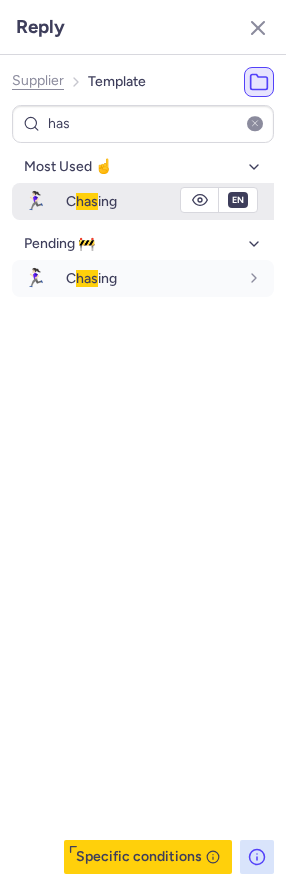 click on "C has ing" at bounding box center (91, 201) 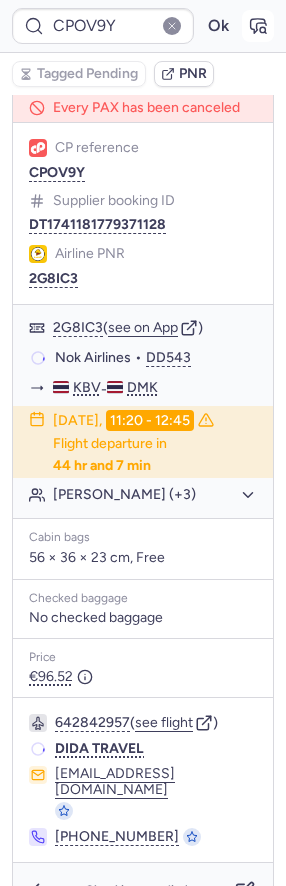 scroll, scrollTop: 250, scrollLeft: 0, axis: vertical 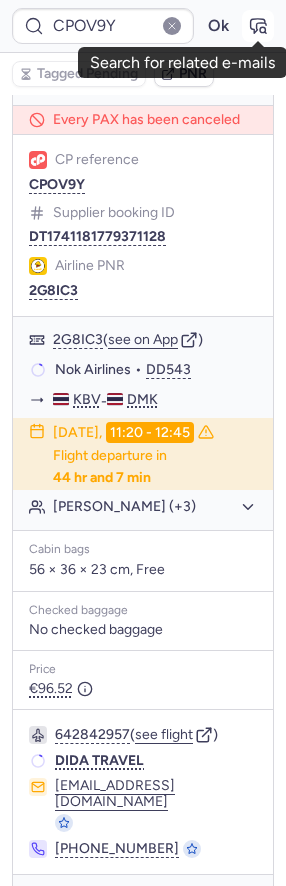 click 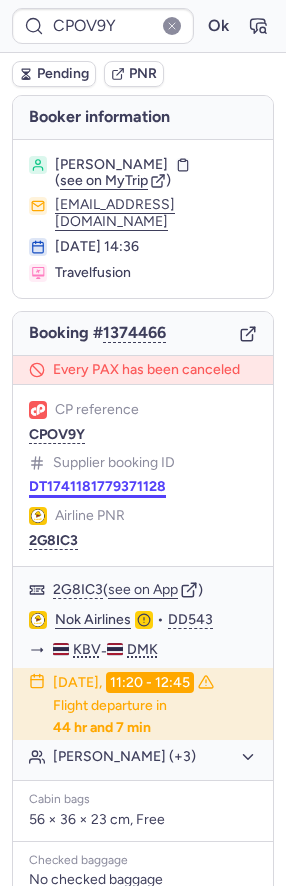 scroll, scrollTop: 250, scrollLeft: 0, axis: vertical 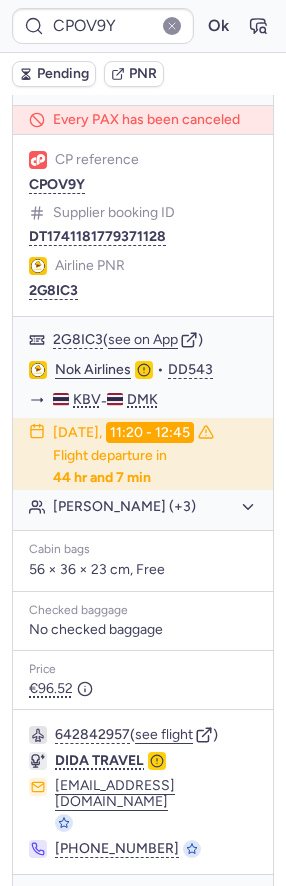 click 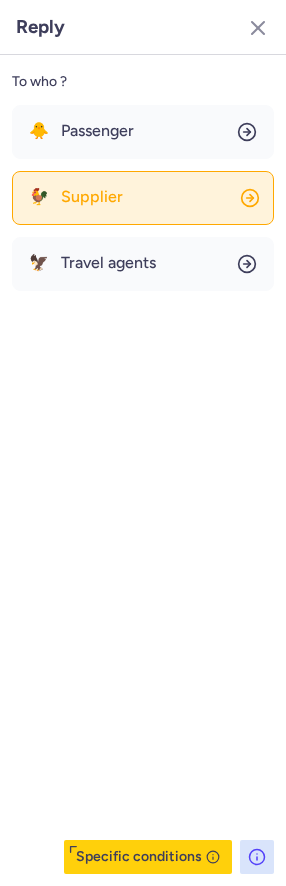 click on "🐓 Supplier" 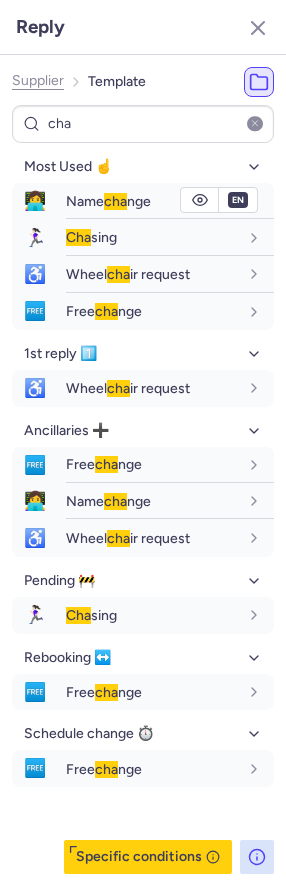 click on "Name  cha nge" at bounding box center [170, 201] 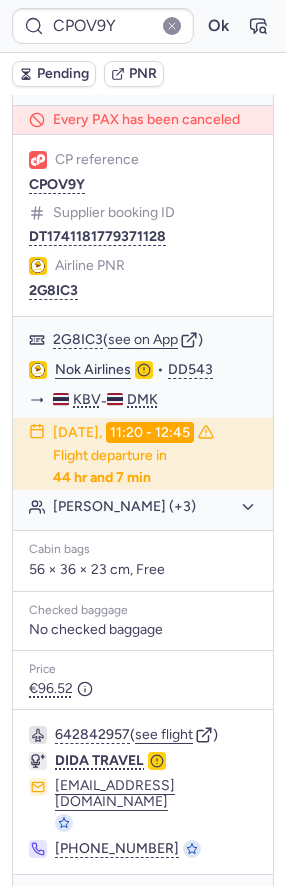 click at bounding box center (41, 903) 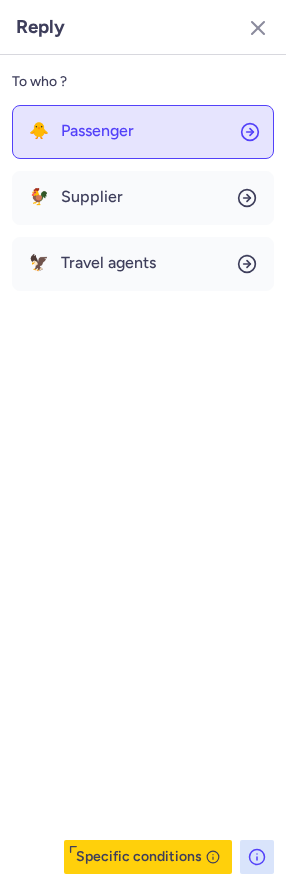 click on "Passenger" at bounding box center [97, 131] 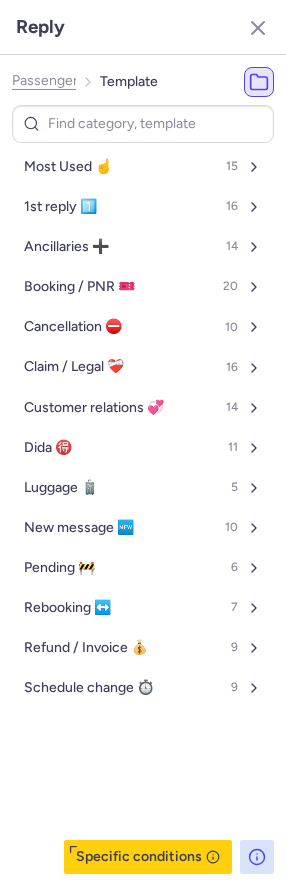 click on "Passenger" 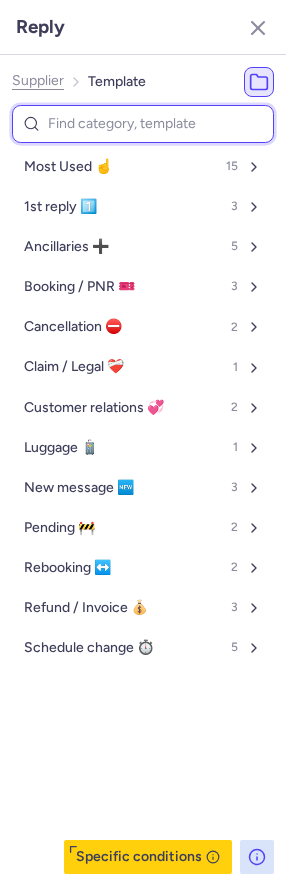 click at bounding box center (143, 124) 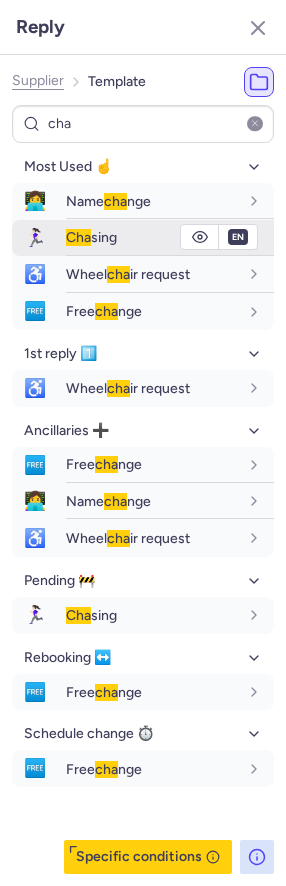 click on "Cha sing" at bounding box center (152, 237) 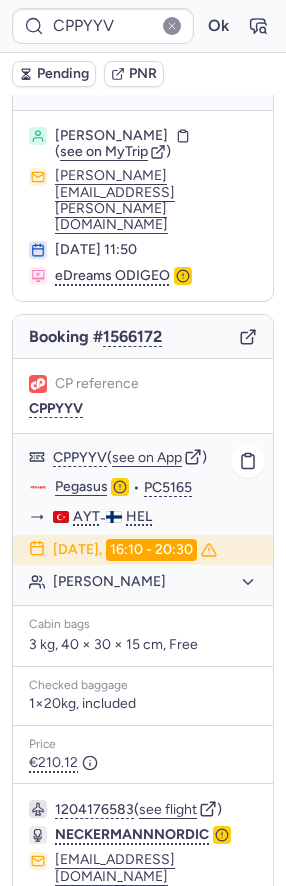 scroll, scrollTop: 0, scrollLeft: 0, axis: both 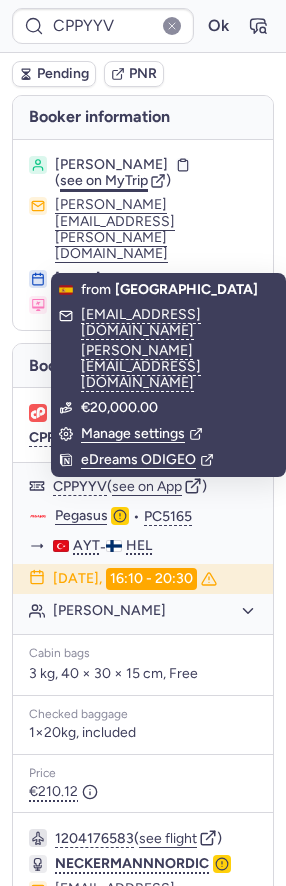 click on "see on MyTrip" at bounding box center [104, 180] 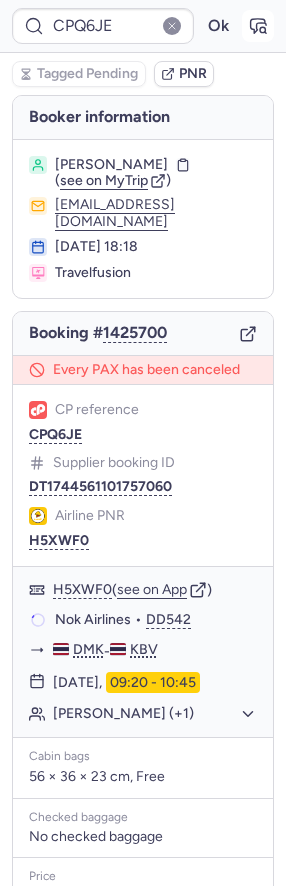 click 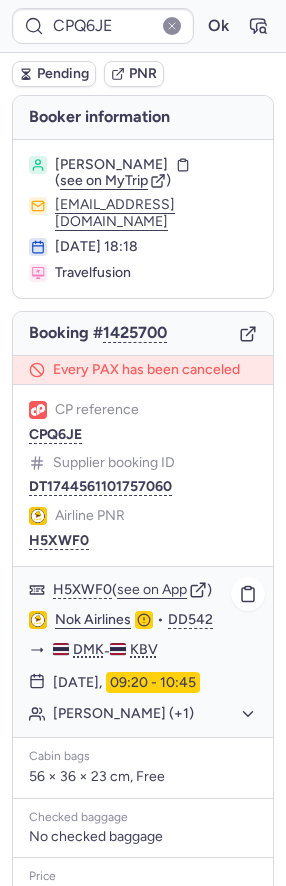 scroll, scrollTop: 206, scrollLeft: 0, axis: vertical 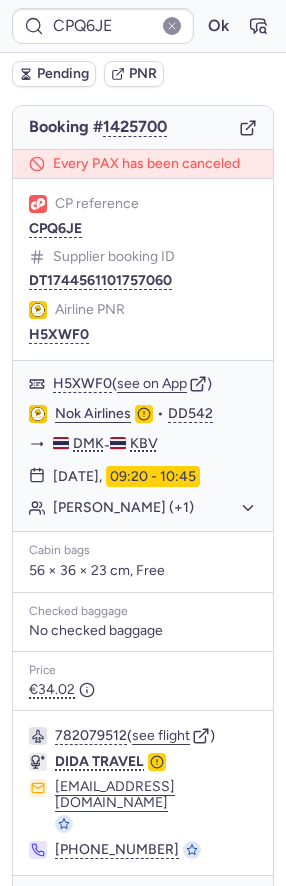 click at bounding box center (41, 904) 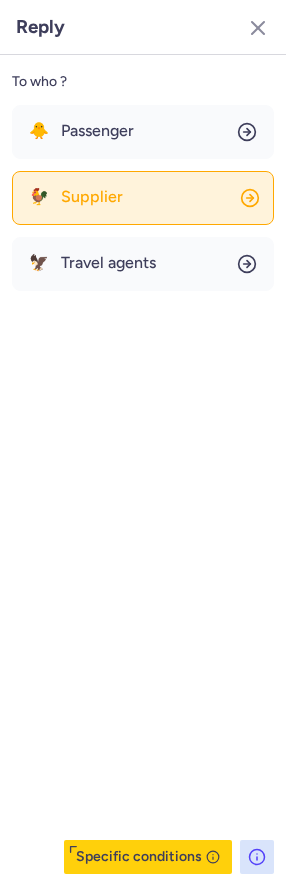 click on "🐓 Supplier" 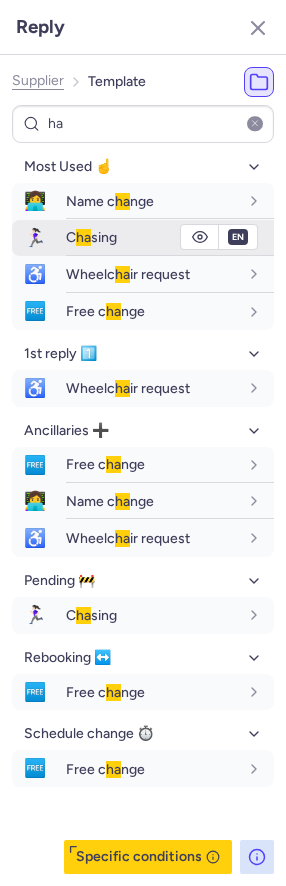 click on "C ha sing" at bounding box center [91, 237] 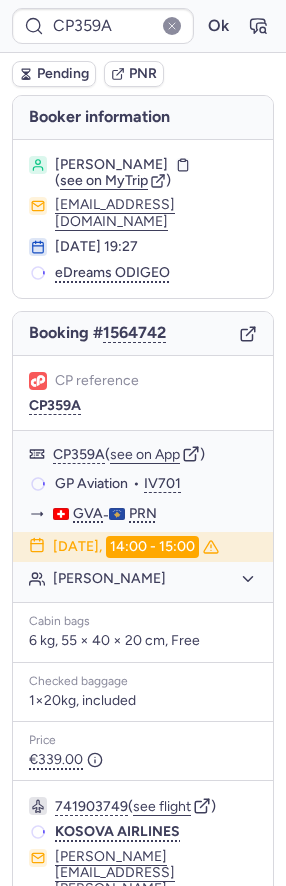 scroll, scrollTop: 161, scrollLeft: 0, axis: vertical 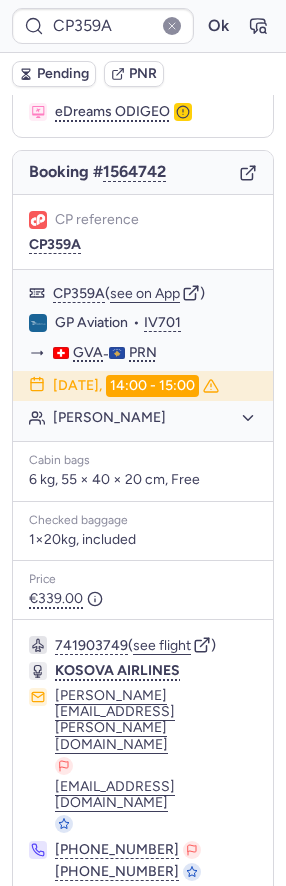 click 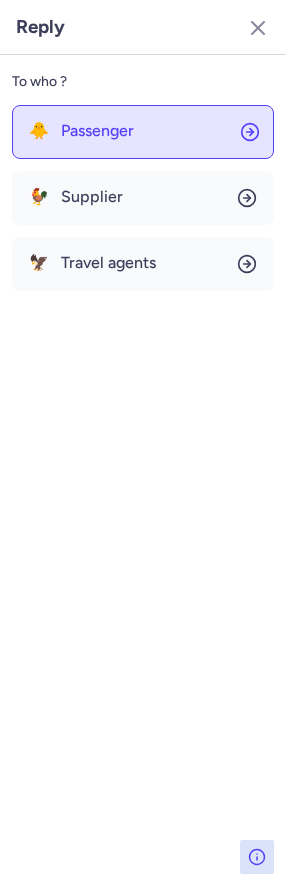 click on "Passenger" at bounding box center [97, 131] 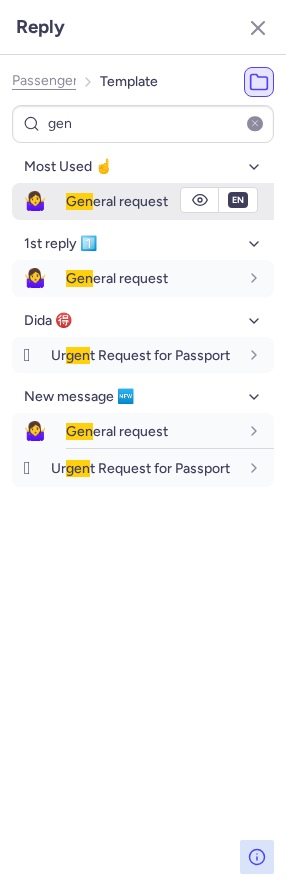 click on "Gen" at bounding box center [79, 201] 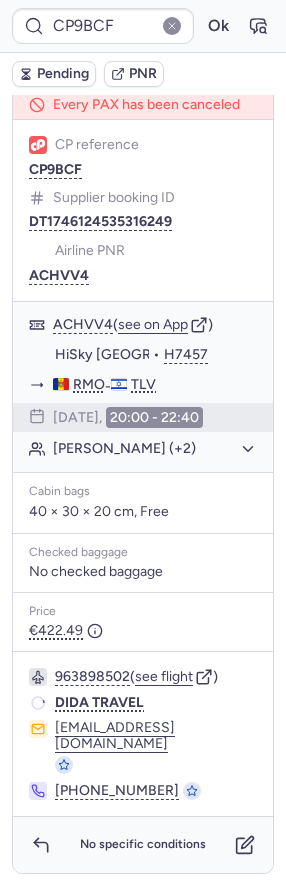 scroll, scrollTop: 161, scrollLeft: 0, axis: vertical 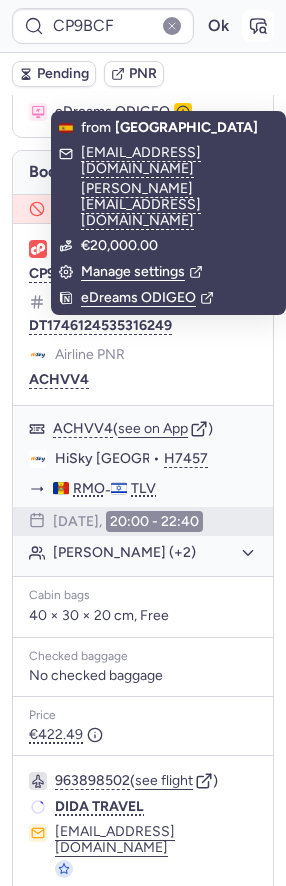 click 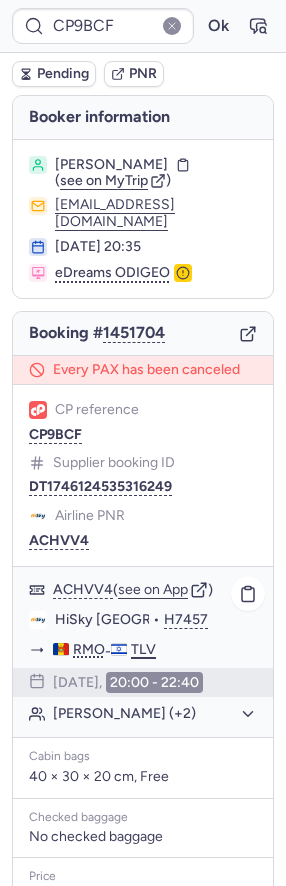 scroll, scrollTop: 221, scrollLeft: 0, axis: vertical 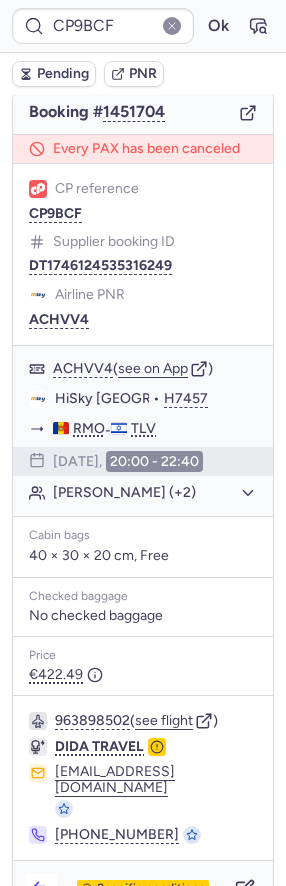 click 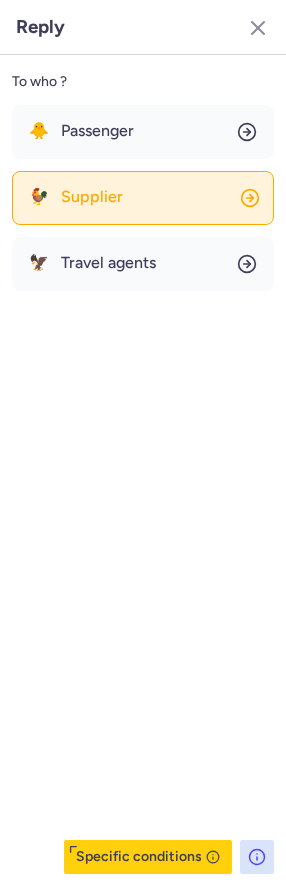 click on "🐓 Supplier" 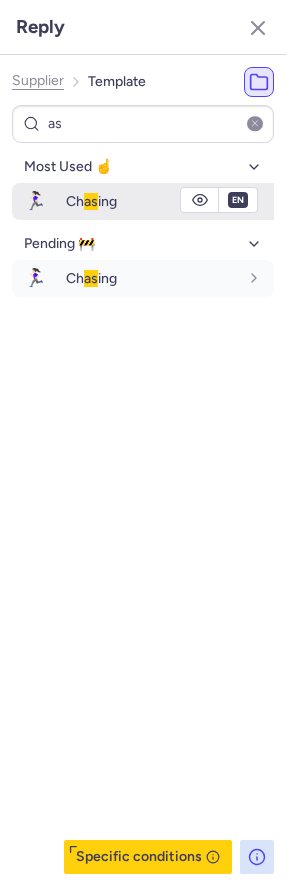 click on "Ch as ing" at bounding box center [170, 201] 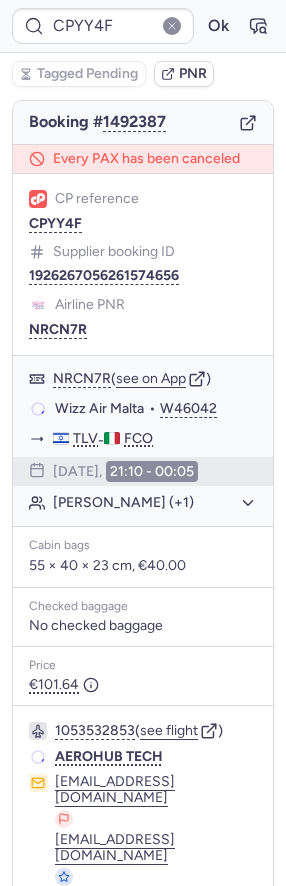 scroll, scrollTop: 171, scrollLeft: 0, axis: vertical 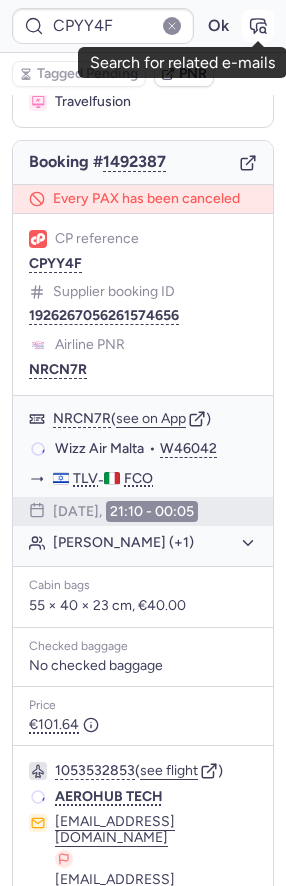 click 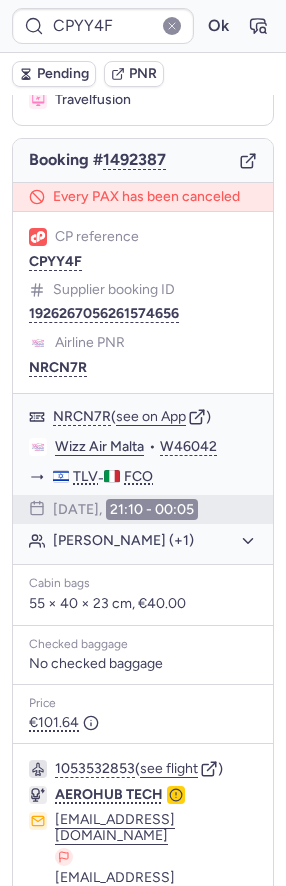 scroll, scrollTop: 254, scrollLeft: 0, axis: vertical 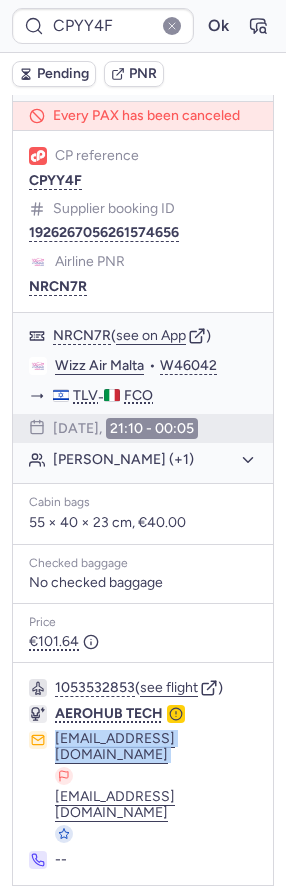 drag, startPoint x: 48, startPoint y: 745, endPoint x: 232, endPoint y: 751, distance: 184.0978 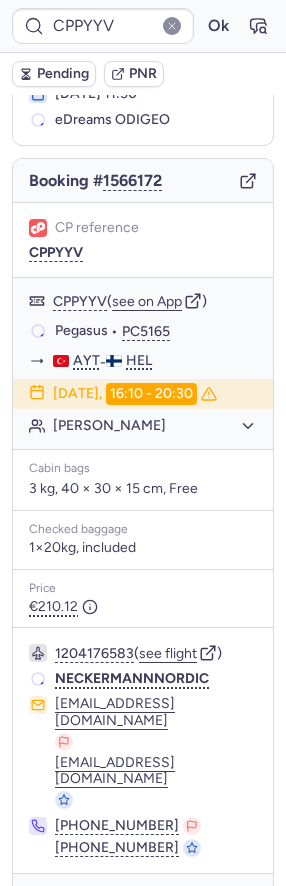 scroll, scrollTop: 171, scrollLeft: 0, axis: vertical 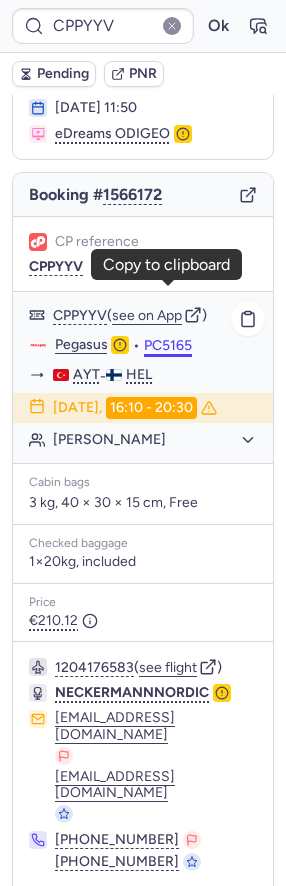 click on "PC5165" at bounding box center [168, 346] 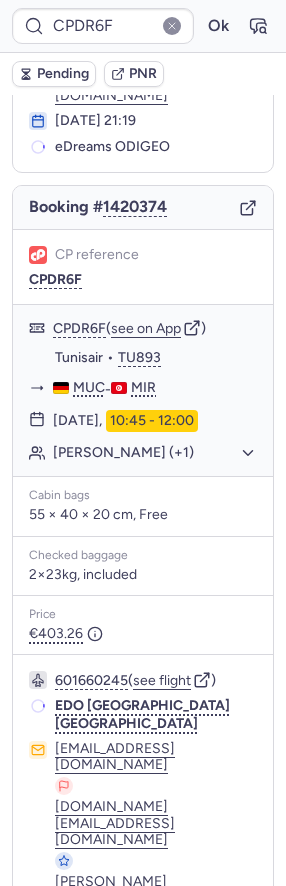 scroll, scrollTop: 113, scrollLeft: 0, axis: vertical 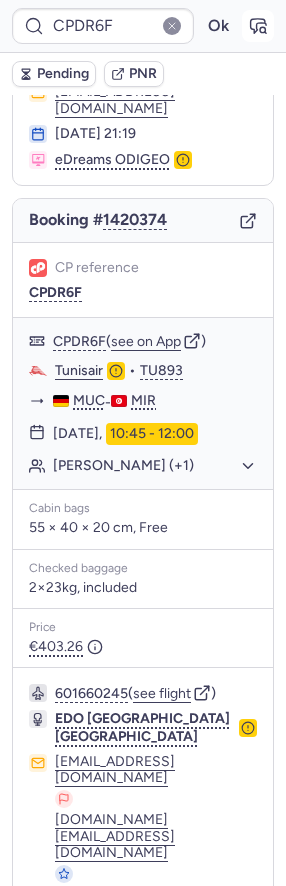 click at bounding box center [258, 26] 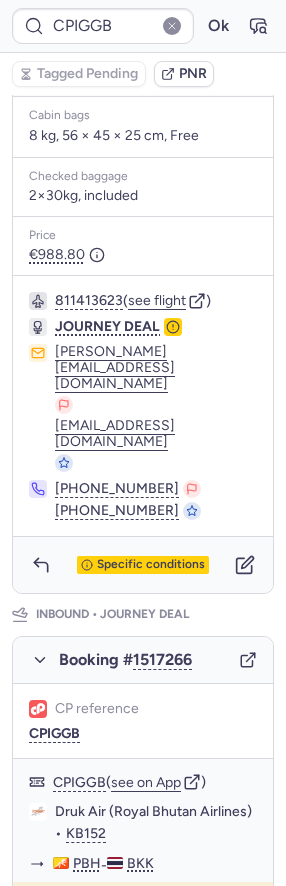 scroll, scrollTop: 1125, scrollLeft: 0, axis: vertical 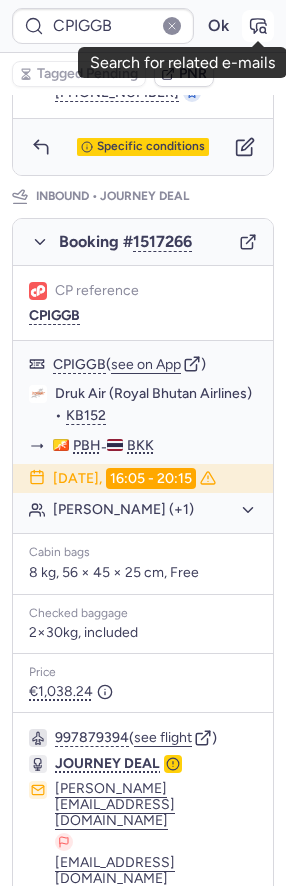 click 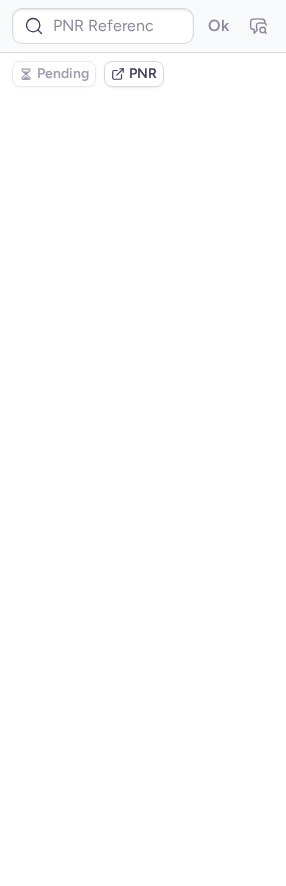 scroll, scrollTop: 0, scrollLeft: 0, axis: both 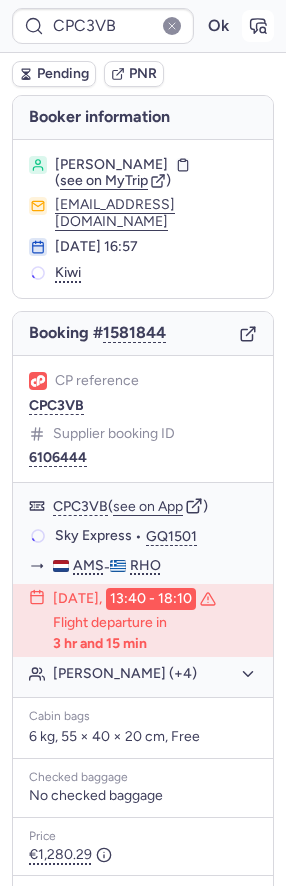 click 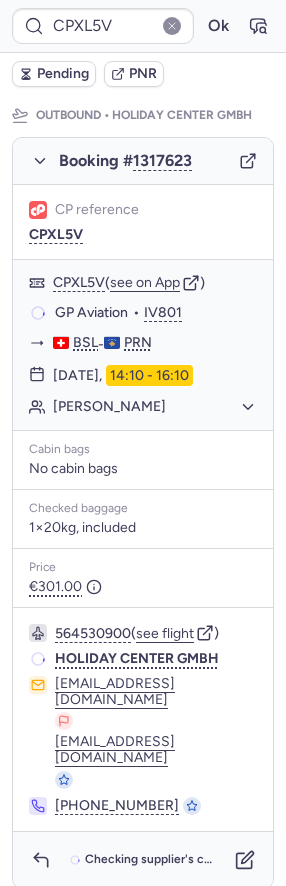 scroll, scrollTop: 425, scrollLeft: 0, axis: vertical 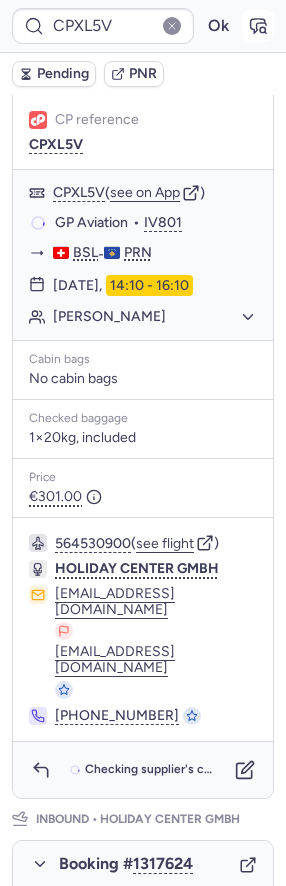 click 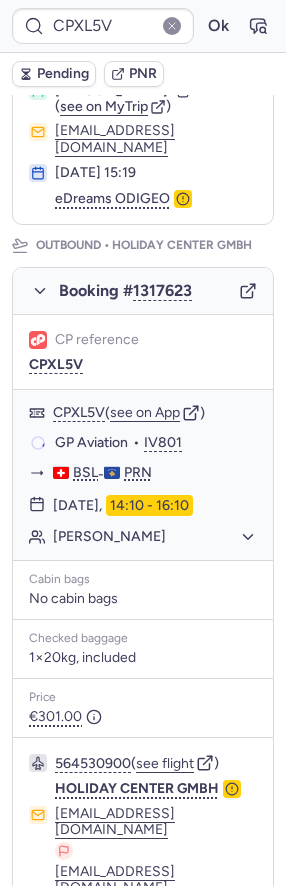 scroll, scrollTop: 295, scrollLeft: 0, axis: vertical 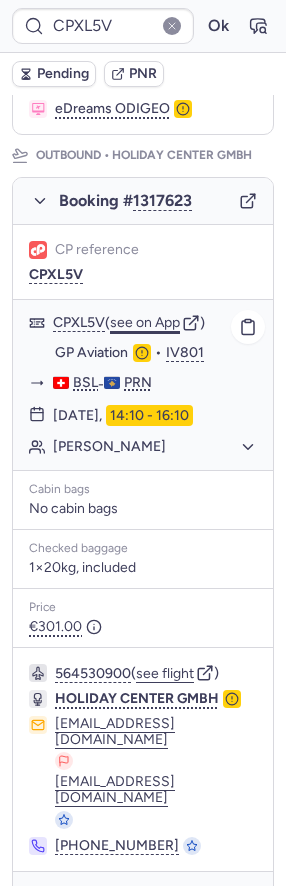 click on "see on App" 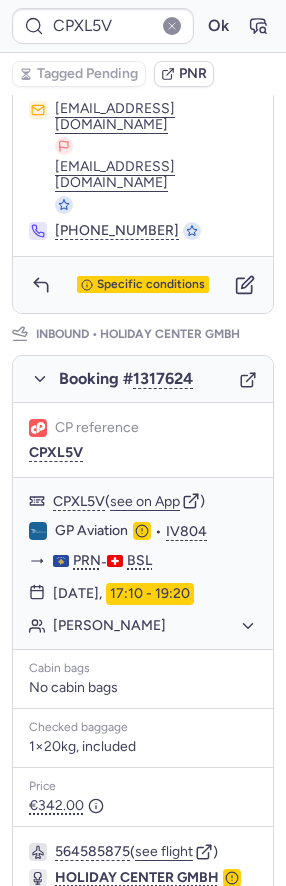 scroll, scrollTop: 878, scrollLeft: 0, axis: vertical 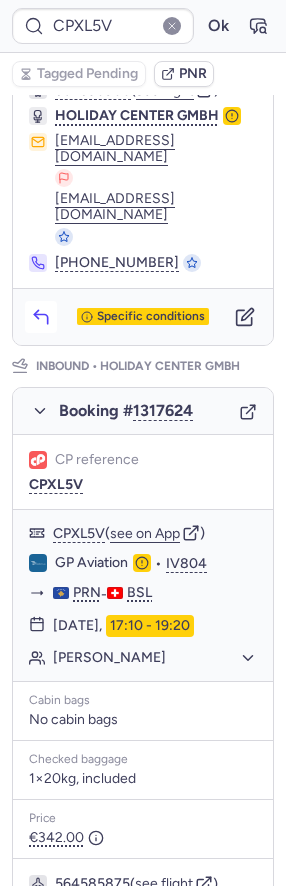 click 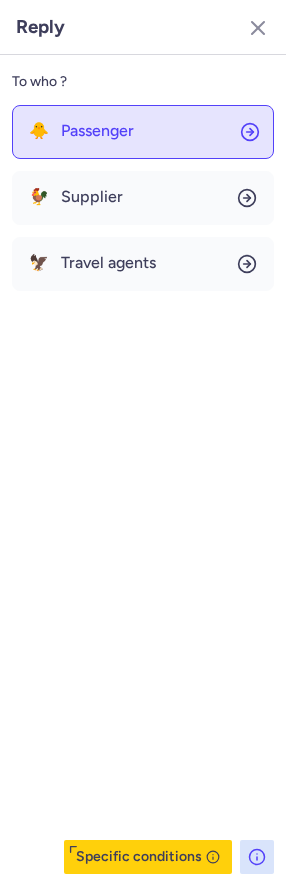 click on "🐥 Passenger" 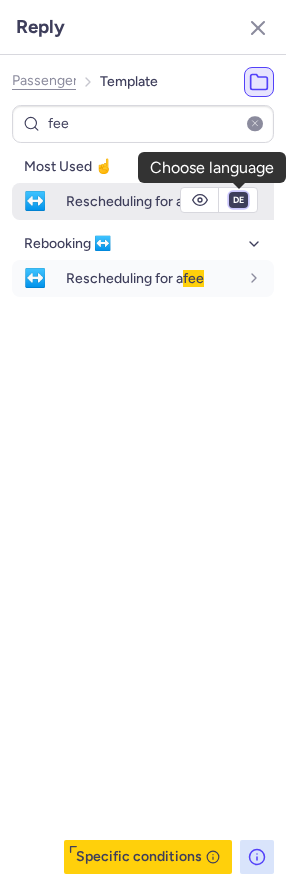click on "fr en de nl pt es it ru" at bounding box center [238, 200] 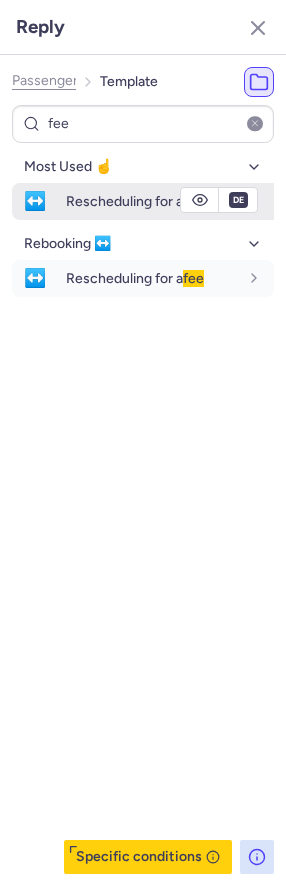 click on "Rescheduling for a  fee" at bounding box center (170, 201) 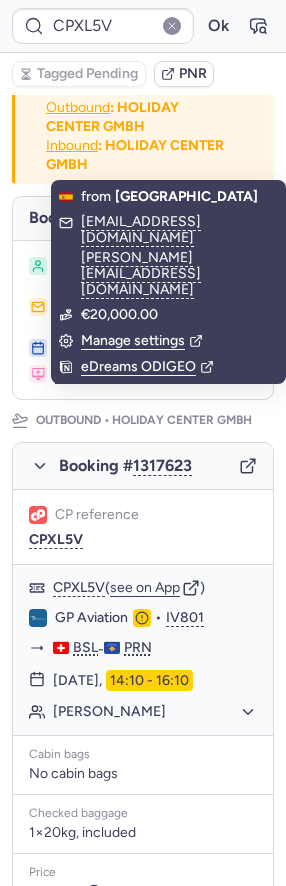 scroll, scrollTop: 0, scrollLeft: 0, axis: both 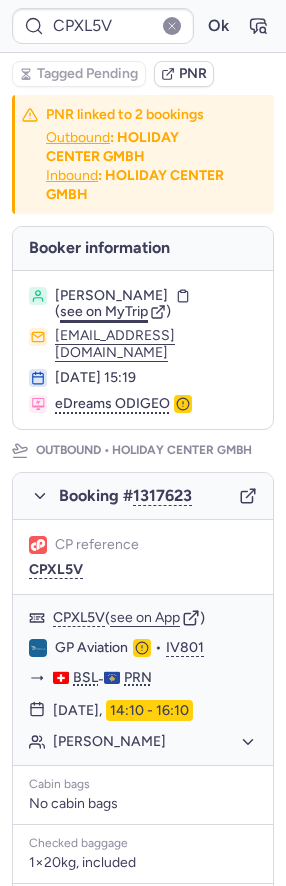 click on "see on MyTrip" at bounding box center [104, 311] 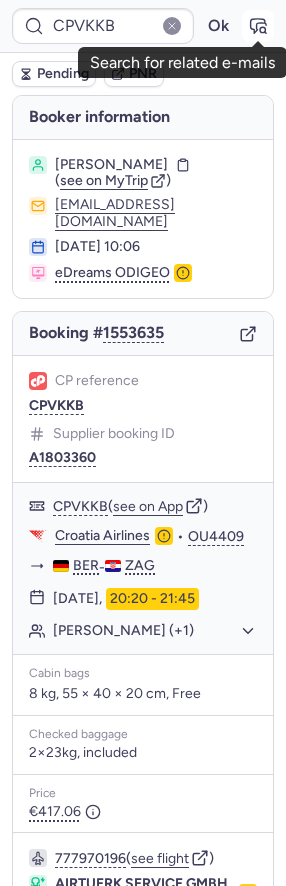 click 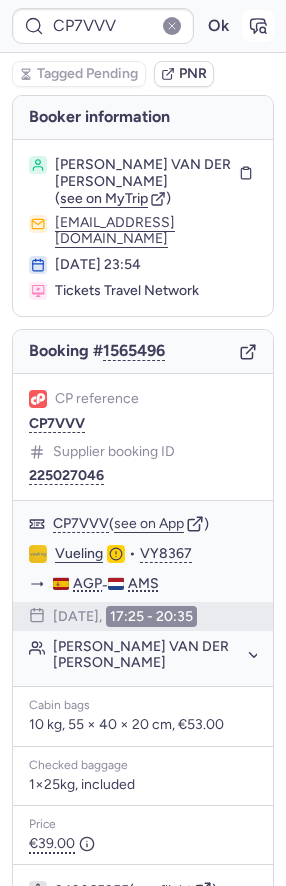 click 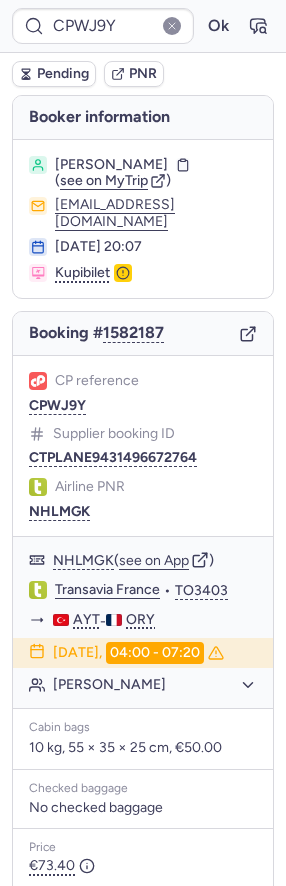 click on "CPWJ9Y  Ok" at bounding box center (143, 26) 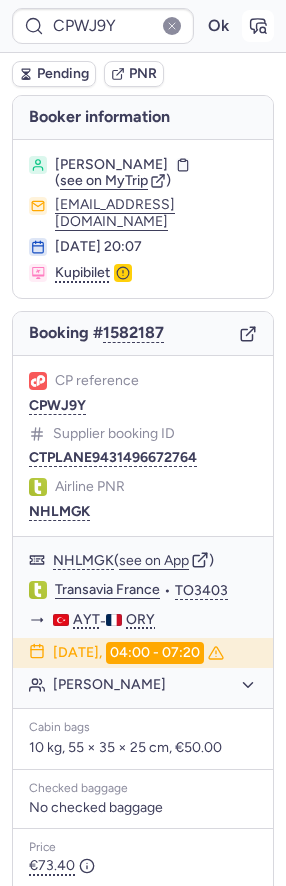 click 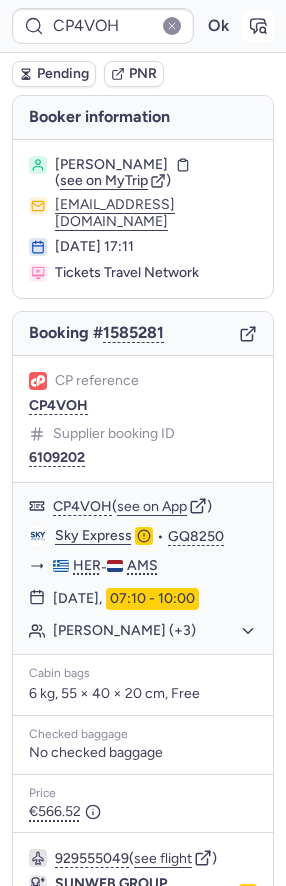 click 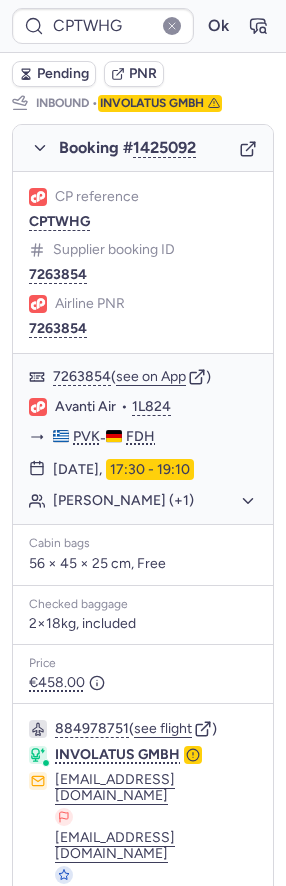 scroll, scrollTop: 1156, scrollLeft: 0, axis: vertical 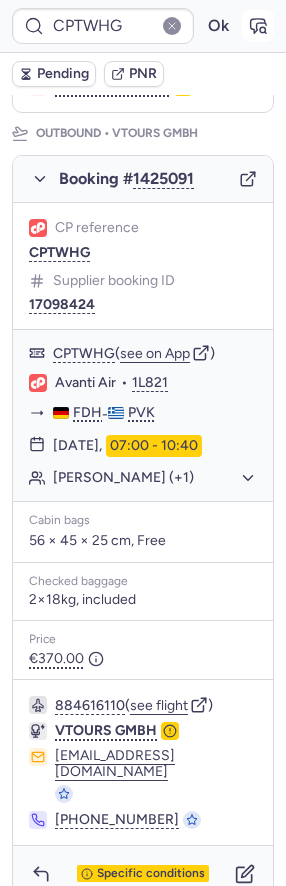 click 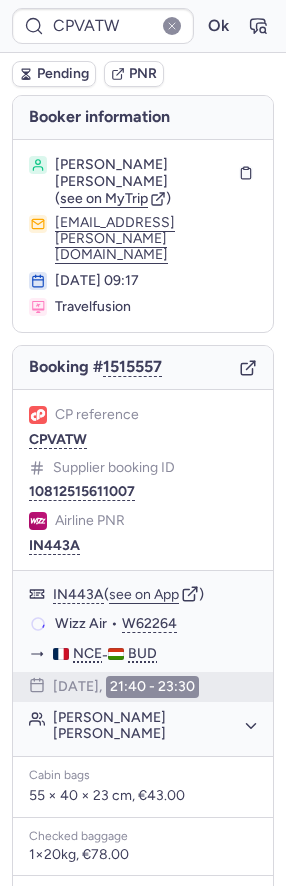 scroll, scrollTop: 282, scrollLeft: 0, axis: vertical 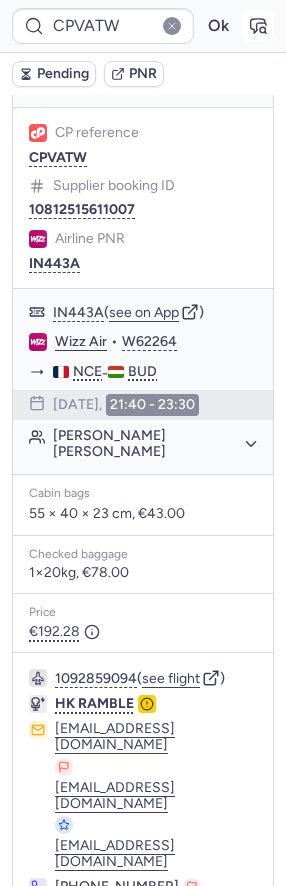 click 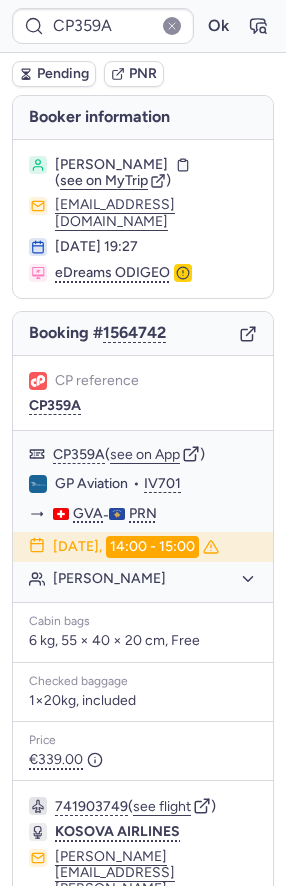 scroll, scrollTop: 161, scrollLeft: 0, axis: vertical 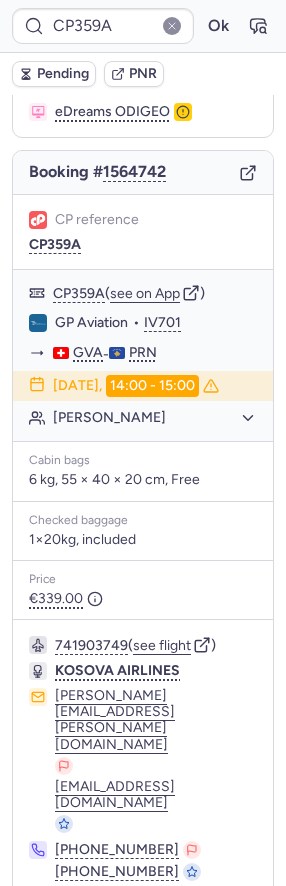 click at bounding box center (41, 926) 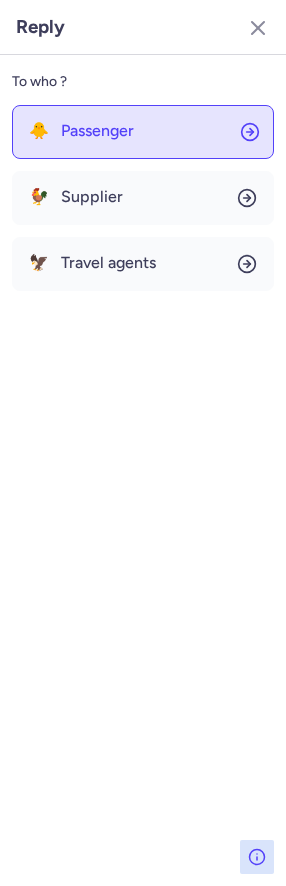 click on "🐥 Passenger" 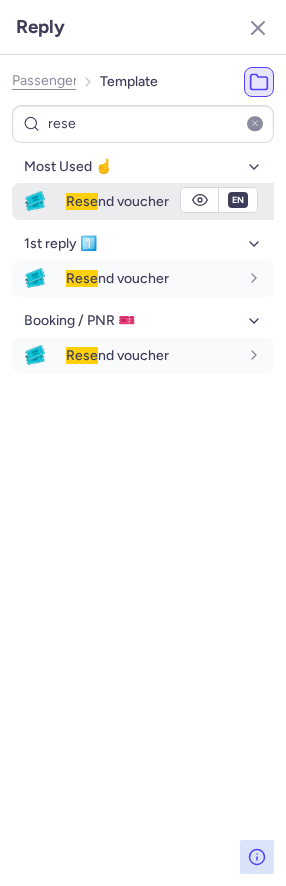 click on "Rese" at bounding box center [82, 201] 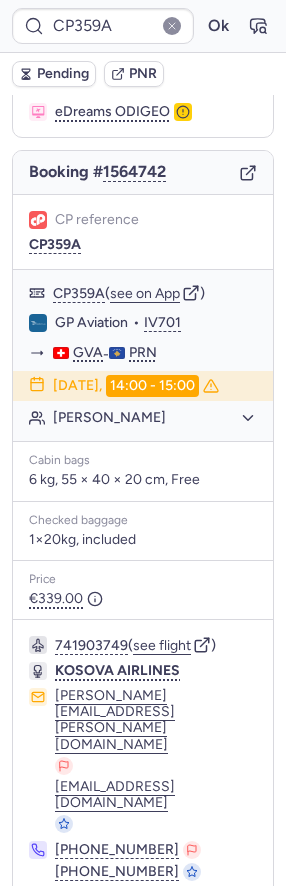 scroll, scrollTop: 0, scrollLeft: 0, axis: both 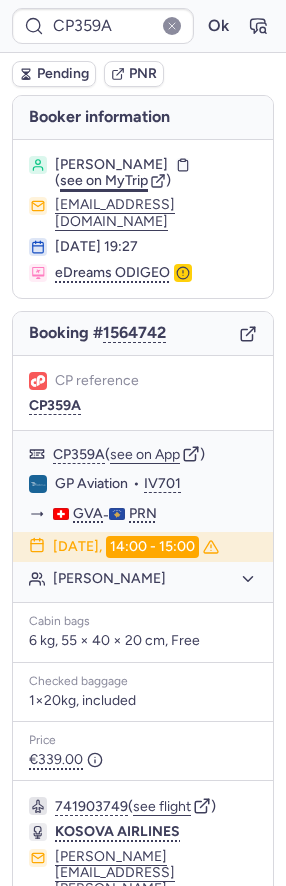 click on "see on MyTrip" at bounding box center (104, 180) 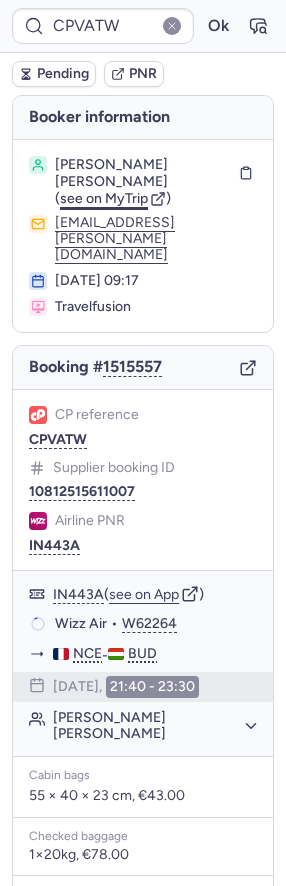 click on "see on MyTrip" at bounding box center [104, 198] 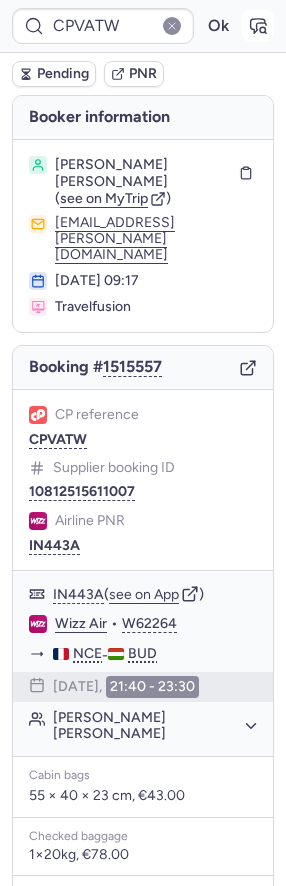 click 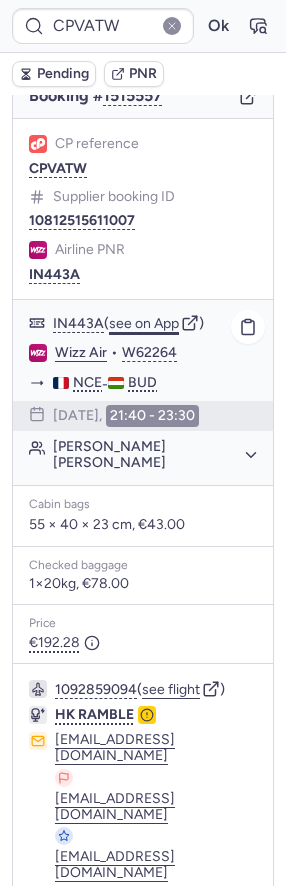 scroll, scrollTop: 282, scrollLeft: 0, axis: vertical 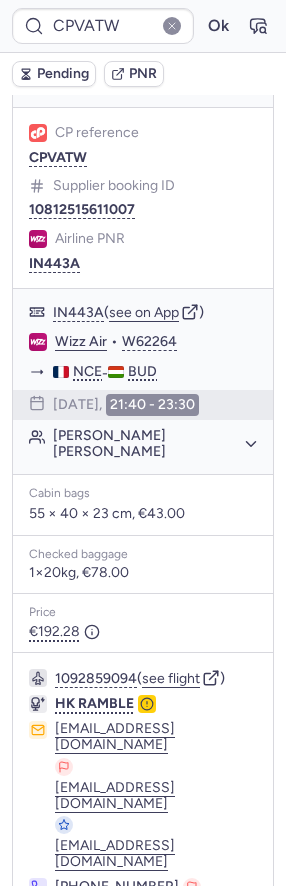 click on "Specific conditions" at bounding box center [143, 963] 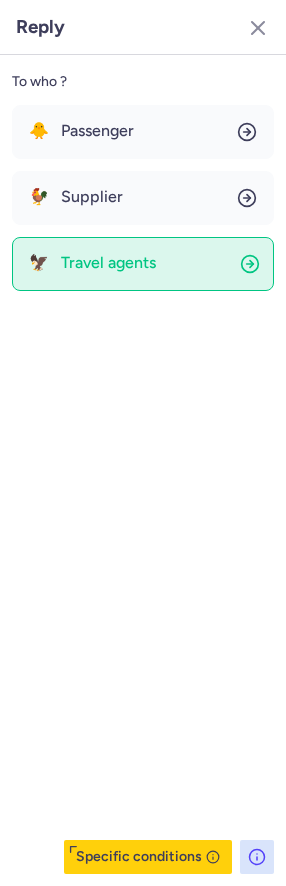 click on "Travel agents" at bounding box center (108, 263) 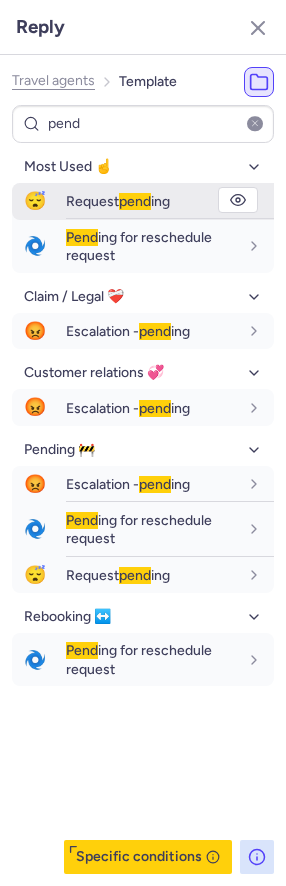 click on "pend" at bounding box center [135, 201] 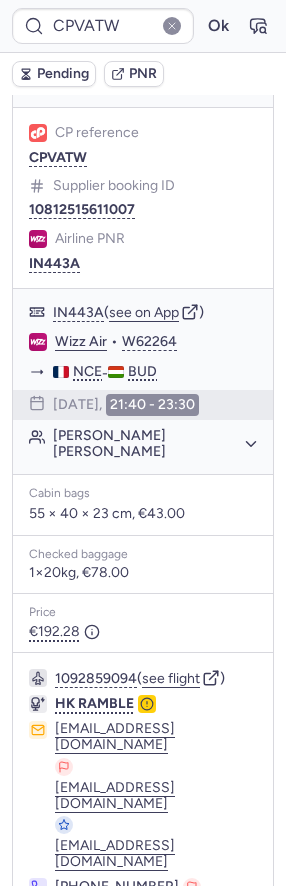 click on "Pending" at bounding box center [63, 74] 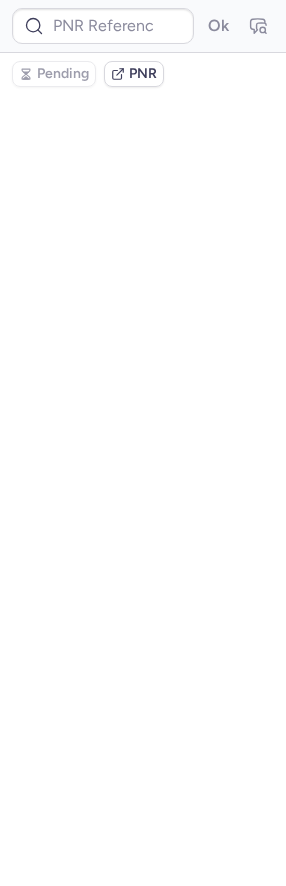 scroll, scrollTop: 0, scrollLeft: 0, axis: both 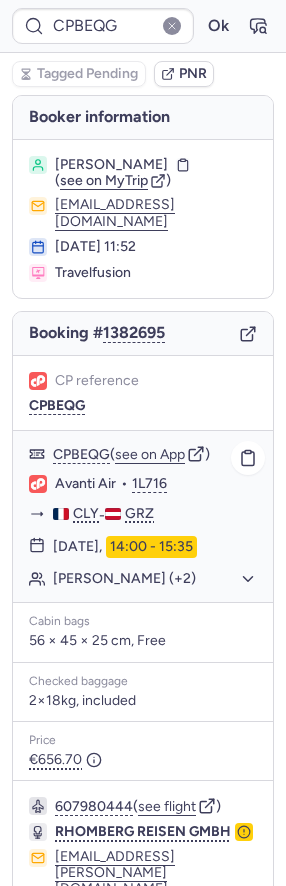 click on "Florian TAFERL (+2)" 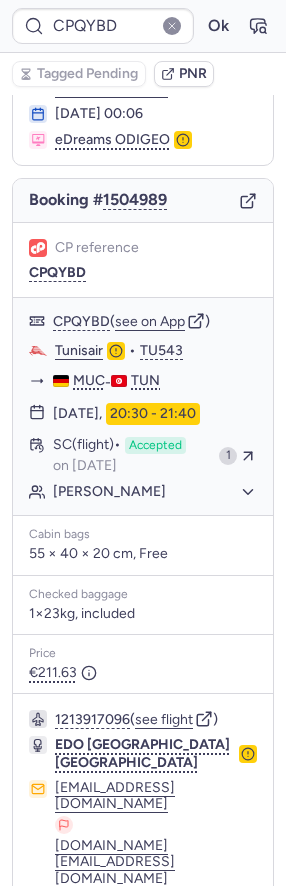 scroll, scrollTop: 160, scrollLeft: 0, axis: vertical 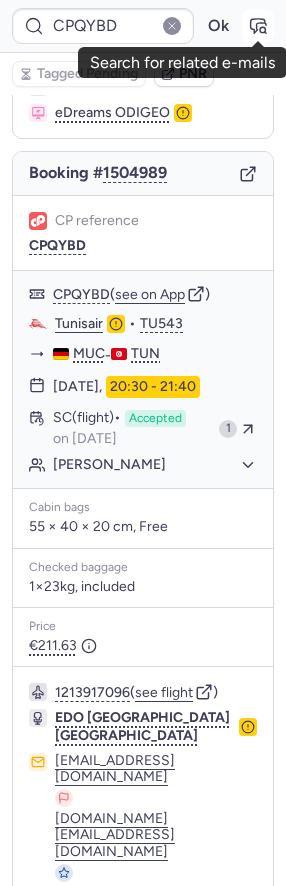 click 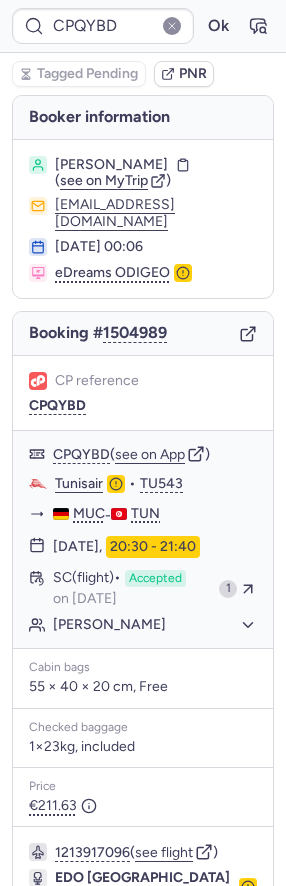 scroll, scrollTop: 160, scrollLeft: 0, axis: vertical 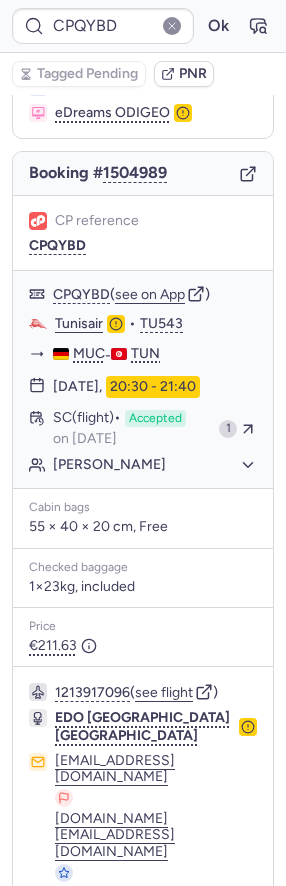 click at bounding box center (245, 1005) 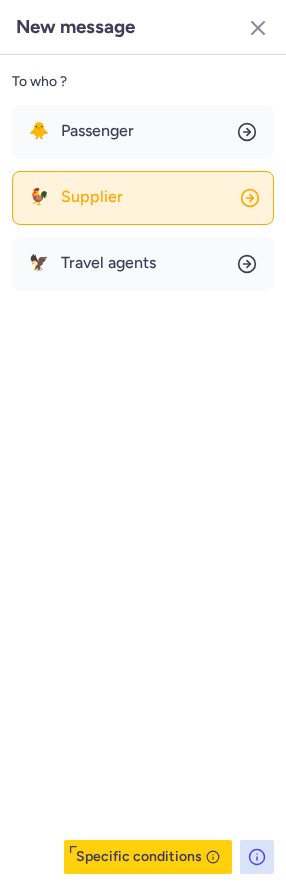 click on "🐓 Supplier" 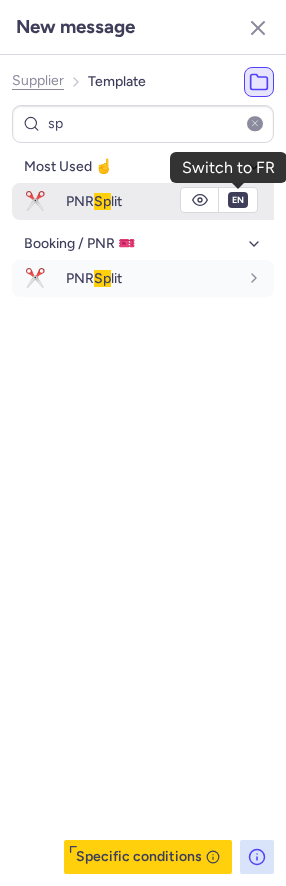 click on "en" at bounding box center [238, 200] 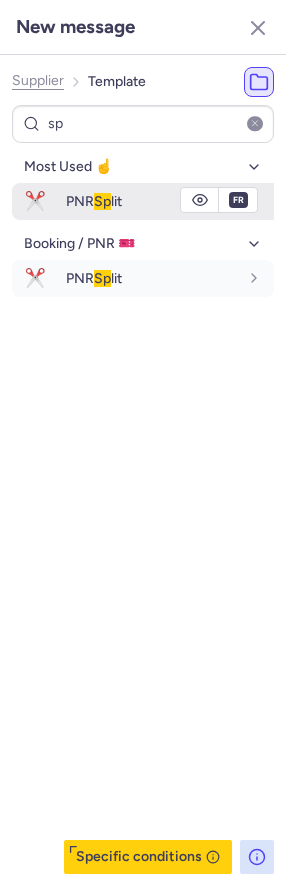 click on "PNR  Sp lit" at bounding box center (170, 201) 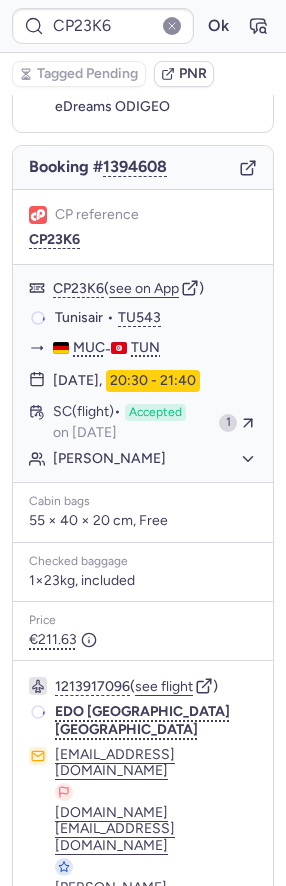 scroll, scrollTop: 160, scrollLeft: 0, axis: vertical 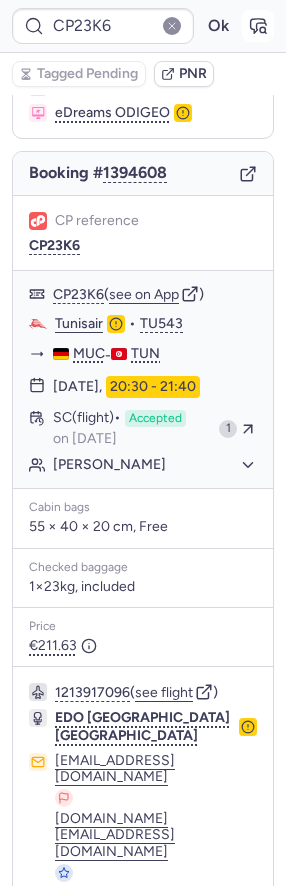 click 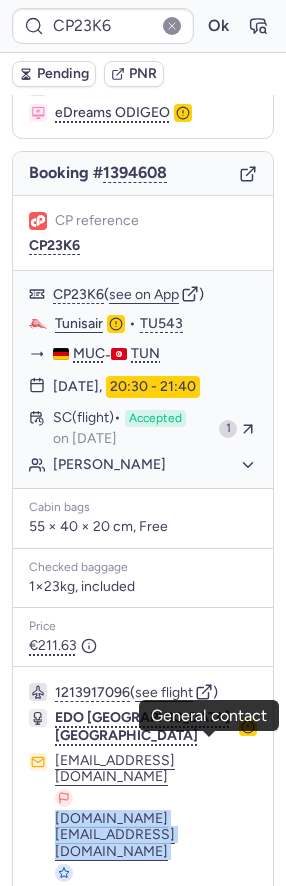 drag, startPoint x: 41, startPoint y: 747, endPoint x: 217, endPoint y: 753, distance: 176.10225 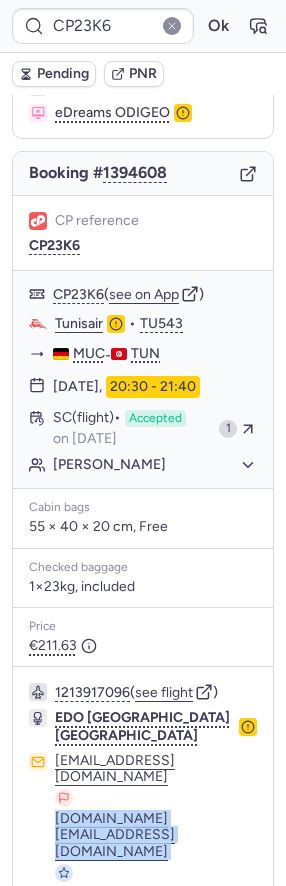 copy on "agence.to@tunisair.de" 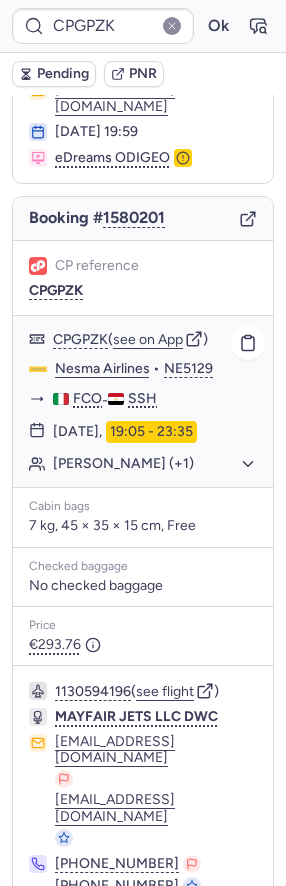 scroll, scrollTop: 0, scrollLeft: 0, axis: both 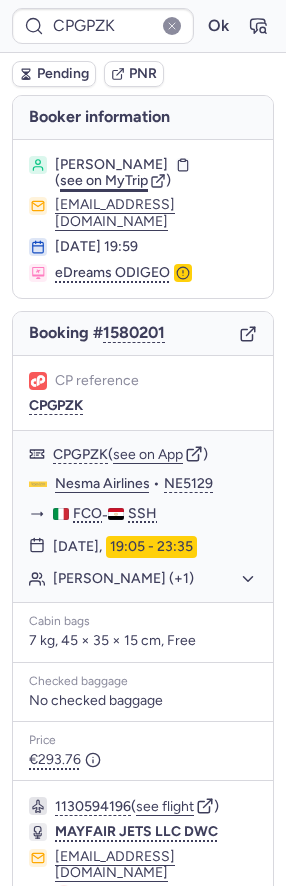 click on "see on MyTrip" at bounding box center [104, 180] 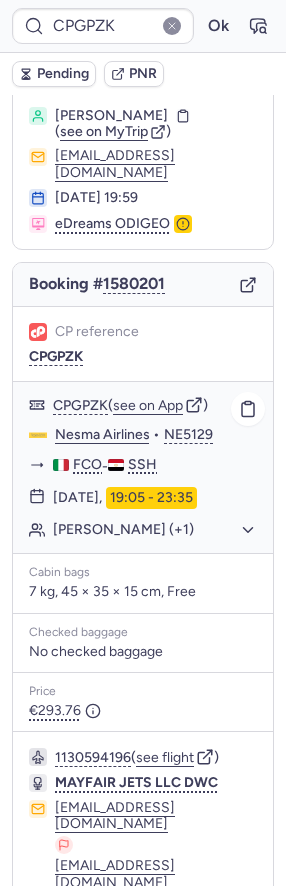 scroll, scrollTop: 0, scrollLeft: 0, axis: both 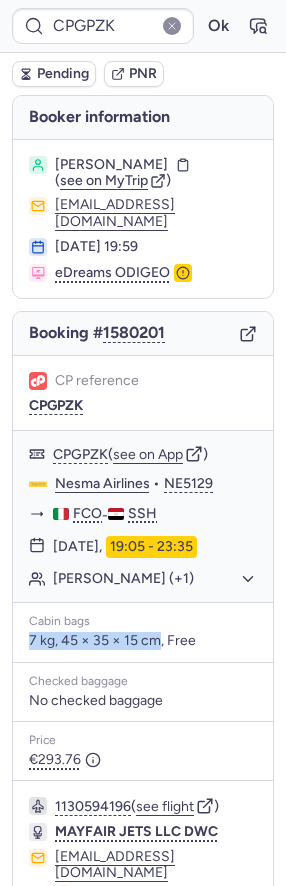 drag, startPoint x: 24, startPoint y: 624, endPoint x: 161, endPoint y: 625, distance: 137.00365 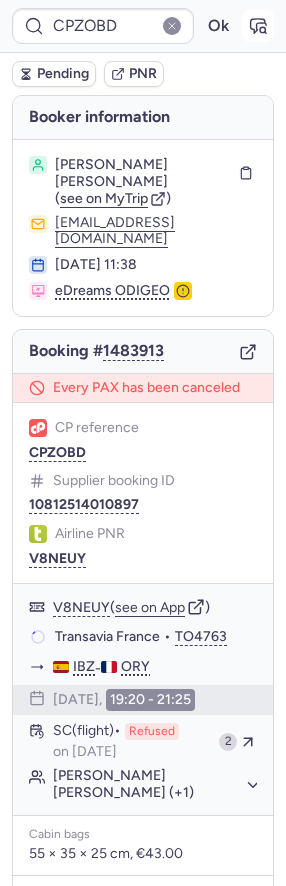 click at bounding box center [258, 26] 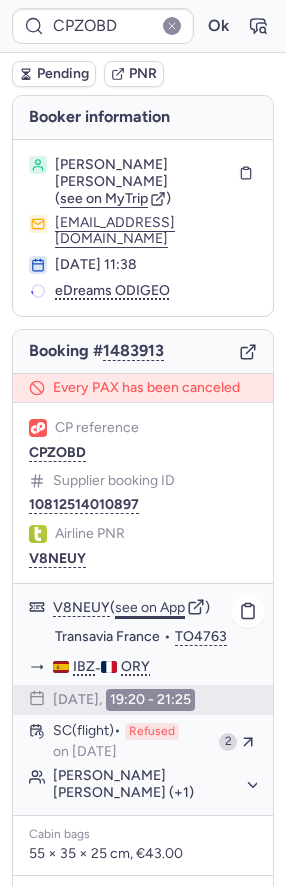 click on "see on App" 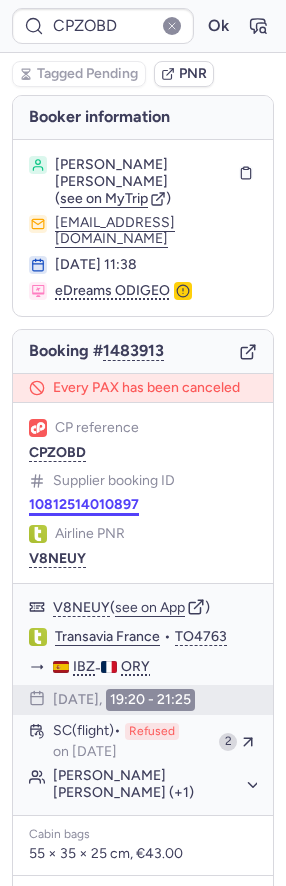 scroll, scrollTop: 388, scrollLeft: 0, axis: vertical 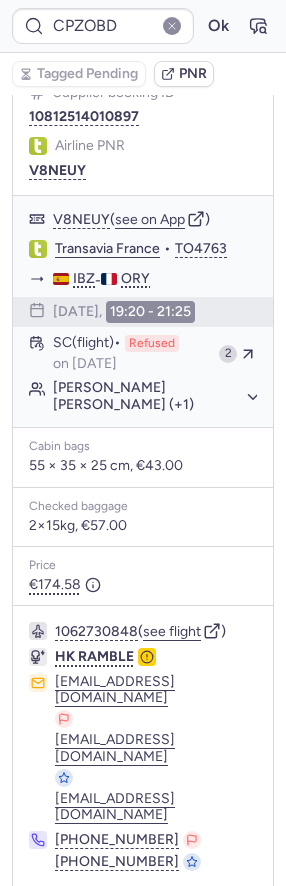 click 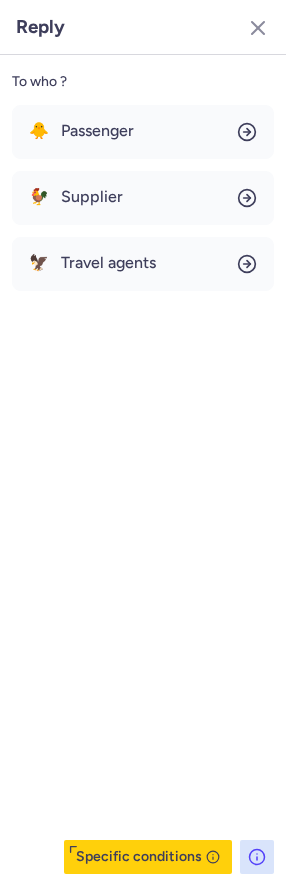 click on "To who ? 🐥 Passenger 🐓 Supplier 🦅 Travel agents  Specific conditions" 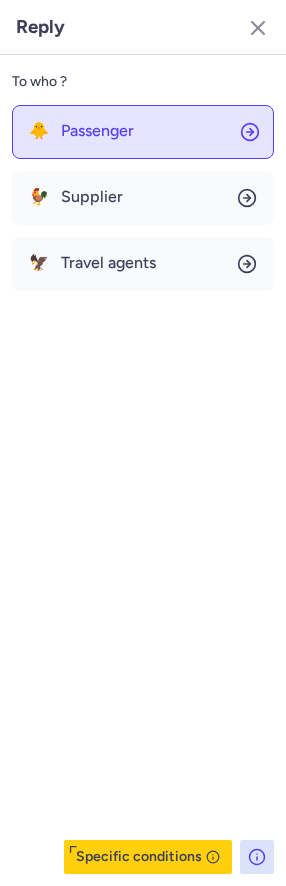 click on "Passenger" at bounding box center (97, 131) 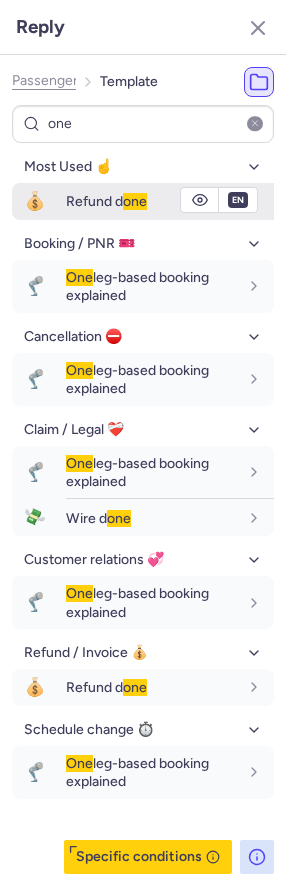 click on "Refund d one" at bounding box center [106, 201] 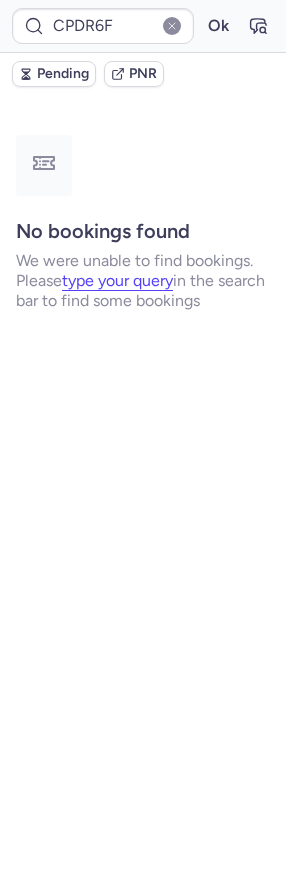 scroll, scrollTop: 0, scrollLeft: 0, axis: both 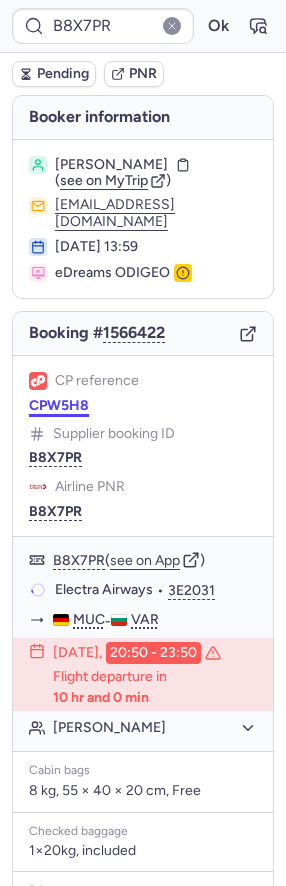 click on "CPW5H8" at bounding box center [59, 406] 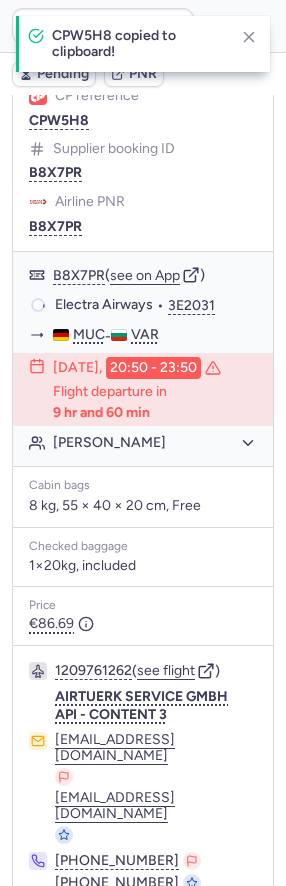 scroll, scrollTop: 283, scrollLeft: 0, axis: vertical 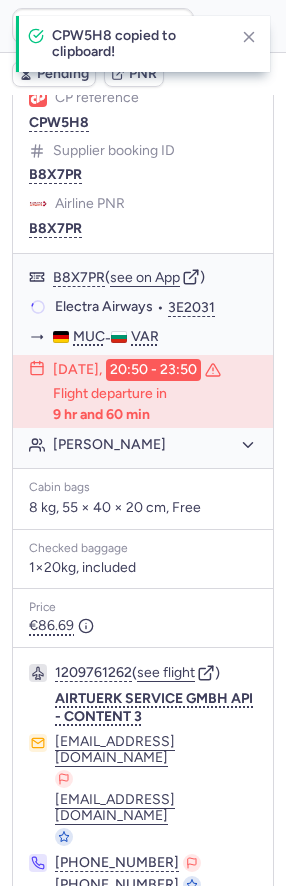 click 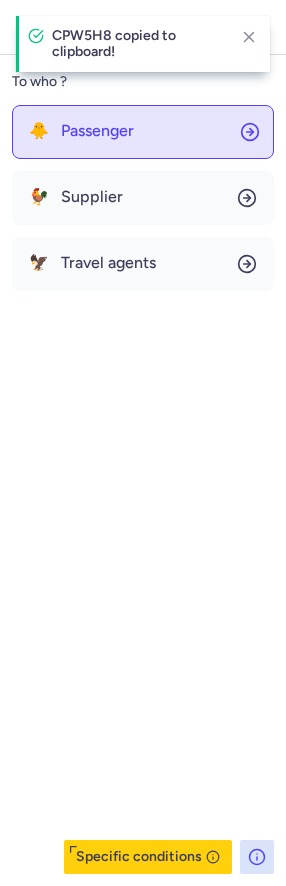 click on "🐥 Passenger" 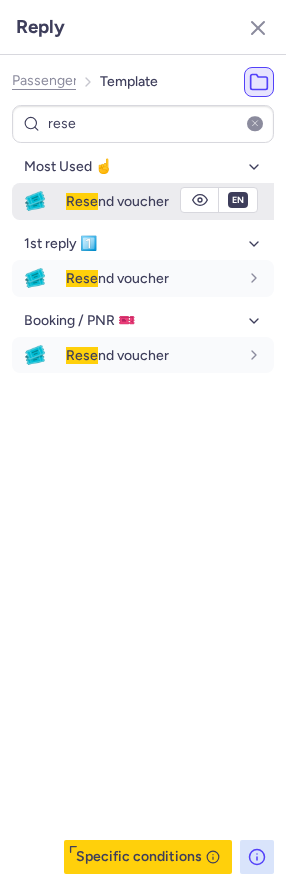 click on "Rese nd voucher" at bounding box center (117, 201) 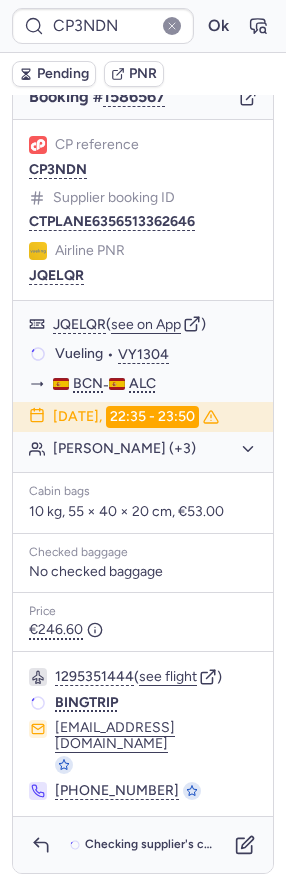 scroll, scrollTop: 178, scrollLeft: 0, axis: vertical 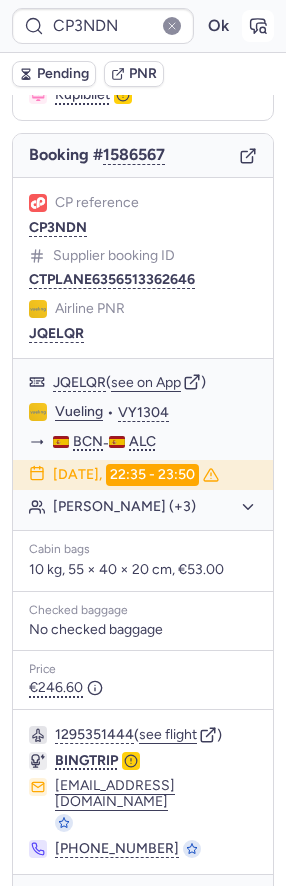 click 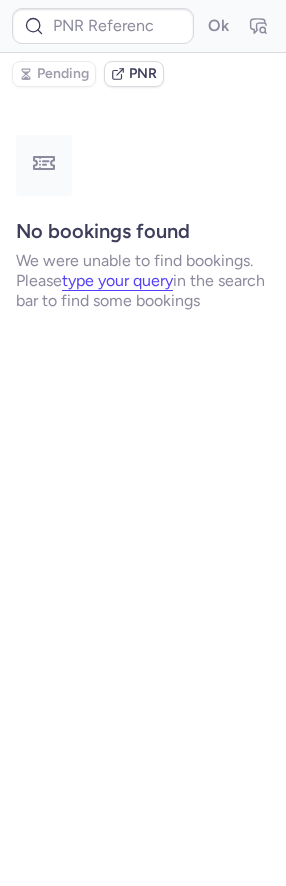 scroll, scrollTop: 0, scrollLeft: 0, axis: both 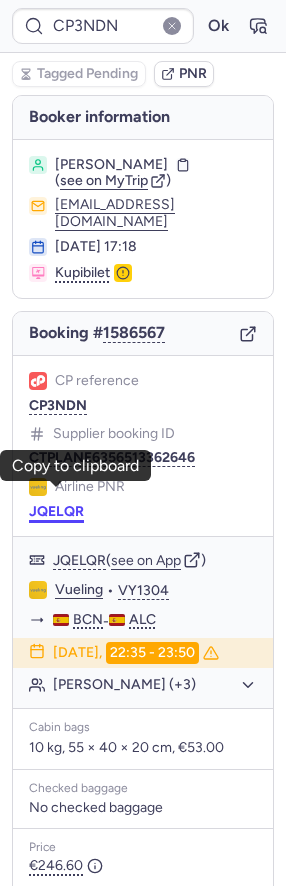 click on "JQELQR" at bounding box center (56, 512) 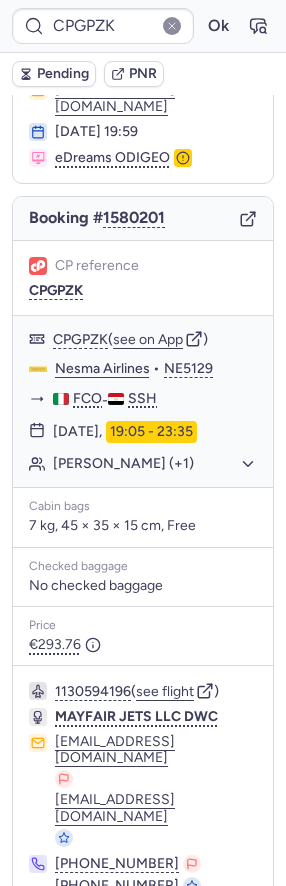 scroll, scrollTop: 0, scrollLeft: 0, axis: both 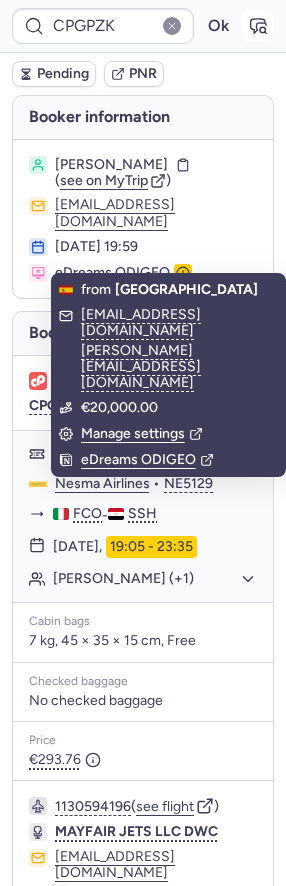 click 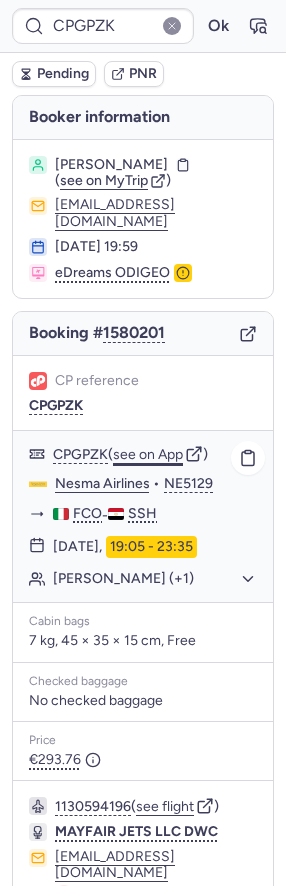 scroll, scrollTop: 115, scrollLeft: 0, axis: vertical 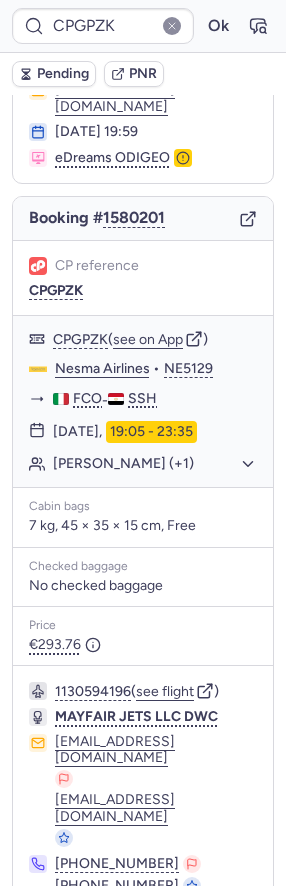 click on "Pending" at bounding box center (63, 74) 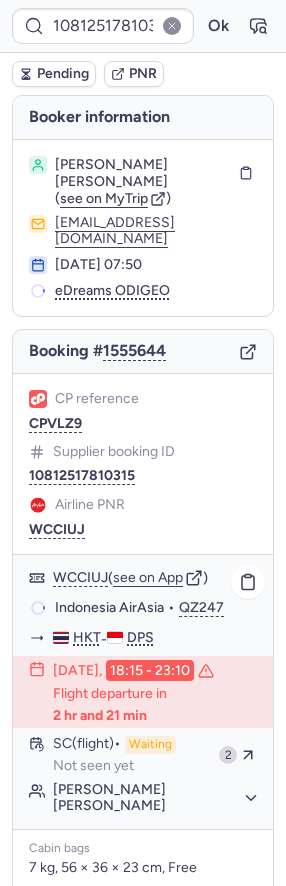 scroll, scrollTop: 371, scrollLeft: 0, axis: vertical 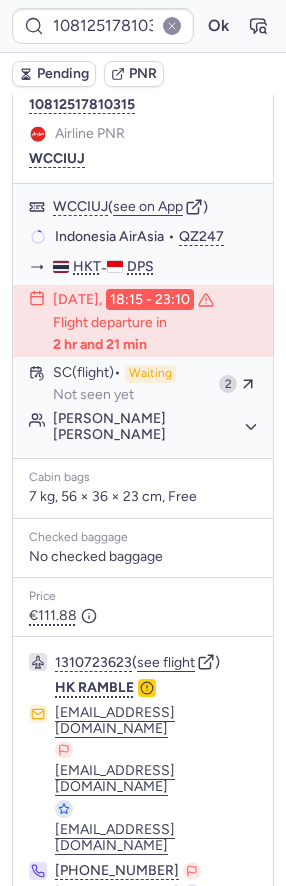 click 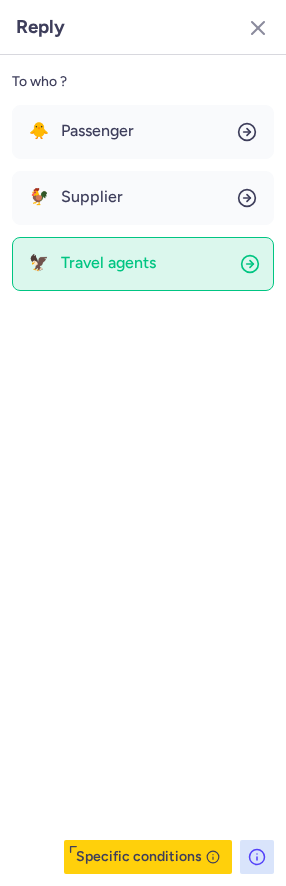 click on "Travel agents" at bounding box center [108, 263] 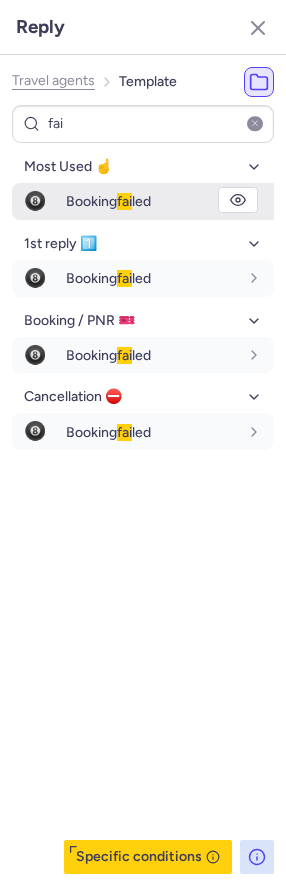 click on "Booking  fai led" at bounding box center [108, 201] 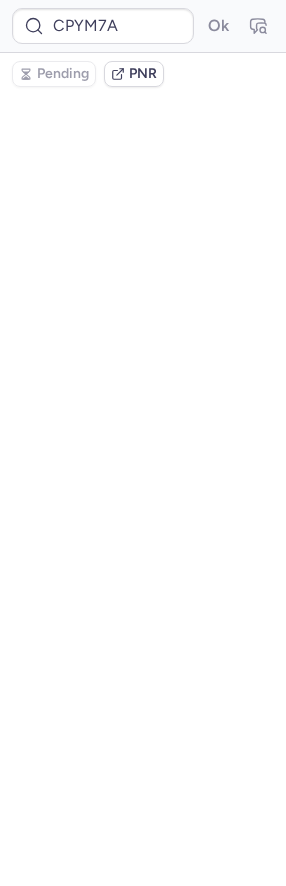 scroll, scrollTop: 0, scrollLeft: 0, axis: both 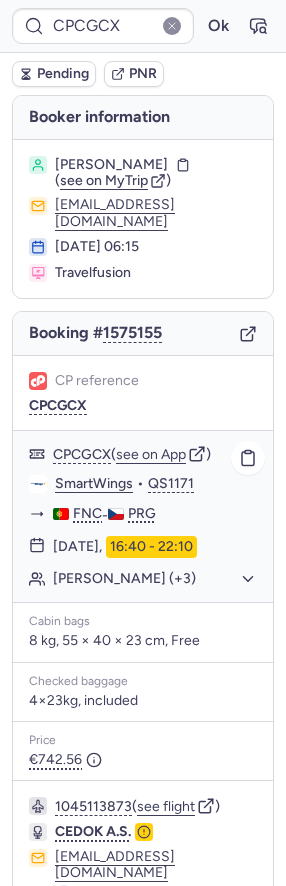 click on "Martina CEPAKOVA (+3)" 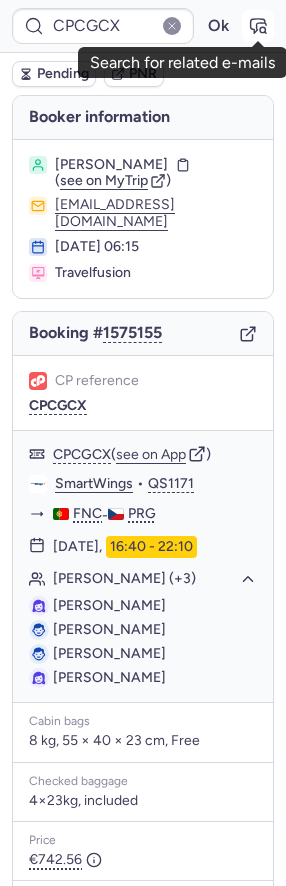 click 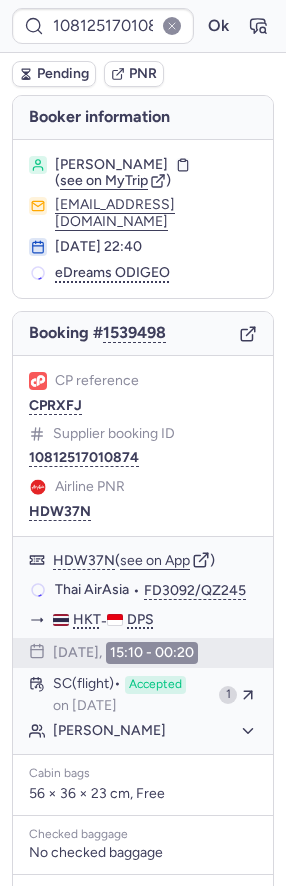 scroll, scrollTop: 328, scrollLeft: 0, axis: vertical 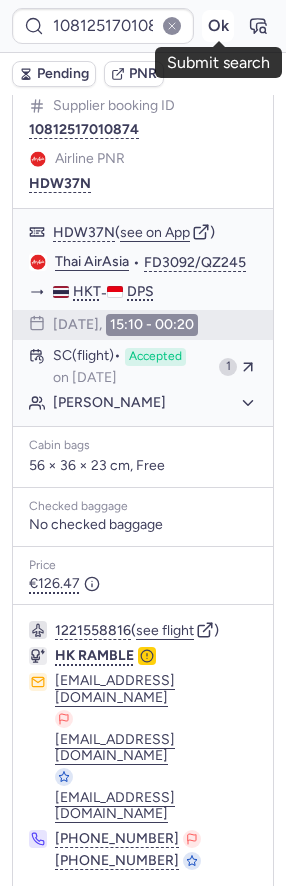 click on "Ok" at bounding box center (218, 26) 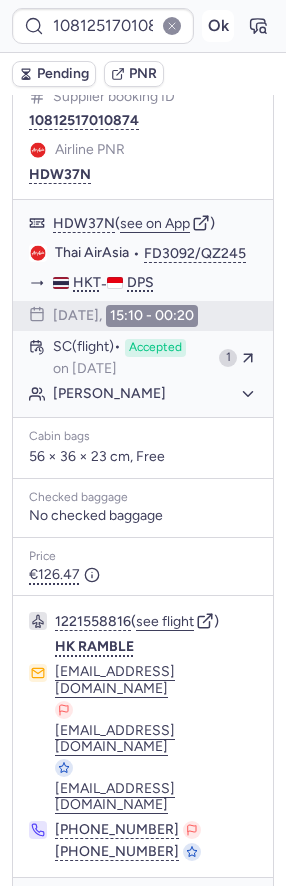 click on "Ok" at bounding box center (218, 26) 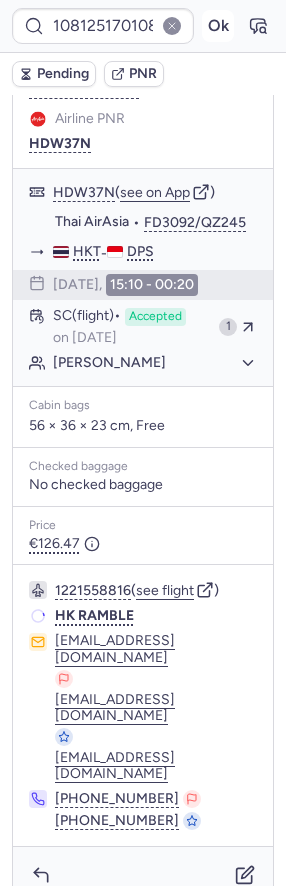 scroll, scrollTop: 328, scrollLeft: 0, axis: vertical 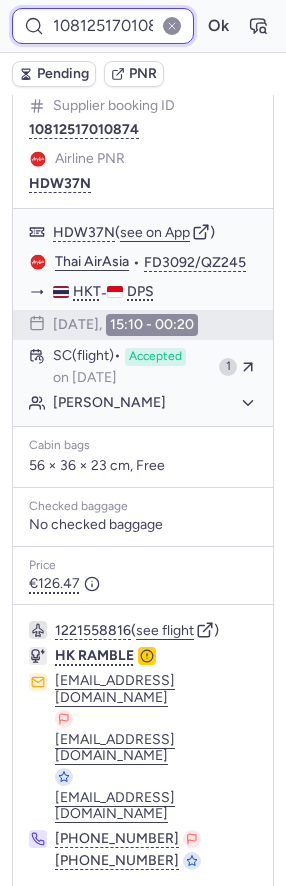 click on "10812517010874" at bounding box center [103, 26] 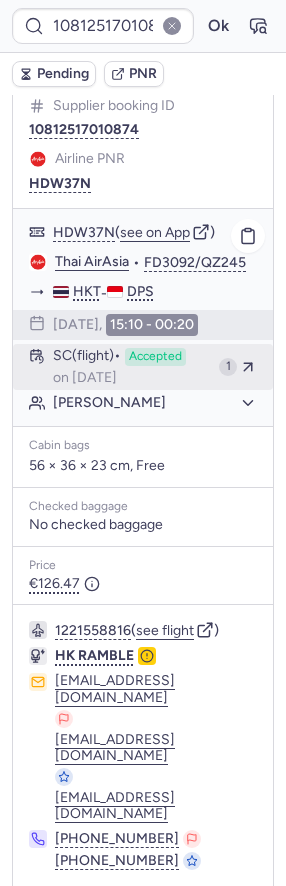 click on "on Jun 29, 2025" at bounding box center [85, 378] 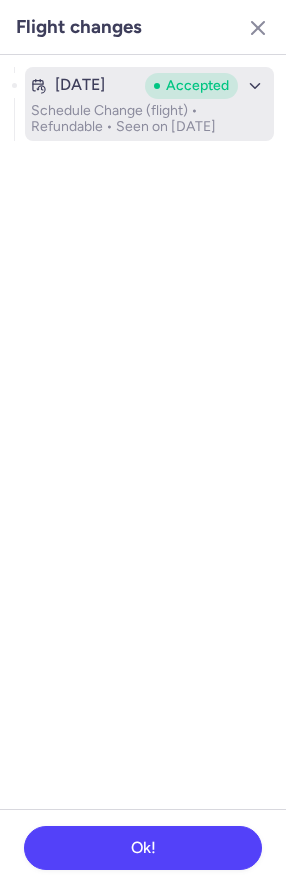 click on "Jun 27, 2025 Accepted Schedule Change (flight) • Refundable • Seen on Jun 29, 2025" at bounding box center (149, 104) 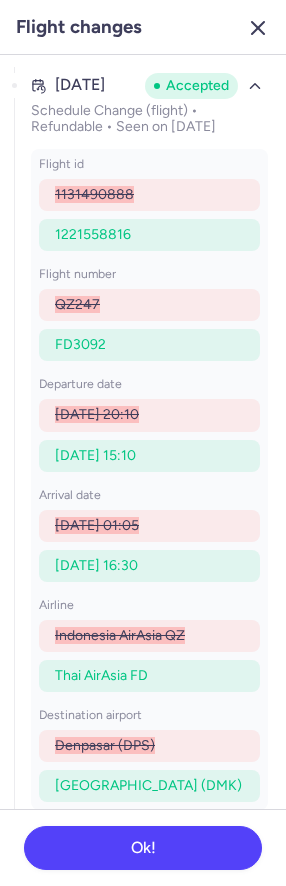 click 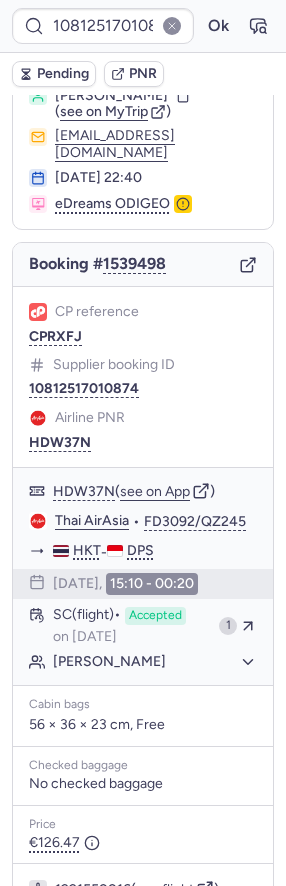 scroll, scrollTop: 0, scrollLeft: 0, axis: both 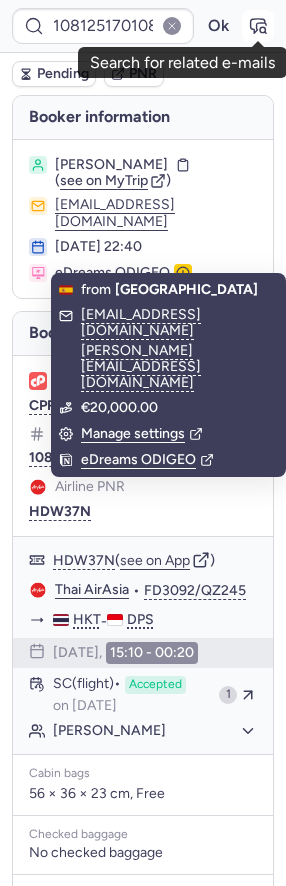 click at bounding box center (258, 26) 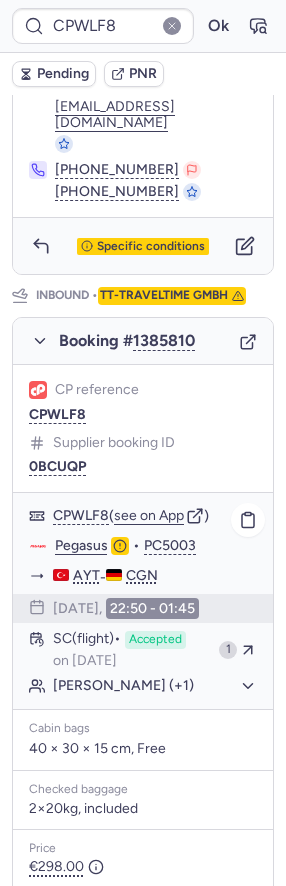 scroll, scrollTop: 1202, scrollLeft: 0, axis: vertical 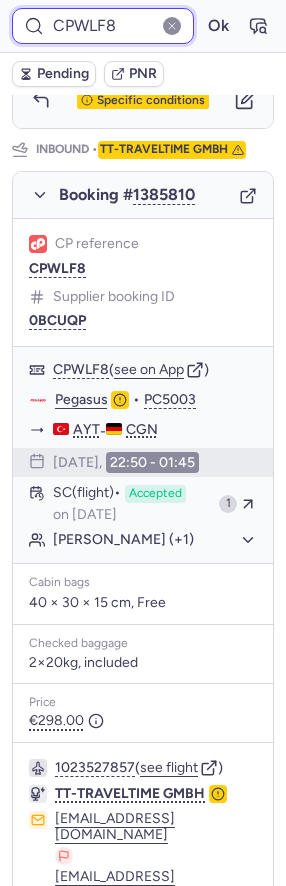 click on "CPWLF8" at bounding box center [103, 26] 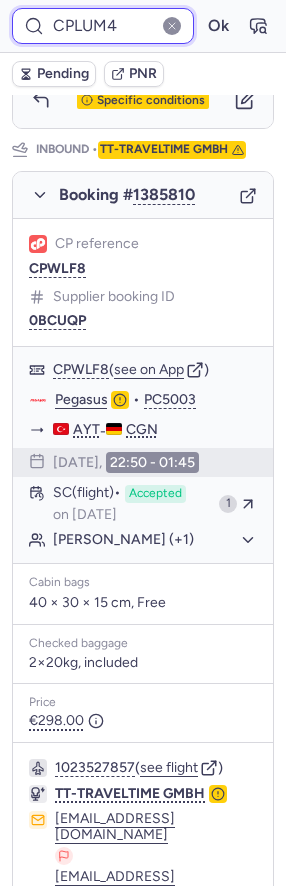 click on "Ok" at bounding box center (218, 26) 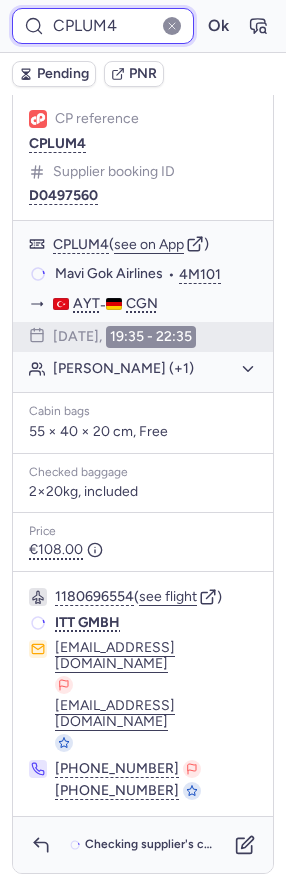 scroll, scrollTop: 168, scrollLeft: 0, axis: vertical 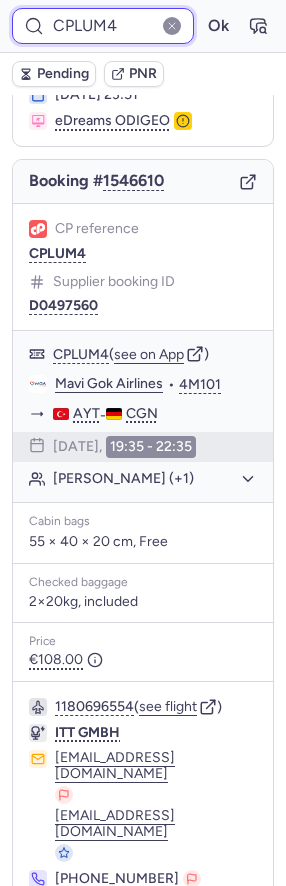 click on "CPLUM4" at bounding box center [103, 26] 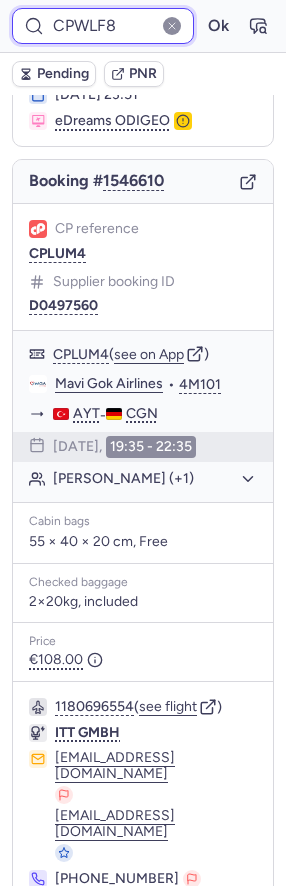 click on "Ok" at bounding box center [218, 26] 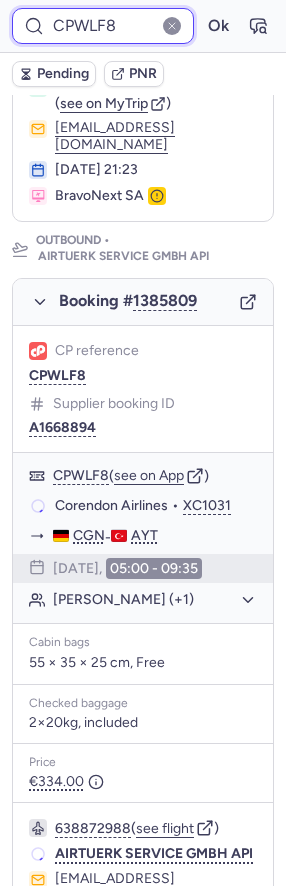 scroll, scrollTop: 299, scrollLeft: 0, axis: vertical 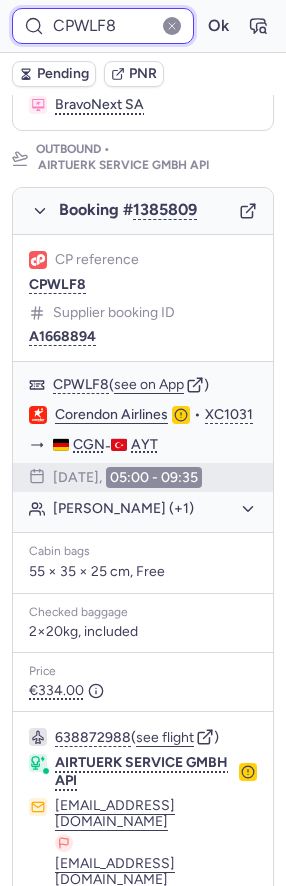 click on "CPWLF8" at bounding box center [103, 26] 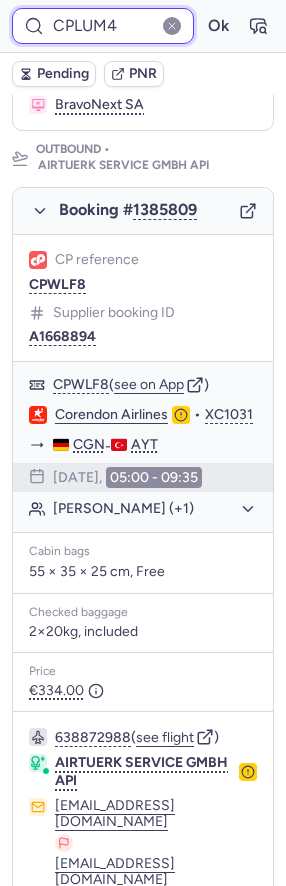 click on "Ok" at bounding box center (218, 26) 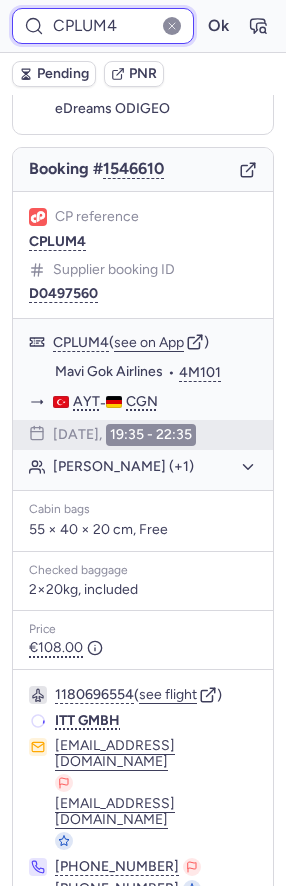 scroll, scrollTop: 168, scrollLeft: 0, axis: vertical 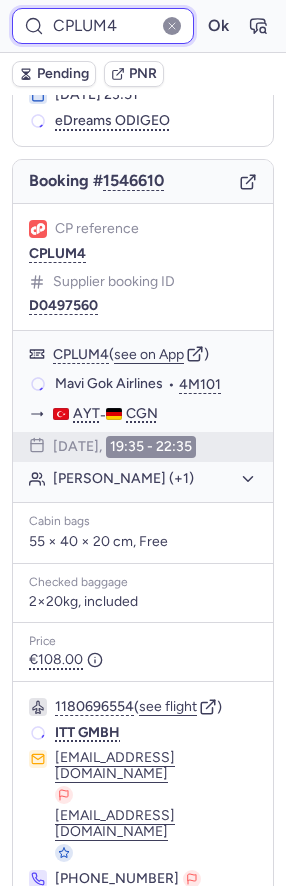 click on "CPLUM4" at bounding box center [103, 26] 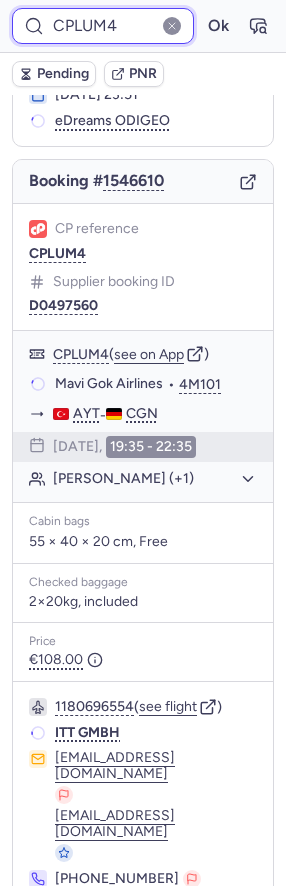 click on "CPLUM4" at bounding box center [103, 26] 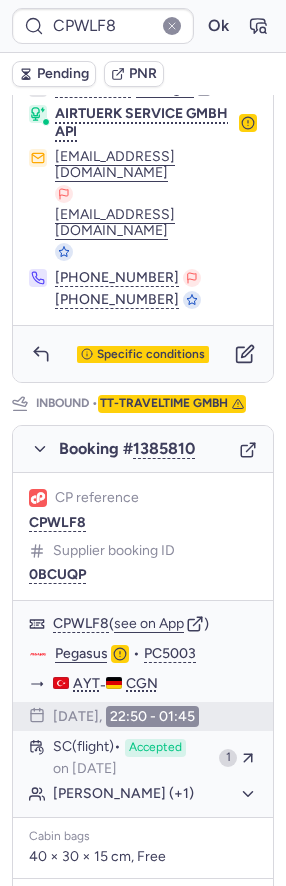 scroll, scrollTop: 1202, scrollLeft: 0, axis: vertical 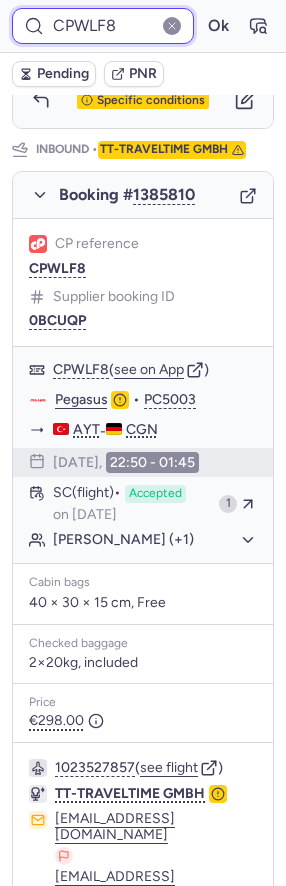 click on "CPWLF8" at bounding box center (103, 26) 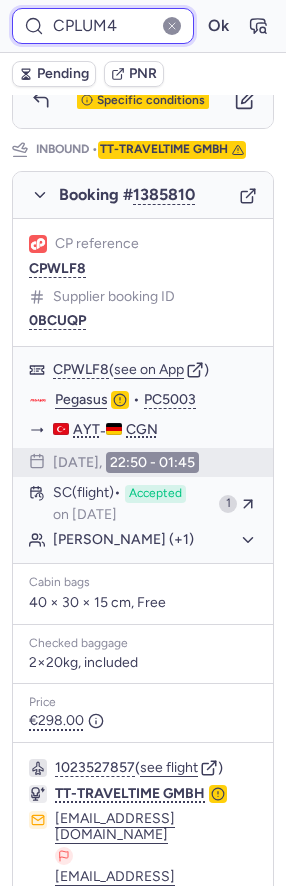 click on "Ok" at bounding box center (218, 26) 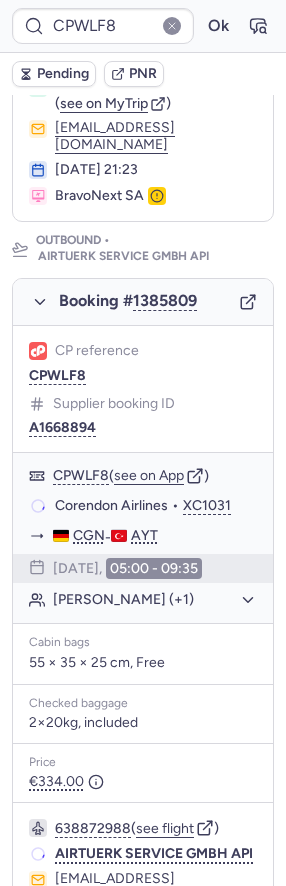 scroll, scrollTop: 299, scrollLeft: 0, axis: vertical 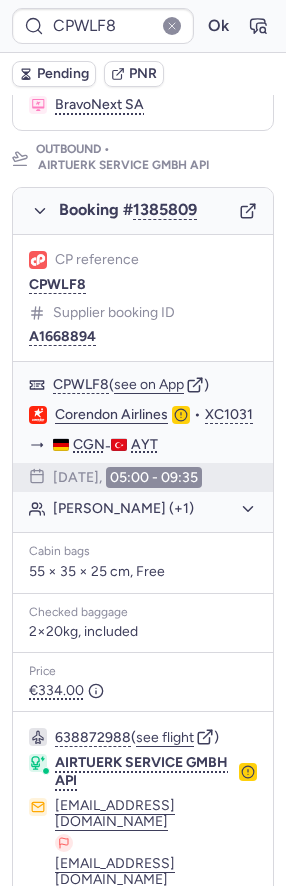 click on "Pending" at bounding box center (63, 74) 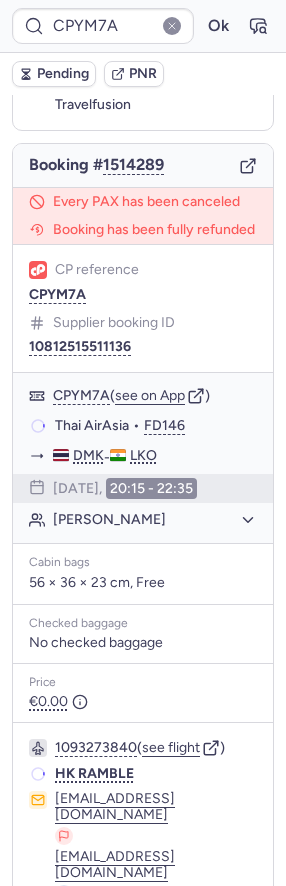 scroll, scrollTop: 168, scrollLeft: 0, axis: vertical 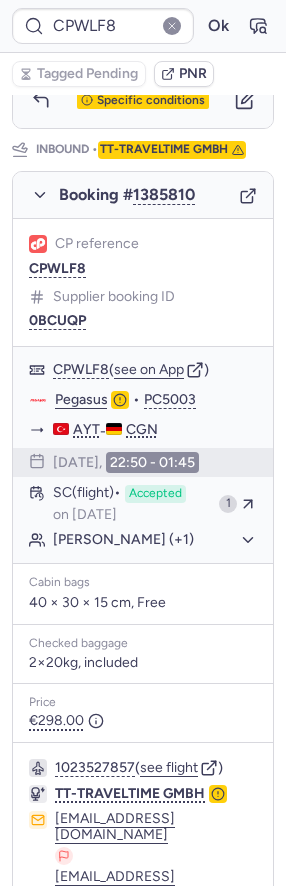 click 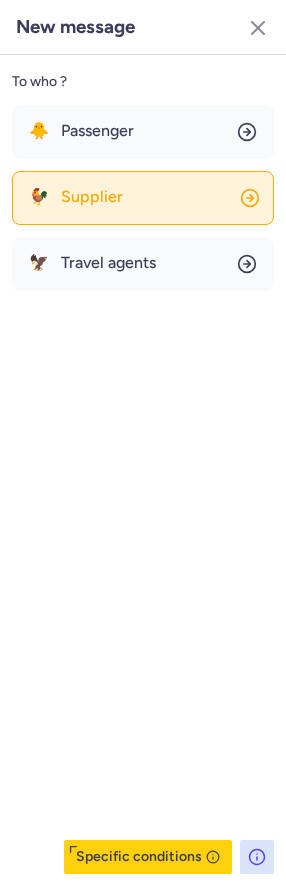 click on "Supplier" at bounding box center [92, 197] 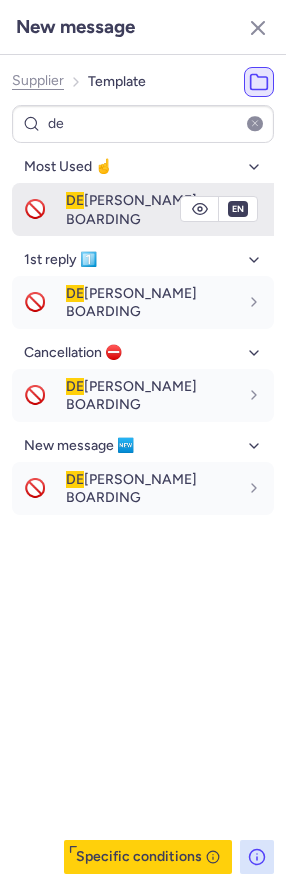 click on "DE NIED BOARDING" at bounding box center [170, 209] 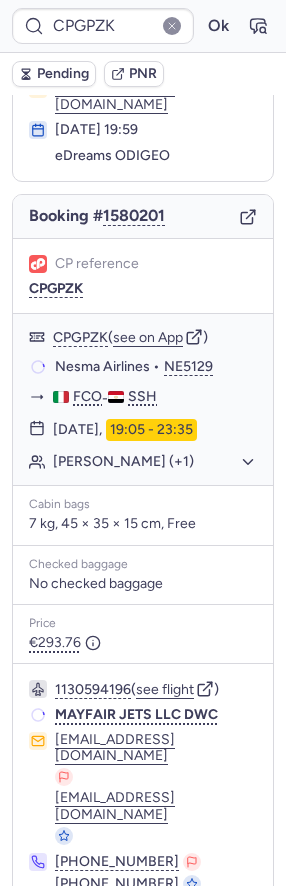 scroll, scrollTop: 115, scrollLeft: 0, axis: vertical 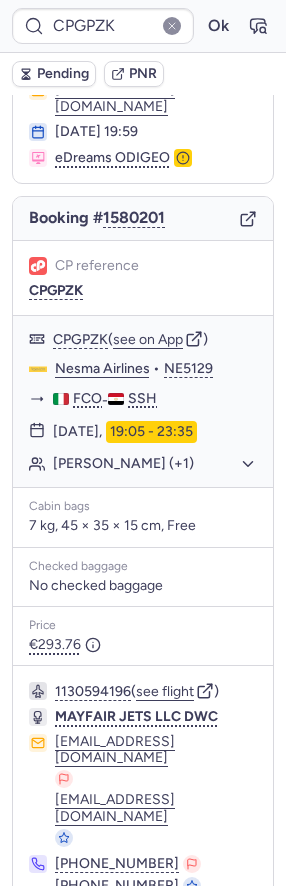 click on "CPGPZK  Ok" at bounding box center [143, 26] 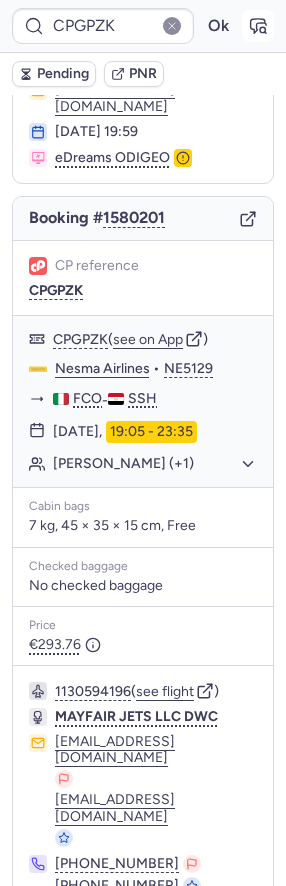 click 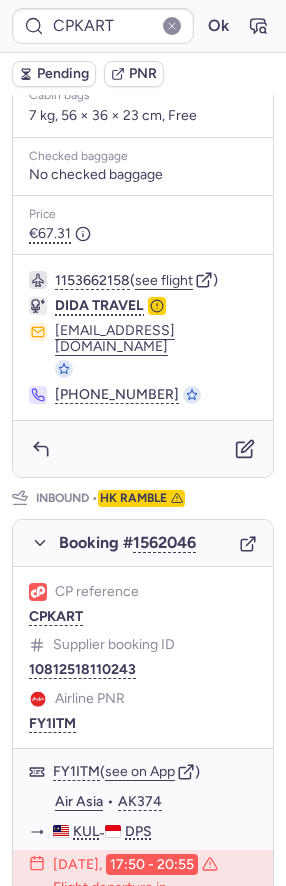 scroll, scrollTop: 876, scrollLeft: 0, axis: vertical 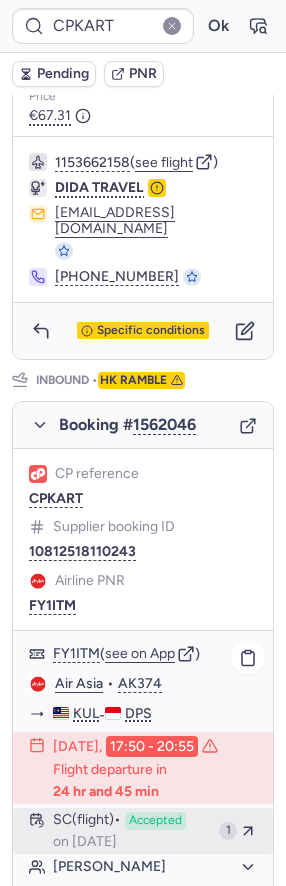 click on "Accepted" at bounding box center (155, 821) 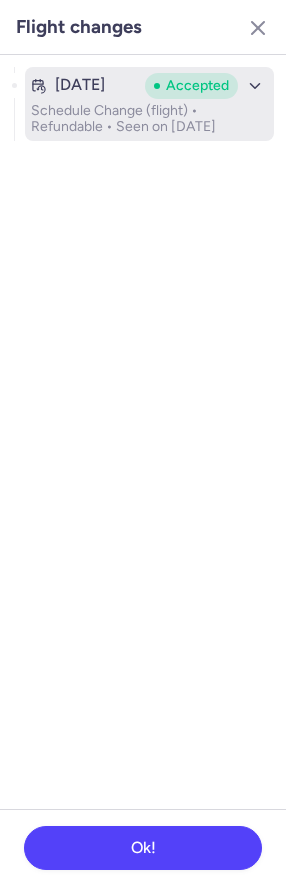 click on "Accepted" at bounding box center [206, 86] 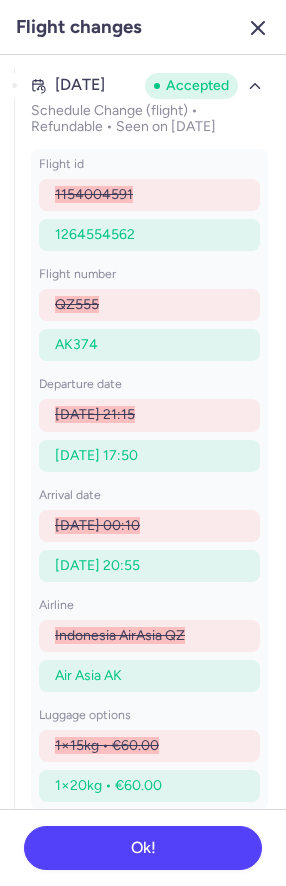 click 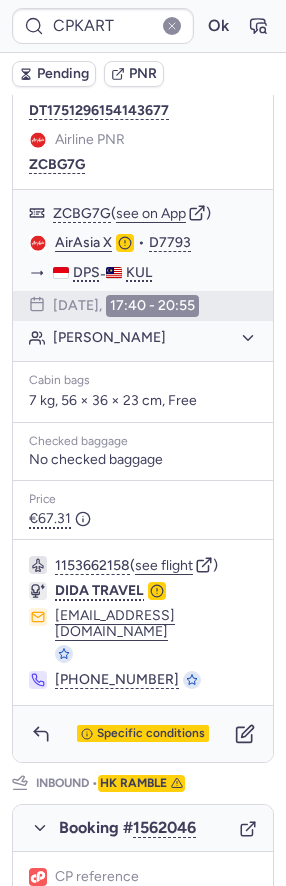 scroll, scrollTop: 0, scrollLeft: 0, axis: both 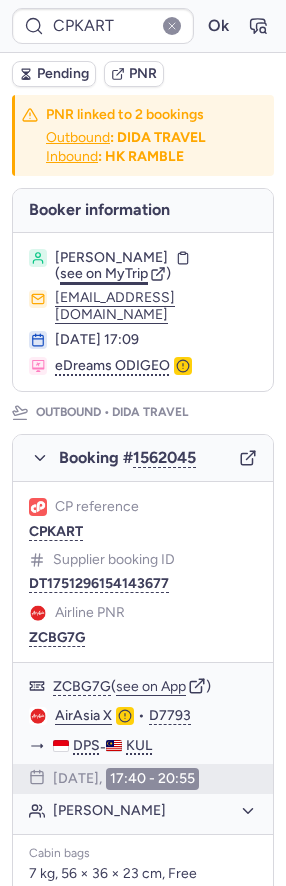 click on "see on MyTrip" at bounding box center [104, 273] 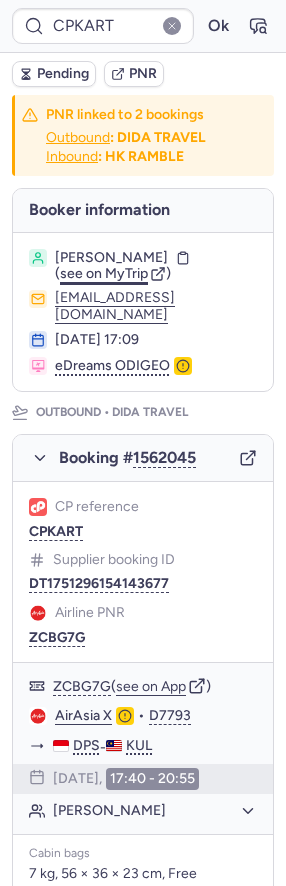 click on "see on MyTrip" at bounding box center (104, 273) 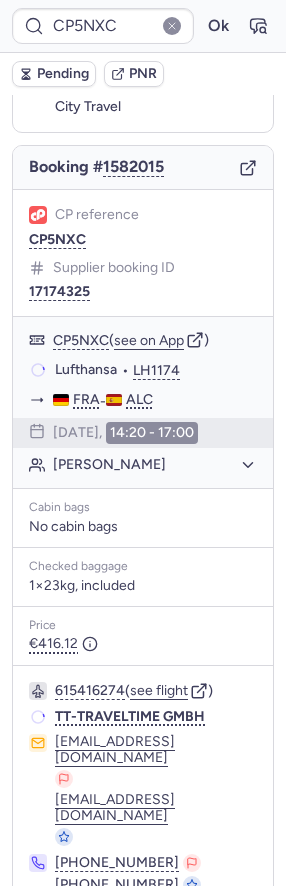 scroll, scrollTop: 166, scrollLeft: 0, axis: vertical 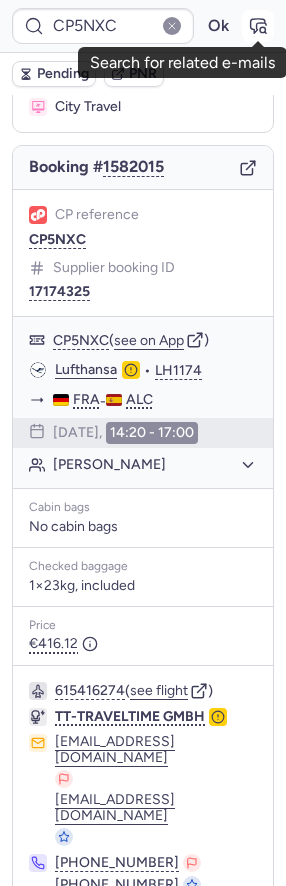 click 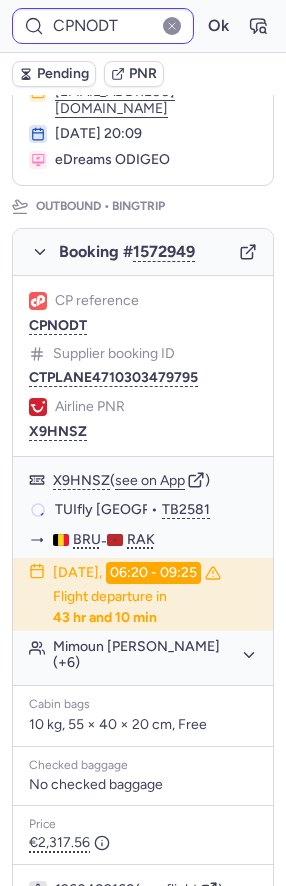 scroll, scrollTop: 259, scrollLeft: 0, axis: vertical 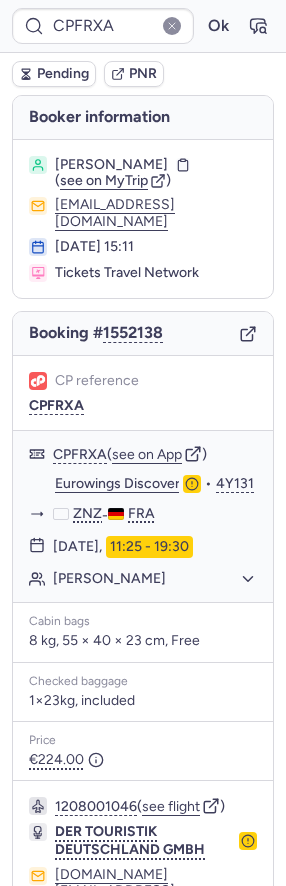 type on "392240964" 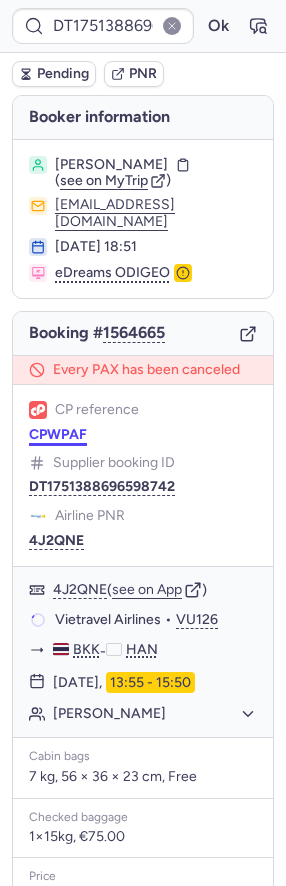click on "CPWPAF" at bounding box center [58, 435] 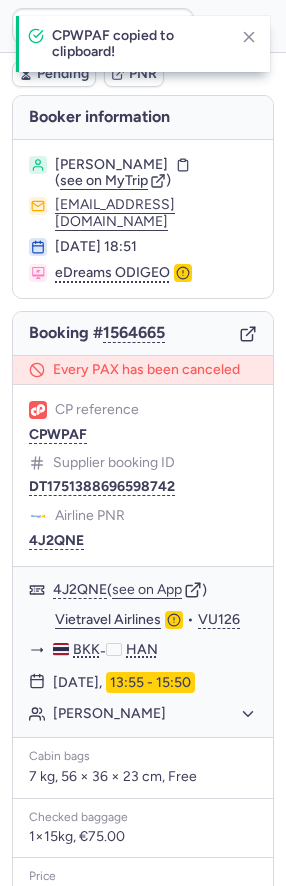 type on "CPWPAF" 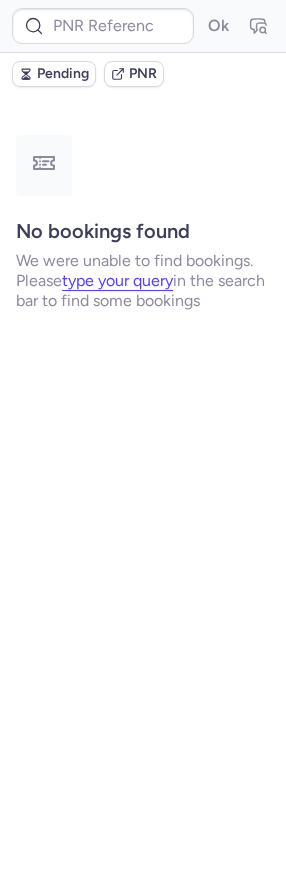 scroll, scrollTop: 0, scrollLeft: 0, axis: both 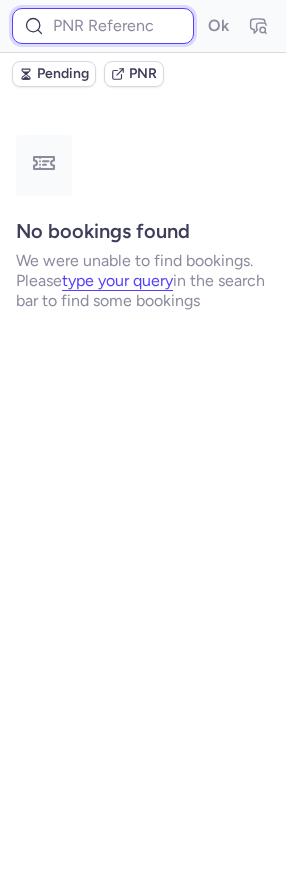 click at bounding box center (103, 26) 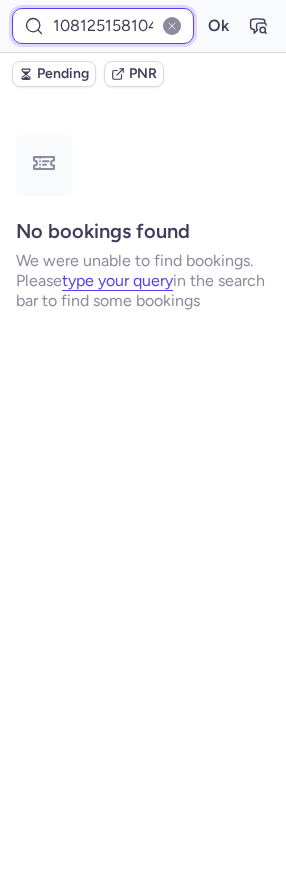 click on "Ok" at bounding box center [218, 26] 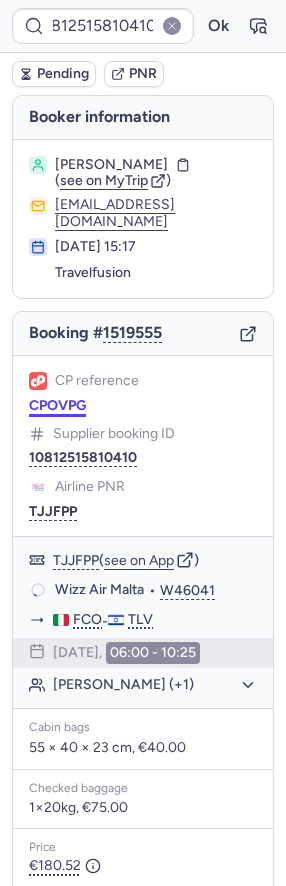 click on "CPOVPG" at bounding box center (57, 406) 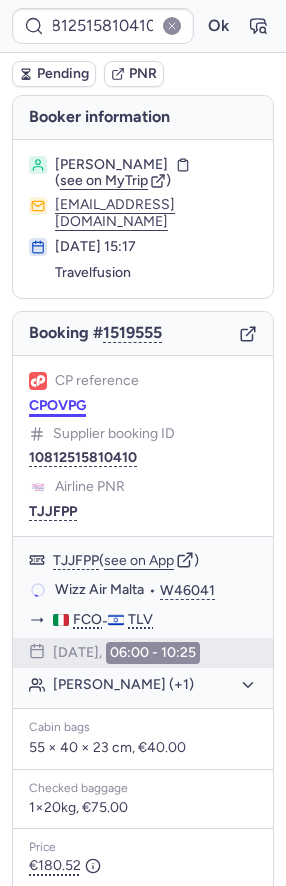 scroll, scrollTop: 0, scrollLeft: 0, axis: both 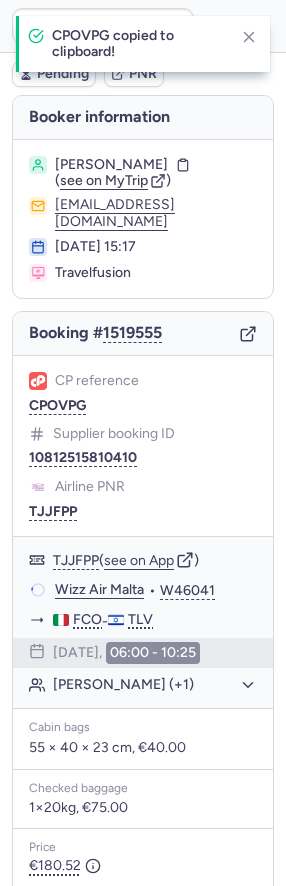 type on "CPOVPG" 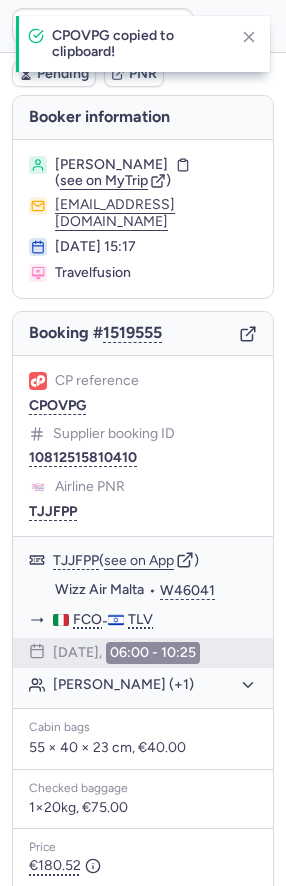 scroll, scrollTop: 308, scrollLeft: 0, axis: vertical 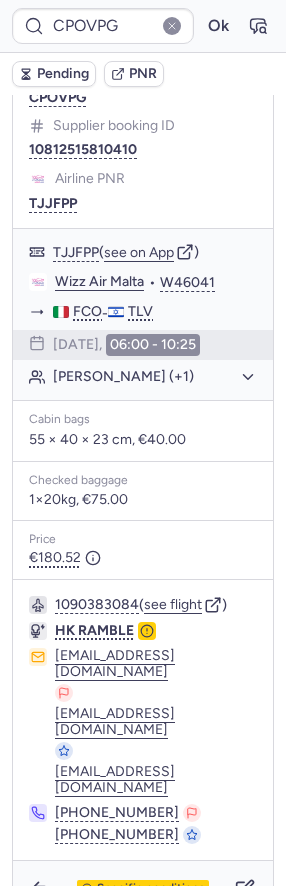 click on "Specific conditions" at bounding box center (143, 889) 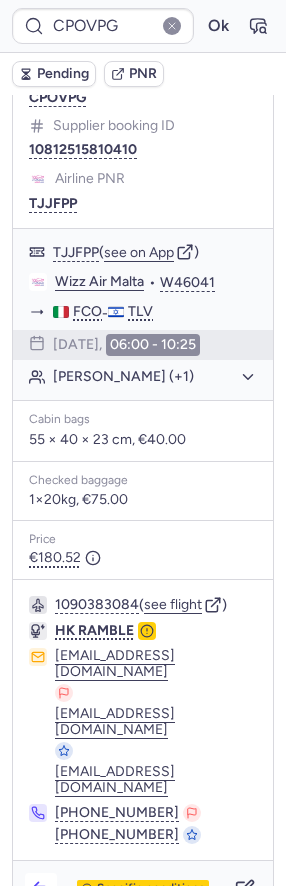 click at bounding box center [41, 889] 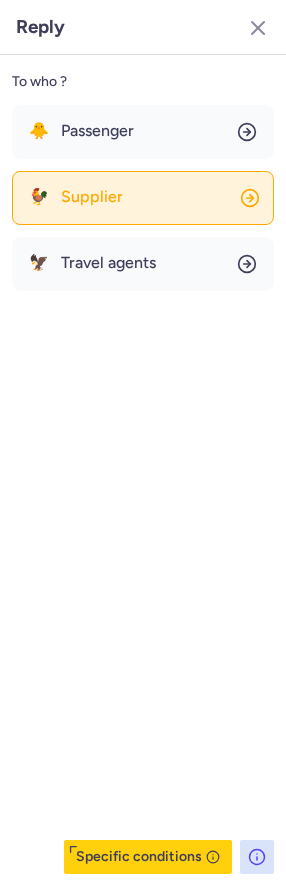 click on "Supplier" at bounding box center [92, 197] 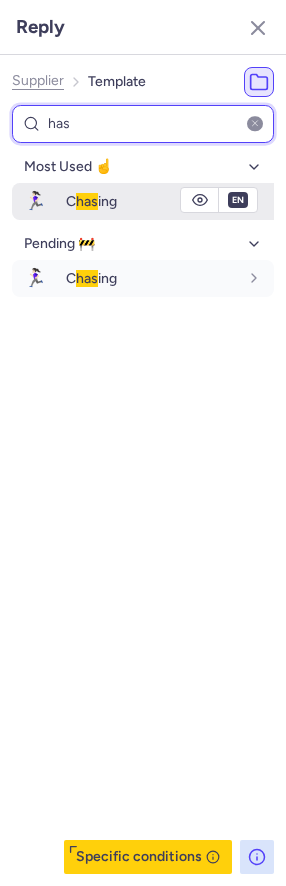 type on "has" 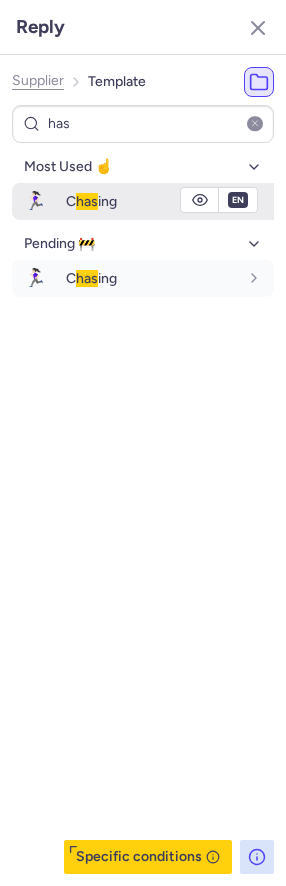click on "🏃🏻‍♀️ C has ing" at bounding box center [143, 201] 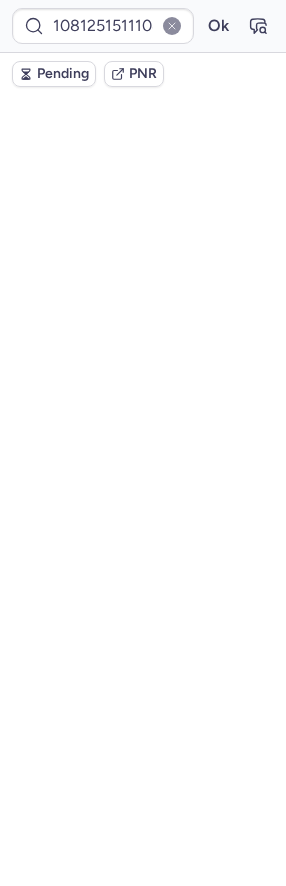 scroll, scrollTop: 0, scrollLeft: 0, axis: both 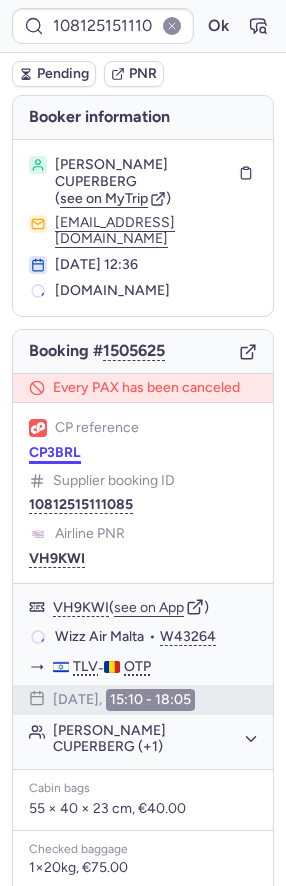 click on "CP3BRL" at bounding box center (55, 453) 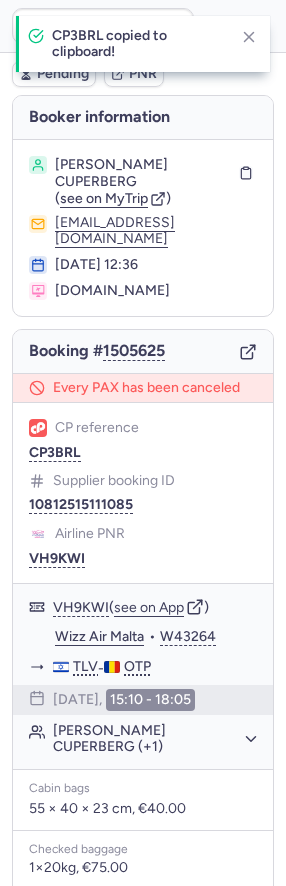 type on "CP3BRL" 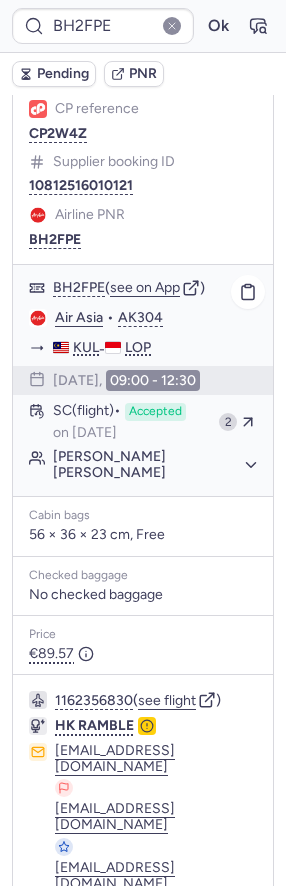 scroll, scrollTop: 105, scrollLeft: 0, axis: vertical 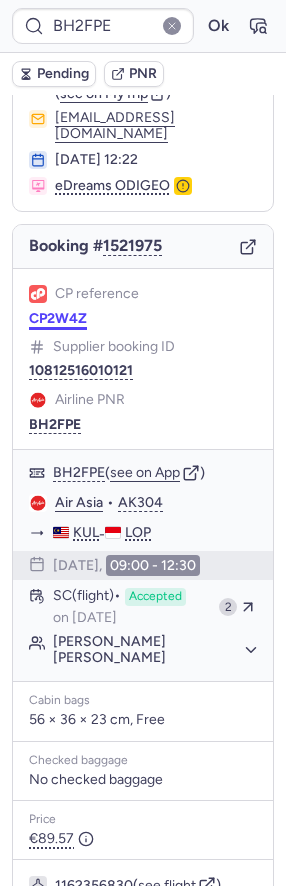 click on "CP2W4Z" at bounding box center (58, 319) 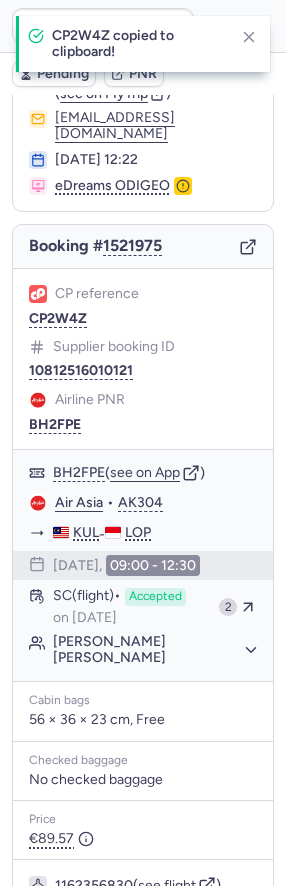 type on "CP2W4Z" 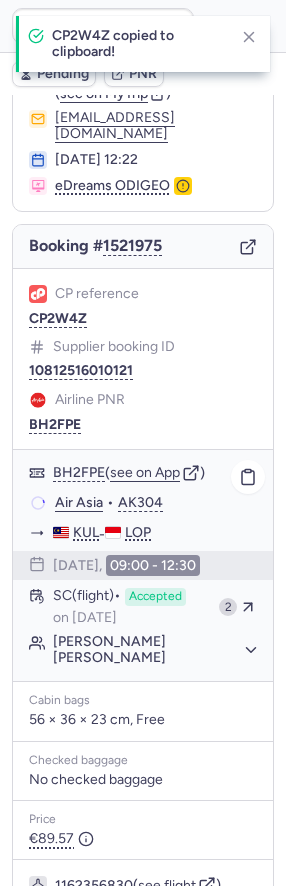 scroll, scrollTop: 360, scrollLeft: 0, axis: vertical 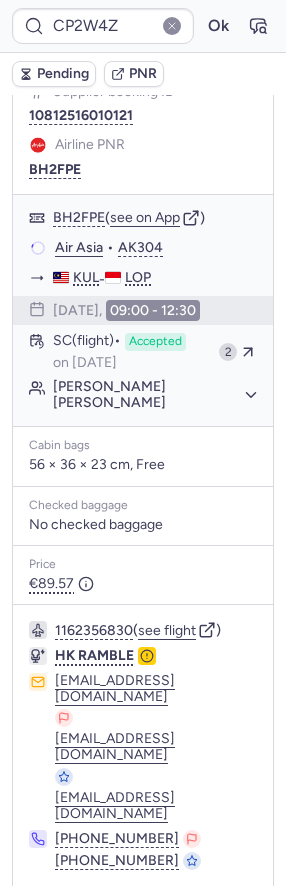 click 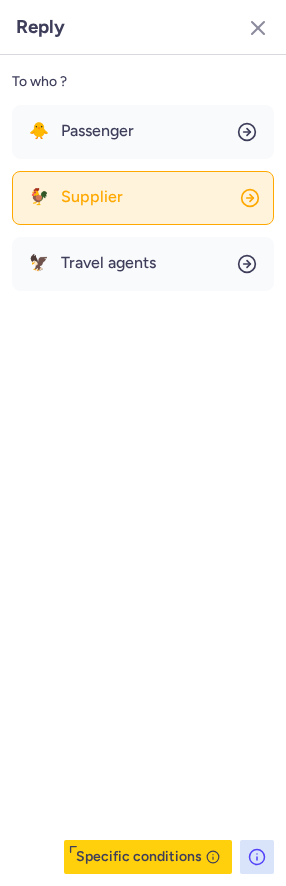 click on "🐓" at bounding box center (39, 197) 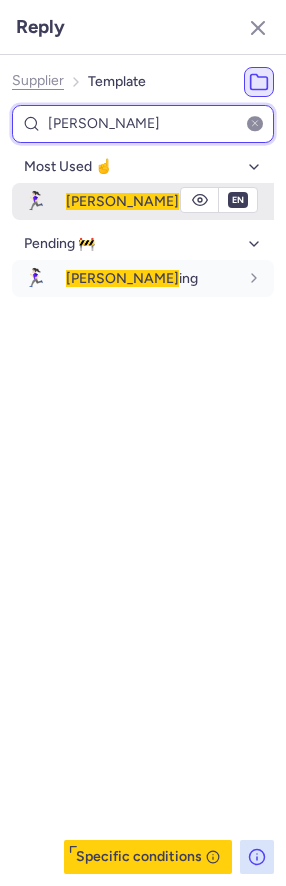 type on "[PERSON_NAME]" 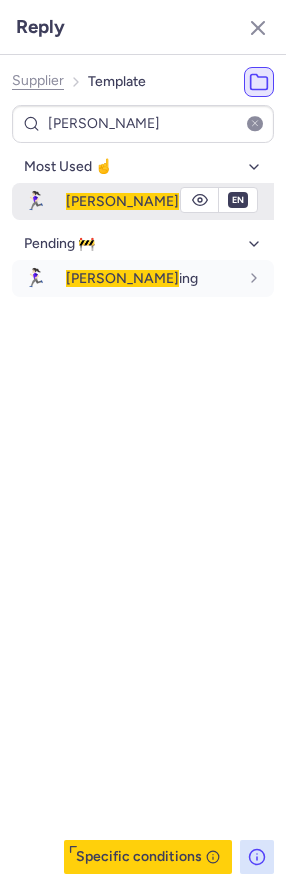 click on "🏃🏻‍♀️" at bounding box center [35, 201] 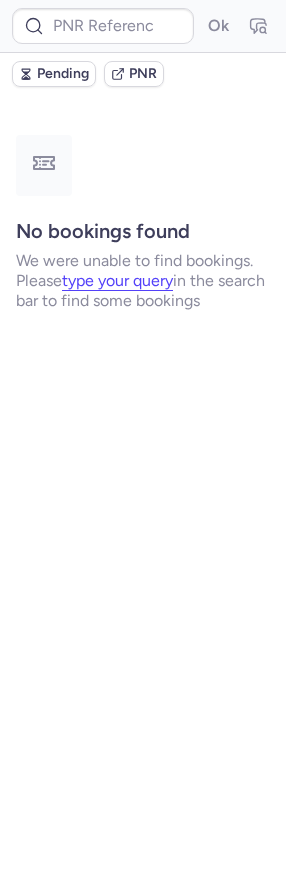 scroll, scrollTop: 0, scrollLeft: 0, axis: both 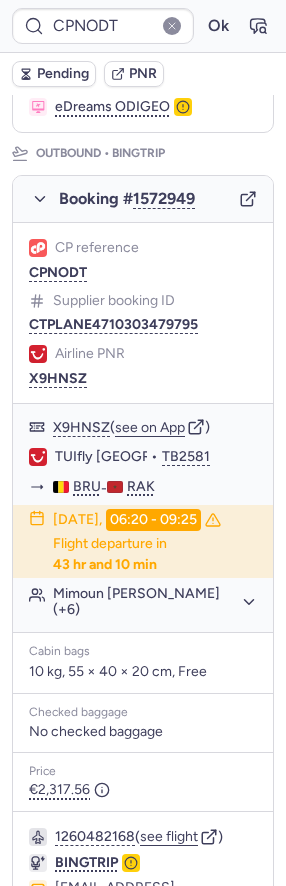 type on "CPFRXA" 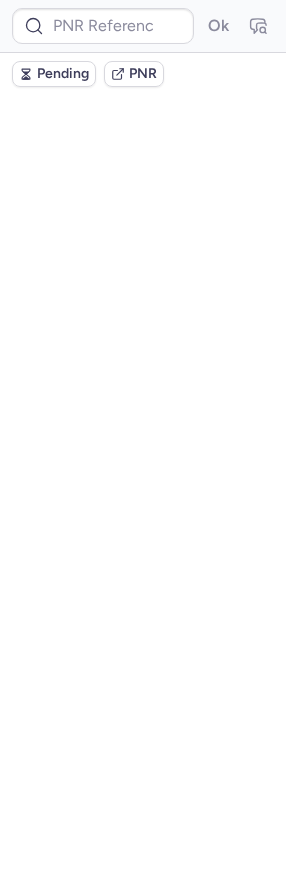 scroll, scrollTop: 0, scrollLeft: 0, axis: both 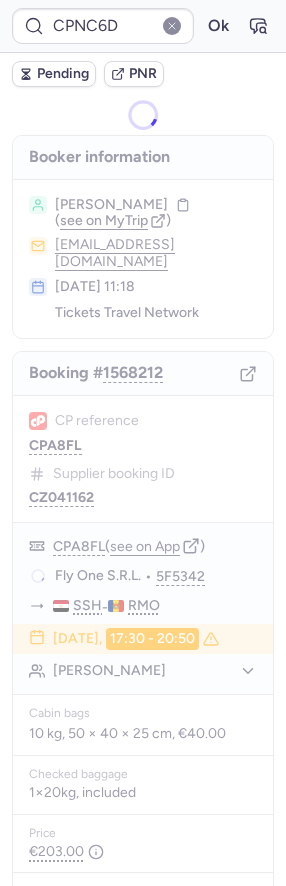 type on "CPFVCL" 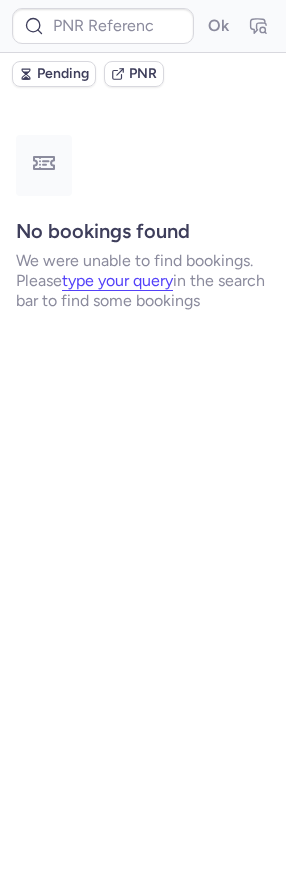 type on "CPFVCI" 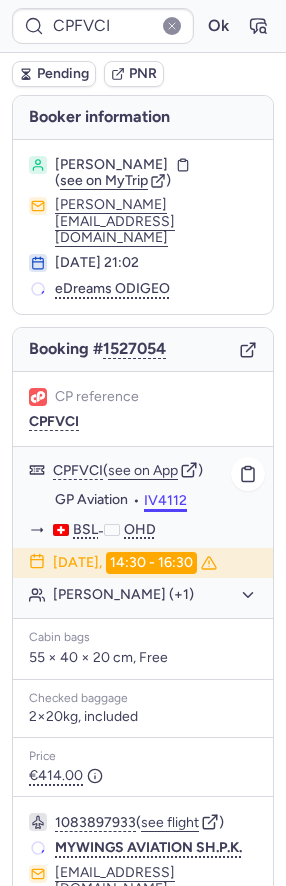 scroll, scrollTop: 161, scrollLeft: 0, axis: vertical 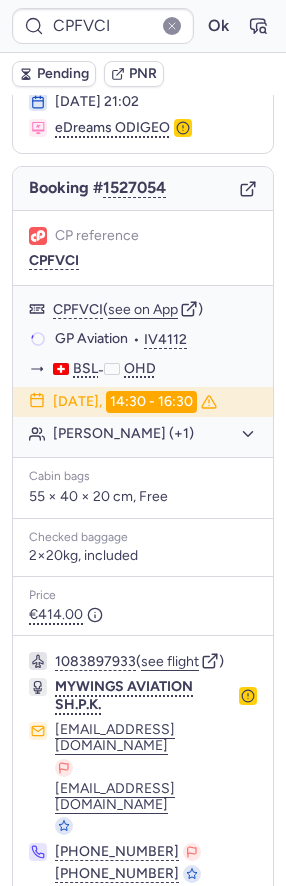 click 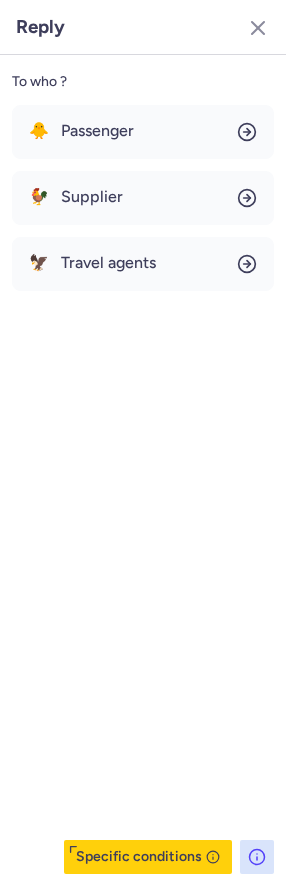 click on "To who ? 🐥 Passenger 🐓 Supplier 🦅 Travel agents  Specific conditions" 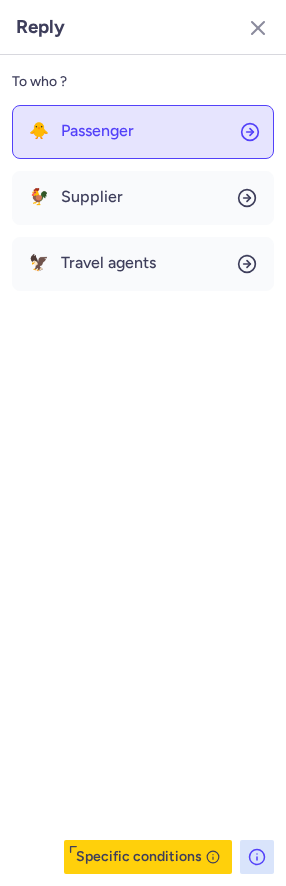 click on "Passenger" at bounding box center (97, 131) 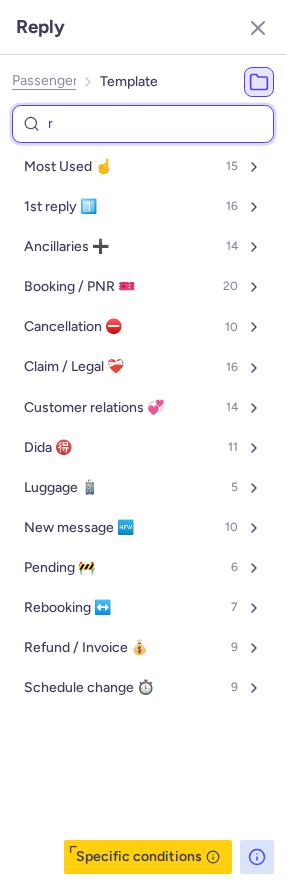 type on "re" 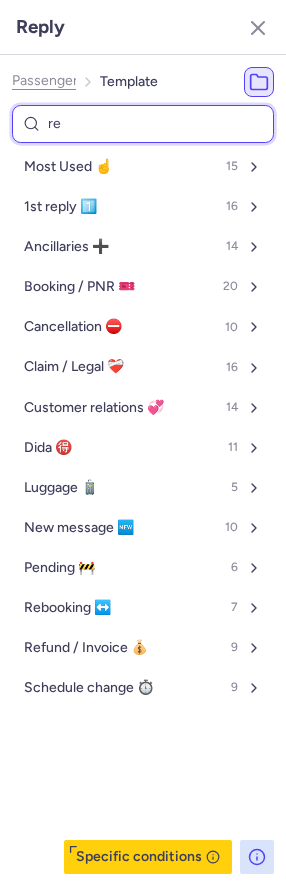 select on "en" 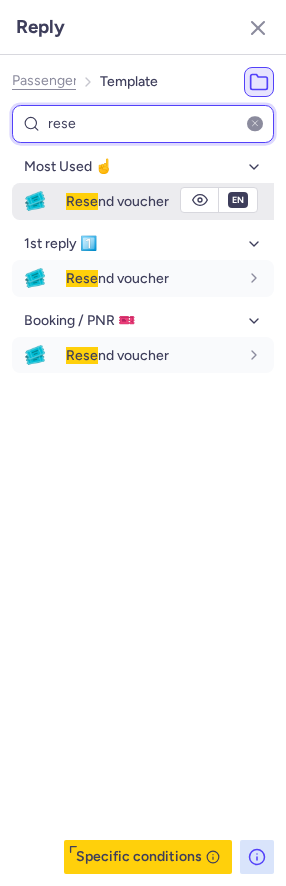 type on "rese" 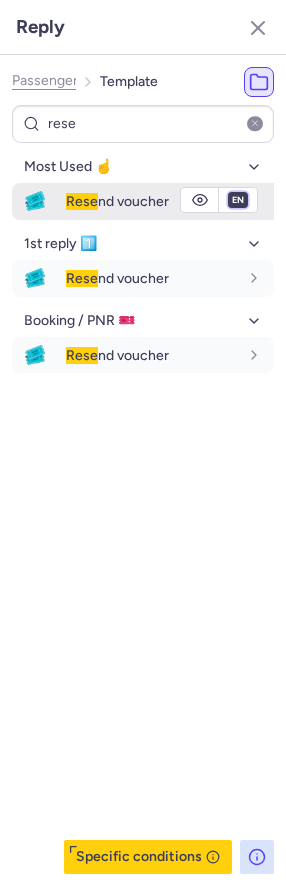 click on "fr en de nl pt es it ru" at bounding box center [238, 200] 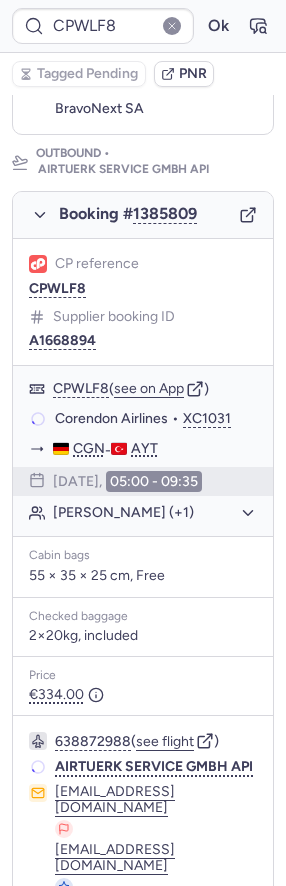 scroll, scrollTop: 293, scrollLeft: 0, axis: vertical 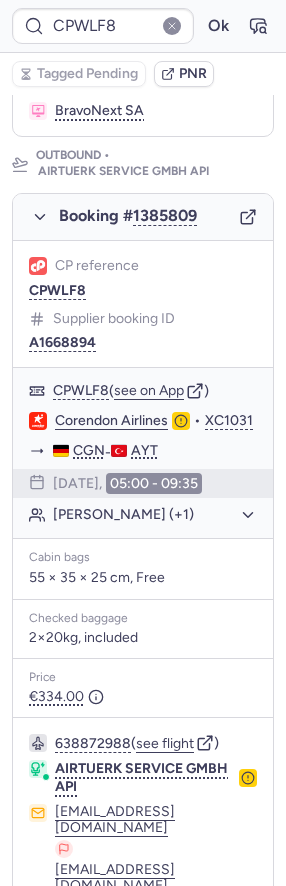type on "CPNC6D" 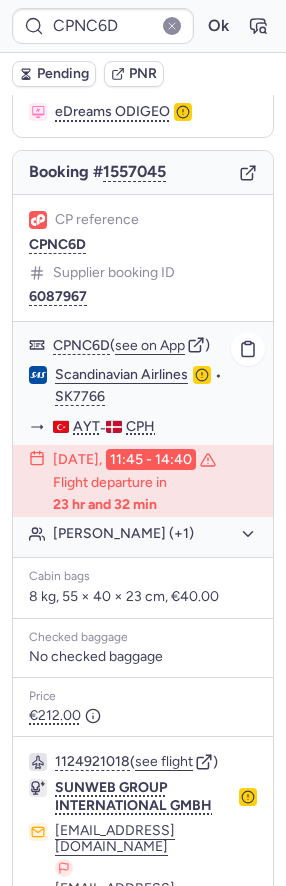 scroll, scrollTop: 0, scrollLeft: 0, axis: both 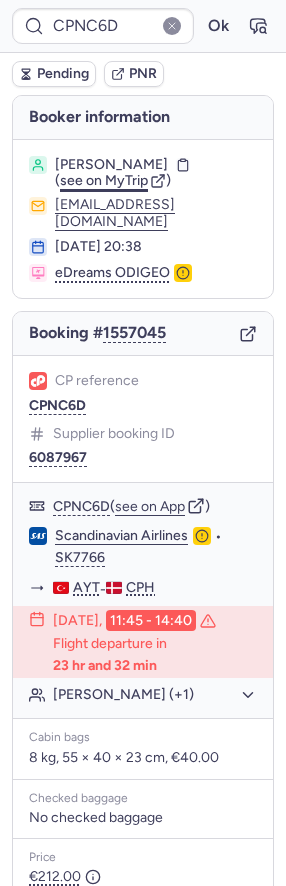 click on "see on MyTrip" at bounding box center (104, 180) 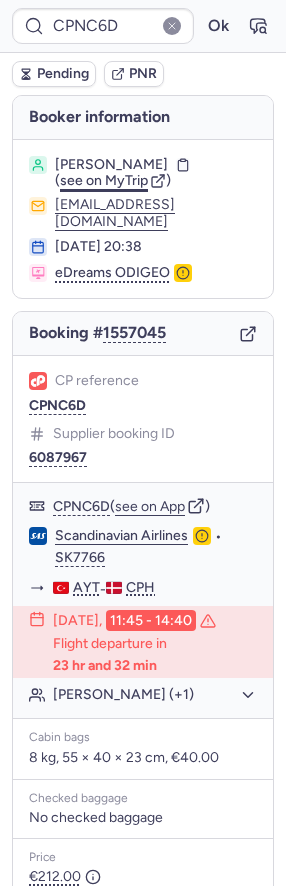 type 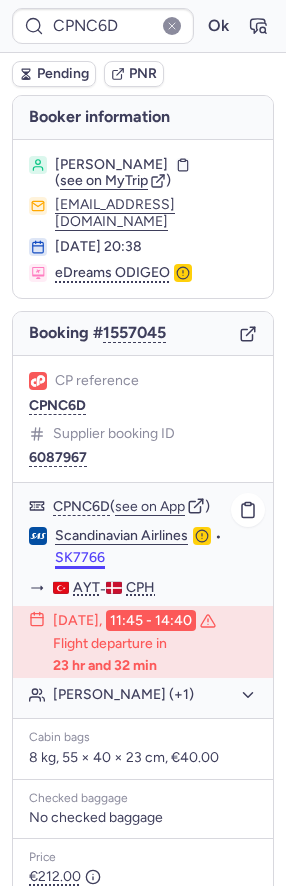 click on "SK7766" at bounding box center (80, 558) 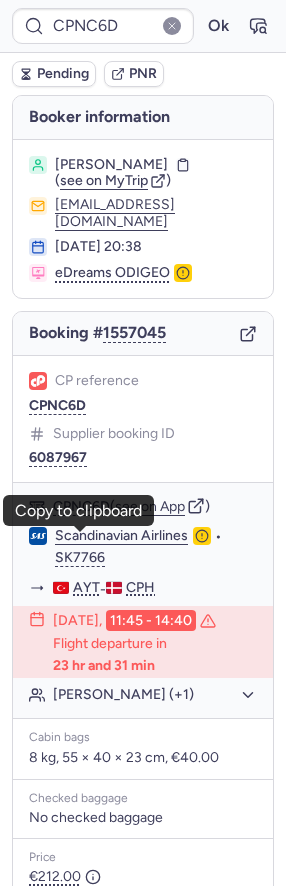click on "CP reference CPNC6D" 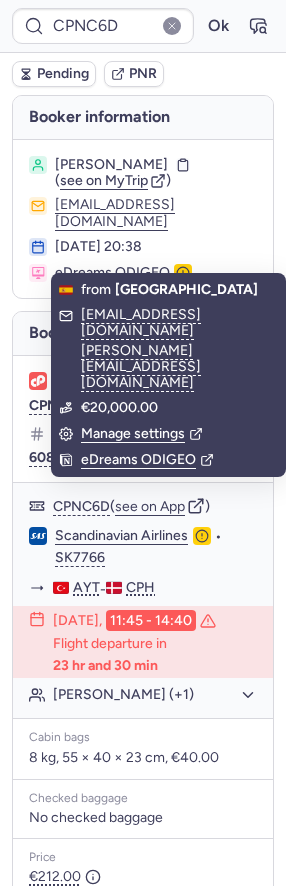 type on "CPHTED" 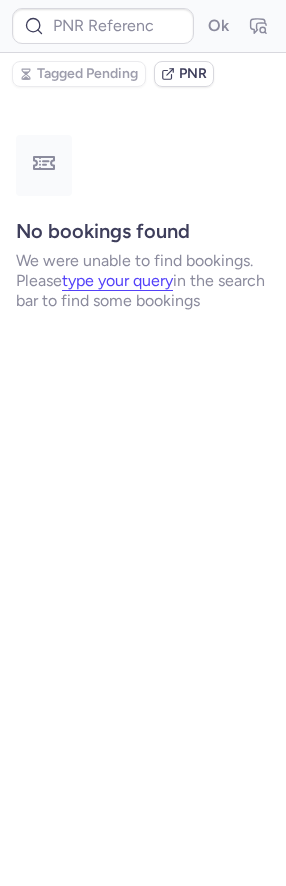 type on "CPHTED" 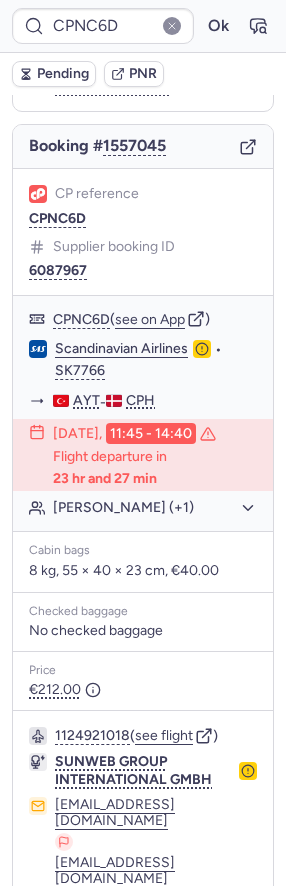 scroll, scrollTop: 250, scrollLeft: 0, axis: vertical 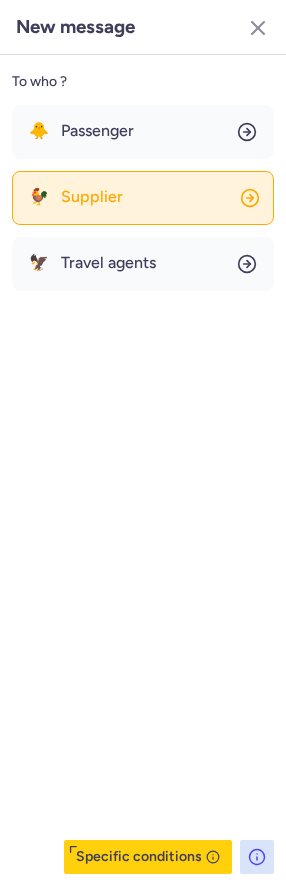 click on "🐓 Supplier" 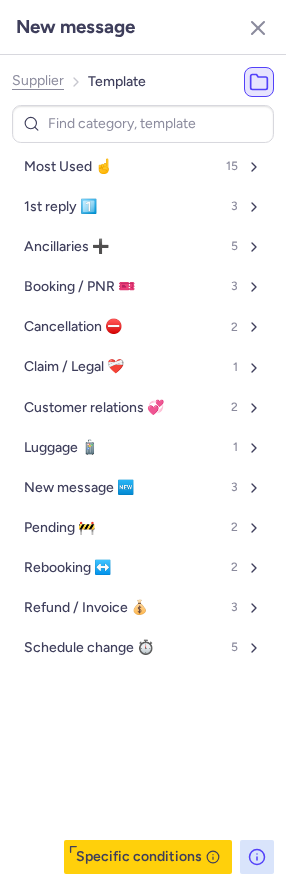click on "Most Used ☝️ 15" at bounding box center (143, 167) 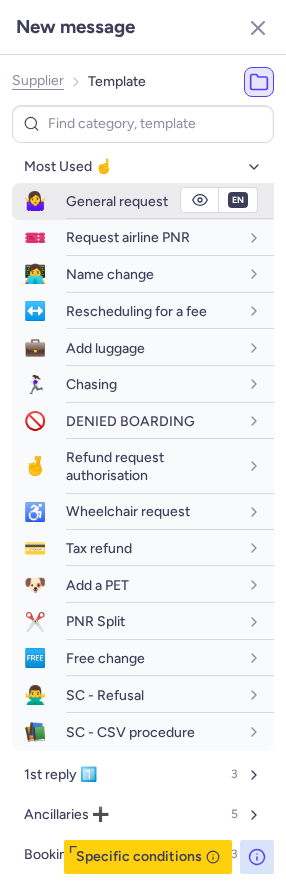 click on "General request" at bounding box center (117, 201) 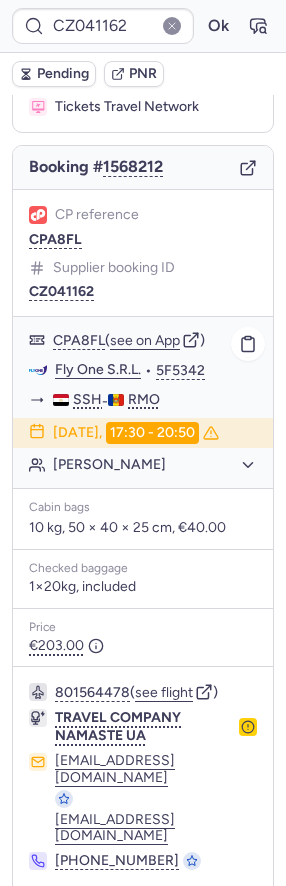 scroll, scrollTop: 187, scrollLeft: 0, axis: vertical 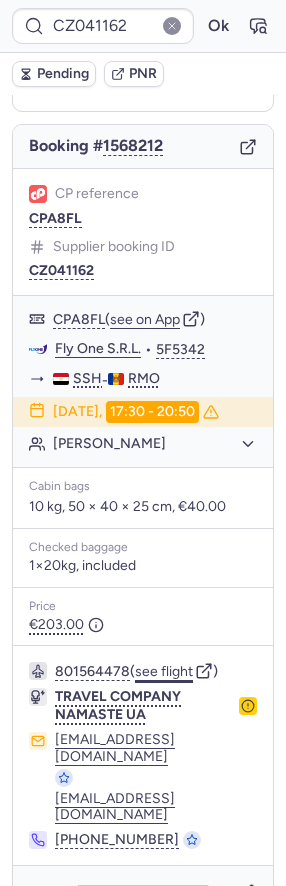 click on "see flight" 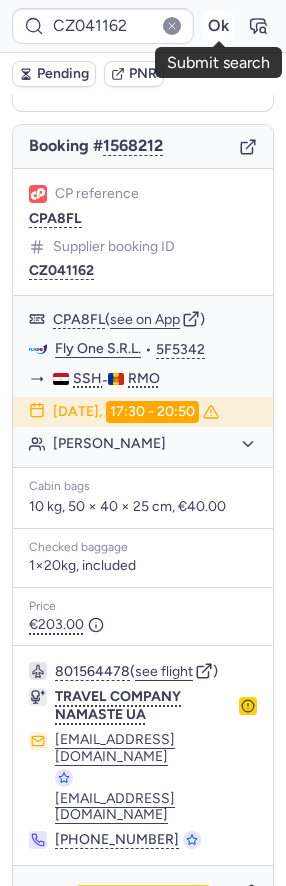 click on "Ok" at bounding box center [218, 26] 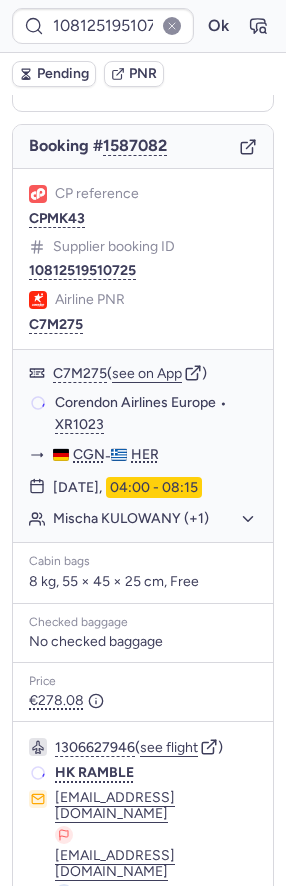 scroll, scrollTop: 187, scrollLeft: 0, axis: vertical 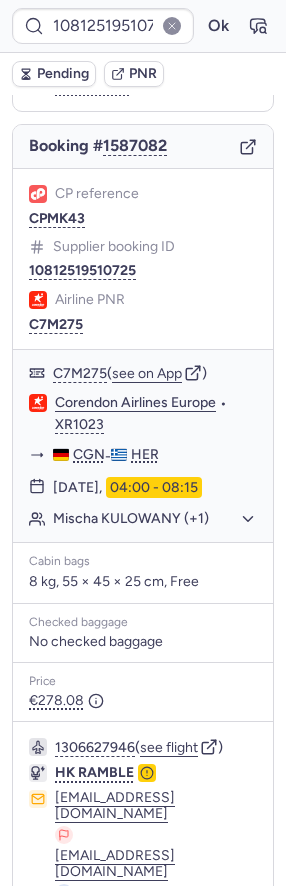 type on "CPNODT" 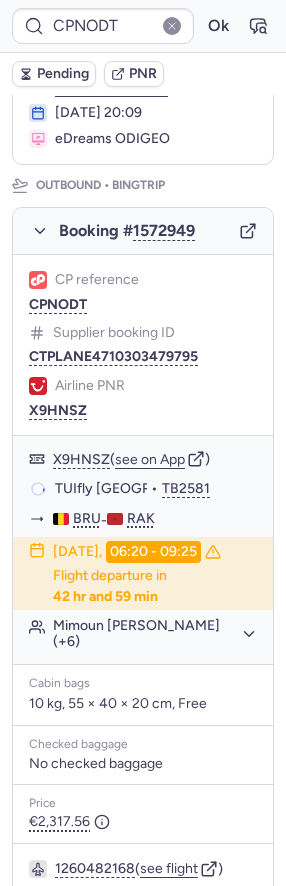 scroll, scrollTop: 280, scrollLeft: 0, axis: vertical 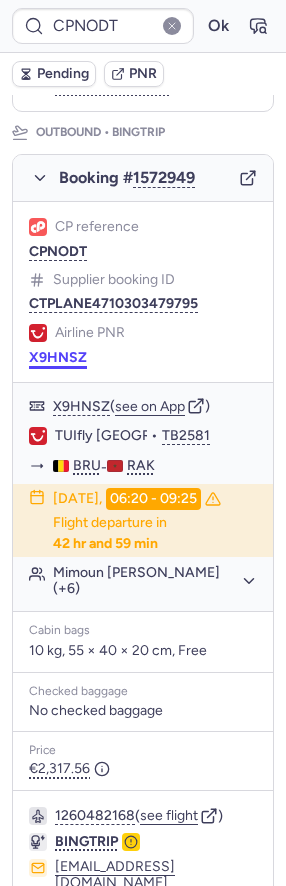 click on "X9HNSZ" at bounding box center [58, 358] 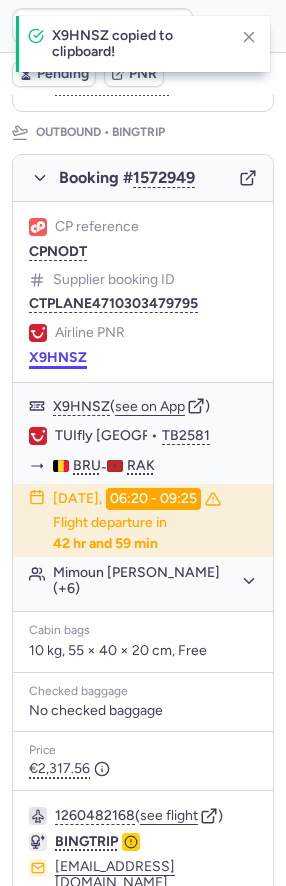 type 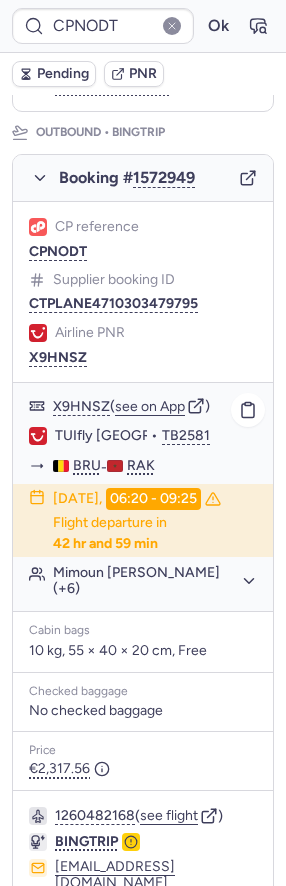 click on "Mimoun DOUIRI (+6)" 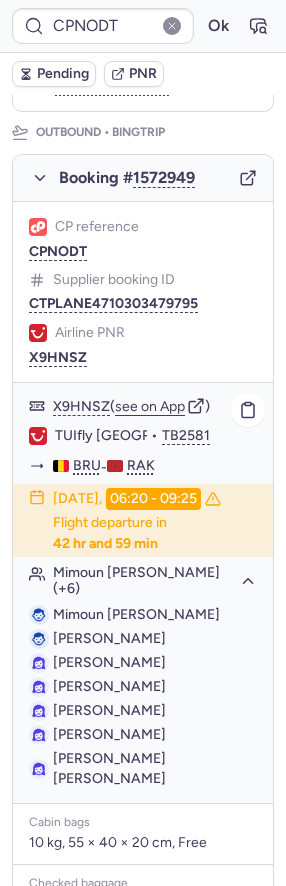 click on "Mimoun DOUIRI" at bounding box center (136, 614) 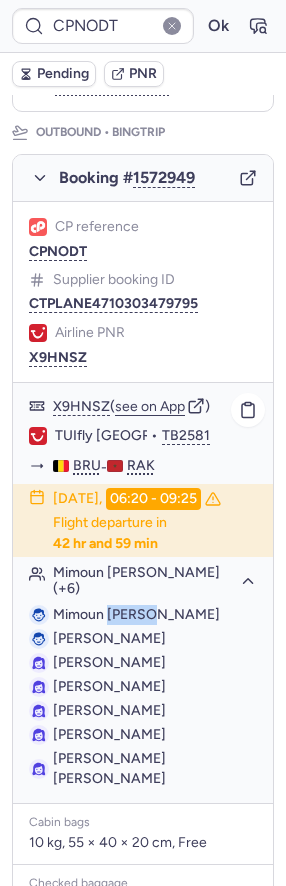 click on "Mimoun DOUIRI" at bounding box center (136, 614) 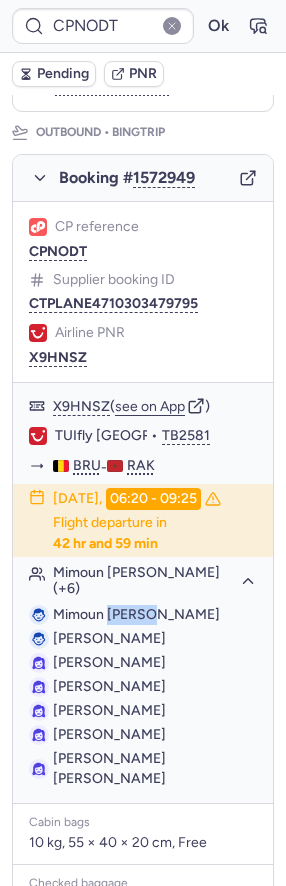 copy on "DOUIRI" 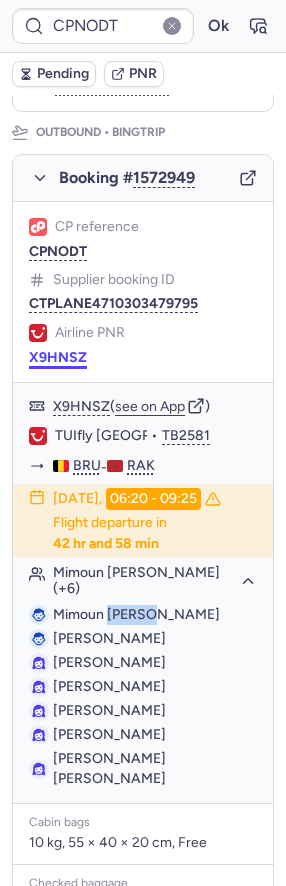 click on "X9HNSZ" at bounding box center (58, 358) 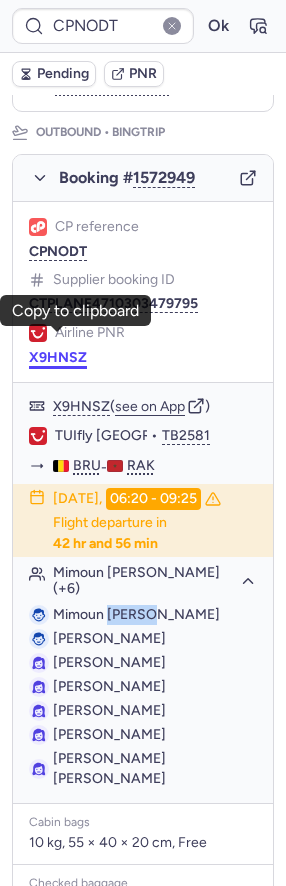 click on "X9HNSZ" at bounding box center (58, 358) 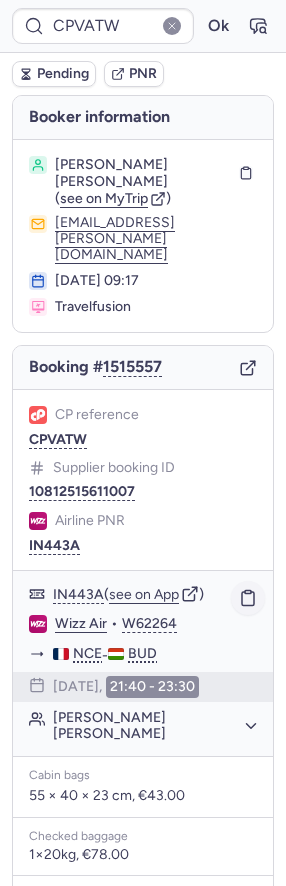 scroll, scrollTop: 131, scrollLeft: 0, axis: vertical 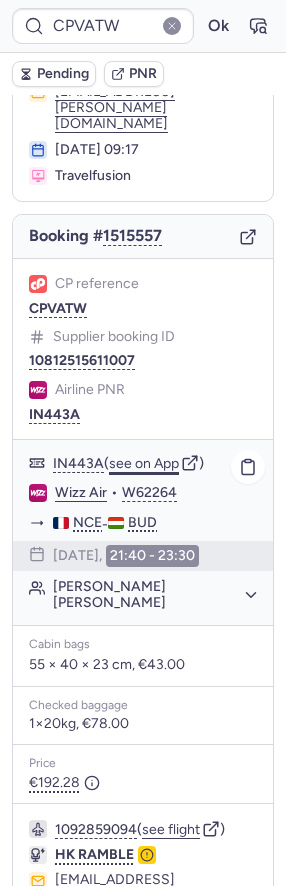 click on "see on App" 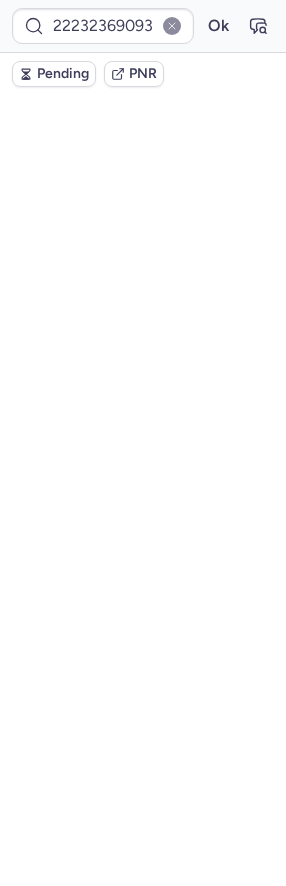 scroll, scrollTop: 0, scrollLeft: 0, axis: both 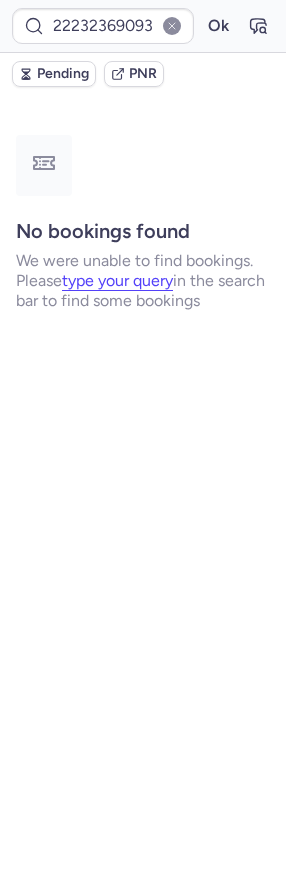 type on "CP95LM" 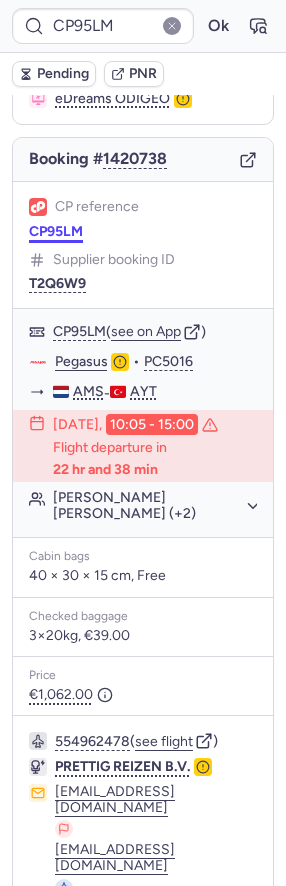 scroll, scrollTop: 242, scrollLeft: 0, axis: vertical 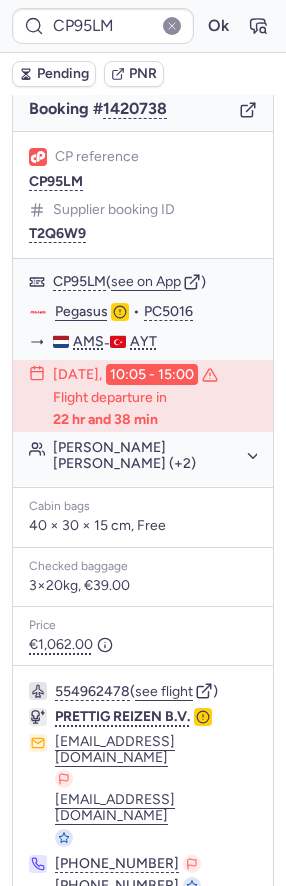 click on "Specific conditions" at bounding box center (143, 940) 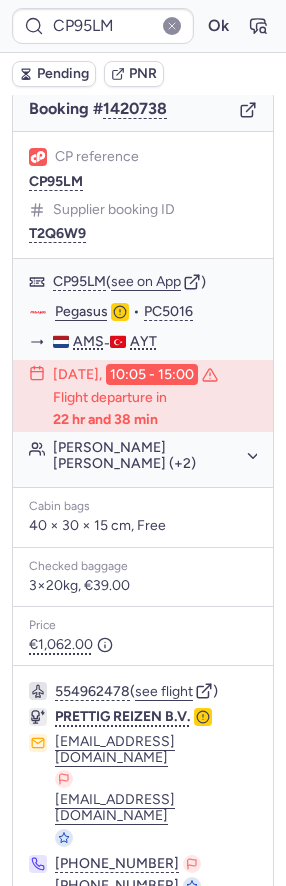 click on "Specific conditions" at bounding box center (151, 940) 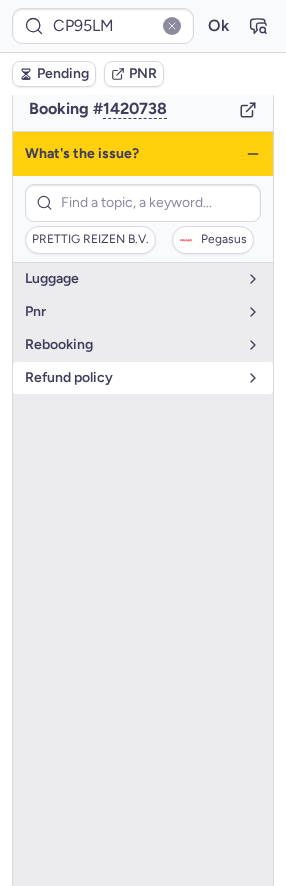click on "refund policy" at bounding box center (131, 378) 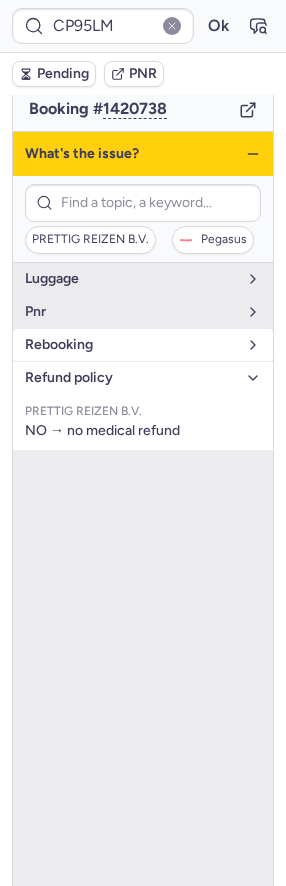 click on "rebooking" at bounding box center [143, 345] 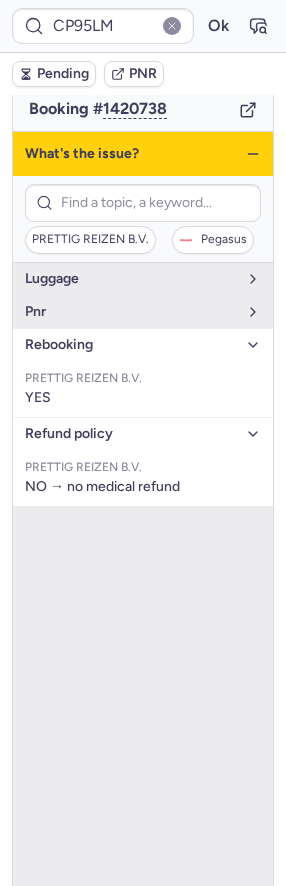 click 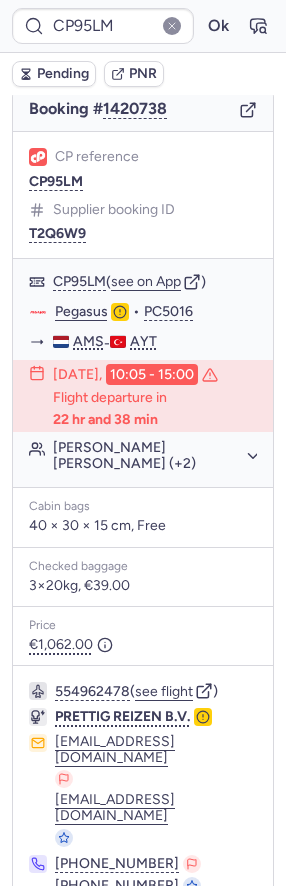 click at bounding box center (41, 940) 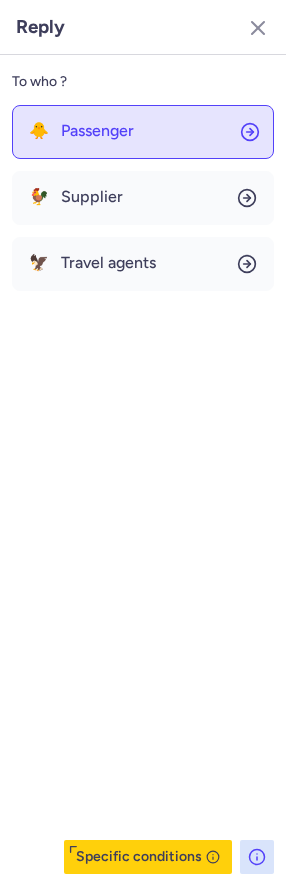 click on "🐥 Passenger" 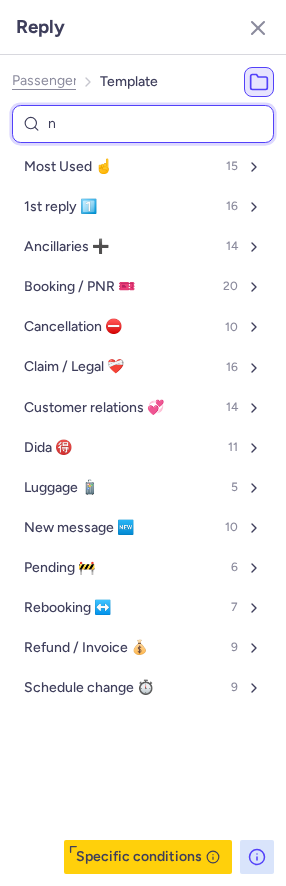type on "no" 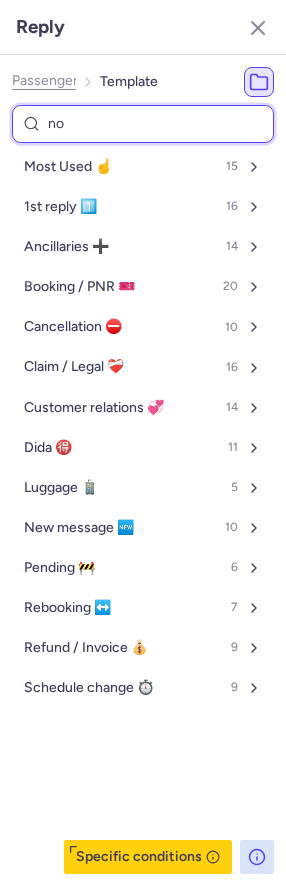 select on "en" 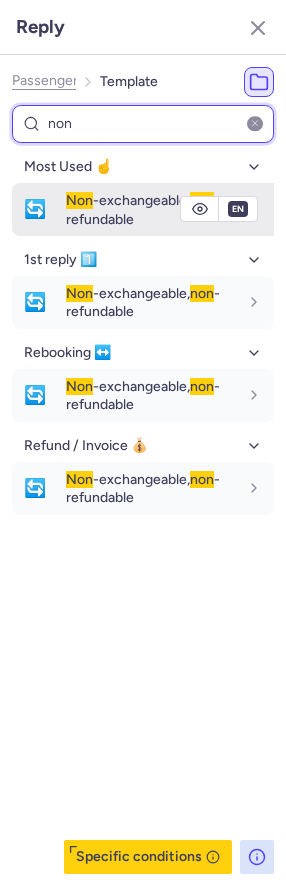 type on "non" 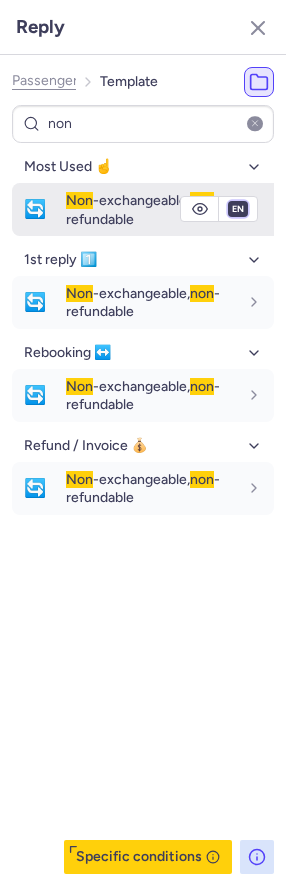click on "fr en de nl pt es it ru" at bounding box center (238, 209) 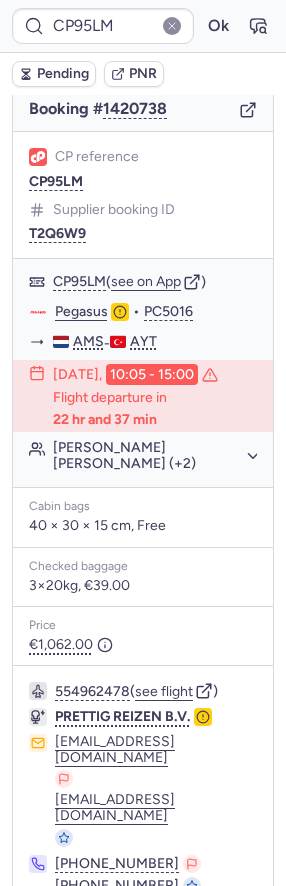 click on "Pending" at bounding box center (63, 74) 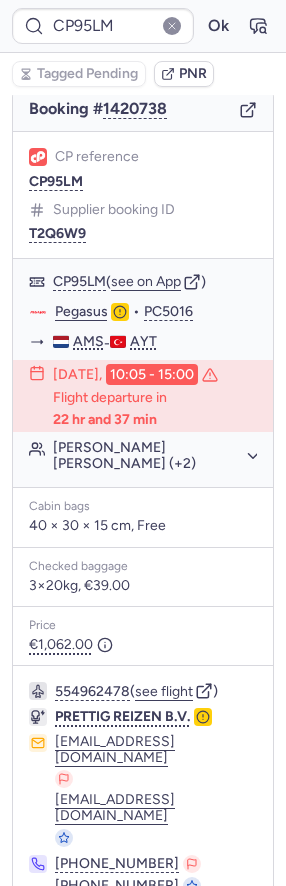 click at bounding box center [245, 940] 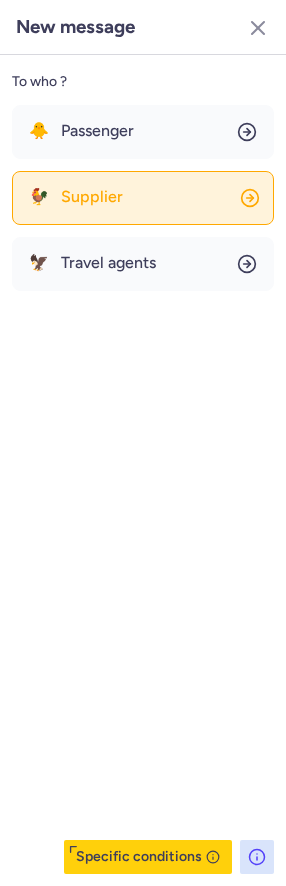 click on "🐓 Supplier" 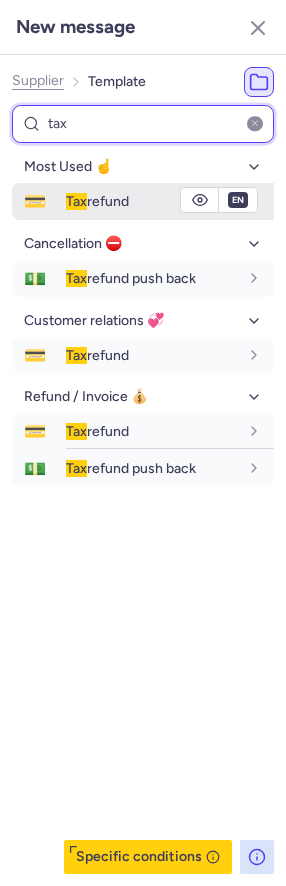 type on "tax" 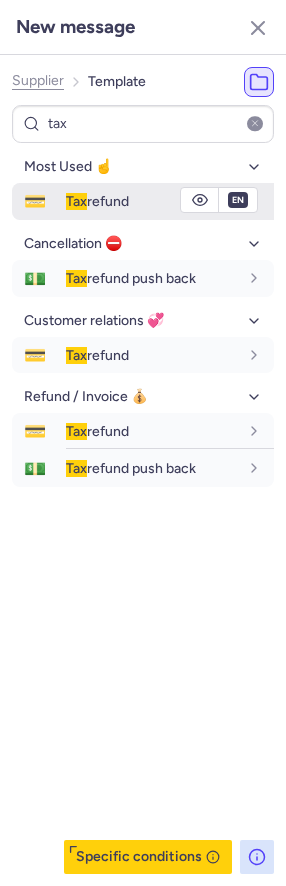 click on "Tax  refund" at bounding box center (97, 201) 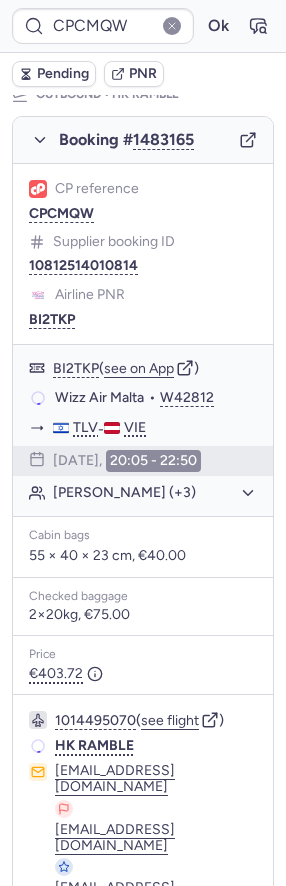 scroll, scrollTop: 317, scrollLeft: 0, axis: vertical 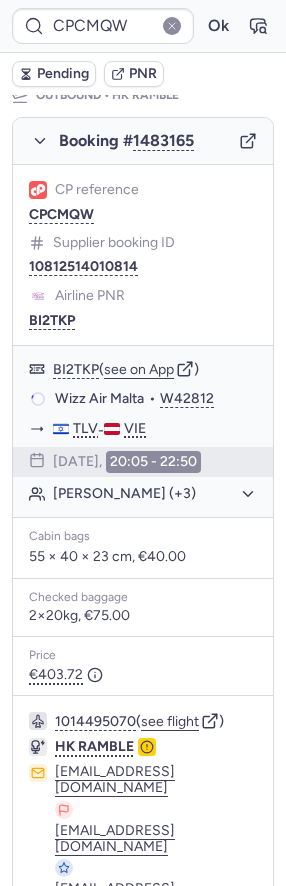 type on "0CFBEA" 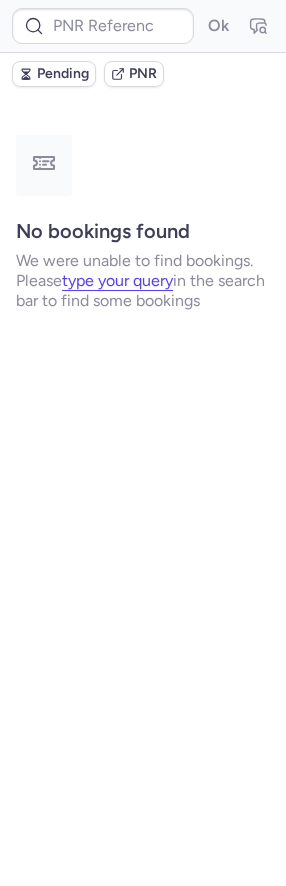 scroll, scrollTop: 0, scrollLeft: 0, axis: both 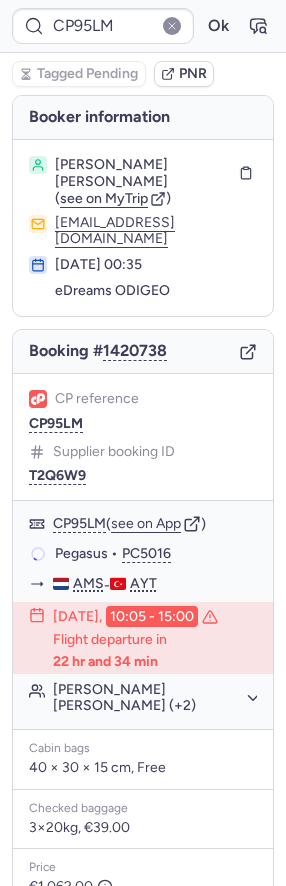 type on "CPNNUE" 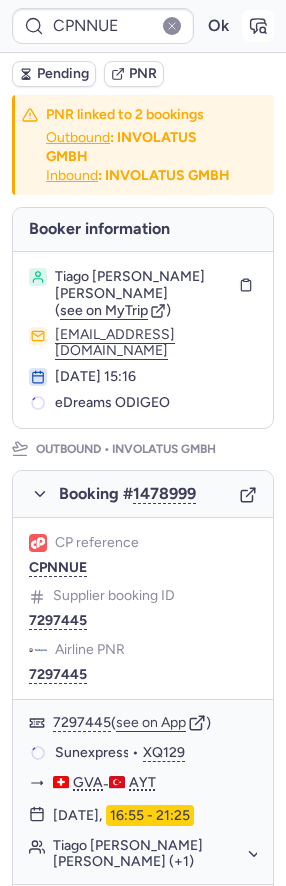 click 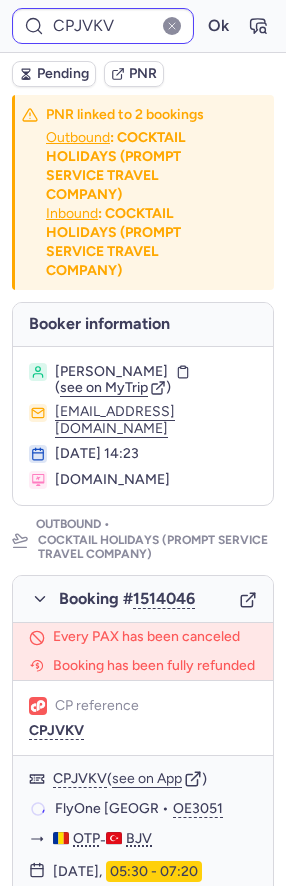 type on "CPCMQW" 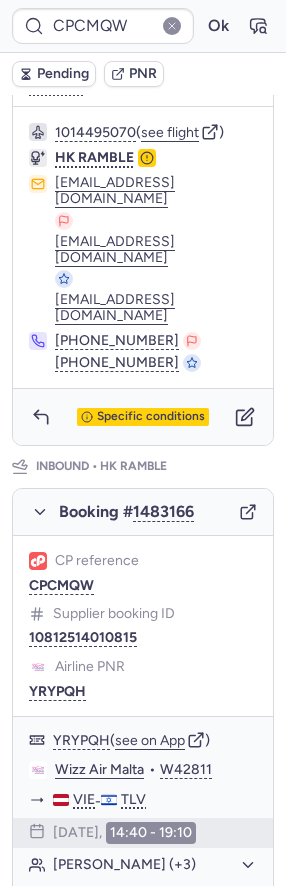 scroll, scrollTop: 1096, scrollLeft: 0, axis: vertical 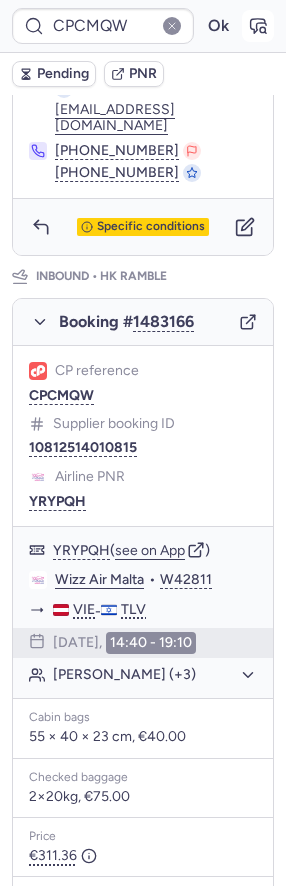 click 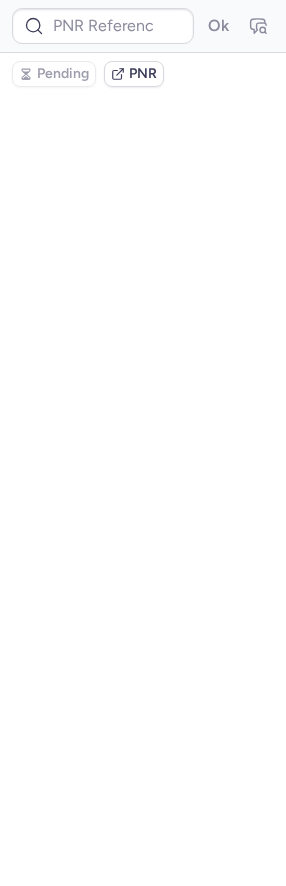 scroll, scrollTop: 0, scrollLeft: 0, axis: both 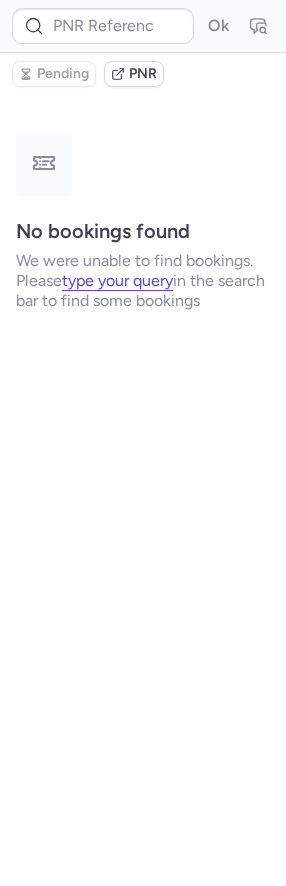 type on "CPCMQW" 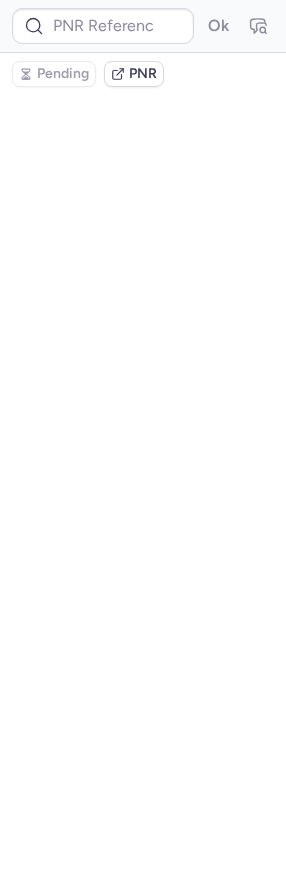 type on "CPCMQW" 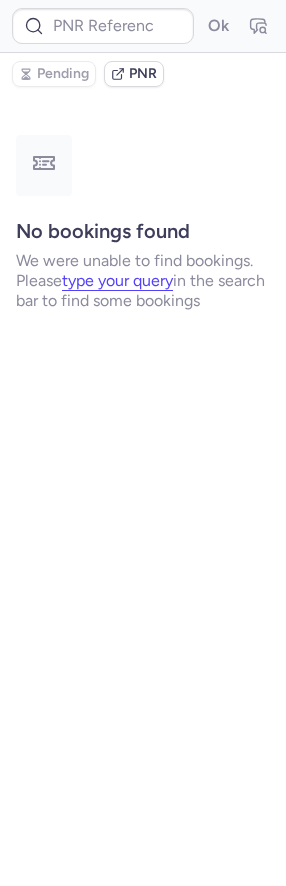 type on "CPCMQW" 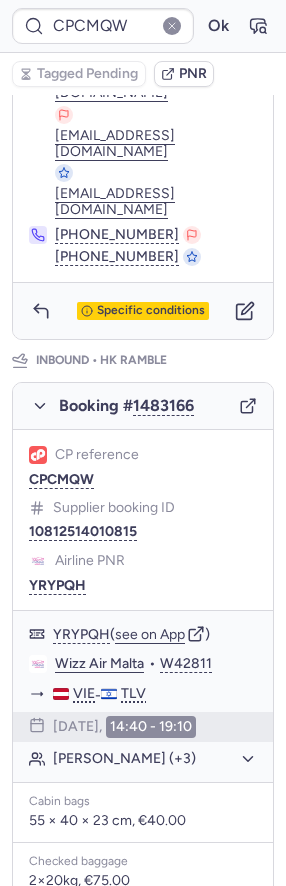 scroll, scrollTop: 1247, scrollLeft: 0, axis: vertical 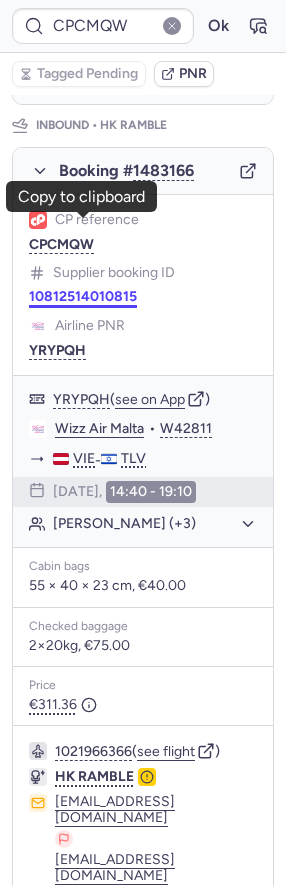 click on "10812514010815" at bounding box center [83, 297] 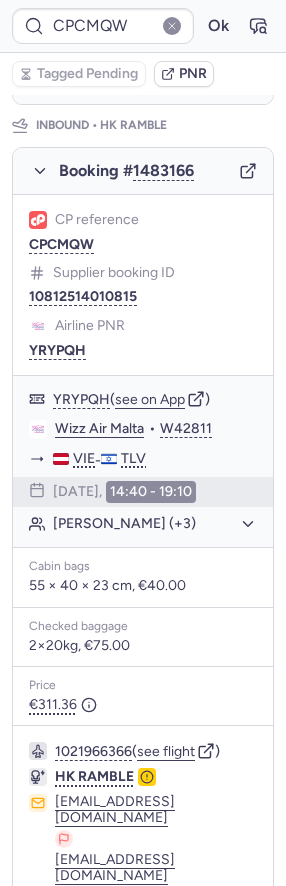 scroll, scrollTop: 1315, scrollLeft: 0, axis: vertical 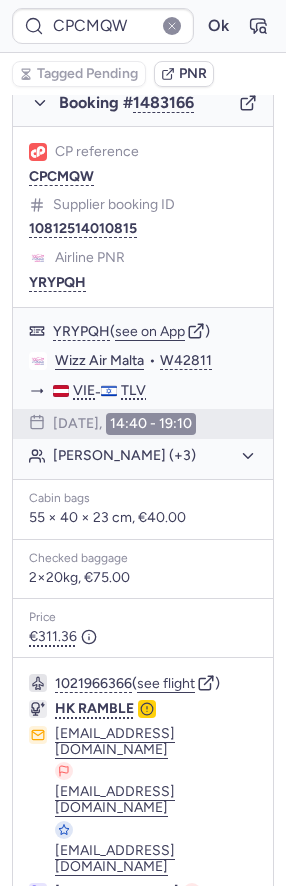 click 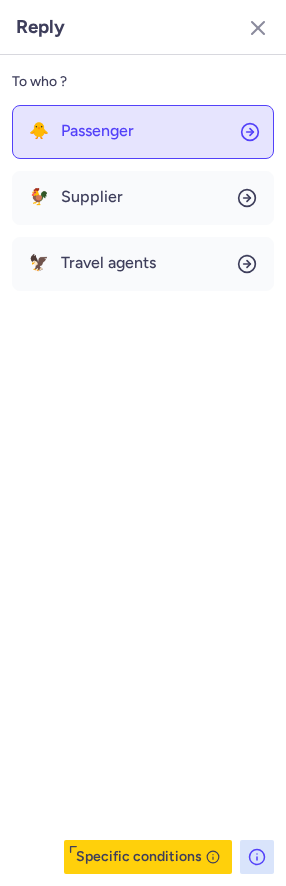 click on "🐥 Passenger" 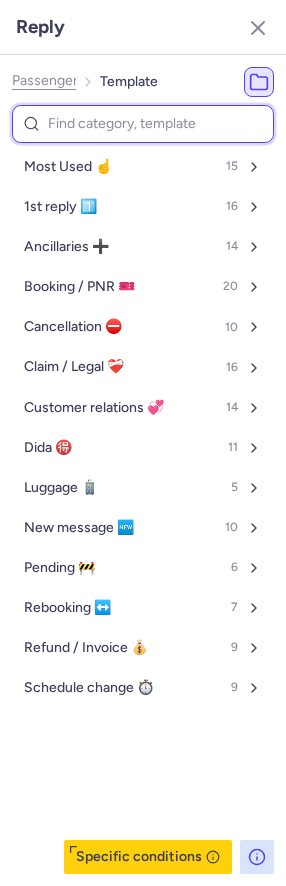 type on "c" 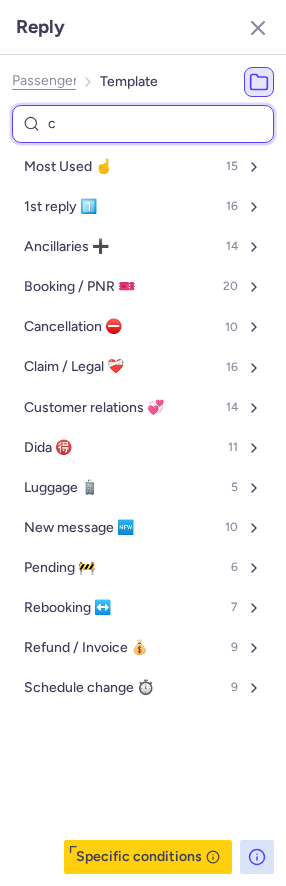 select on "en" 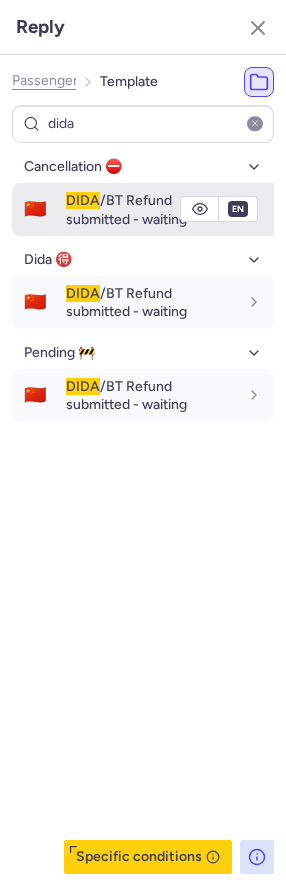 click on "DIDA /BT Refund submitted - waiting" at bounding box center (126, 209) 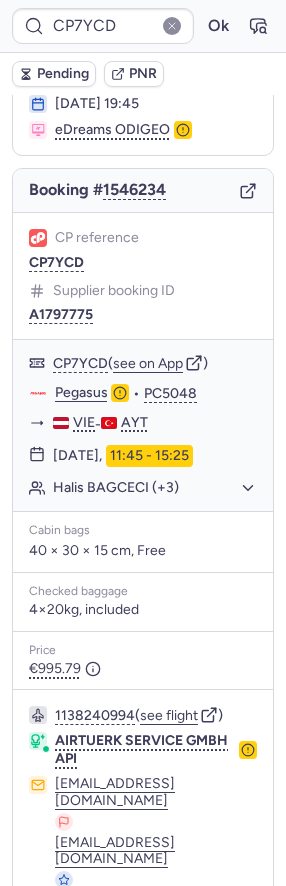 scroll, scrollTop: 186, scrollLeft: 0, axis: vertical 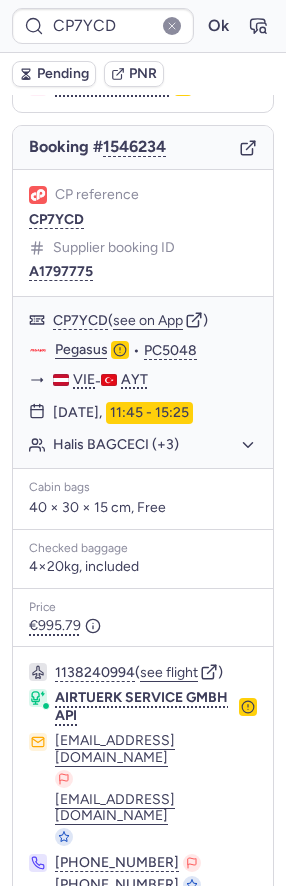 click on "Pending" at bounding box center [63, 74] 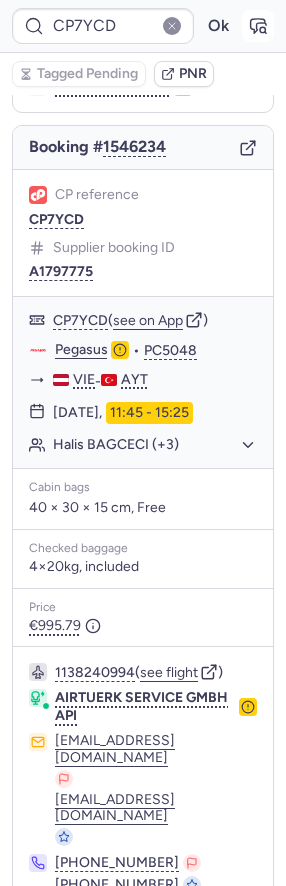 click 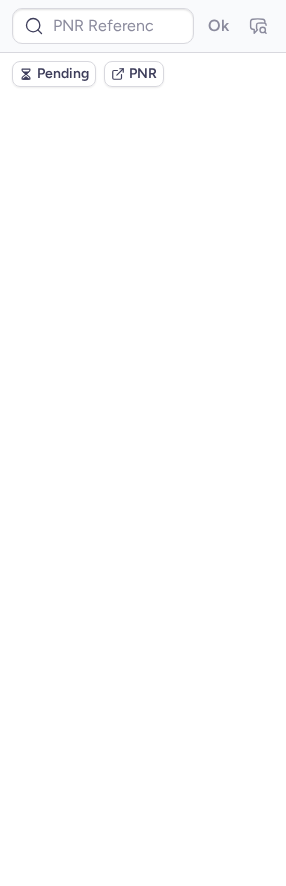 scroll, scrollTop: 0, scrollLeft: 0, axis: both 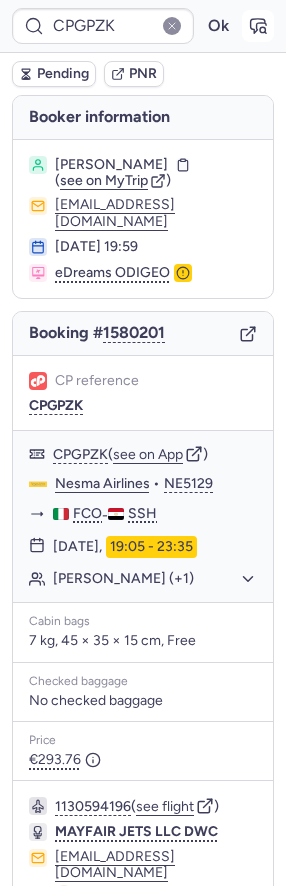 click 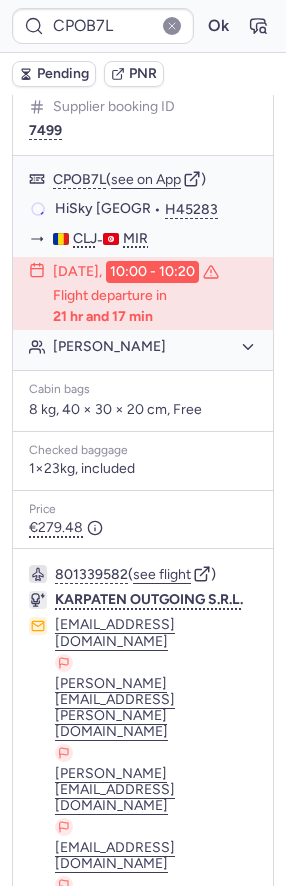scroll, scrollTop: 432, scrollLeft: 0, axis: vertical 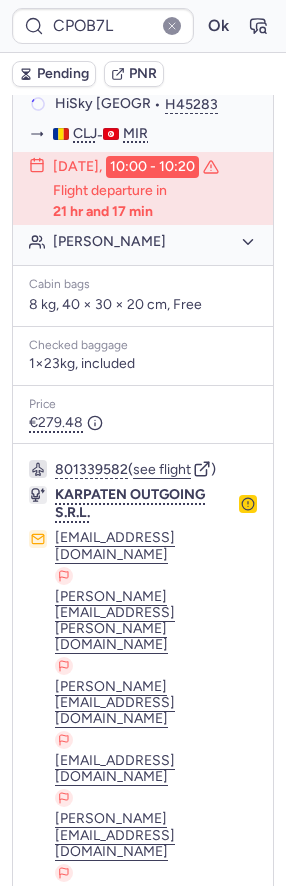 click 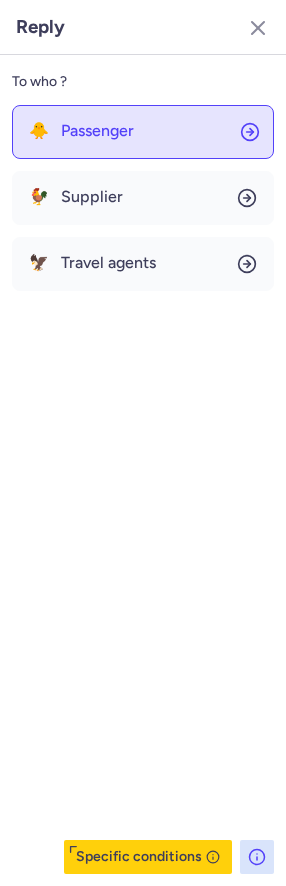 click on "Passenger" at bounding box center (97, 131) 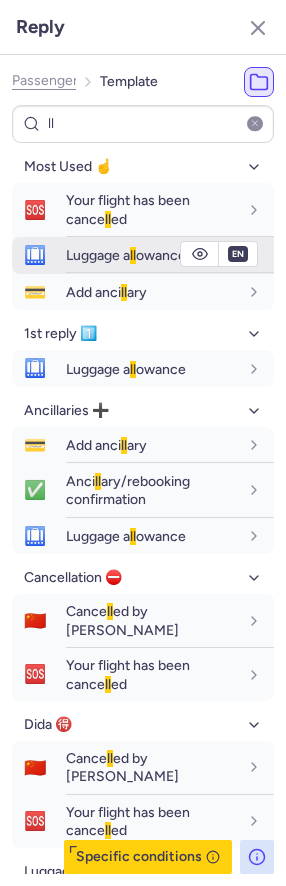 click on "Luggage a ll owance" at bounding box center [126, 255] 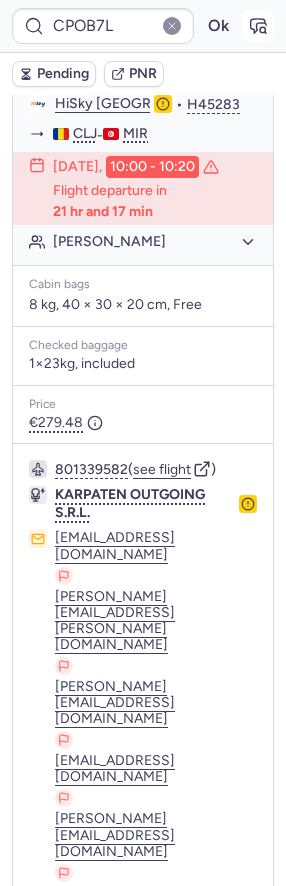 click at bounding box center [258, 26] 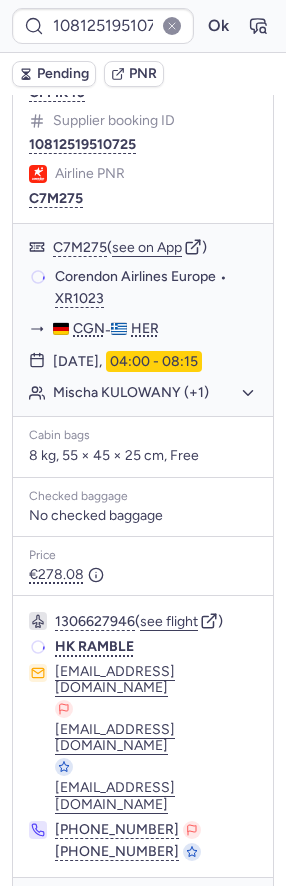 scroll, scrollTop: 303, scrollLeft: 0, axis: vertical 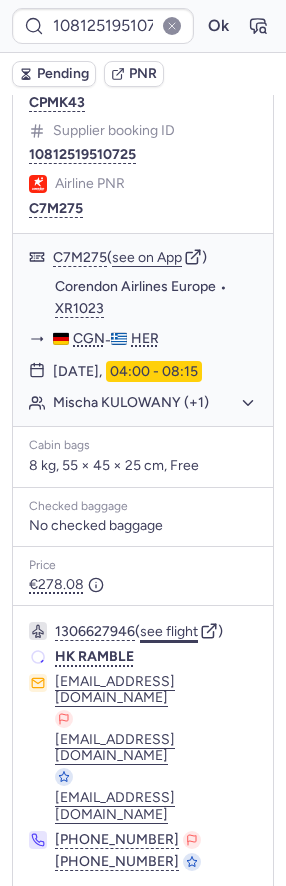 click on "see flight" 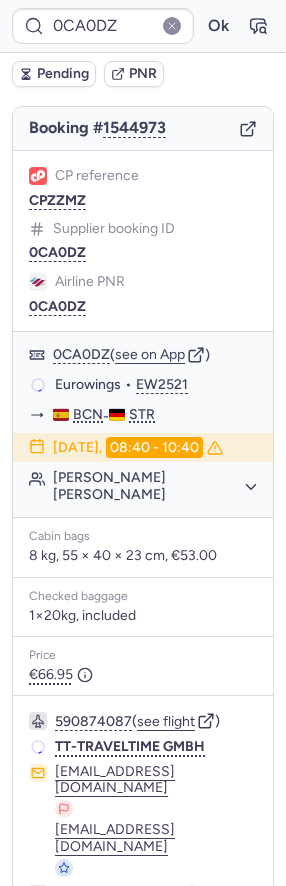 scroll, scrollTop: 221, scrollLeft: 0, axis: vertical 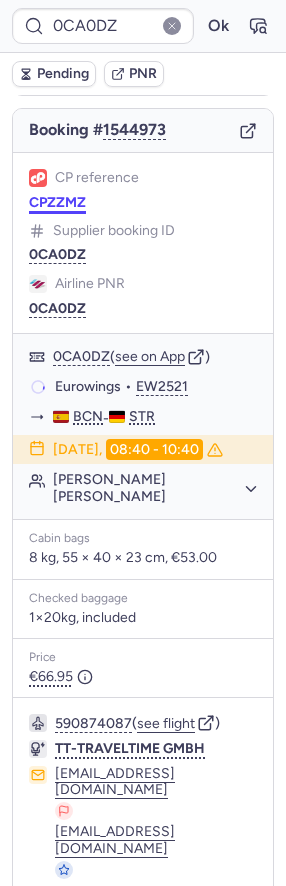 click on "CPZZMZ" at bounding box center [57, 203] 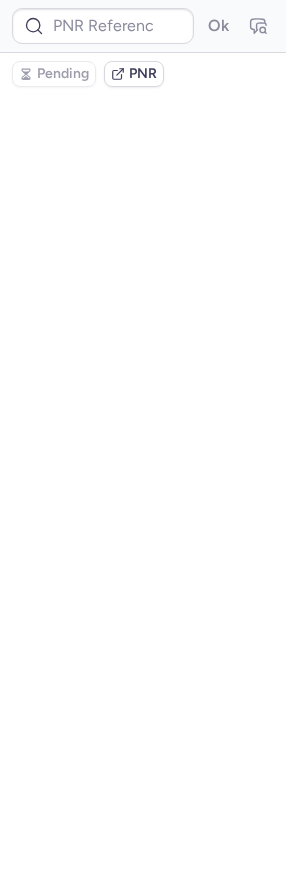 scroll, scrollTop: 0, scrollLeft: 0, axis: both 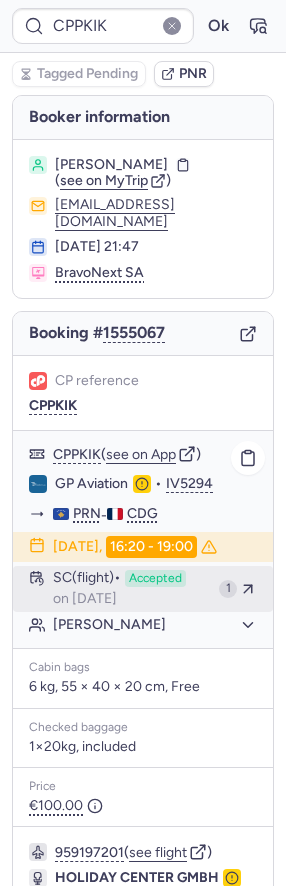 click on "SC   (flight)" at bounding box center (87, 579) 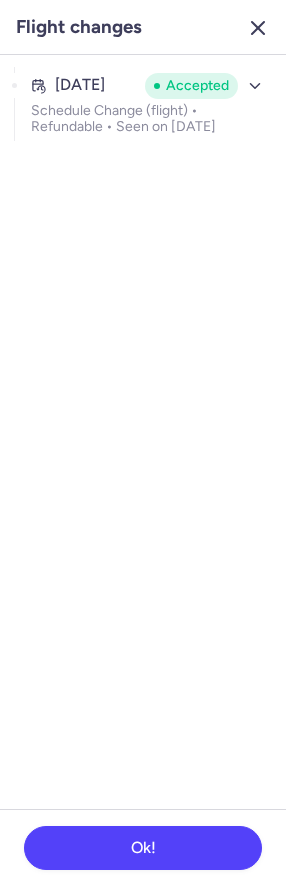 click 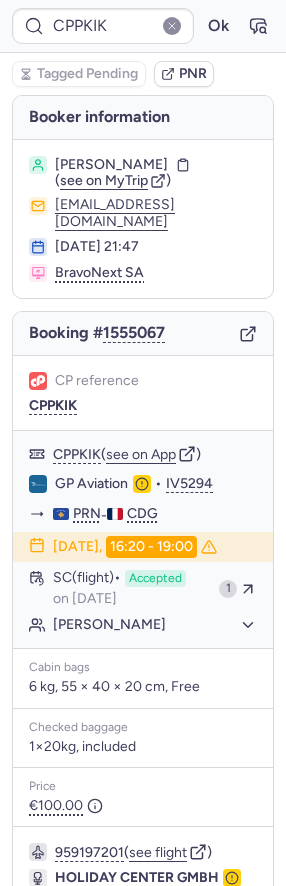 click on "Flight changes Jul 3, 2025 Accepted Schedule Change (flight) • Refundable • Seen on Jul 5, 2025  Ok!" at bounding box center (143, 443) 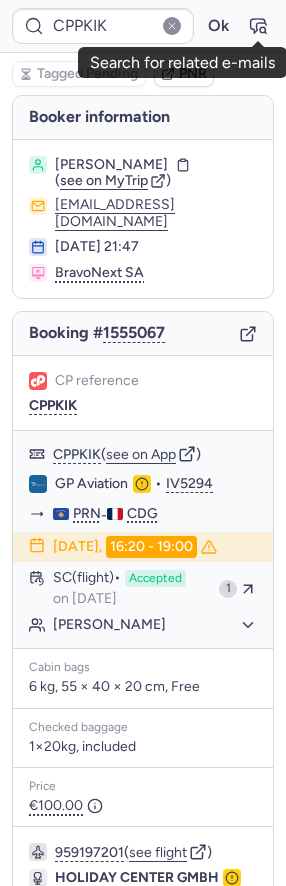 click 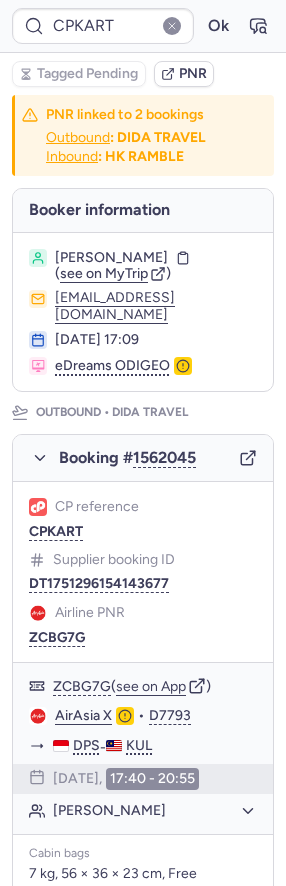 click on "Manon FRANQUET" at bounding box center (111, 258) 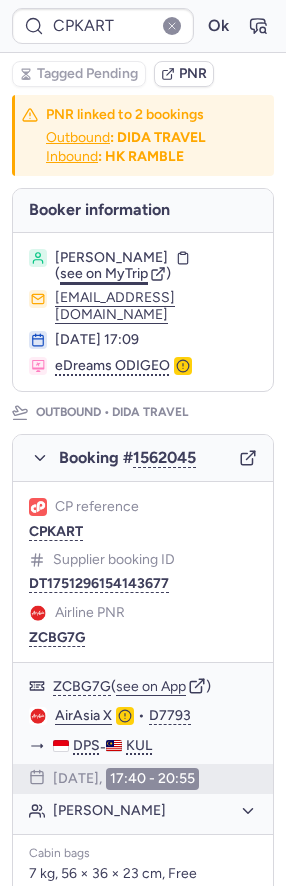 click on "see on MyTrip" at bounding box center [104, 273] 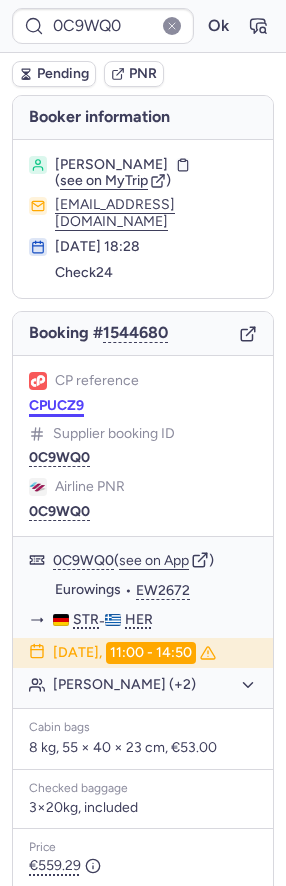 click on "CPUCZ9" at bounding box center (56, 406) 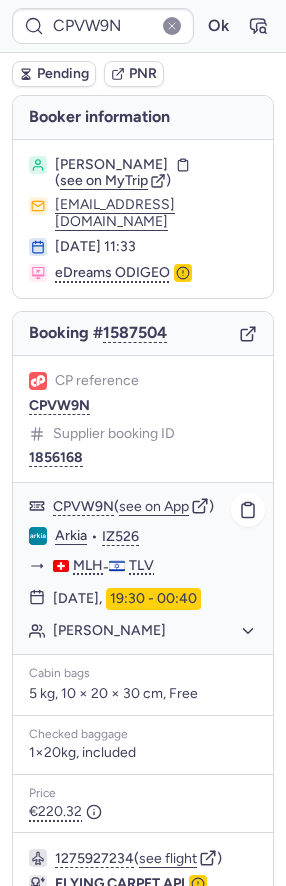 click on "CPVW9N  ( see on App )" 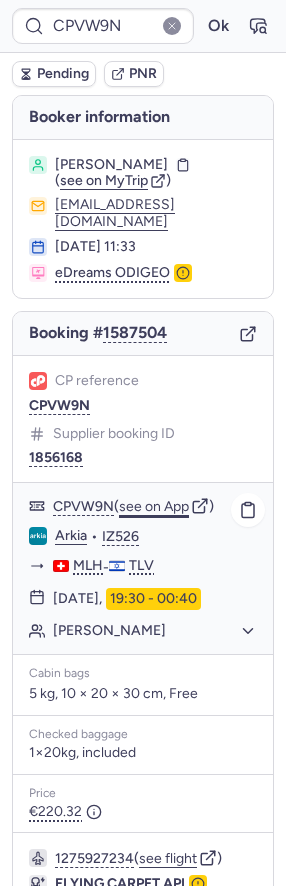 click on "see on App" 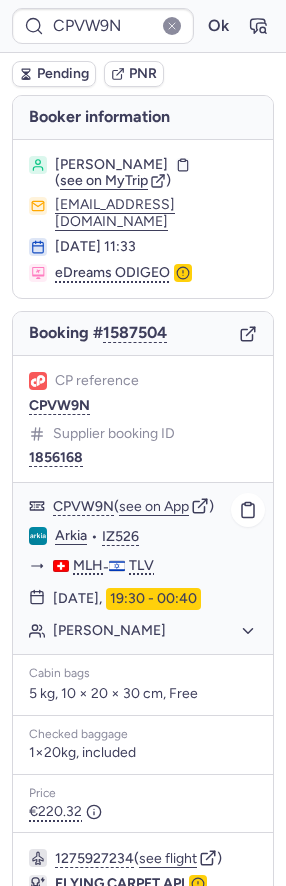 scroll, scrollTop: 321, scrollLeft: 0, axis: vertical 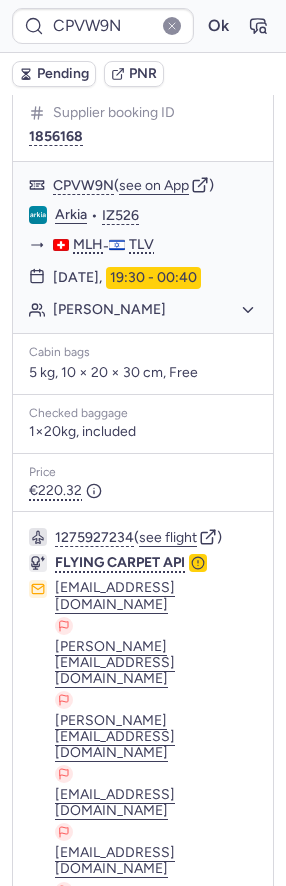 click at bounding box center (41, 1153) 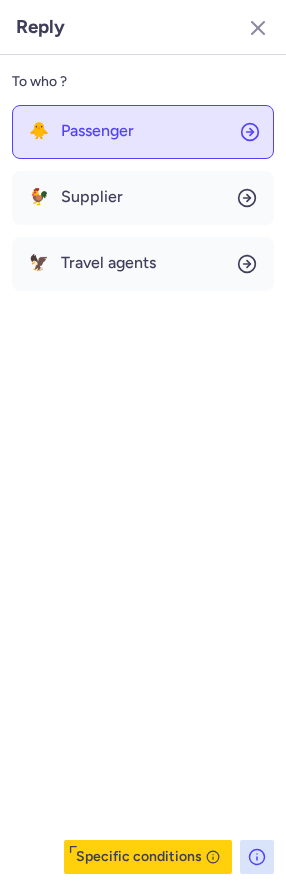 click on "🐥 Passenger" 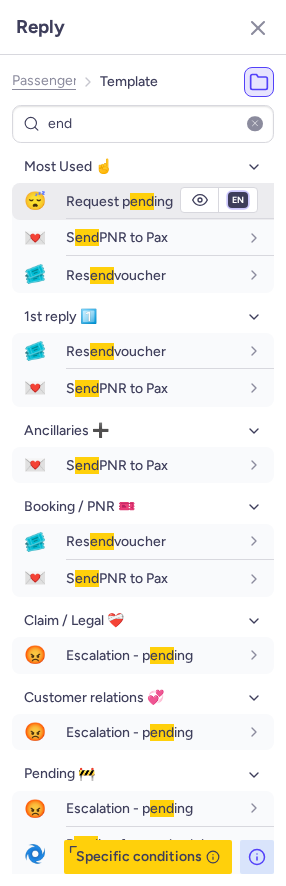 click on "fr en de nl pt es it ru" at bounding box center [238, 200] 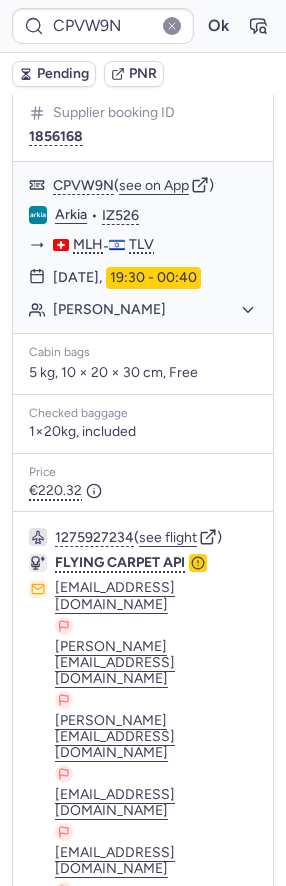 click on "Pending" at bounding box center (63, 74) 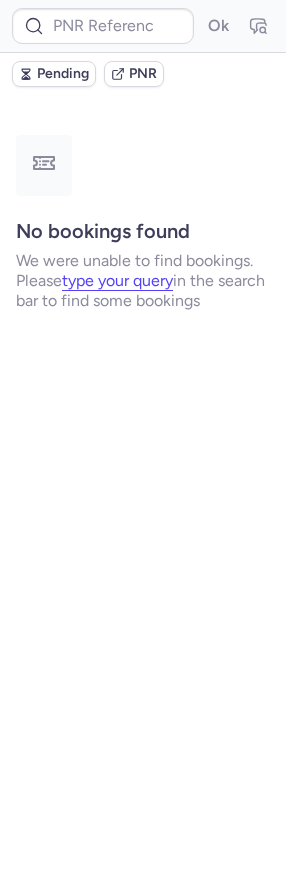 scroll, scrollTop: 0, scrollLeft: 0, axis: both 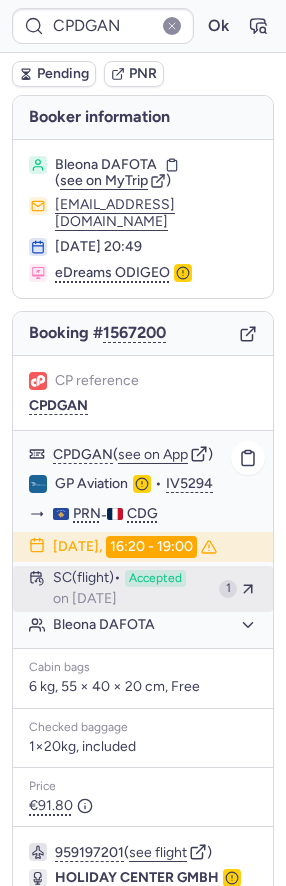 click on "SC   (flight)" at bounding box center (87, 579) 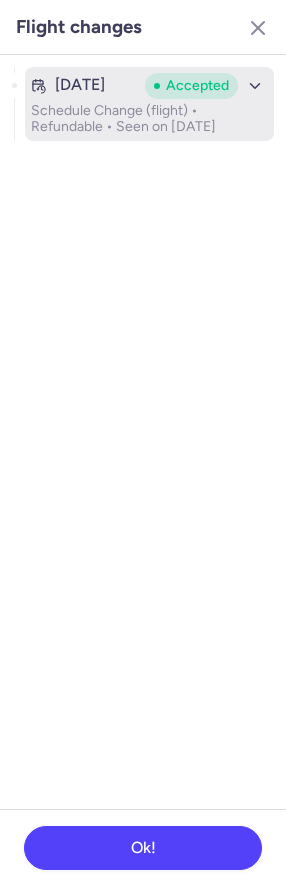 click on "Jul 3, 2025 Accepted Schedule Change (flight) • Refundable • Seen on Jul 5, 2025" at bounding box center [149, 104] 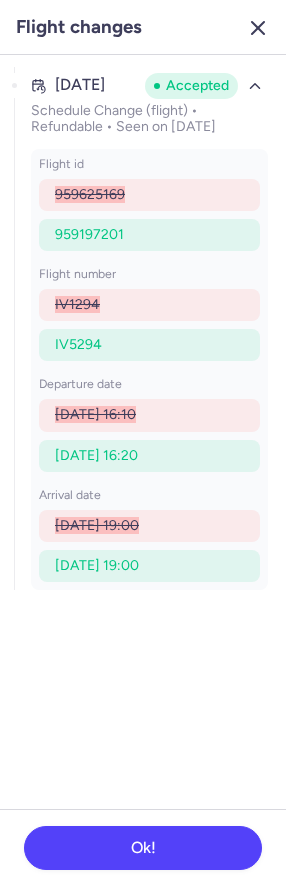 click 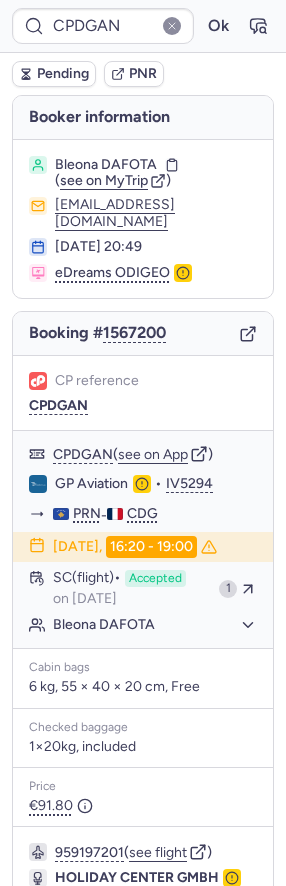 click 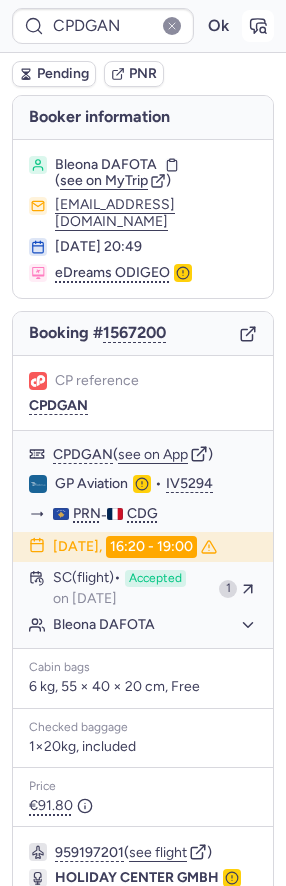 click 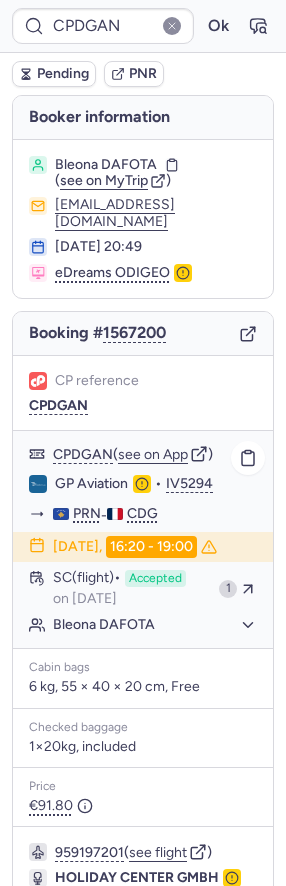 scroll, scrollTop: 140, scrollLeft: 0, axis: vertical 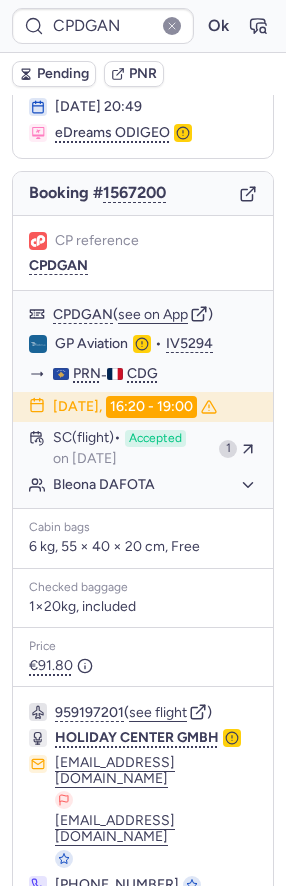 click 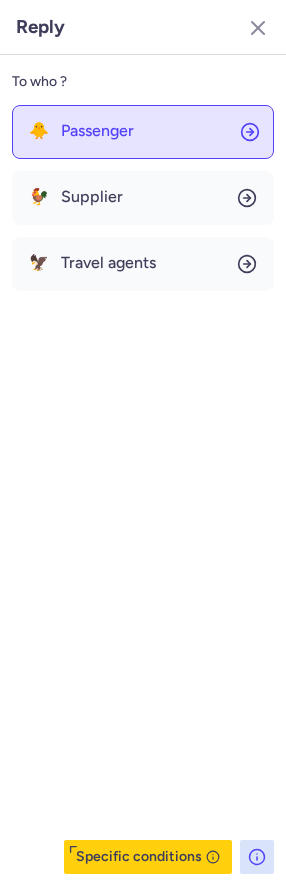 click on "Passenger" at bounding box center [97, 131] 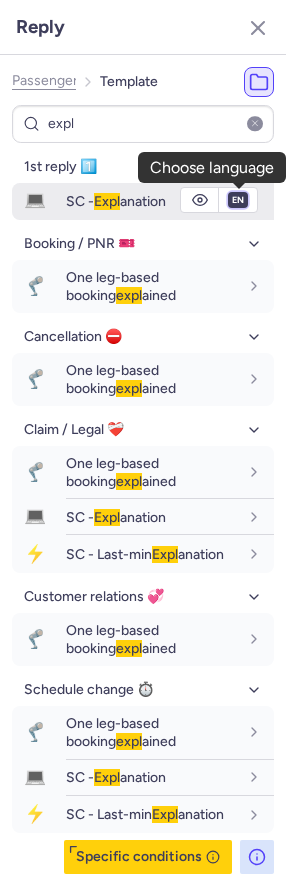 click on "fr en de nl pt es it ru" at bounding box center [238, 200] 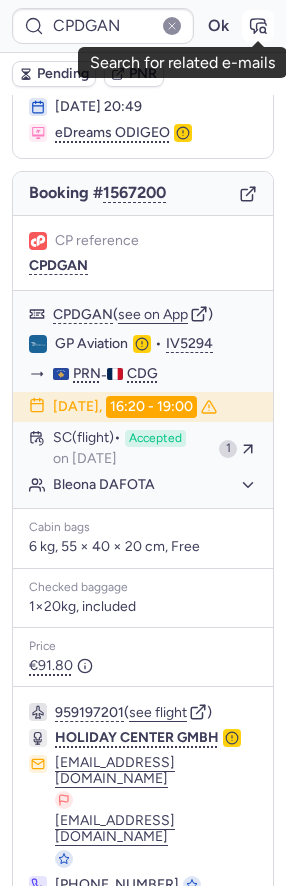 click 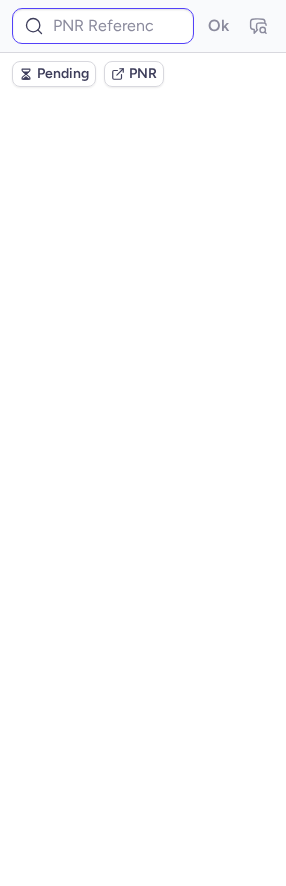 scroll, scrollTop: 0, scrollLeft: 0, axis: both 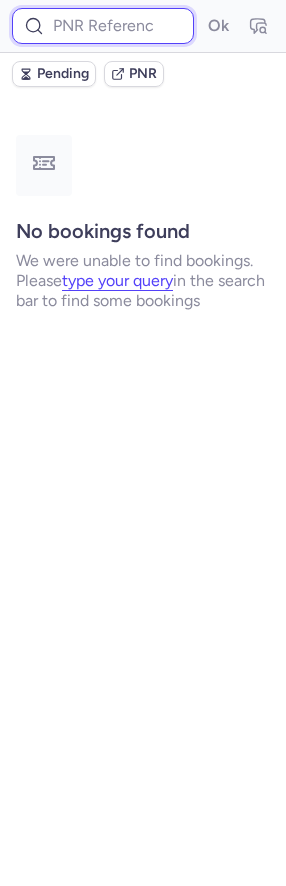 click at bounding box center [103, 26] 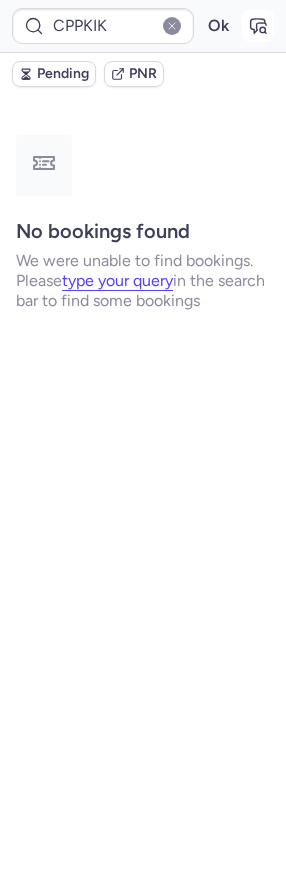 click 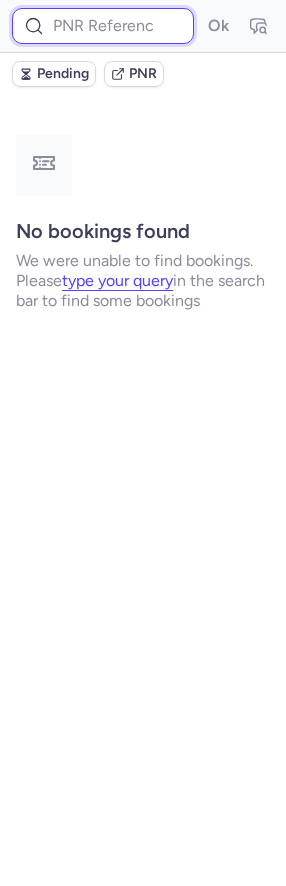 click at bounding box center (103, 26) 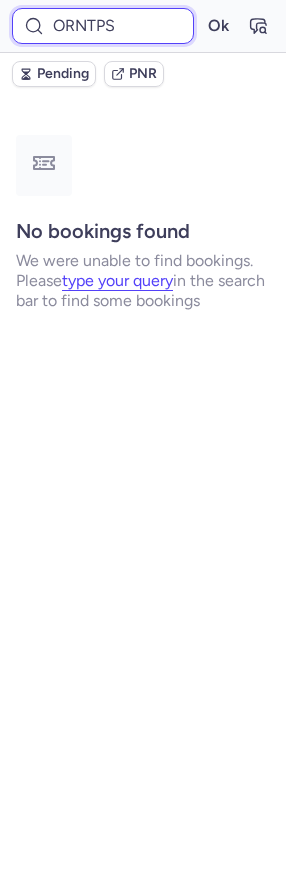 click on "Ok" at bounding box center [218, 26] 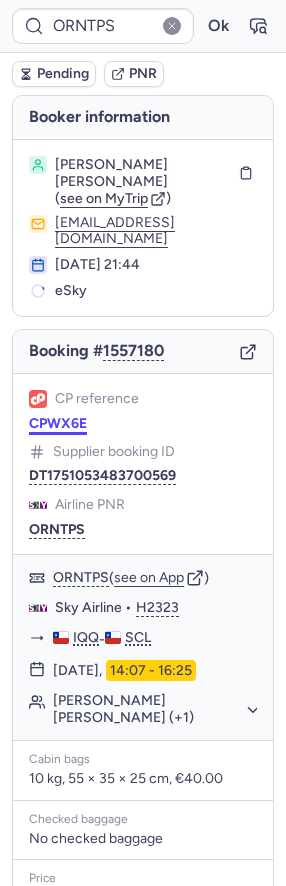click on "CPWX6E" at bounding box center (58, 424) 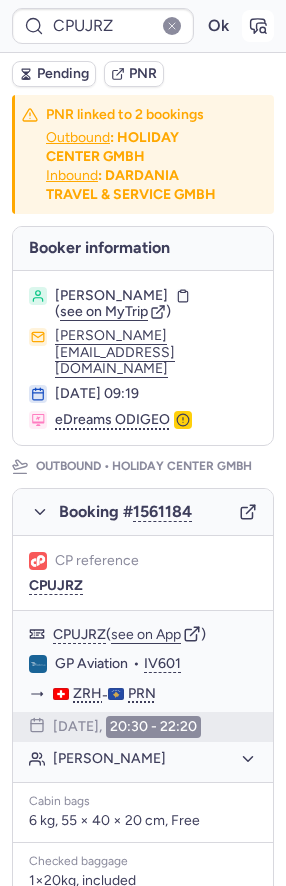click 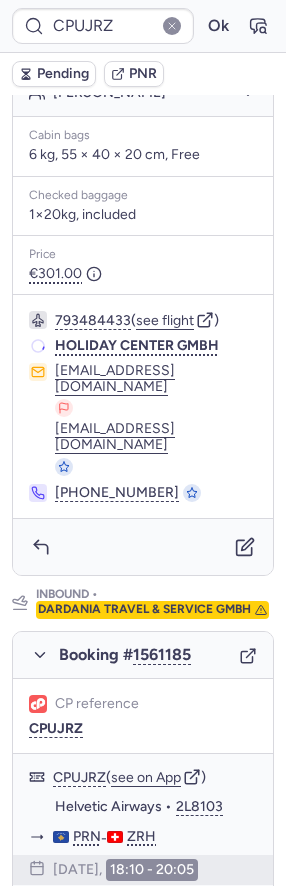 scroll, scrollTop: 1101, scrollLeft: 0, axis: vertical 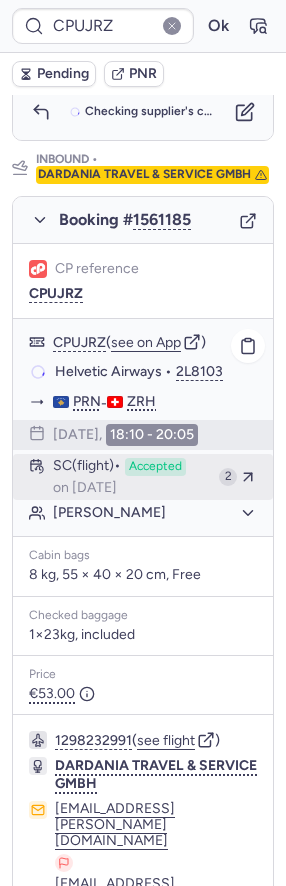click on "SC   (flight)  Accepted  on Jul 11, 2025" at bounding box center (132, 477) 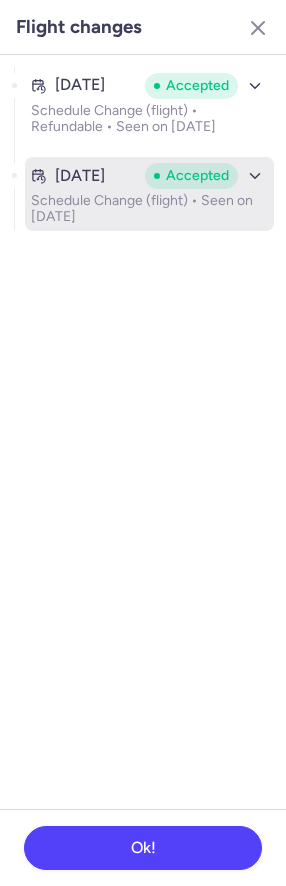 click on "Schedule Change (flight) •  Seen on Jul 11, 2025" at bounding box center [149, 209] 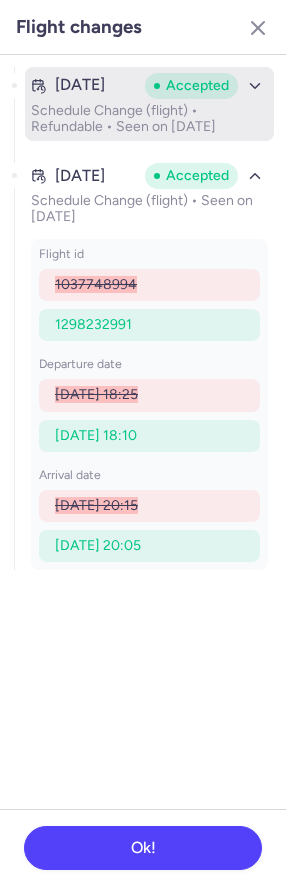 click on "Schedule Change (flight) • Refundable • Seen on Jul 11, 2025" at bounding box center [149, 119] 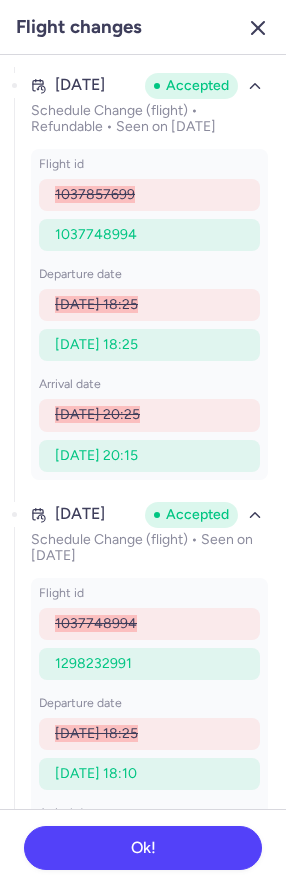 click 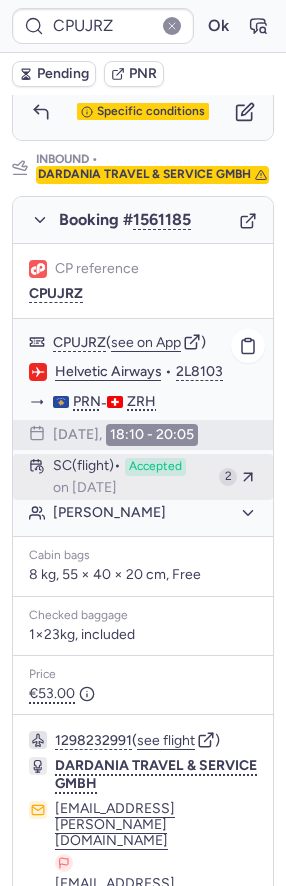 click on "on Jul 11, 2025" at bounding box center [85, 488] 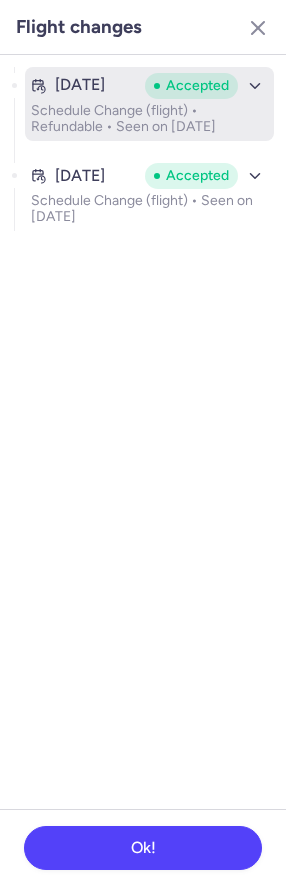 click on "Schedule Change (flight) • Refundable • Seen on Jul 11, 2025" at bounding box center [149, 119] 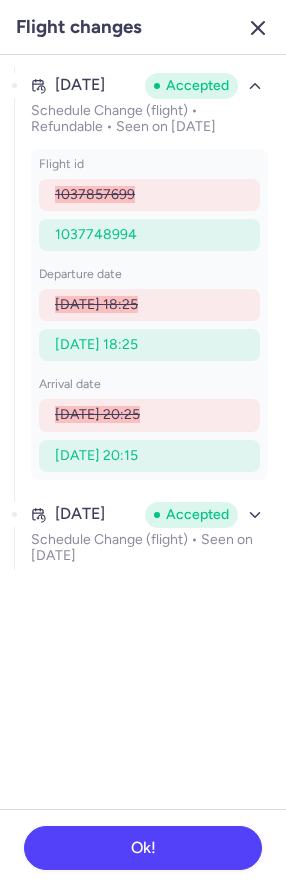 click 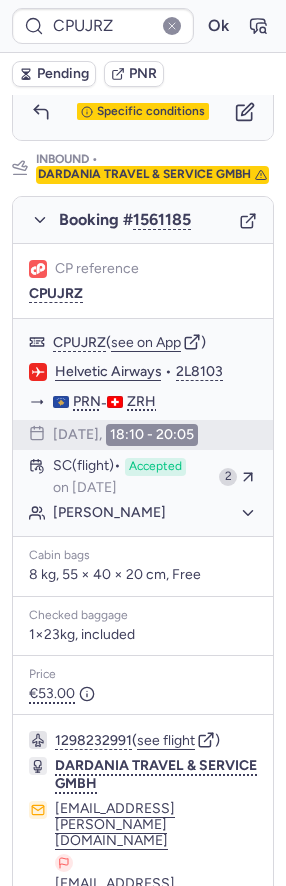 click 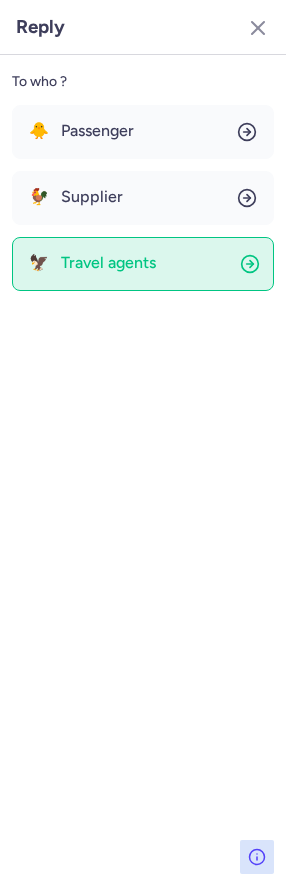 click on "🦅 Travel agents" 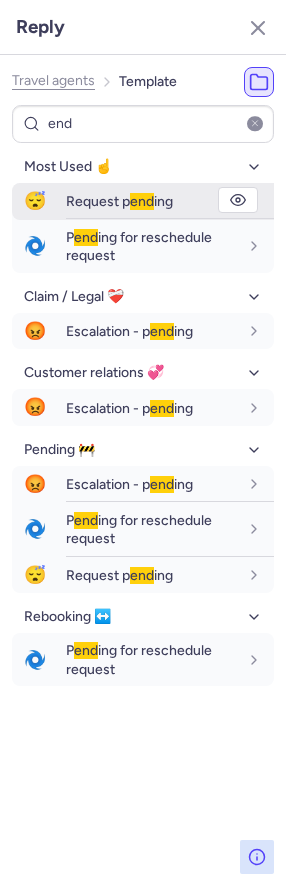 click on "Request p end ing" at bounding box center (119, 201) 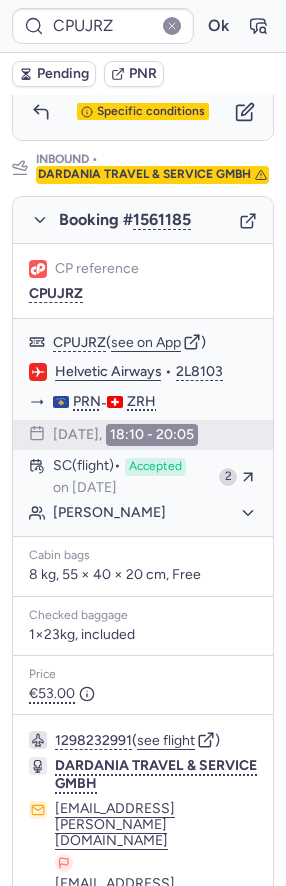 click on "Pending" at bounding box center [63, 74] 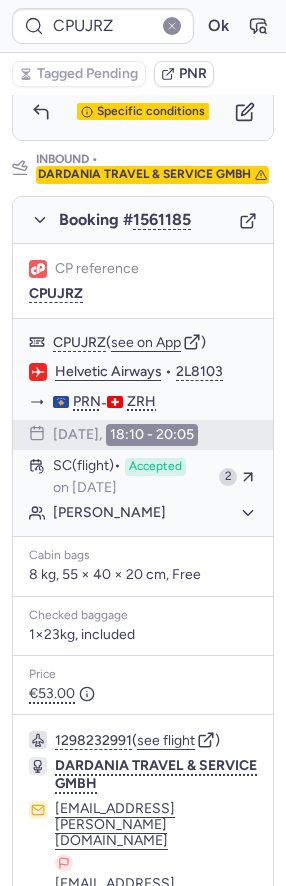 click at bounding box center [245, 1023] 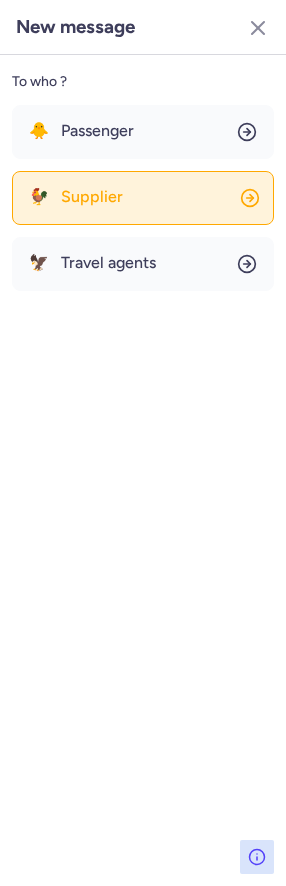 click on "🐓 Supplier" 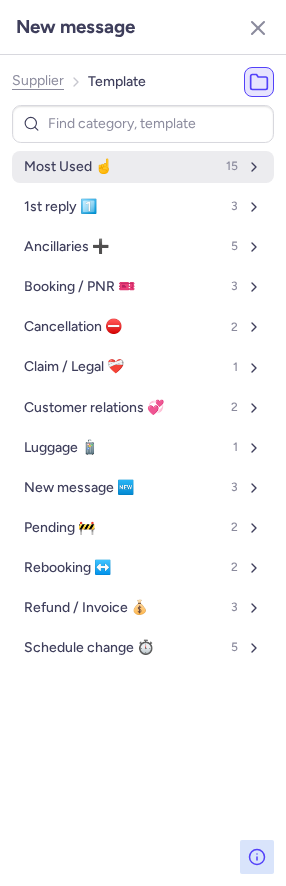 click on "Most Used ☝️ 15" at bounding box center (143, 167) 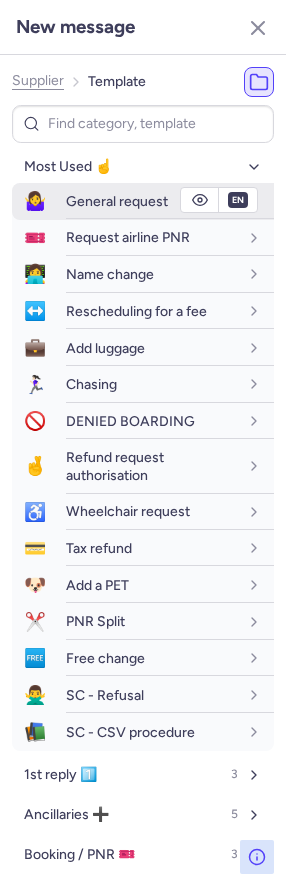 click on "General request" at bounding box center (117, 201) 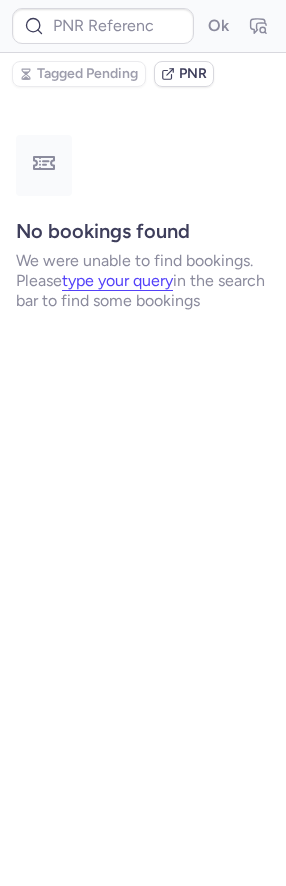 scroll, scrollTop: 0, scrollLeft: 0, axis: both 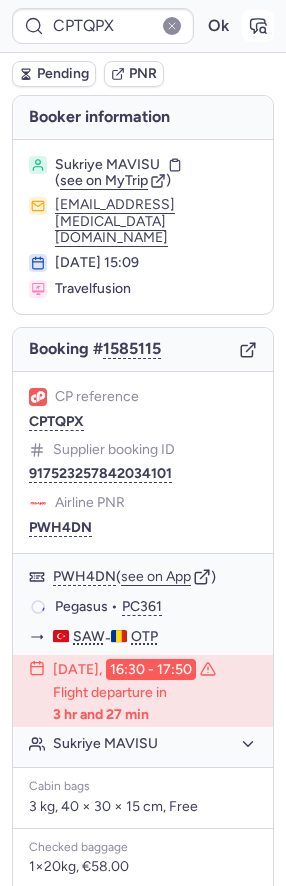 click 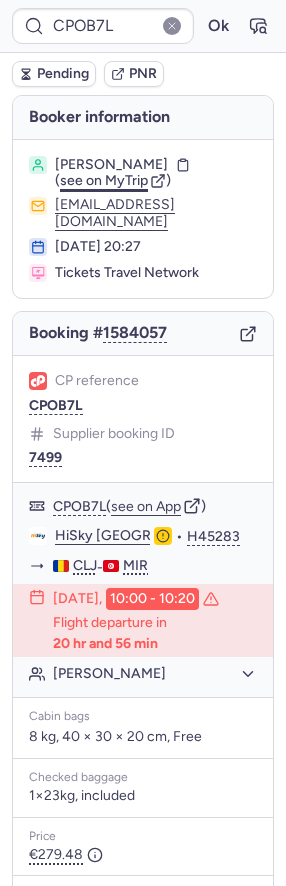 click on "see on MyTrip" at bounding box center (104, 180) 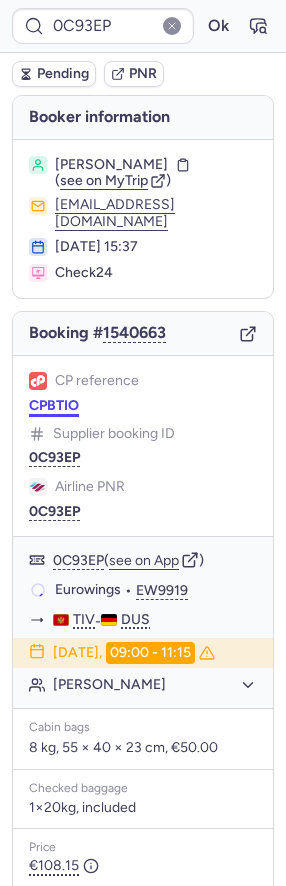 click on "CPBTIO" at bounding box center (54, 406) 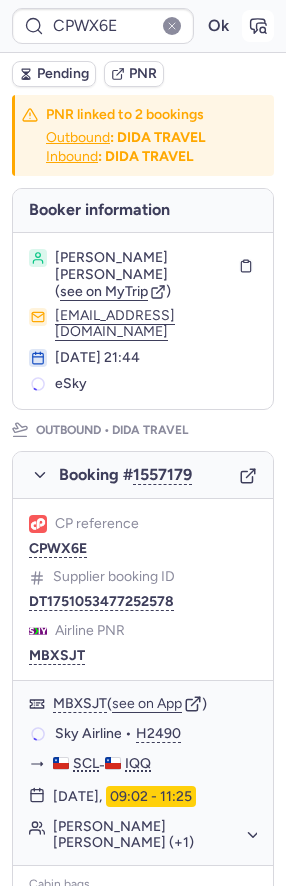 click 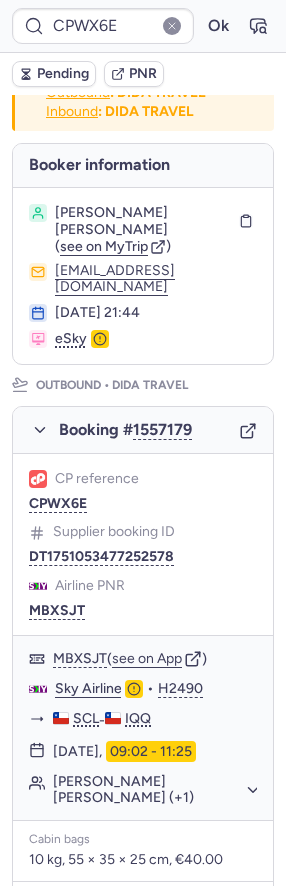 scroll, scrollTop: 143, scrollLeft: 0, axis: vertical 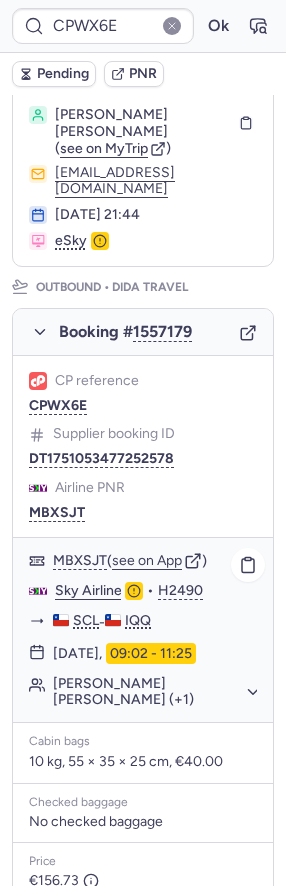 click on "Cecilia Luisa MENDOZA SILVA (+1)" 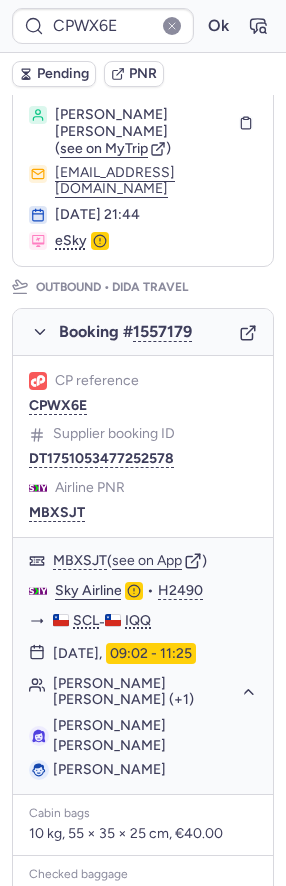 click on "Pending" at bounding box center [63, 74] 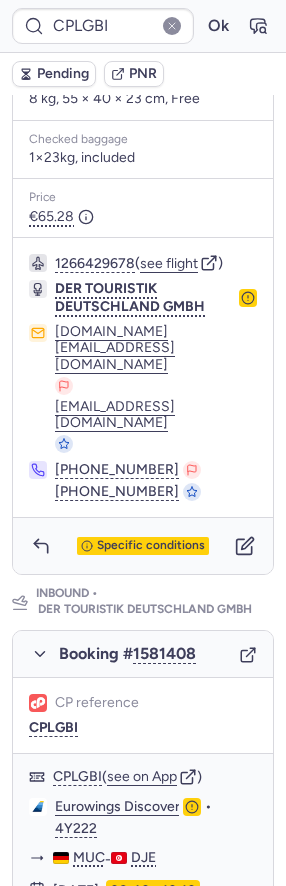 scroll, scrollTop: 498, scrollLeft: 0, axis: vertical 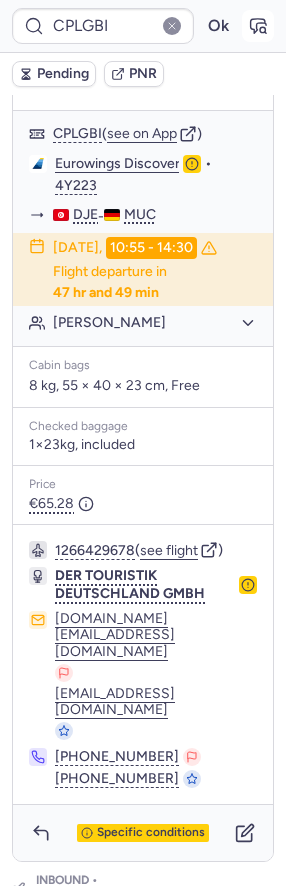 click 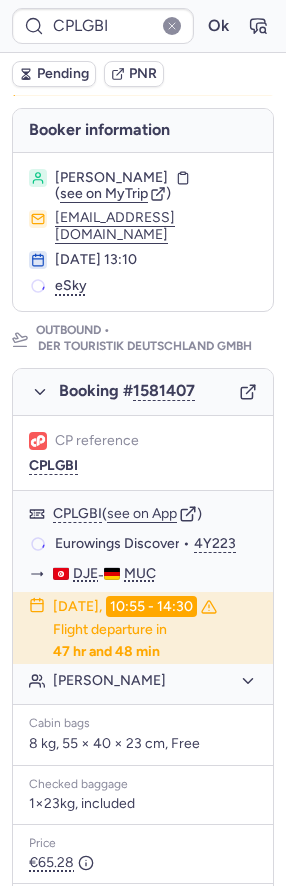 scroll, scrollTop: 417, scrollLeft: 0, axis: vertical 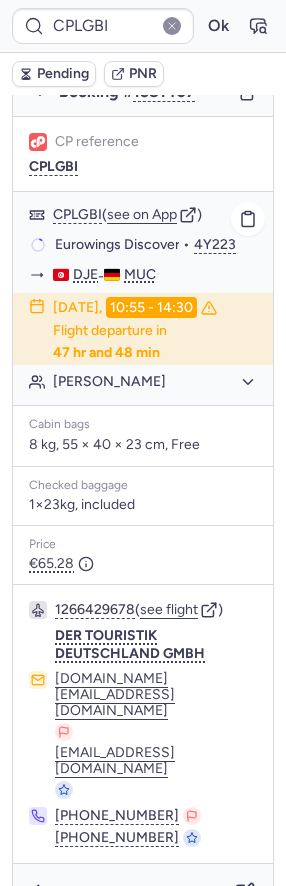 click on "Alexandra KHIR" 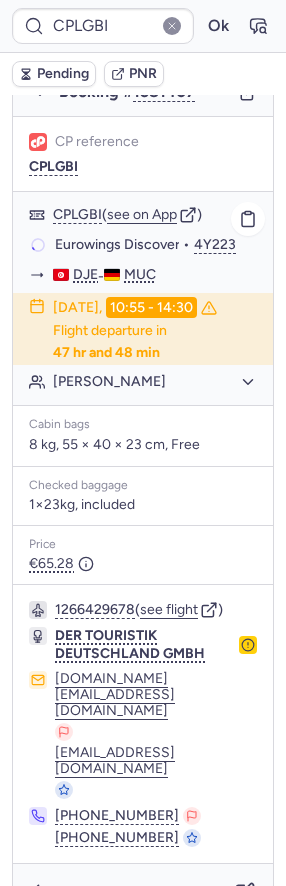 click on "Alexandra KHIR" 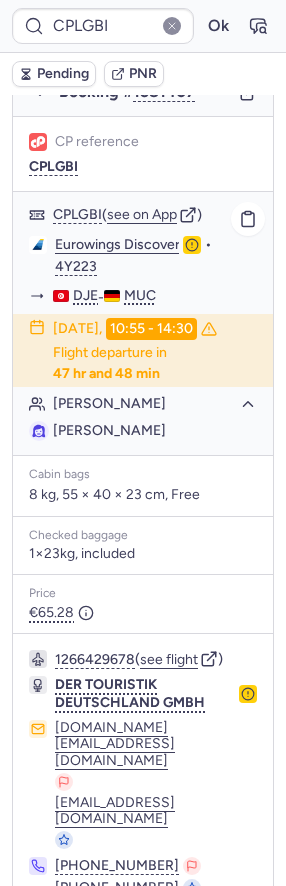 drag, startPoint x: 157, startPoint y: 390, endPoint x: 26, endPoint y: 390, distance: 131 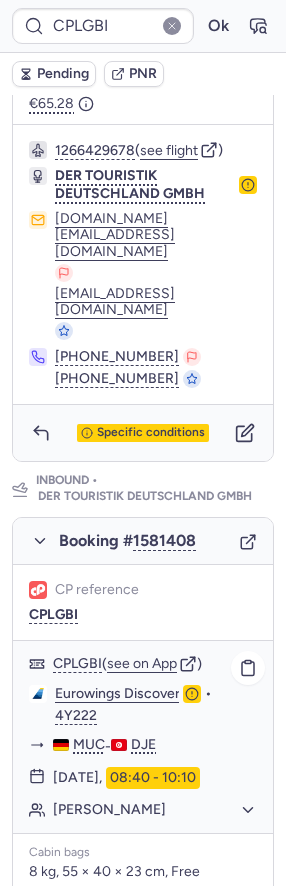 click on "Alexandra KHIR" 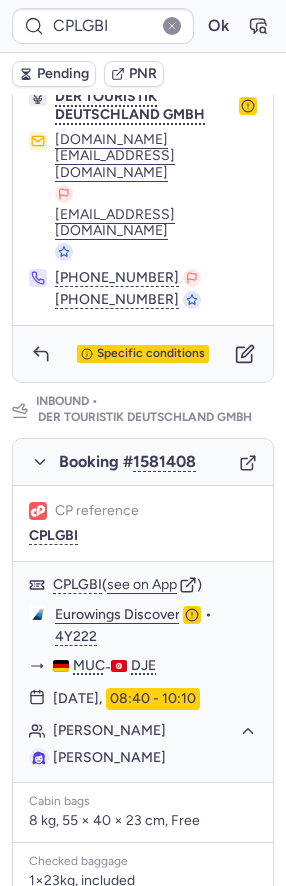 scroll, scrollTop: 1048, scrollLeft: 0, axis: vertical 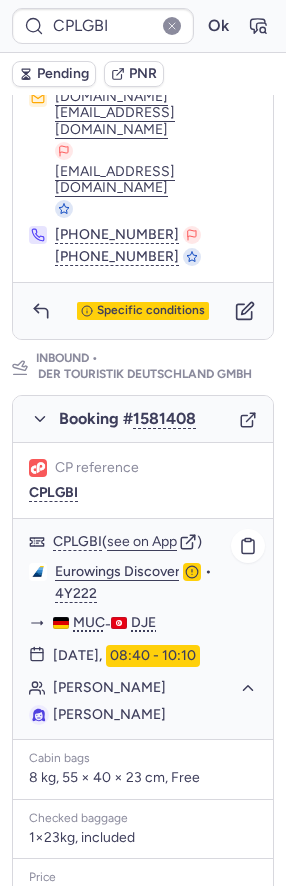 drag, startPoint x: 165, startPoint y: 545, endPoint x: 56, endPoint y: 562, distance: 110.317726 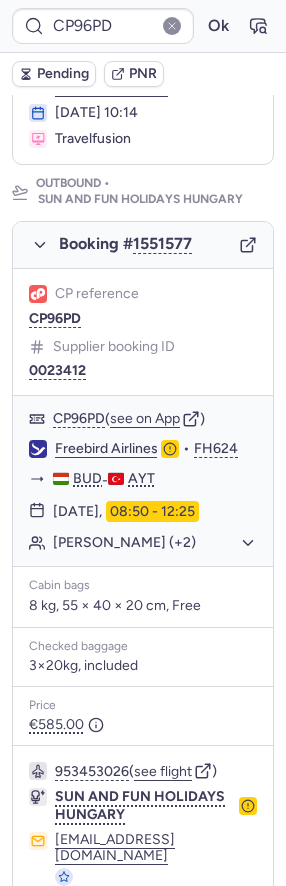 scroll, scrollTop: 263, scrollLeft: 0, axis: vertical 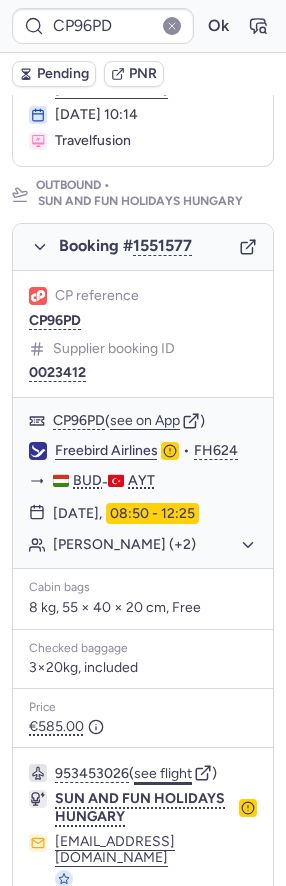click on "see flight" 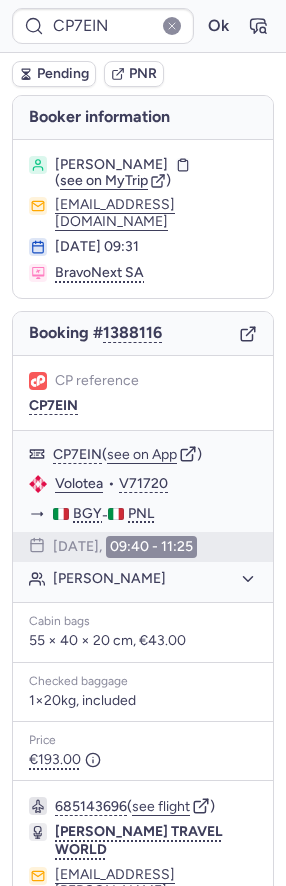scroll, scrollTop: 71, scrollLeft: 0, axis: vertical 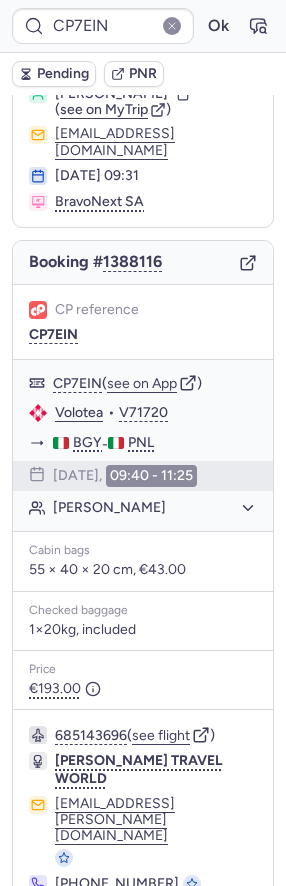 click 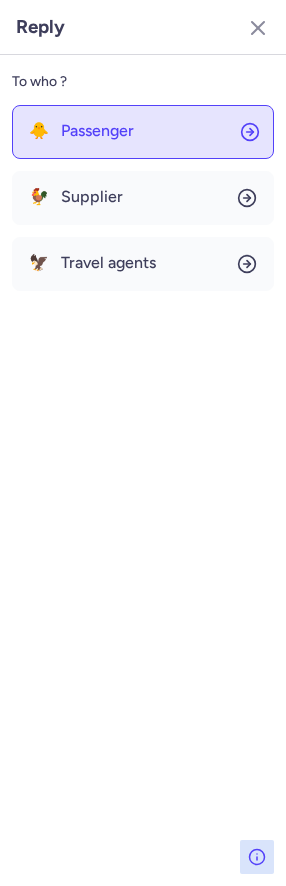 click on "🐥 Passenger" 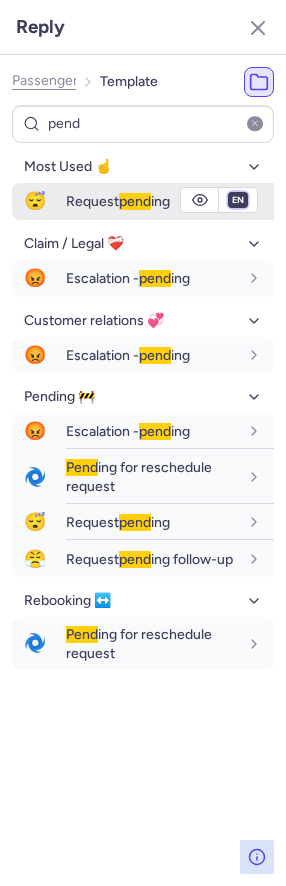 click on "fr en de nl pt es it ru" at bounding box center [238, 200] 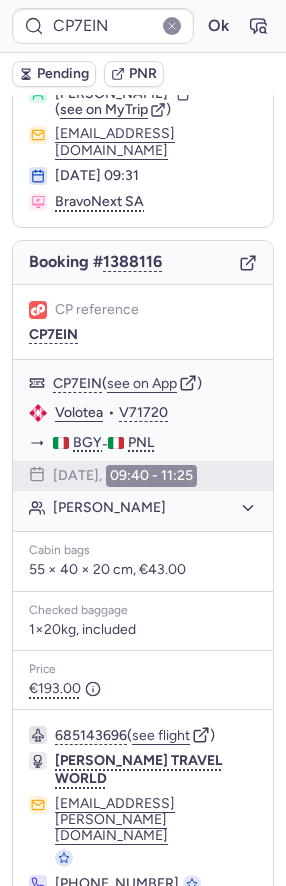 click on "Pending" at bounding box center (63, 74) 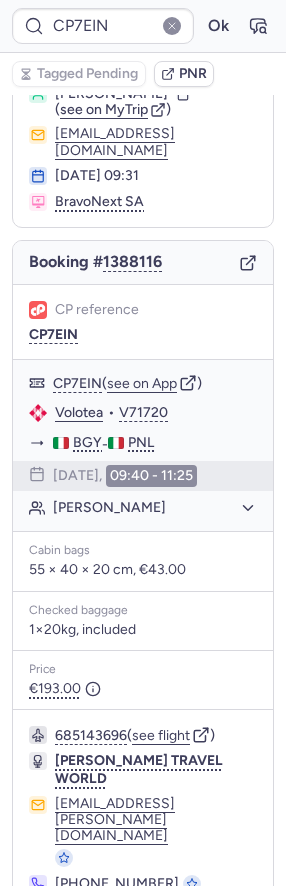 click 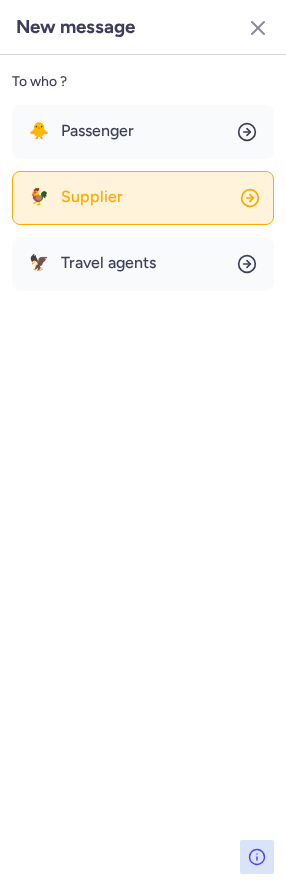 click on "🐓 Supplier" 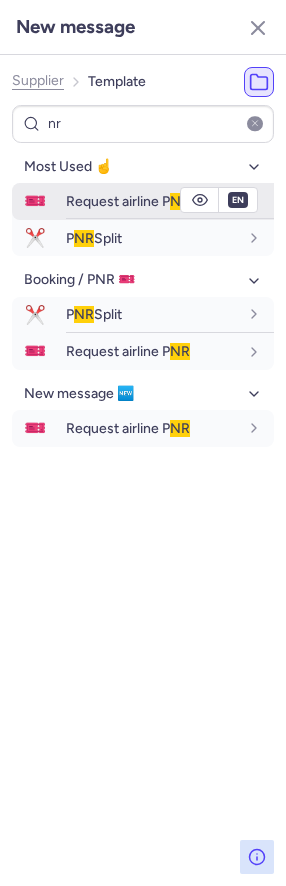 click on "Request airline P NR" at bounding box center [128, 201] 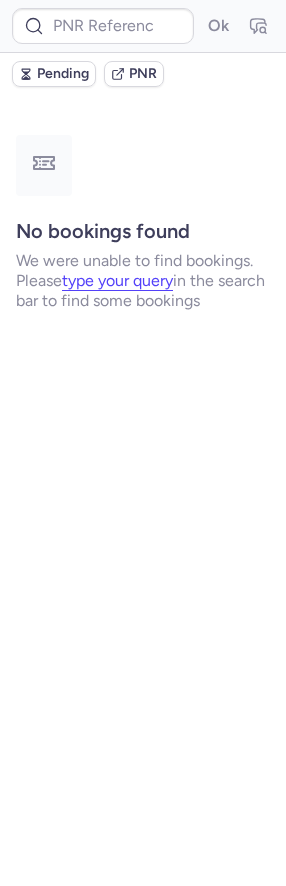 scroll, scrollTop: 0, scrollLeft: 0, axis: both 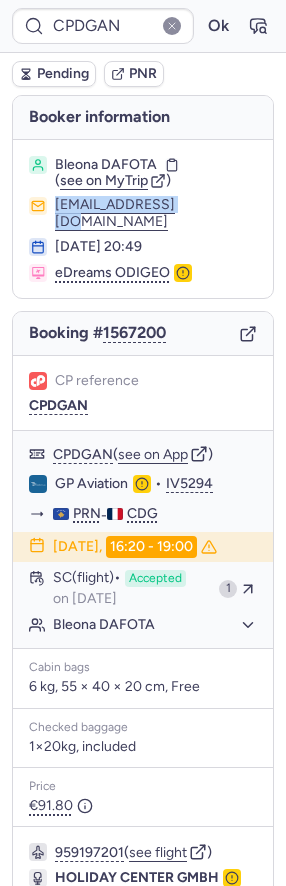 drag, startPoint x: 199, startPoint y: 201, endPoint x: 51, endPoint y: 198, distance: 148.0304 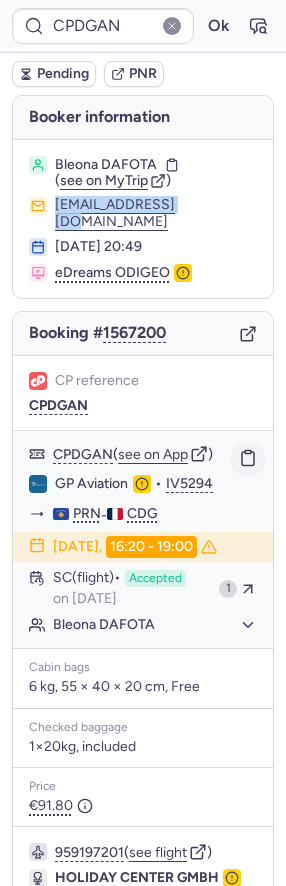 click 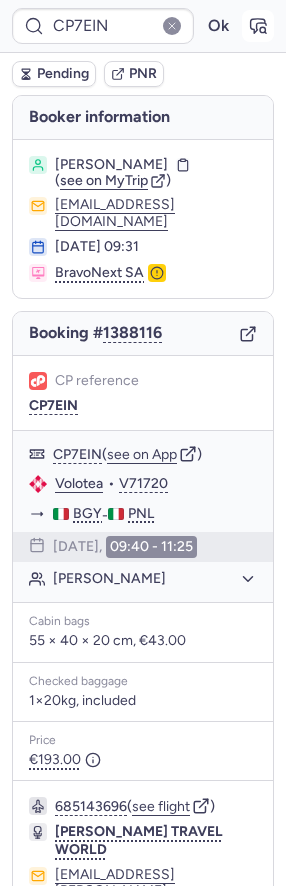 click 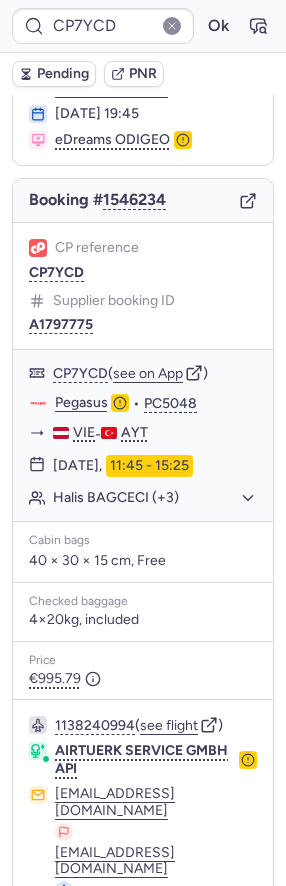 scroll, scrollTop: 186, scrollLeft: 0, axis: vertical 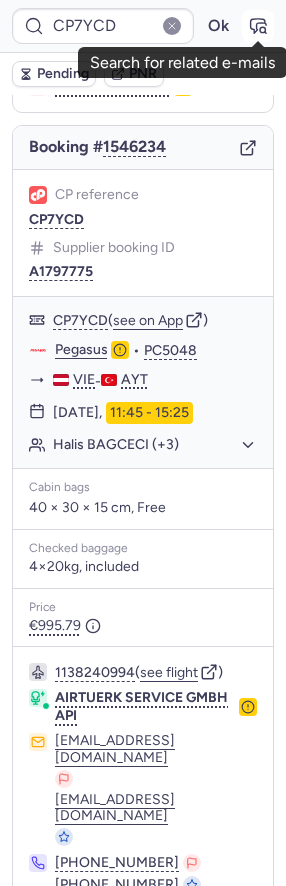 click 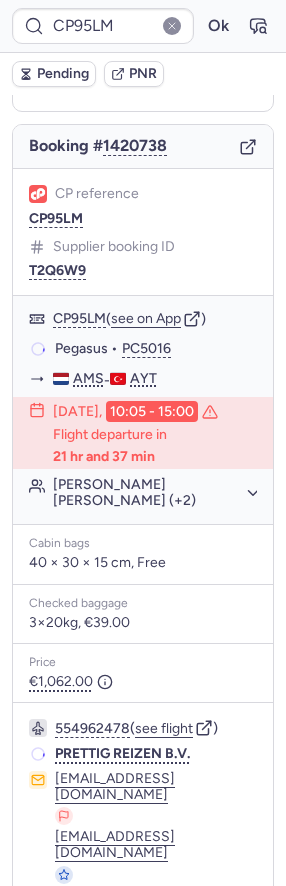 scroll, scrollTop: 203, scrollLeft: 0, axis: vertical 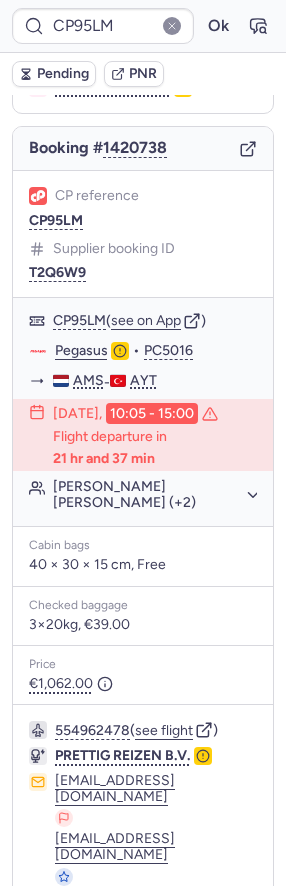click on "Pending PNR" at bounding box center [143, 74] 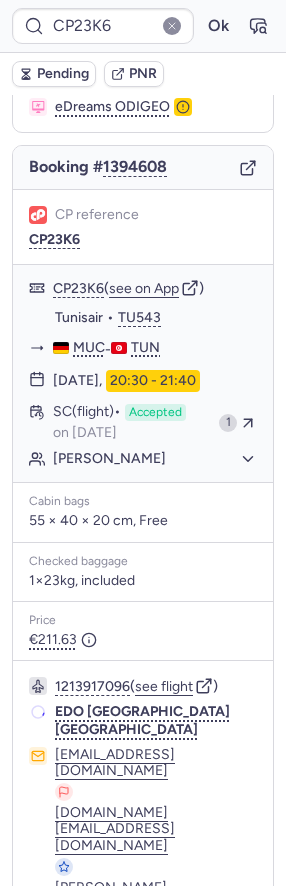 scroll, scrollTop: 160, scrollLeft: 0, axis: vertical 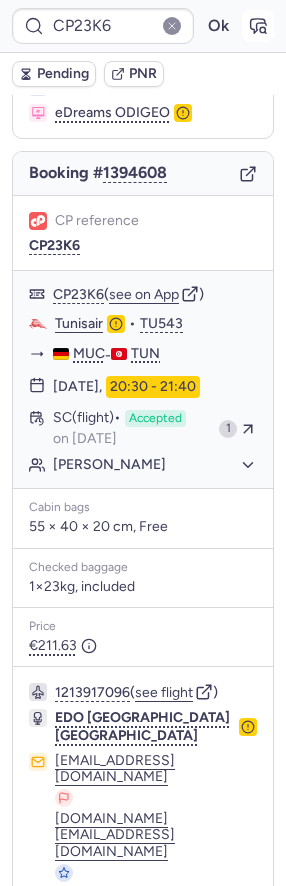 click 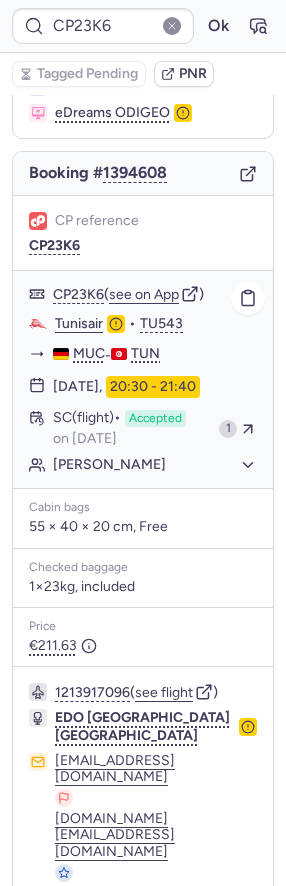 click on "Tunisair" 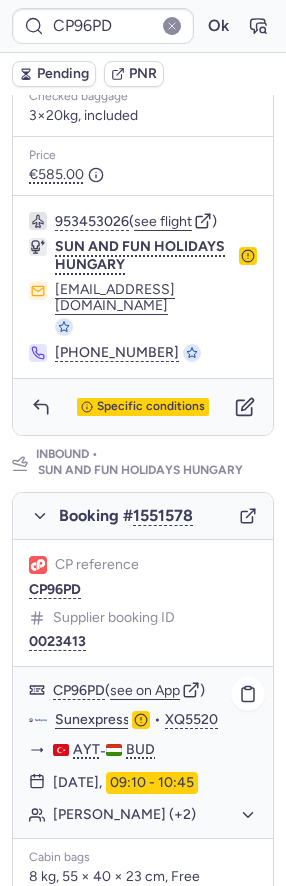 scroll, scrollTop: 609, scrollLeft: 0, axis: vertical 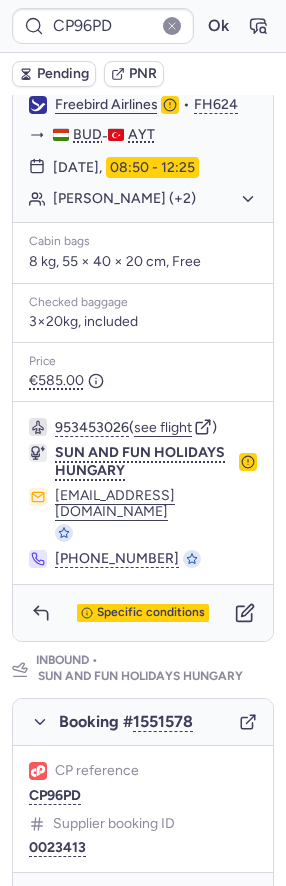 click on "953453026  ( see flight )  SUN AND FUN HOLIDAYS HUNGARY ticket@sunfun.hu +36 70 329 5102" at bounding box center (143, 493) 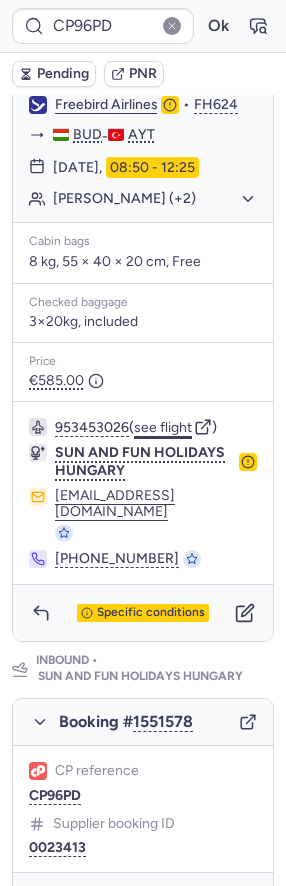 click on "see flight" 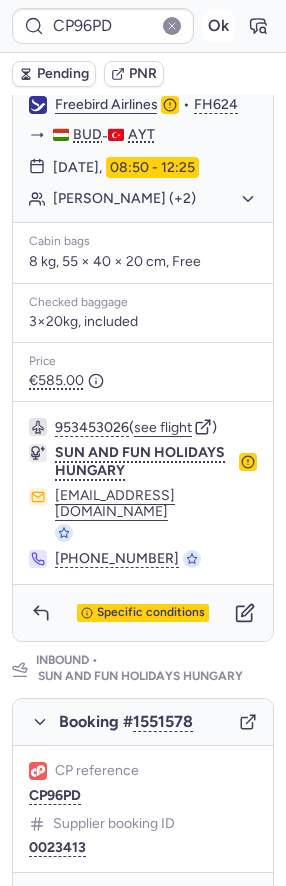 click on "Ok" at bounding box center [218, 26] 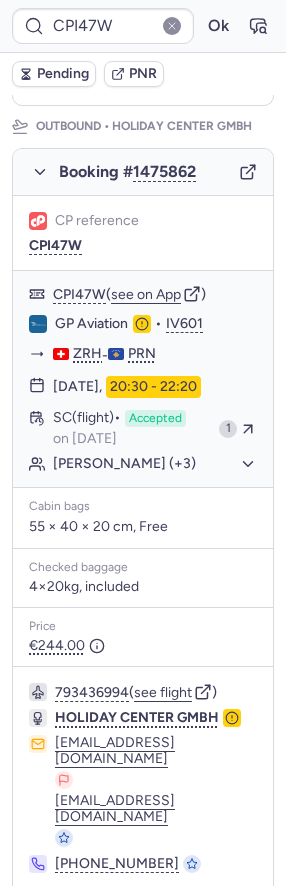scroll, scrollTop: 343, scrollLeft: 0, axis: vertical 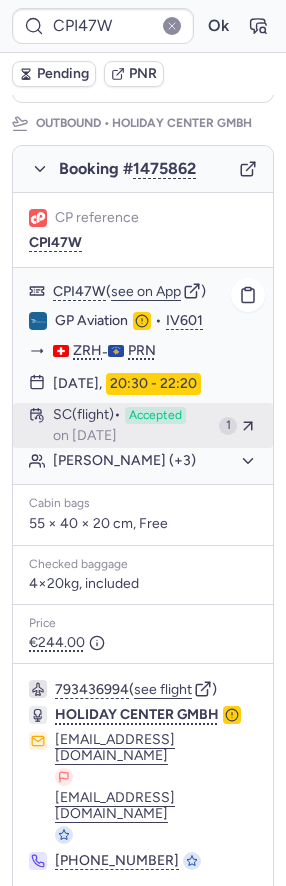 click on "SC   (flight)" at bounding box center [87, 416] 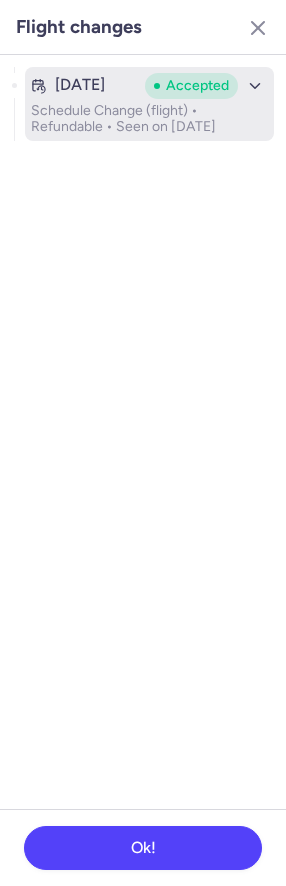 click on "Schedule Change (flight) • Refundable • Seen on Jul 9, 2025" at bounding box center [149, 119] 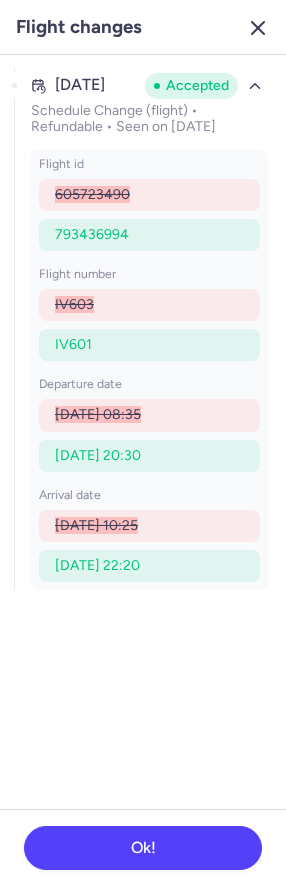 click 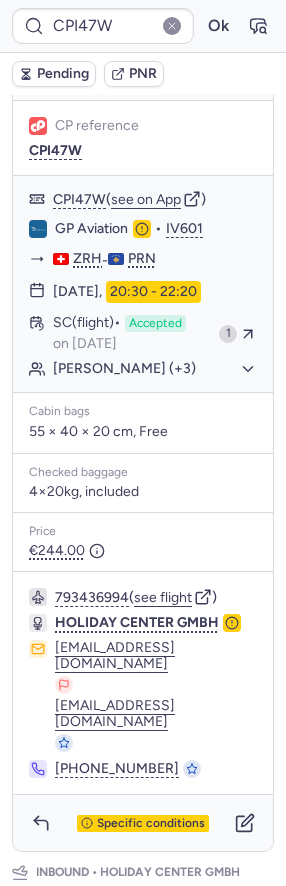 scroll, scrollTop: 421, scrollLeft: 0, axis: vertical 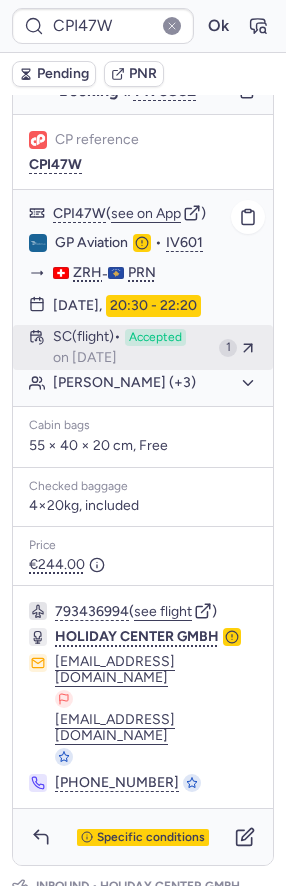 click on "Accepted" at bounding box center (155, 338) 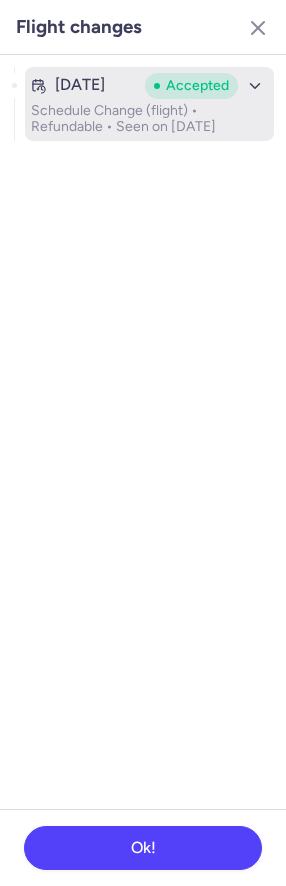 click on "Schedule Change (flight) • Refundable • Seen on Jul 9, 2025" at bounding box center (149, 119) 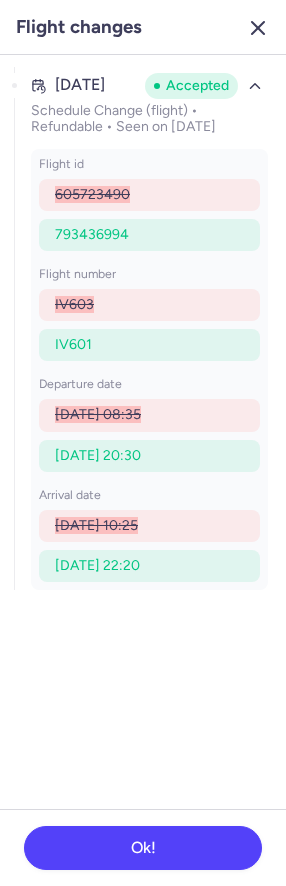click 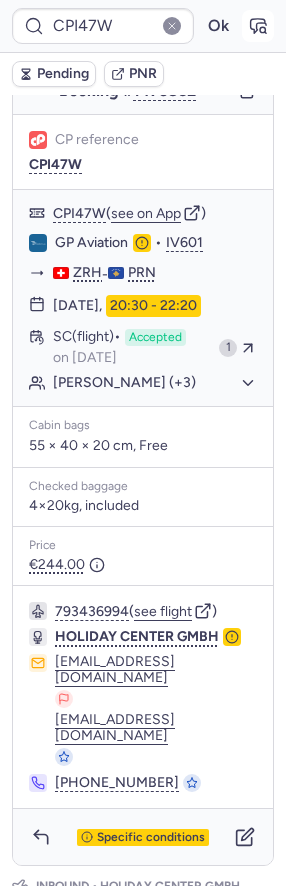 click at bounding box center (258, 26) 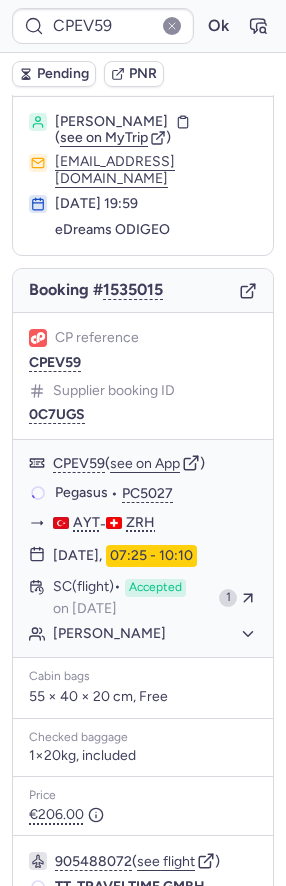 scroll, scrollTop: 41, scrollLeft: 0, axis: vertical 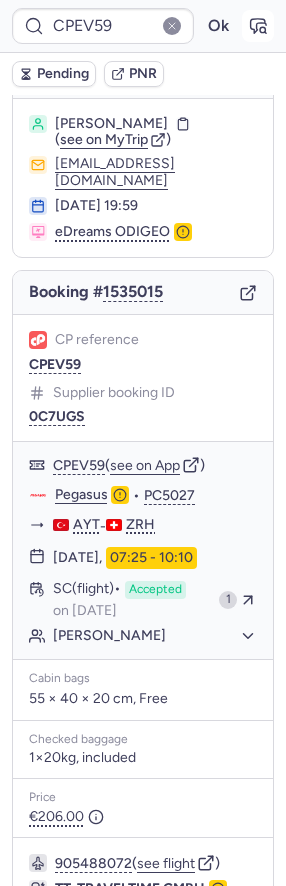 click 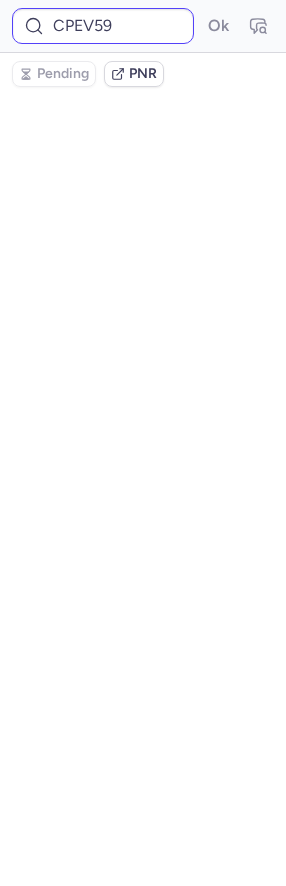 scroll, scrollTop: 0, scrollLeft: 0, axis: both 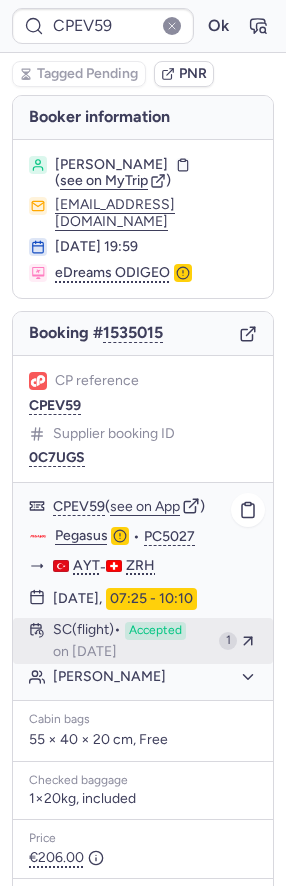 click on "Accepted" at bounding box center (155, 631) 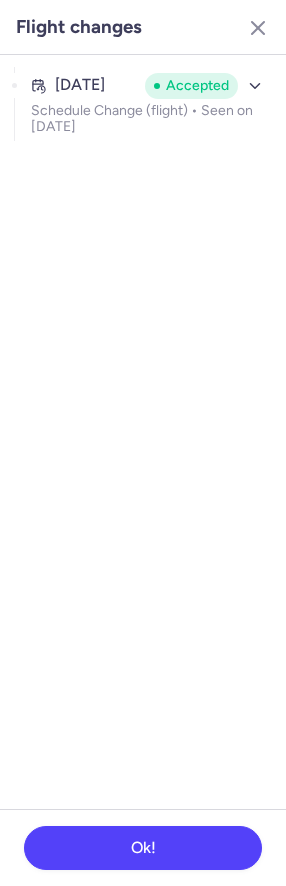 click on "Jul 10, 2025 Accepted Schedule Change (flight) •  Seen on Jul 12, 2025" 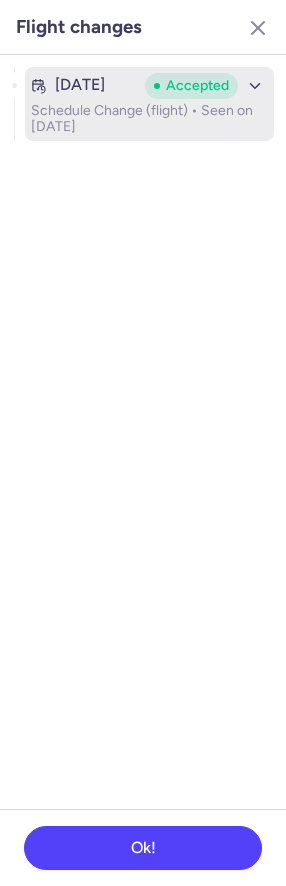 click on "Schedule Change (flight) •  Seen on Jul 12, 2025" at bounding box center (149, 119) 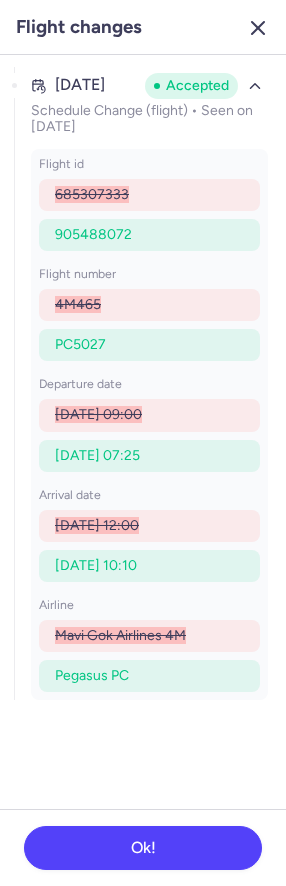click 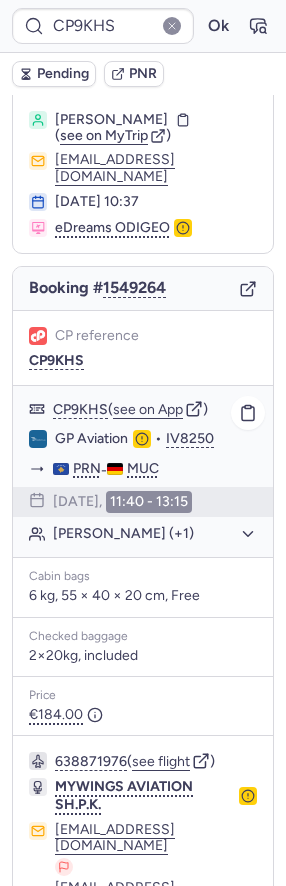 scroll, scrollTop: 180, scrollLeft: 0, axis: vertical 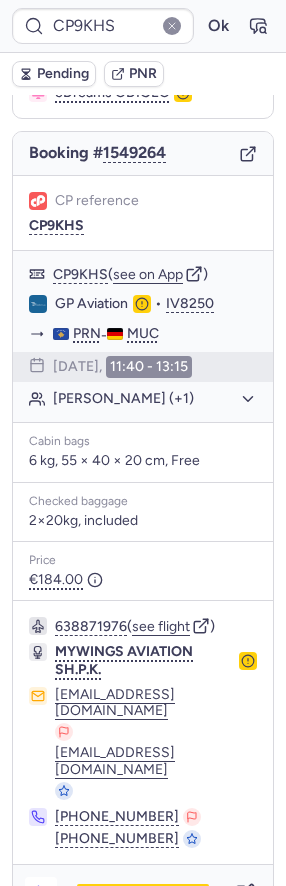 click 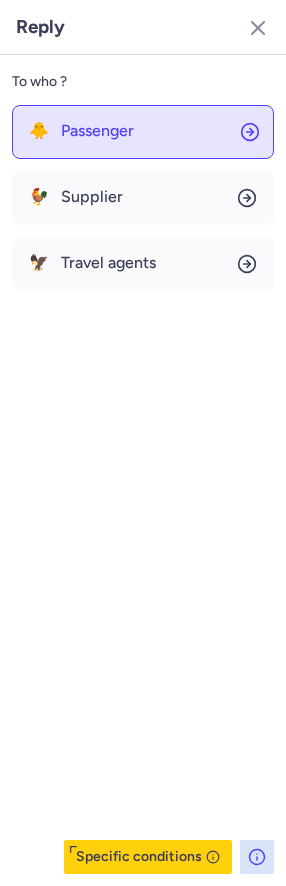 click on "Passenger" at bounding box center [97, 131] 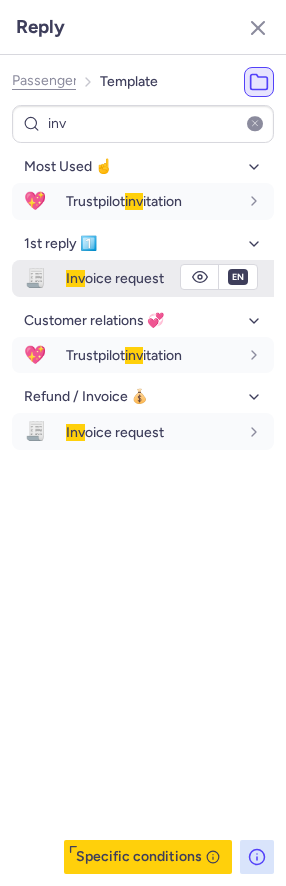 click on "Inv" at bounding box center [75, 278] 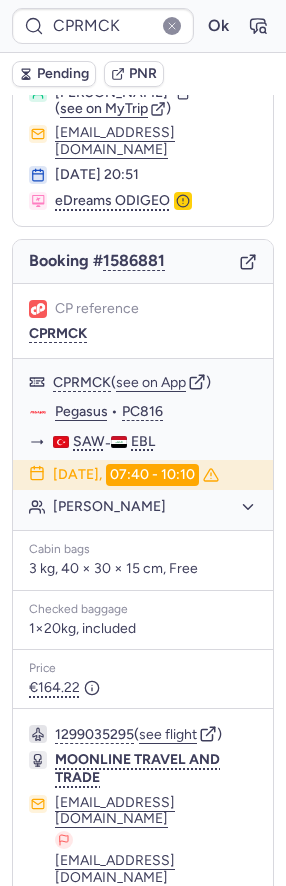 scroll, scrollTop: 133, scrollLeft: 0, axis: vertical 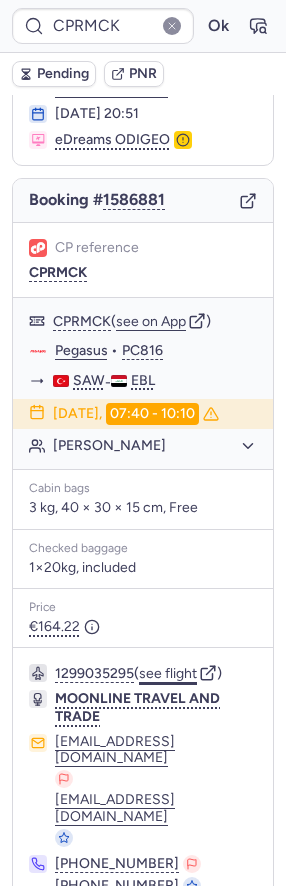 click on "see flight" 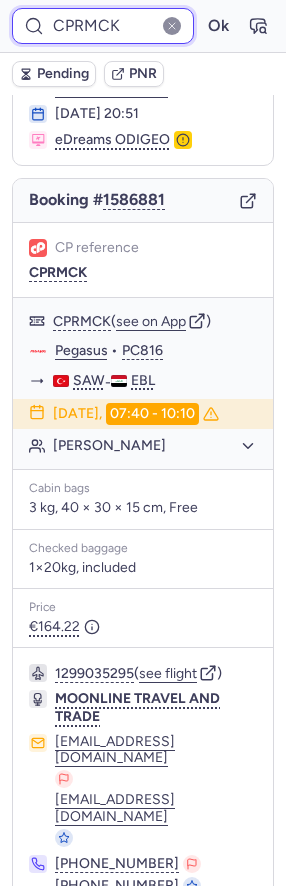 click on "CPRMCK" at bounding box center [103, 26] 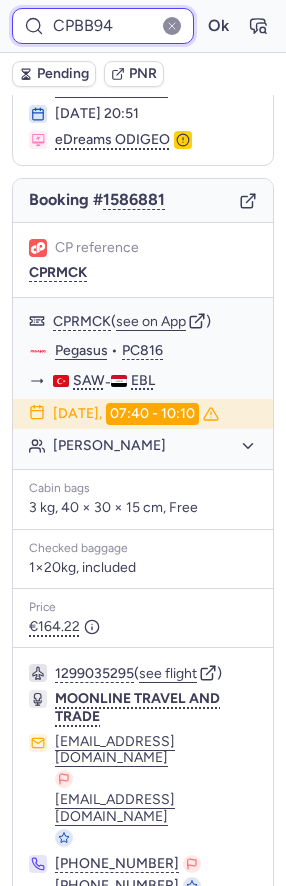 click on "Ok" at bounding box center [218, 26] 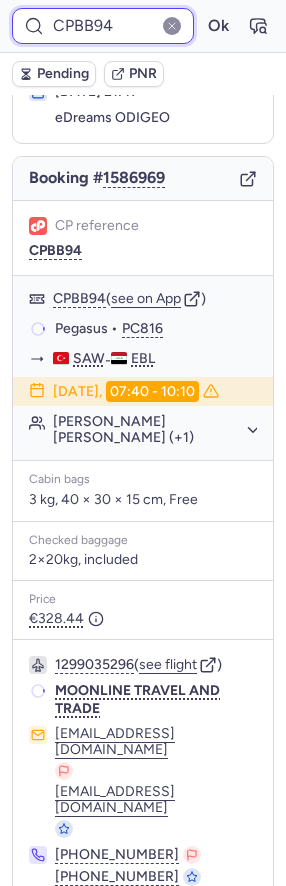 scroll, scrollTop: 133, scrollLeft: 0, axis: vertical 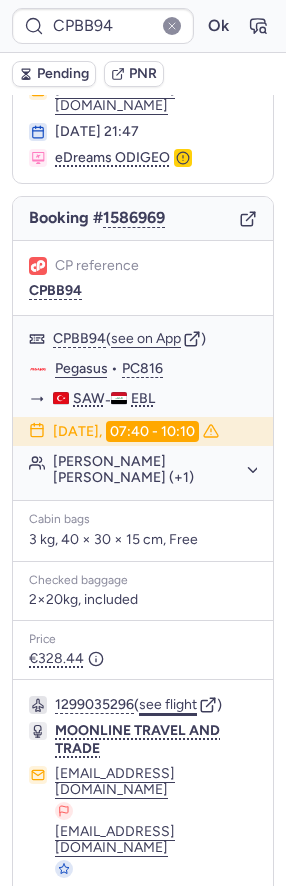 click on "see flight" 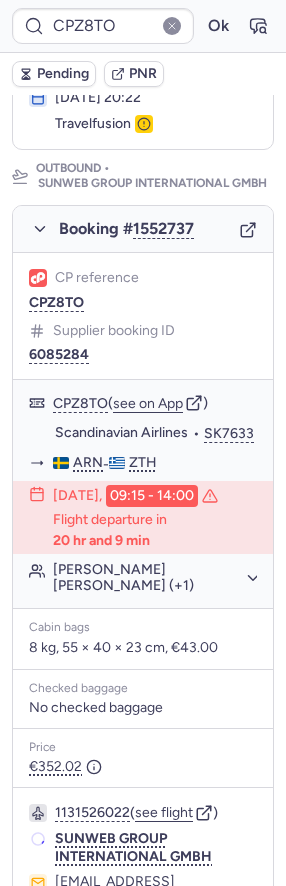 scroll, scrollTop: 296, scrollLeft: 0, axis: vertical 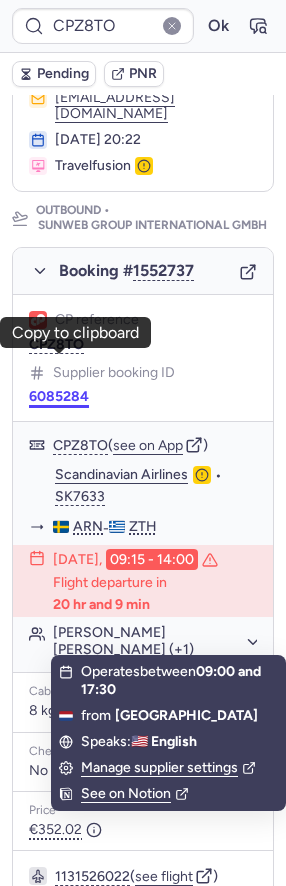 click on "6085284" at bounding box center [59, 397] 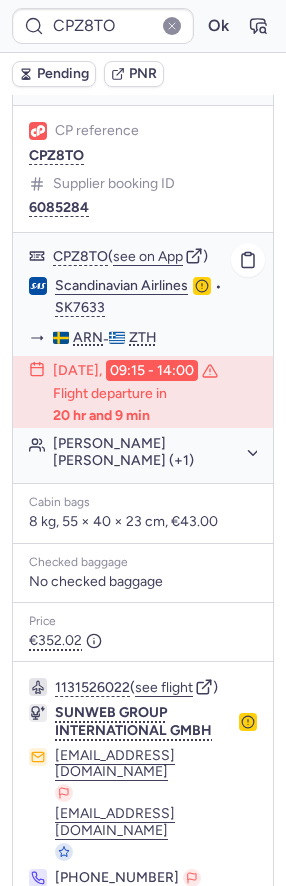 scroll, scrollTop: 347, scrollLeft: 0, axis: vertical 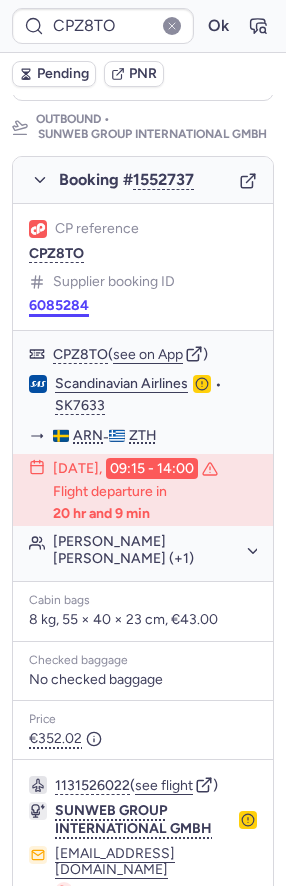 click on "6085284" at bounding box center (59, 306) 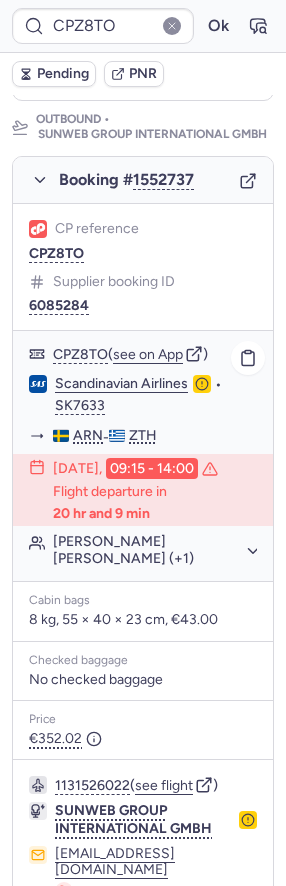 scroll, scrollTop: 781, scrollLeft: 0, axis: vertical 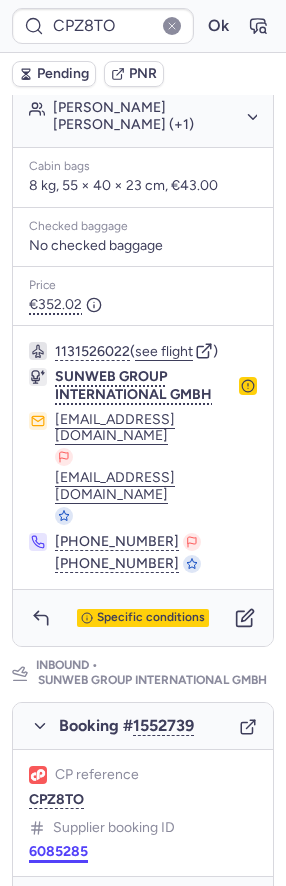 click on "6085285" at bounding box center [58, 852] 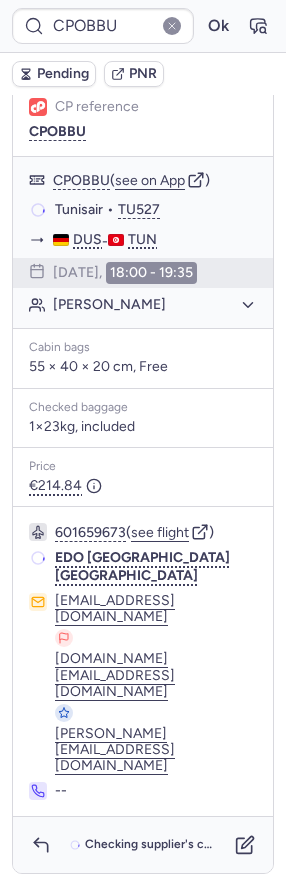 scroll, scrollTop: 0, scrollLeft: 0, axis: both 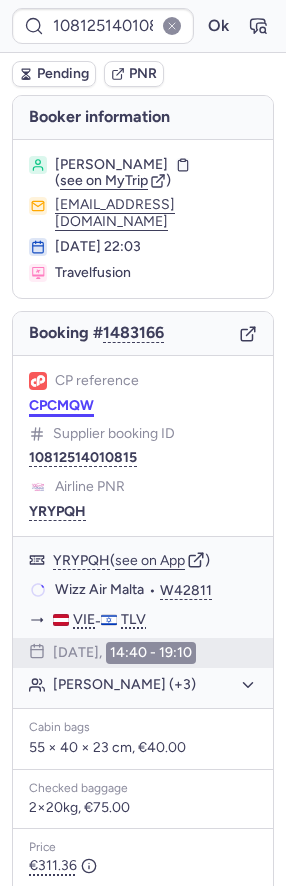 click on "CPCMQW" at bounding box center [61, 406] 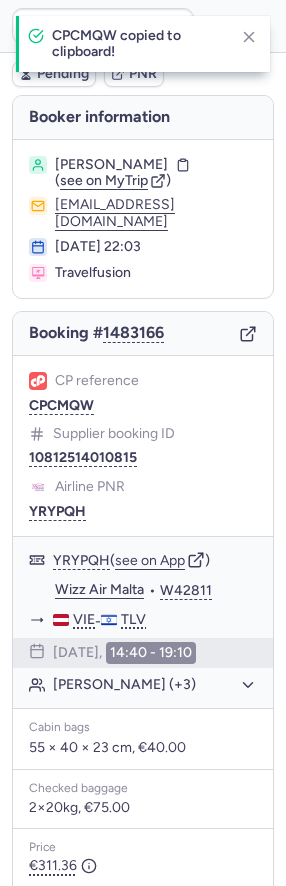 type on "CPCMQW" 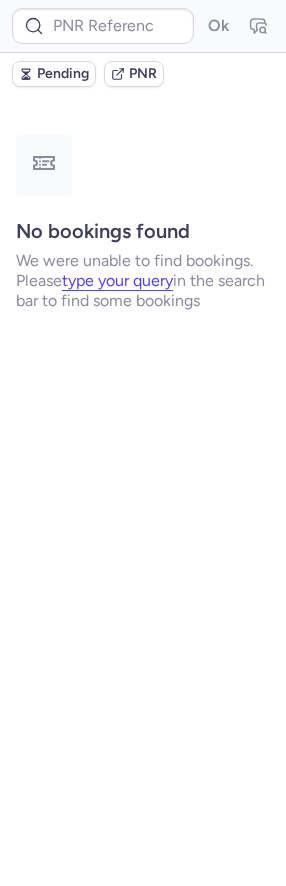 type on "CPUJRZ" 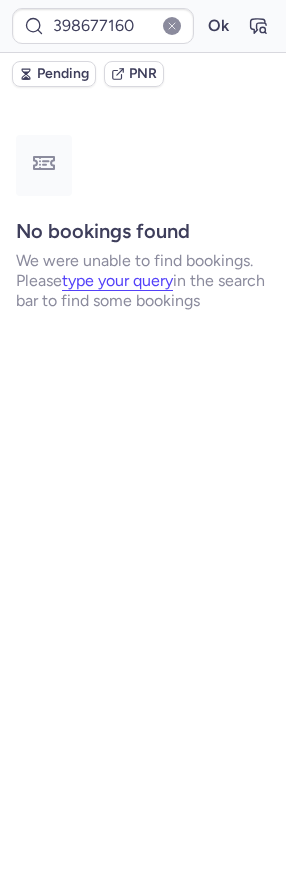 type on "398673244" 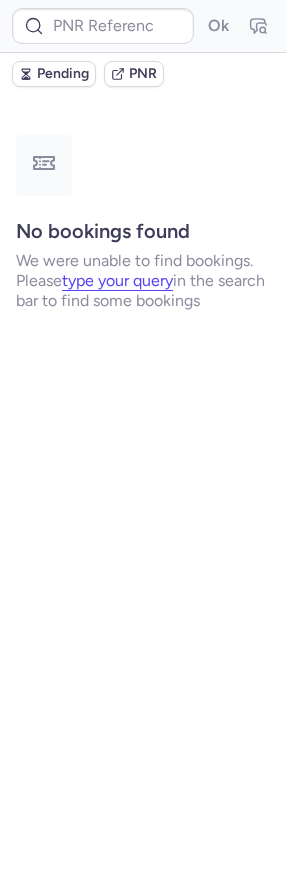 type on "CP7EIN" 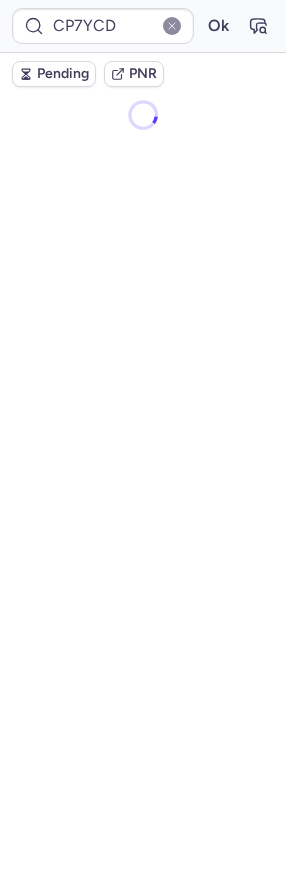 scroll, scrollTop: 0, scrollLeft: 0, axis: both 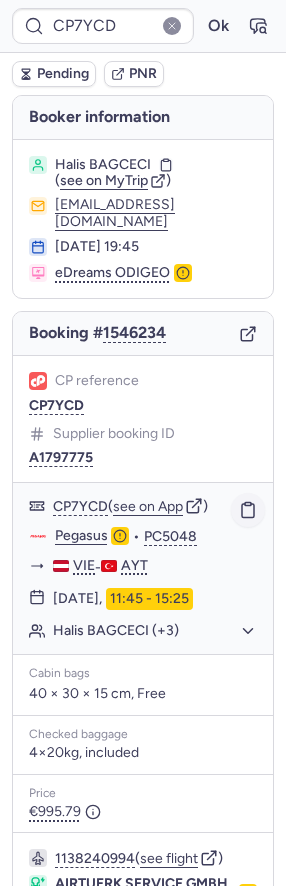 click 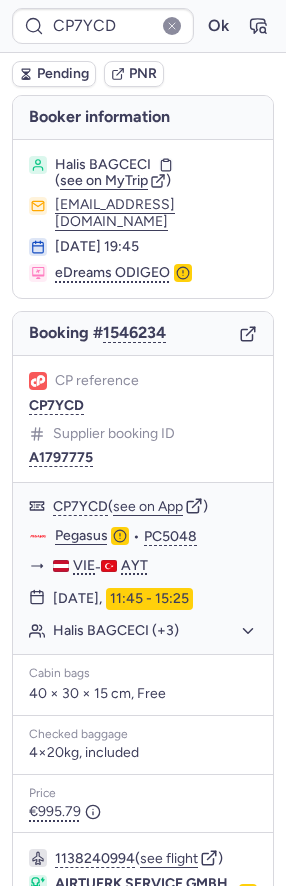 type on "CPOBBU" 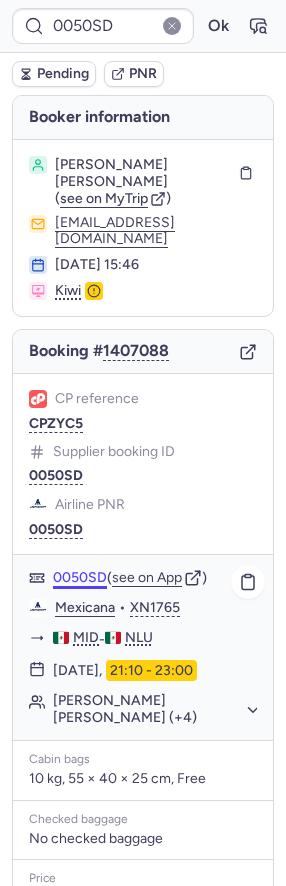 scroll, scrollTop: 246, scrollLeft: 0, axis: vertical 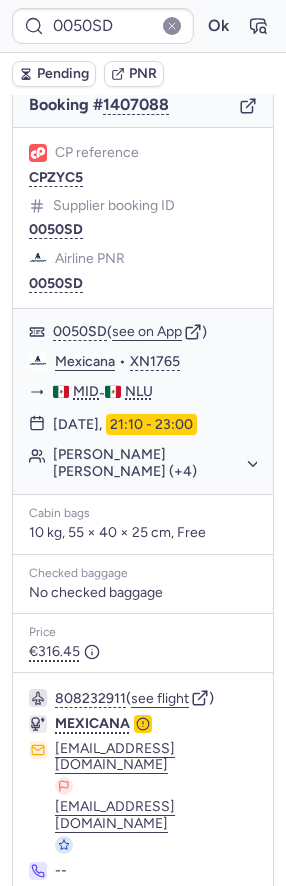 click on "Specific conditions" at bounding box center (143, 925) 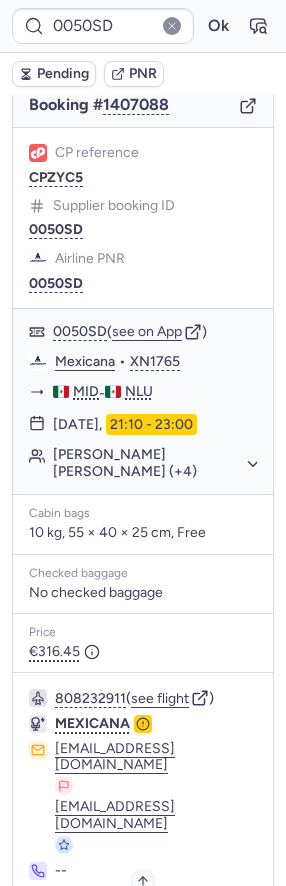 click on "Specific conditions" at bounding box center [151, 925] 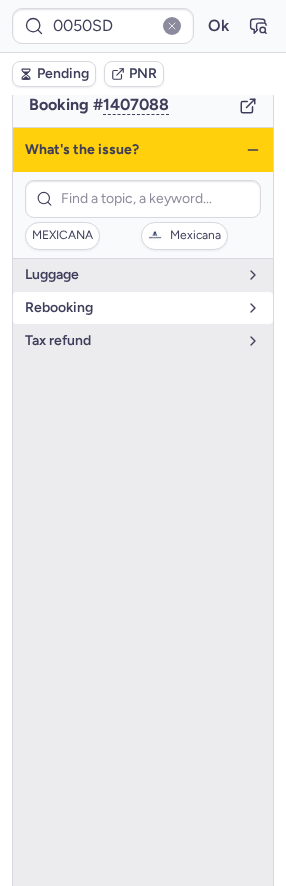 click on "rebooking" at bounding box center [143, 308] 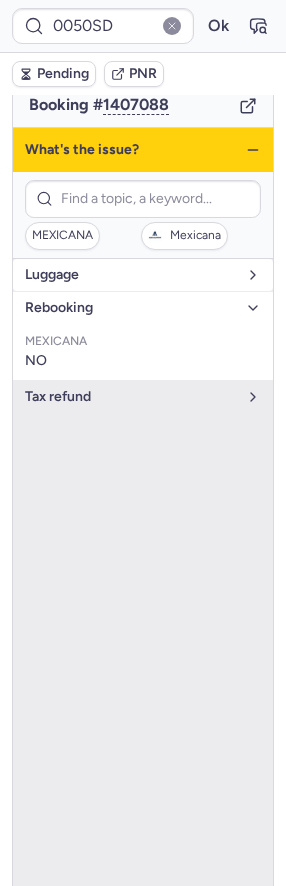 click on "luggage" at bounding box center [131, 275] 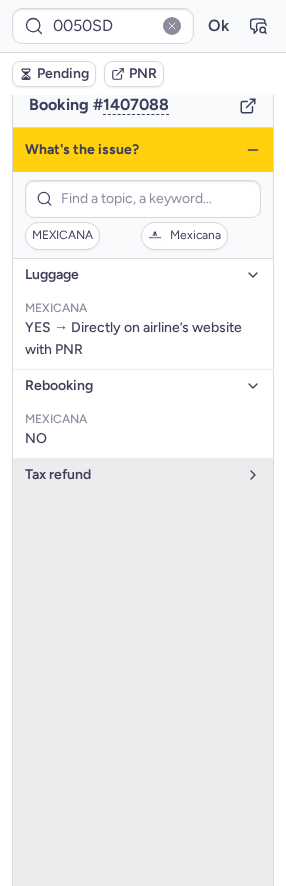 click 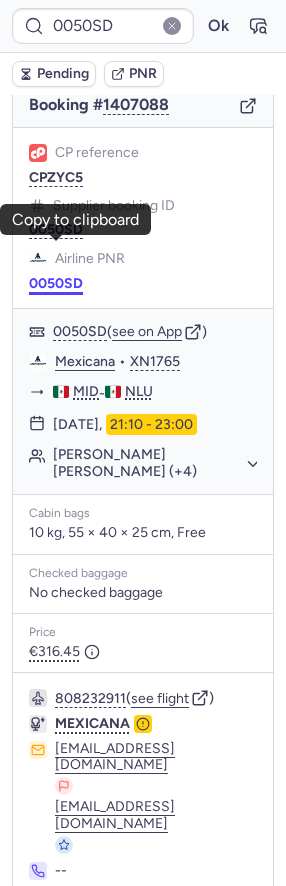 click on "0050SD" at bounding box center (56, 284) 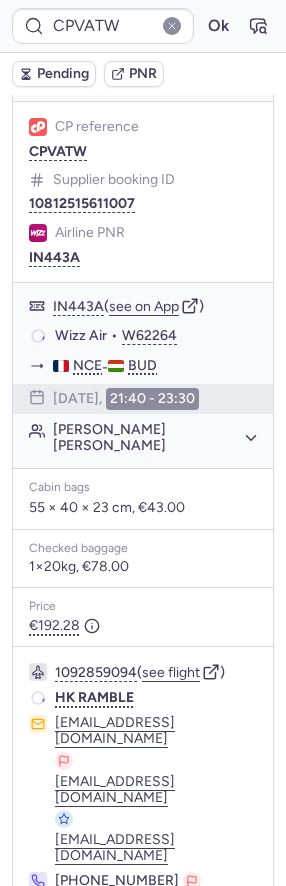 scroll, scrollTop: 282, scrollLeft: 0, axis: vertical 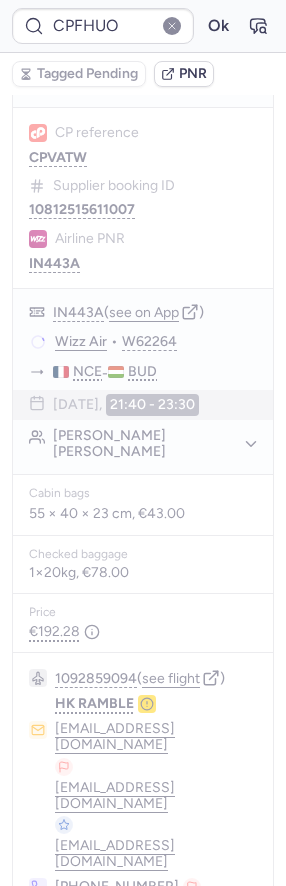 type on "CPVATW" 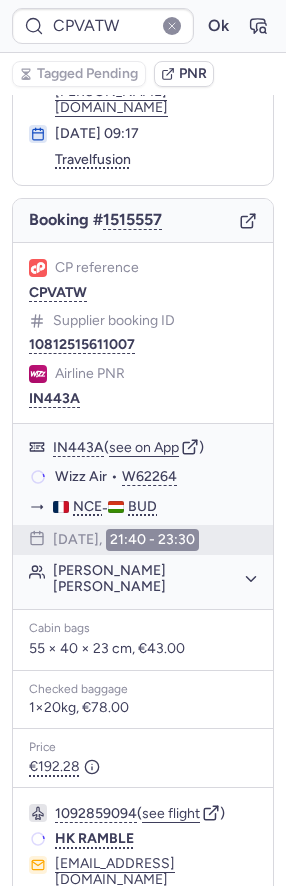 scroll, scrollTop: 147, scrollLeft: 0, axis: vertical 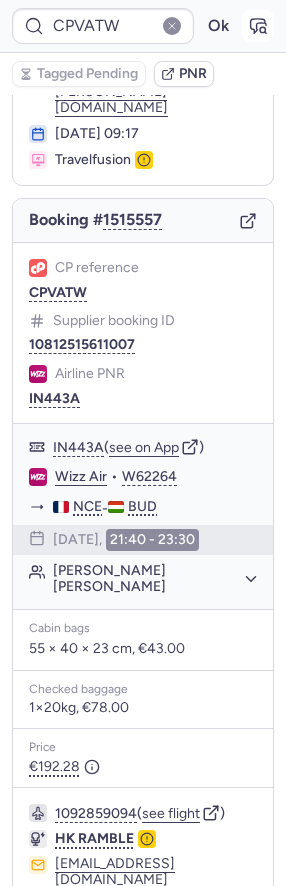 click 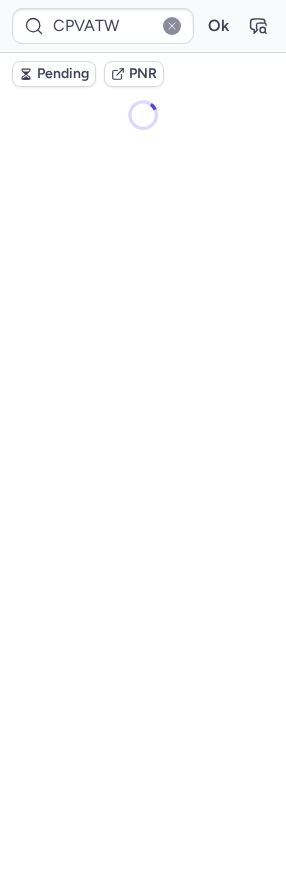 scroll, scrollTop: 0, scrollLeft: 0, axis: both 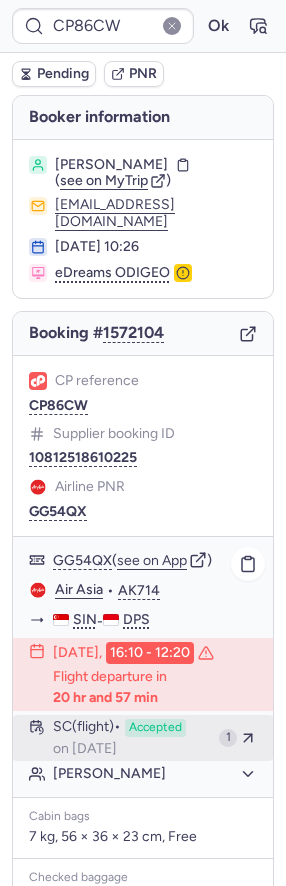 click on "Accepted" at bounding box center (155, 728) 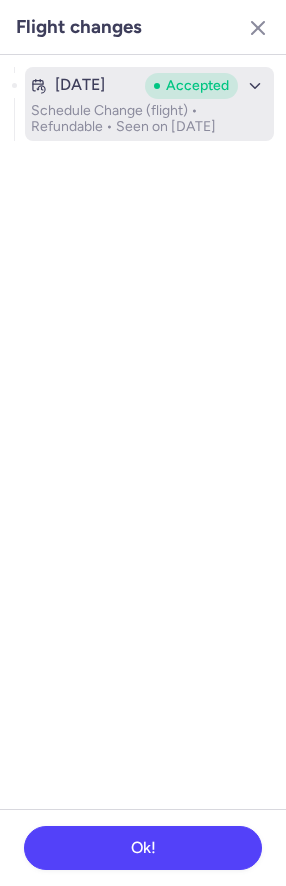 click on "Schedule Change (flight) • Refundable • Seen on Jul 11, 2025" at bounding box center [149, 119] 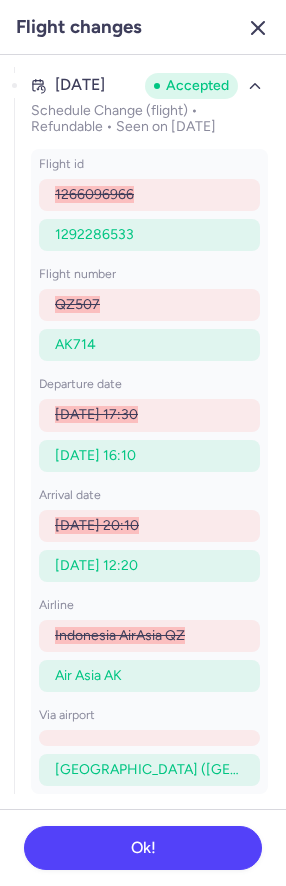click 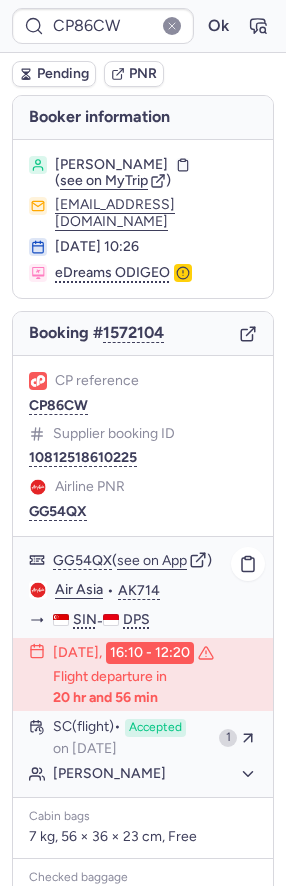 scroll, scrollTop: 361, scrollLeft: 0, axis: vertical 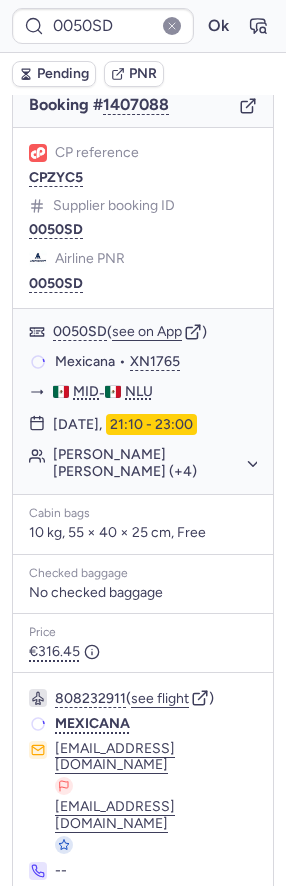 type on "10812516910408" 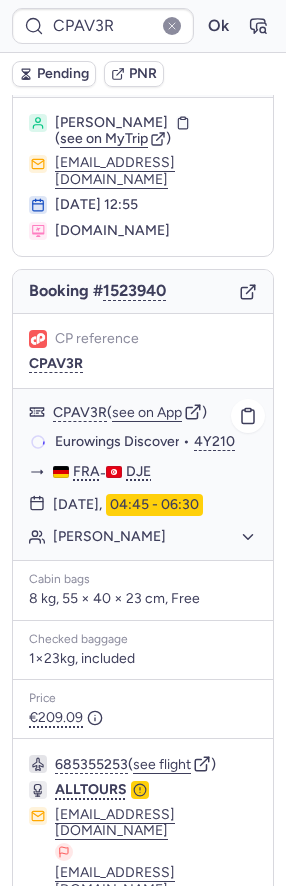 scroll, scrollTop: 115, scrollLeft: 0, axis: vertical 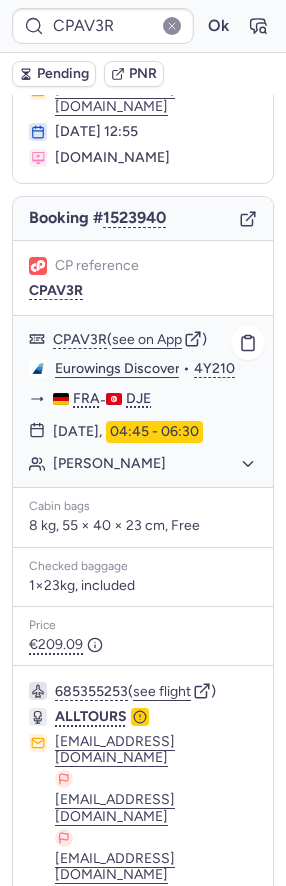 click on "Eurowings Discover" 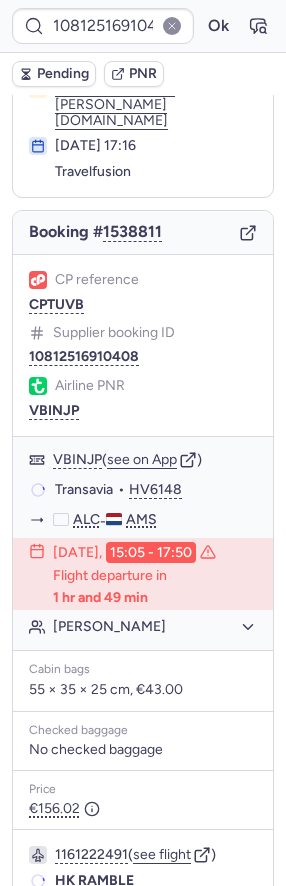 scroll, scrollTop: 115, scrollLeft: 0, axis: vertical 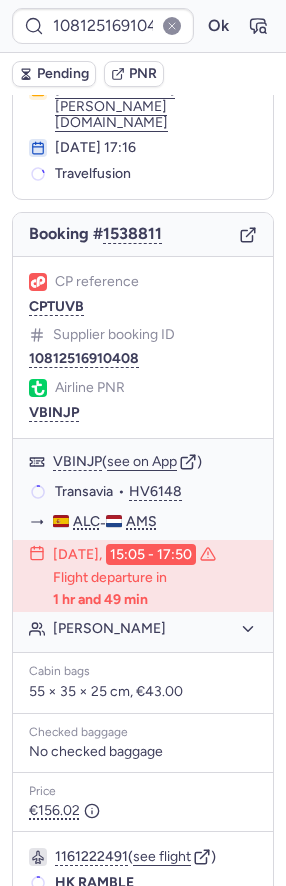 type on "CPGOYT" 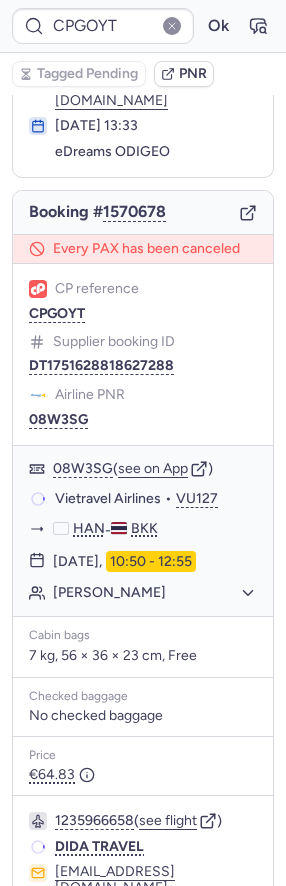 scroll, scrollTop: 115, scrollLeft: 0, axis: vertical 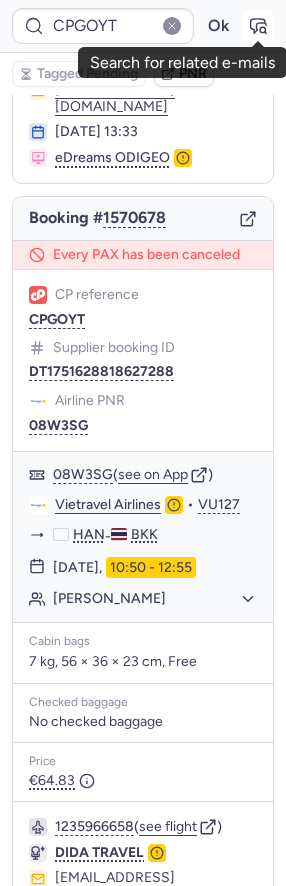 click 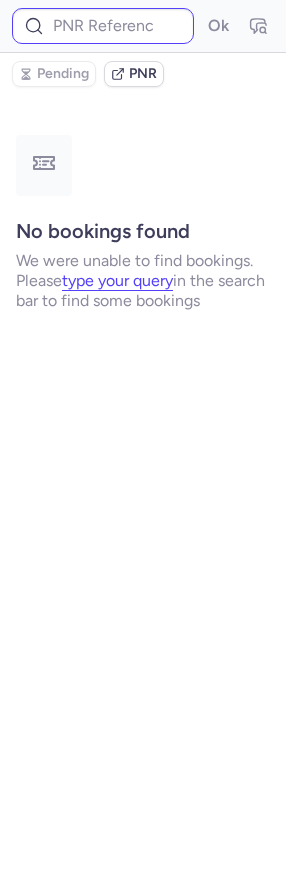 scroll, scrollTop: 0, scrollLeft: 0, axis: both 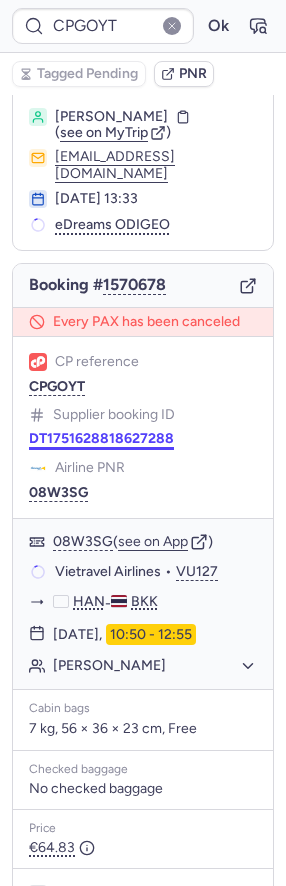 click on "DT1751628818627288" at bounding box center (101, 439) 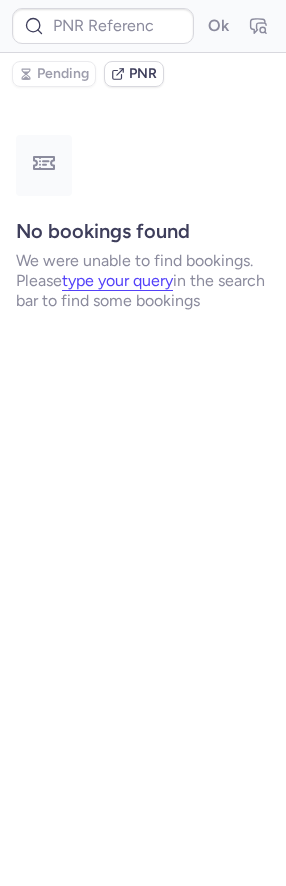 scroll, scrollTop: 0, scrollLeft: 0, axis: both 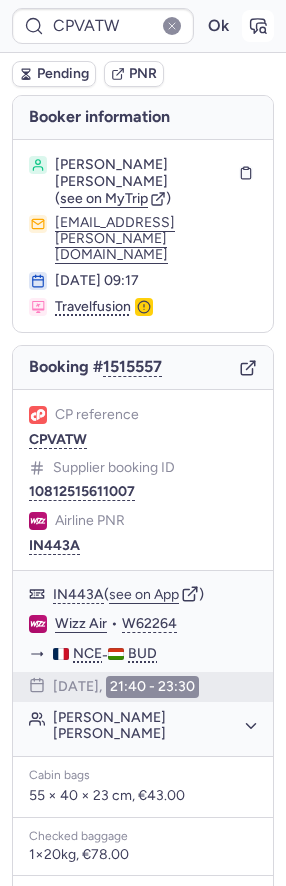click at bounding box center (258, 26) 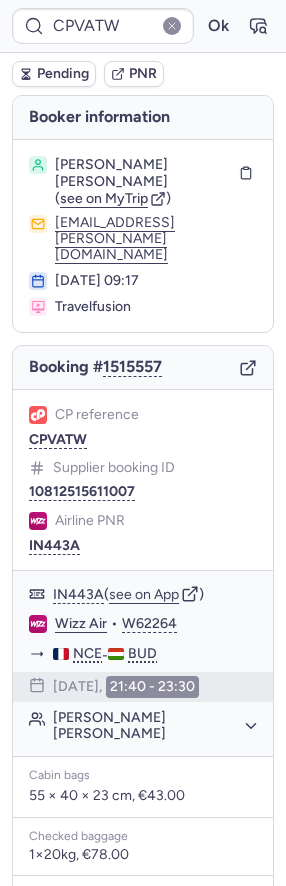 type on "CPOY6B" 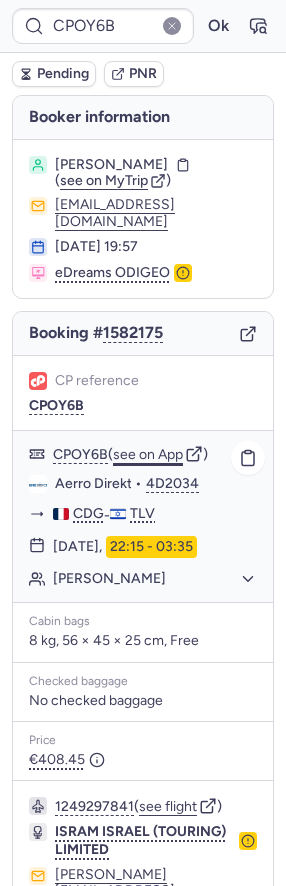click on "see on App" 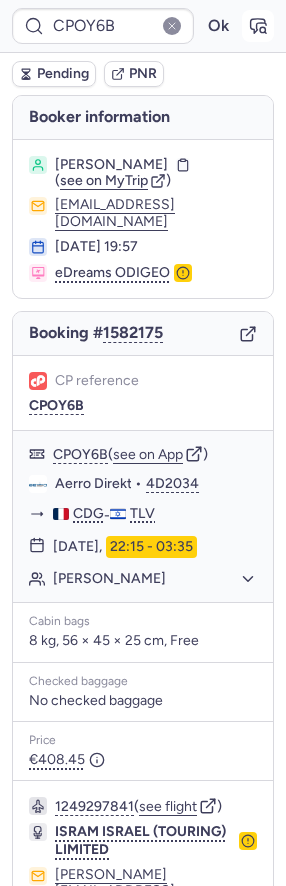 click 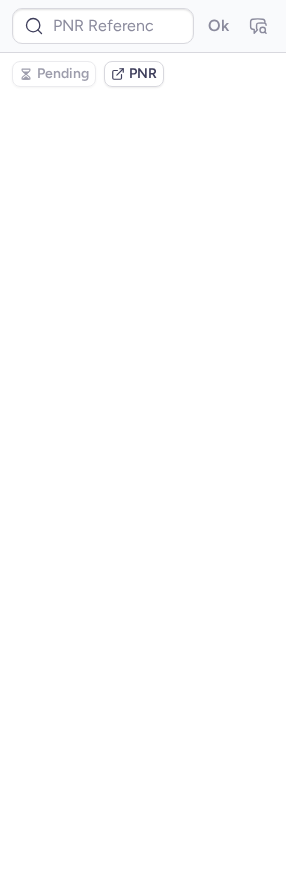 type on "CPOY6B" 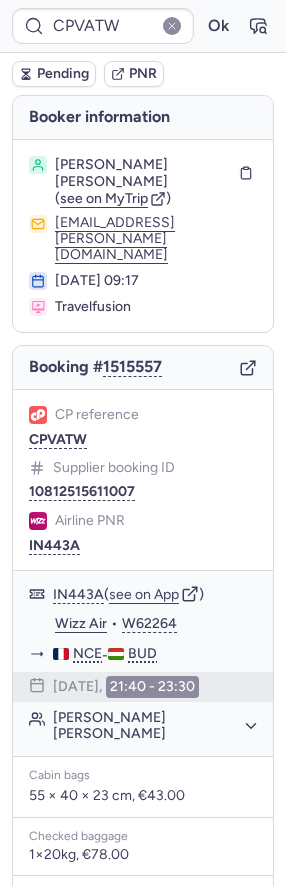 type on "CPTPWL" 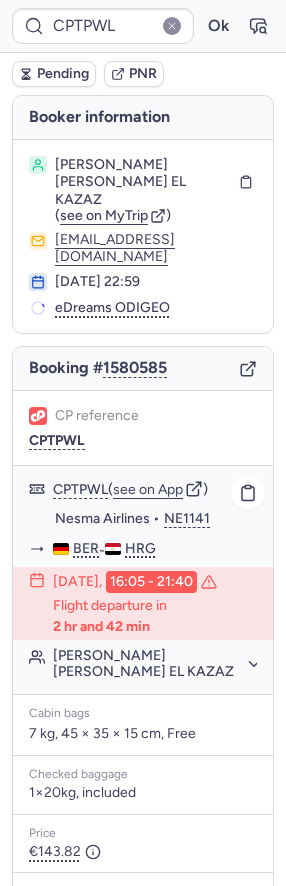 scroll, scrollTop: 208, scrollLeft: 0, axis: vertical 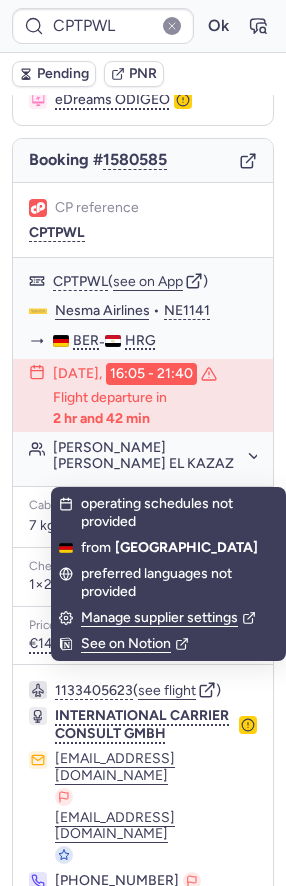 click 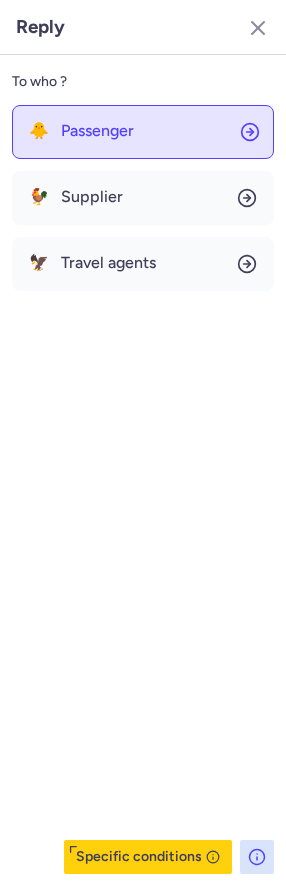 click on "Passenger" at bounding box center (97, 131) 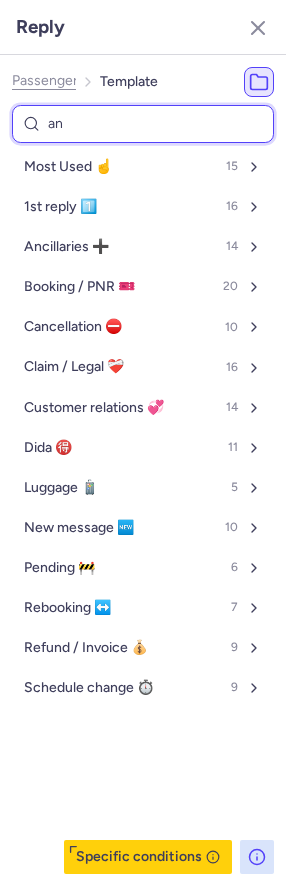 type on "ann" 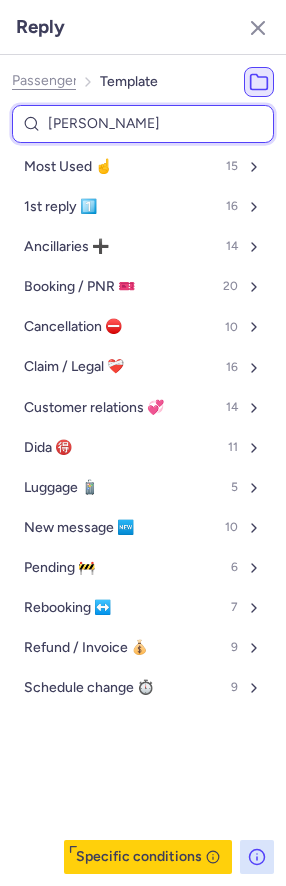 select on "en" 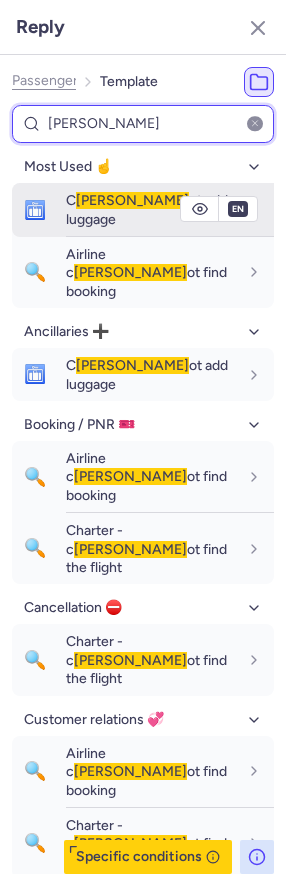 type on "ann" 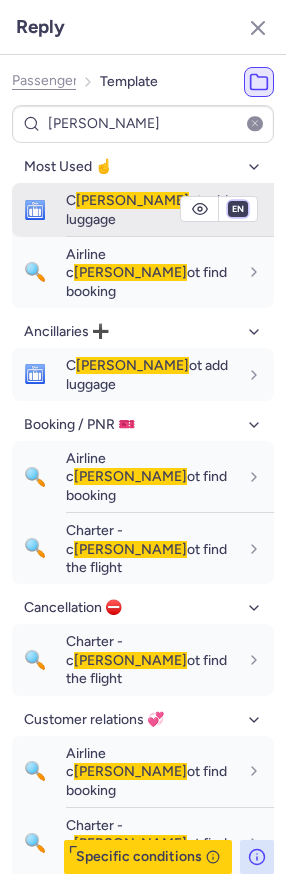click on "fr en de nl pt es it ru" at bounding box center [238, 209] 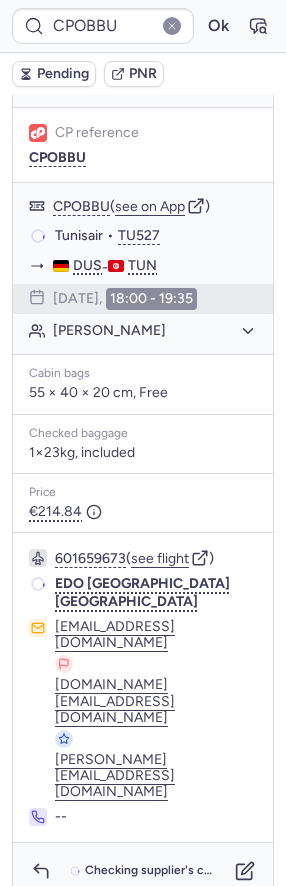 scroll, scrollTop: 113, scrollLeft: 0, axis: vertical 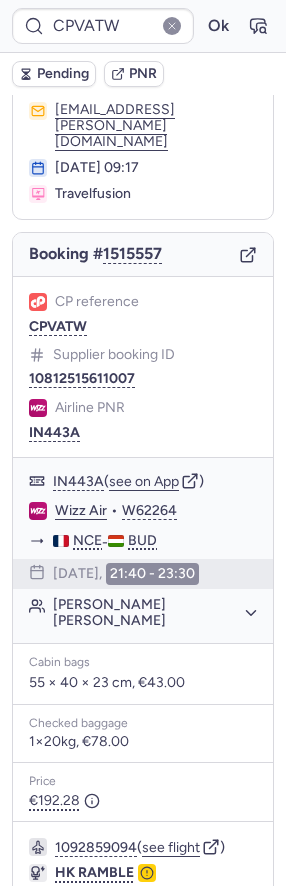 type on "CPOBBU" 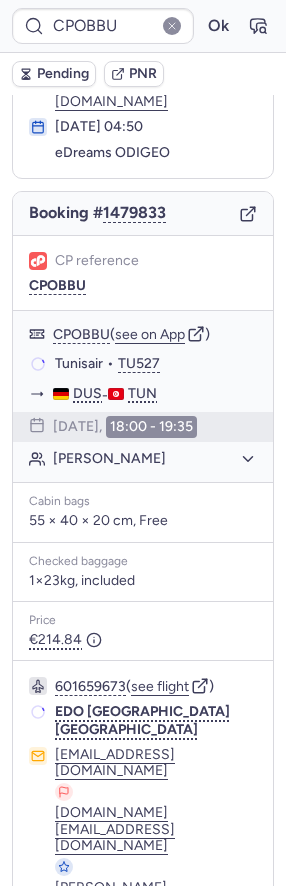 scroll, scrollTop: 113, scrollLeft: 0, axis: vertical 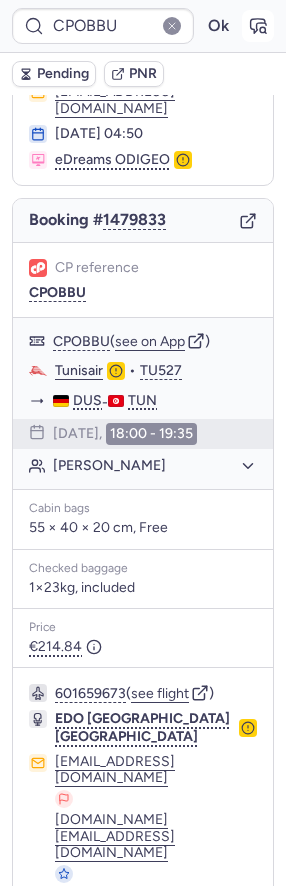 click 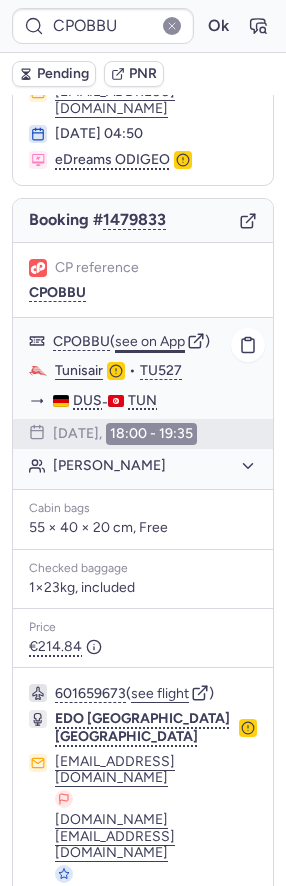 click on "see on App" 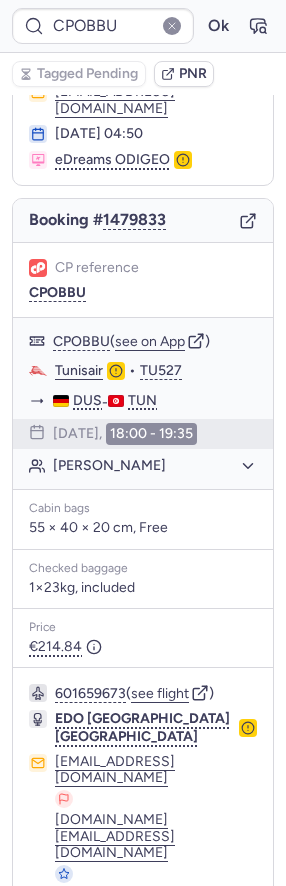 click at bounding box center (41, 1006) 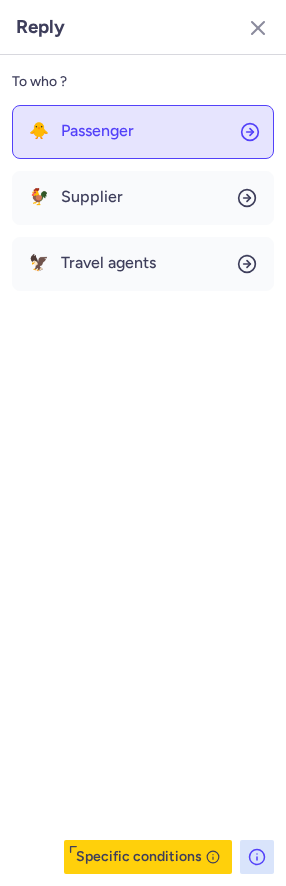 click on "🐥 Passenger" 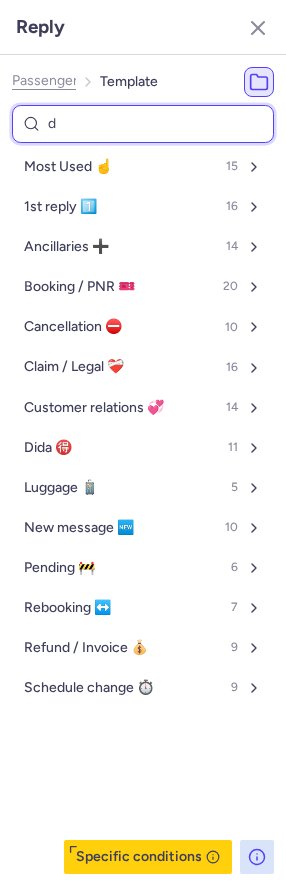 type on "do" 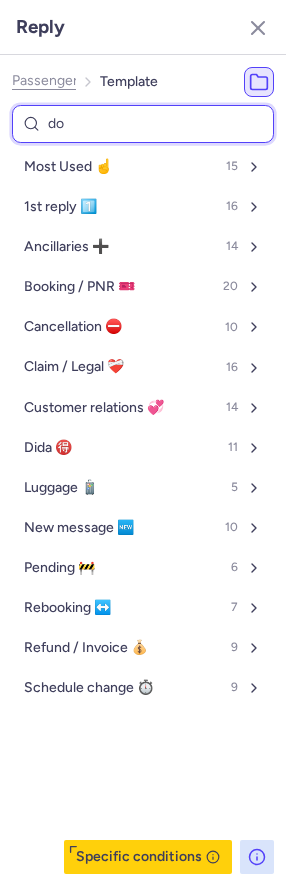 select on "en" 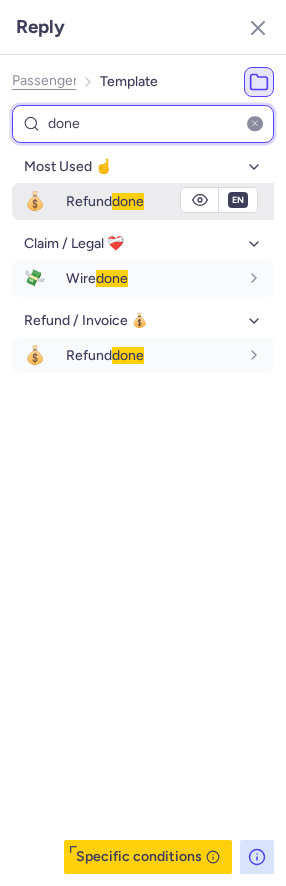 type on "done" 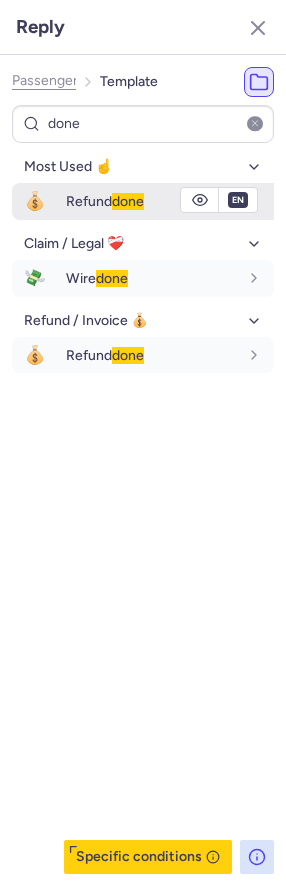 click on "done" at bounding box center (128, 201) 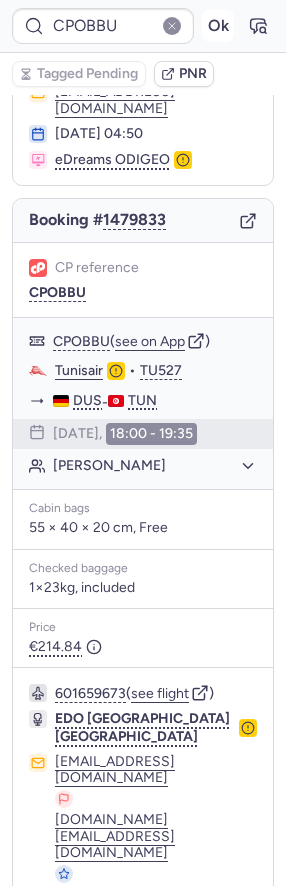 click on "Ok" at bounding box center [218, 26] 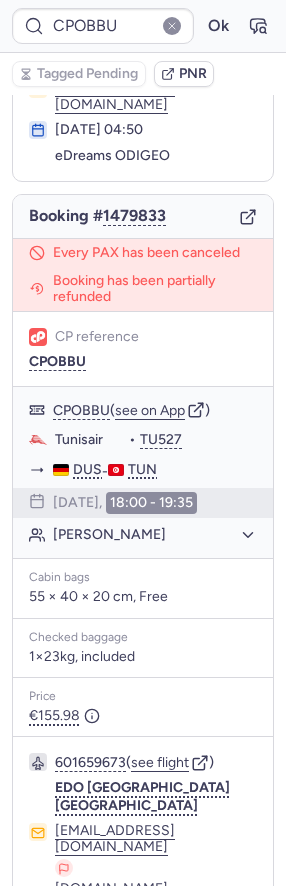 scroll, scrollTop: 113, scrollLeft: 0, axis: vertical 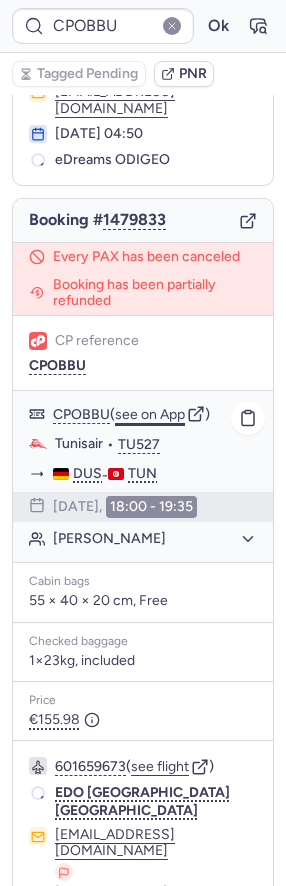 click on "see on App" 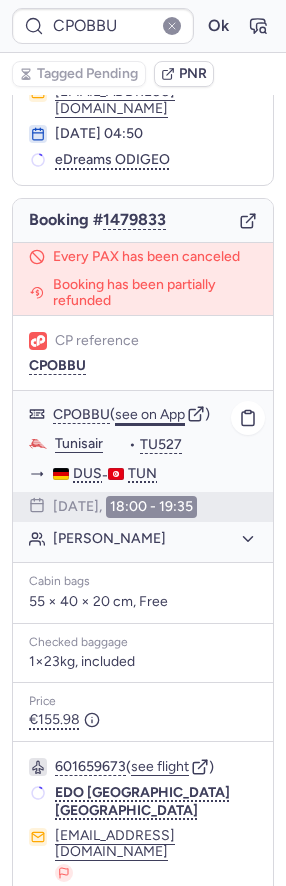 type 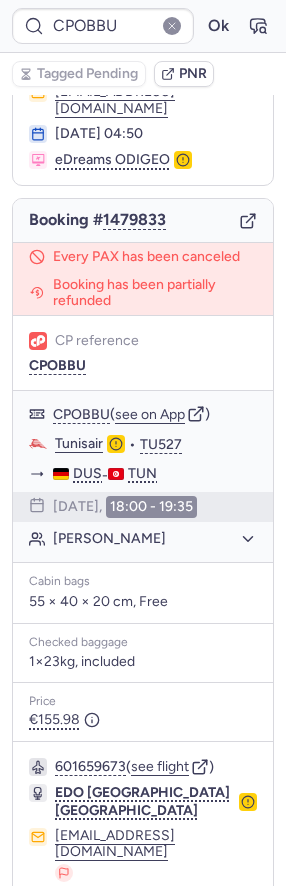scroll, scrollTop: 186, scrollLeft: 0, axis: vertical 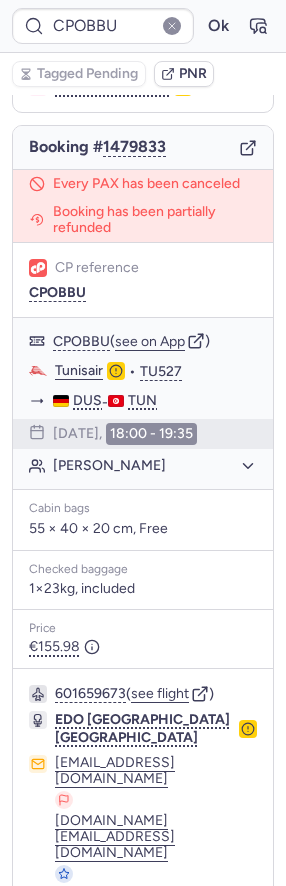 click on "Specific conditions" at bounding box center [143, 1006] 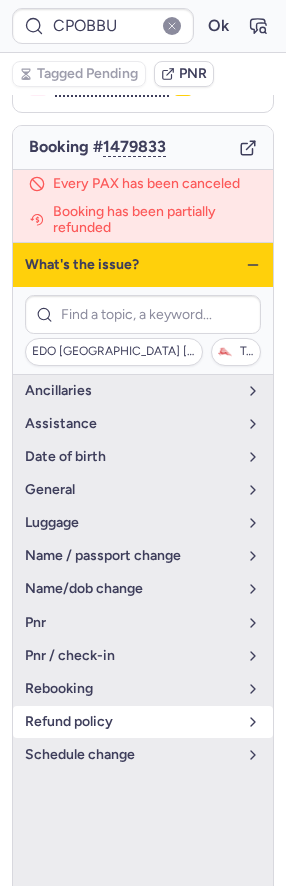 click on "refund policy" at bounding box center (131, 722) 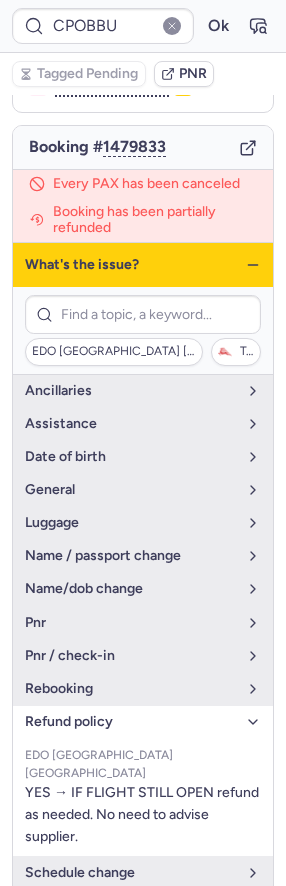 scroll, scrollTop: 29, scrollLeft: 0, axis: vertical 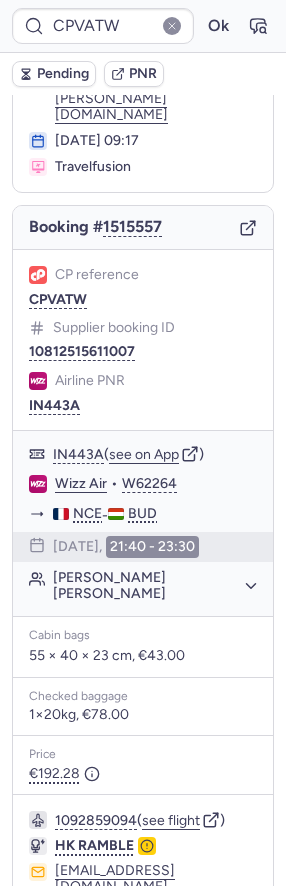 type on "CPDGAN" 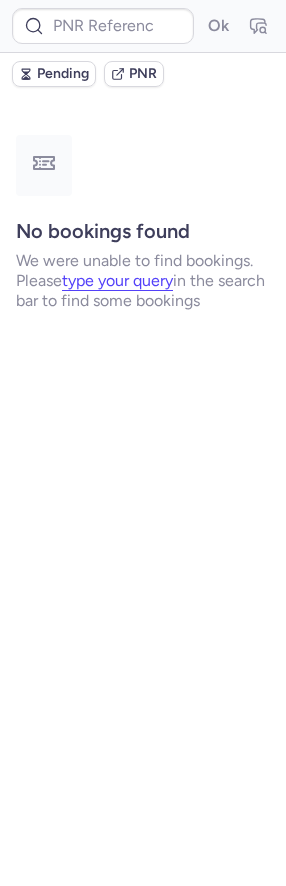 scroll, scrollTop: 0, scrollLeft: 0, axis: both 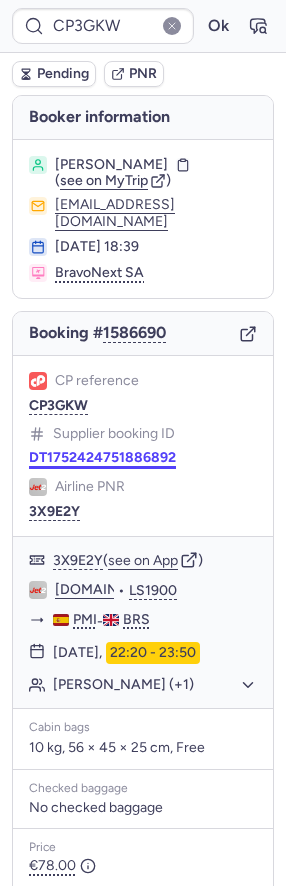 click on "DT1752424751886892" at bounding box center (102, 458) 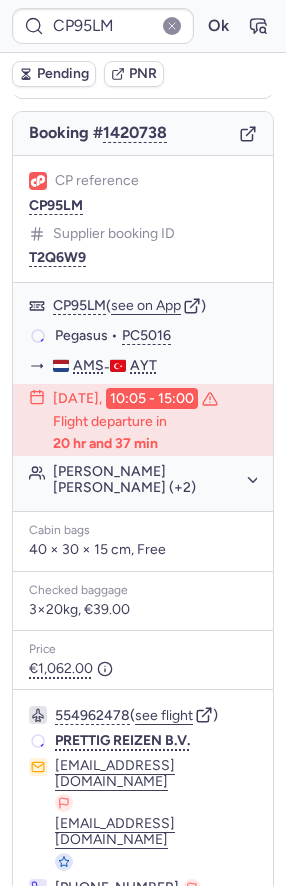 scroll, scrollTop: 195, scrollLeft: 0, axis: vertical 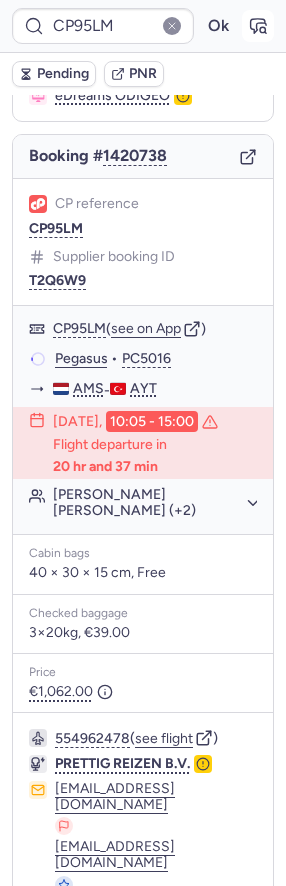 click 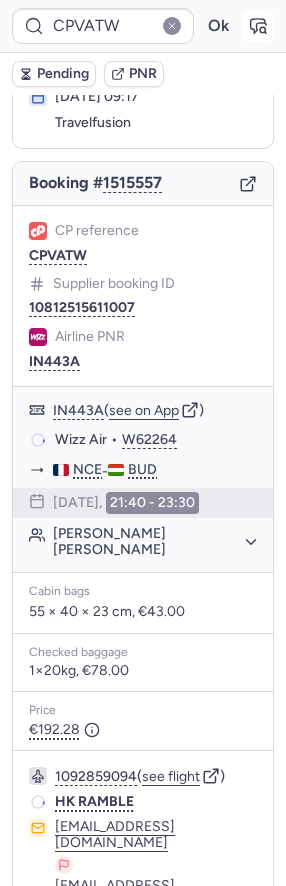 scroll, scrollTop: 178, scrollLeft: 0, axis: vertical 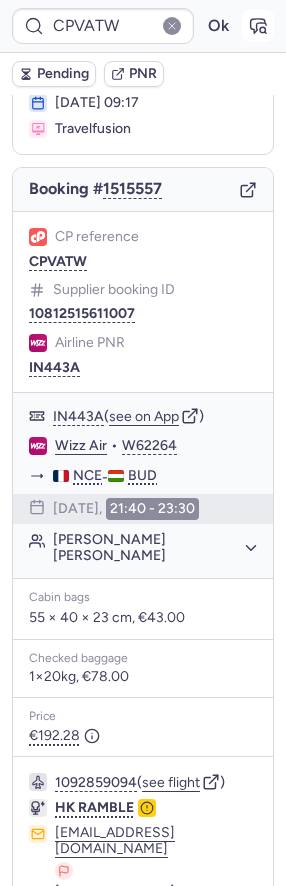 click 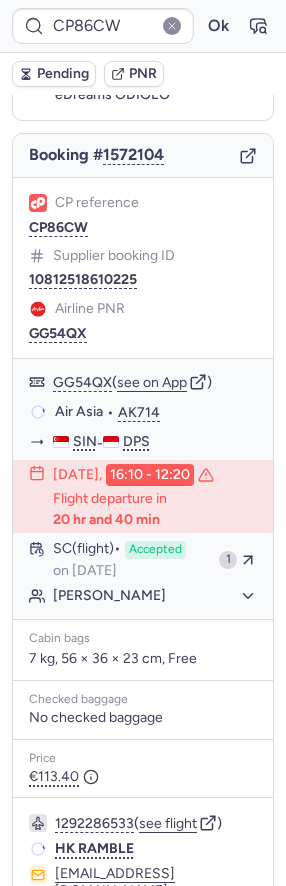 type on "CPRXXV" 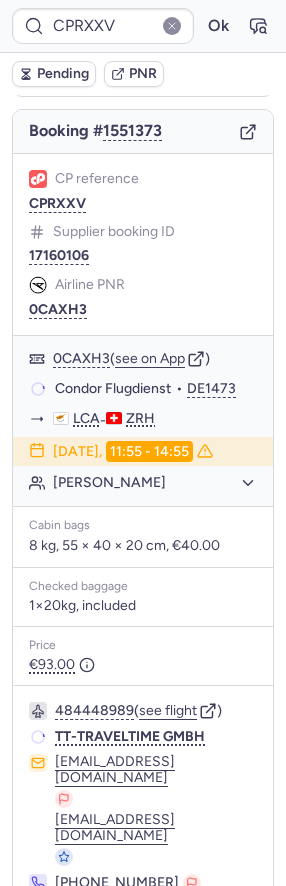 scroll, scrollTop: 178, scrollLeft: 0, axis: vertical 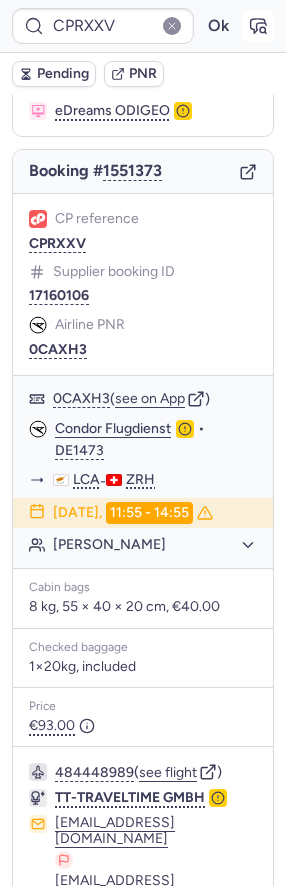 click 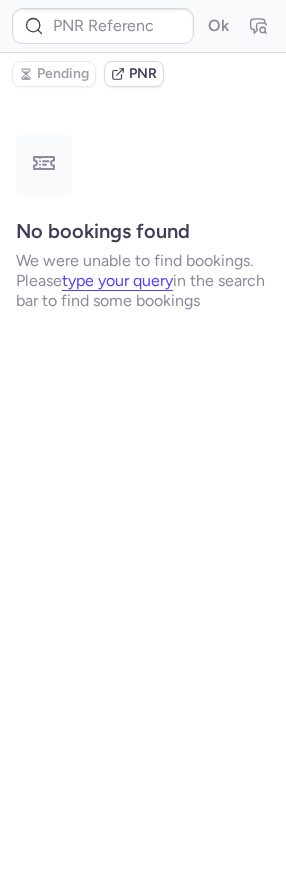 scroll, scrollTop: 0, scrollLeft: 0, axis: both 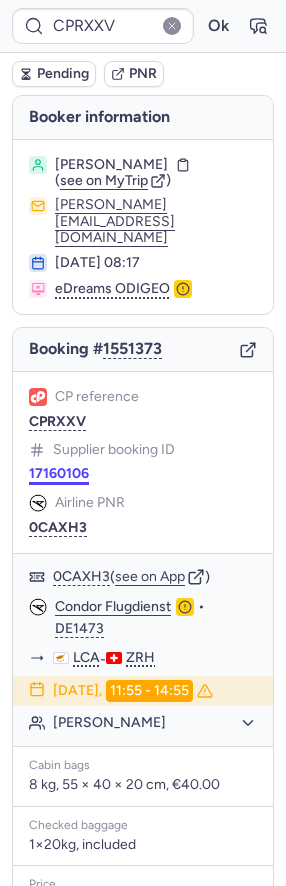 click on "17160106" at bounding box center [59, 474] 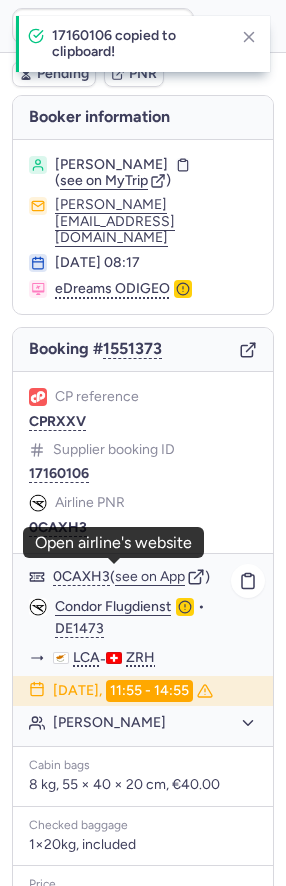 click on "Condor Flugdienst" 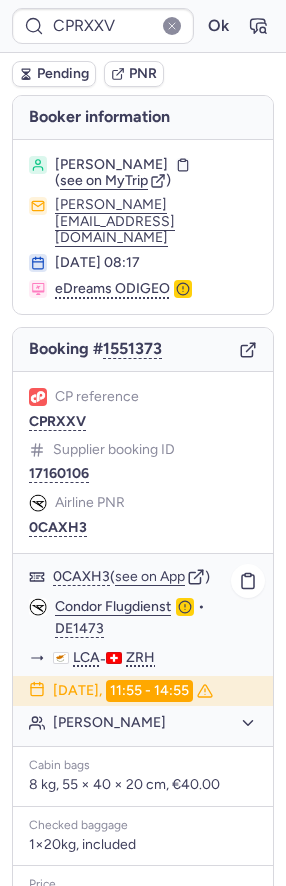click on "Gaspard LHERMITTE" 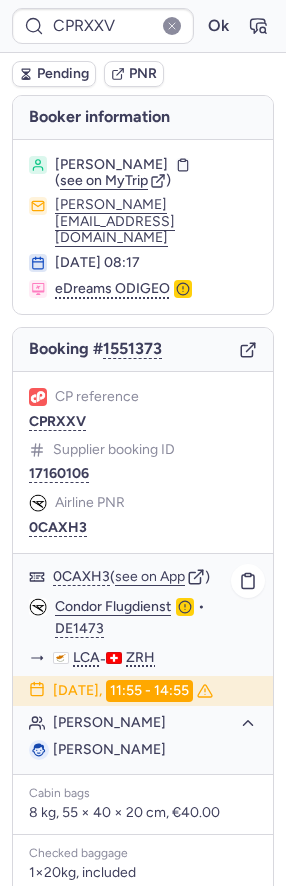 click on "Gaspard LHERMITTE" at bounding box center (109, 749) 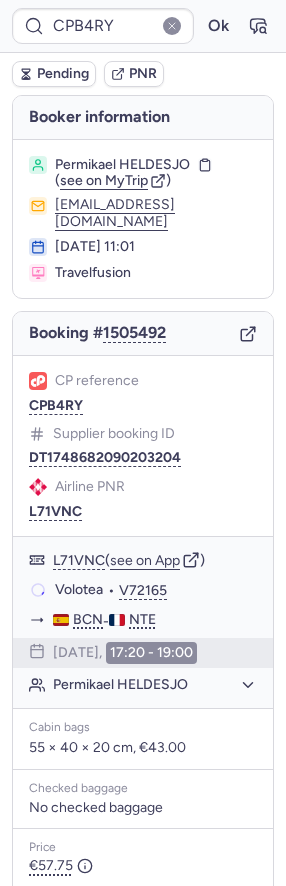 scroll, scrollTop: 178, scrollLeft: 0, axis: vertical 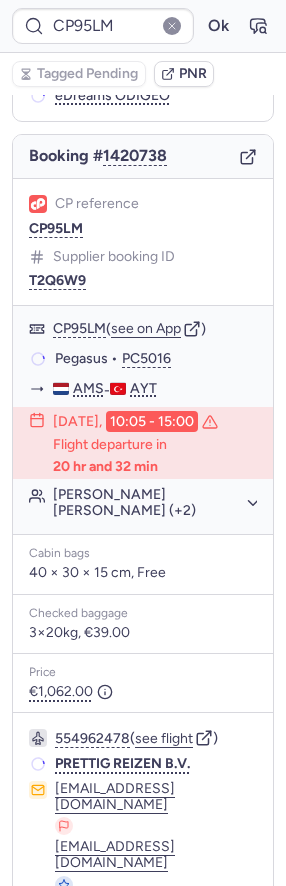type on "CPAV3R" 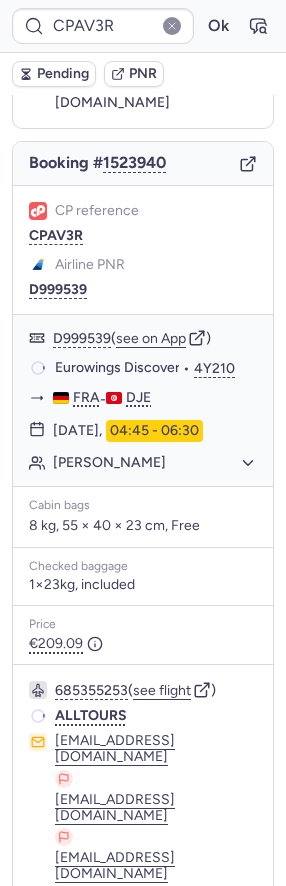 scroll, scrollTop: 170, scrollLeft: 0, axis: vertical 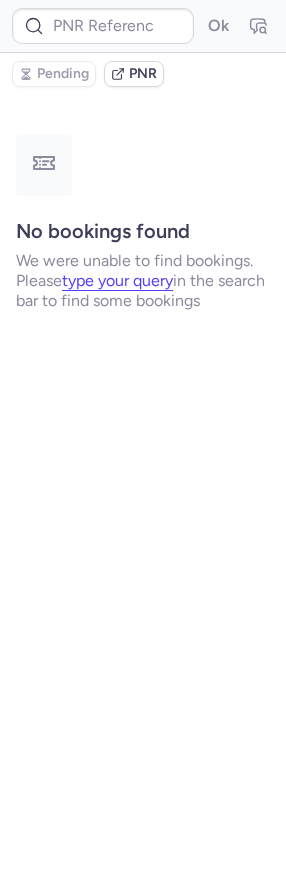 type on "CP95LM" 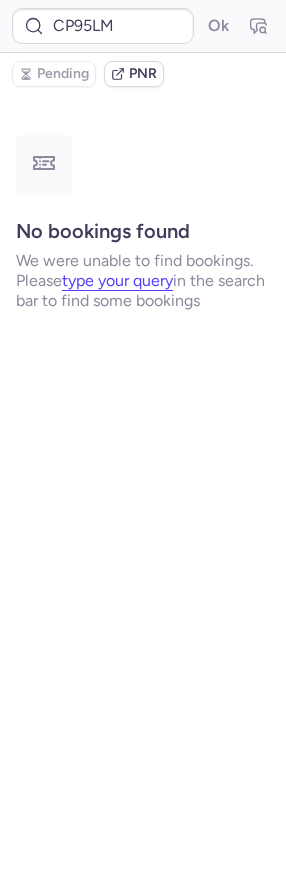 scroll, scrollTop: 0, scrollLeft: 0, axis: both 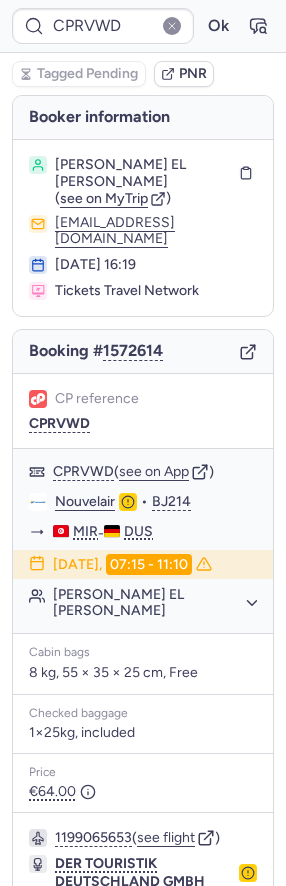 type on "CP95LM" 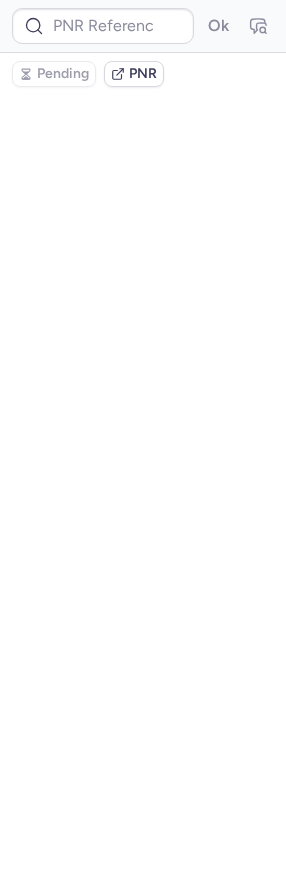 type on "CPGDST" 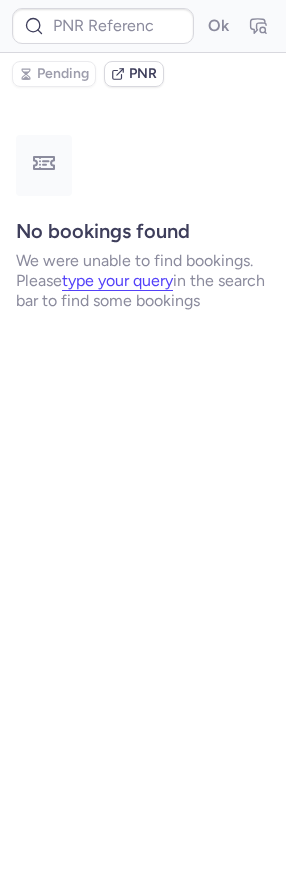 type on "CPSHLA" 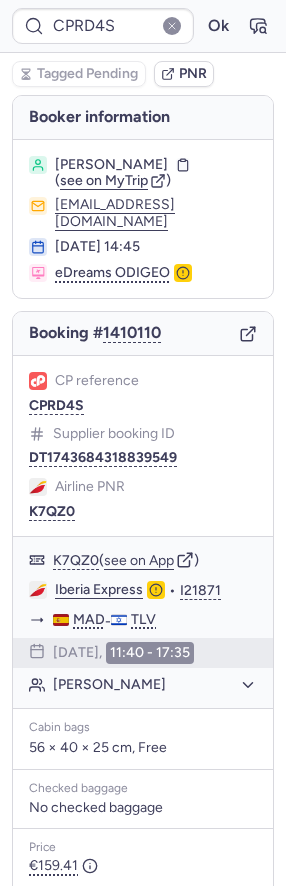 type on "CPCTRS" 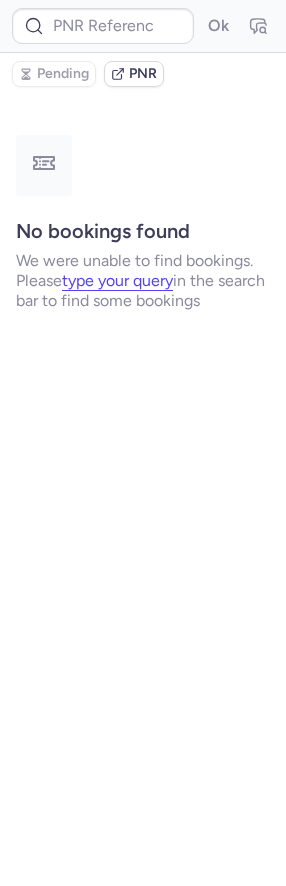 type on "CPGDST" 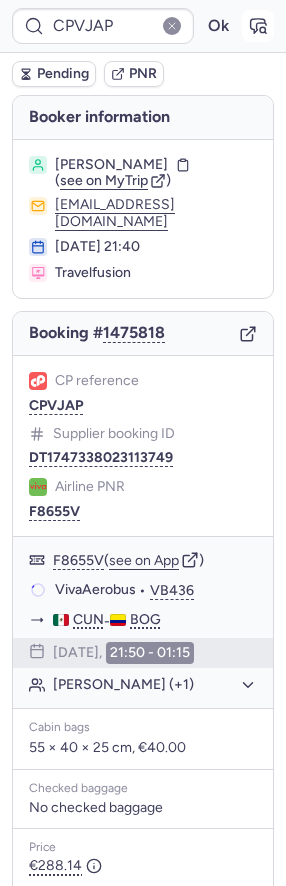 click at bounding box center [258, 26] 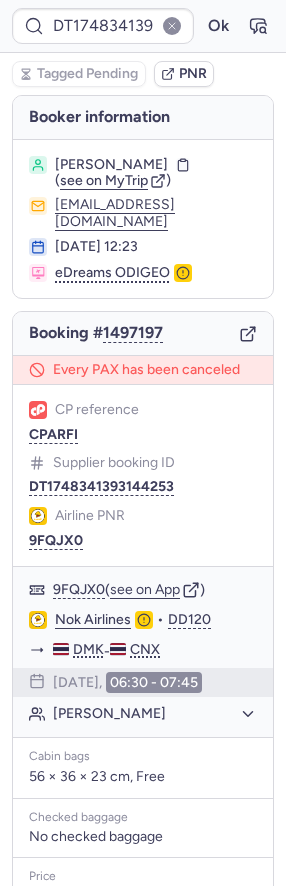 type on "CPARFI" 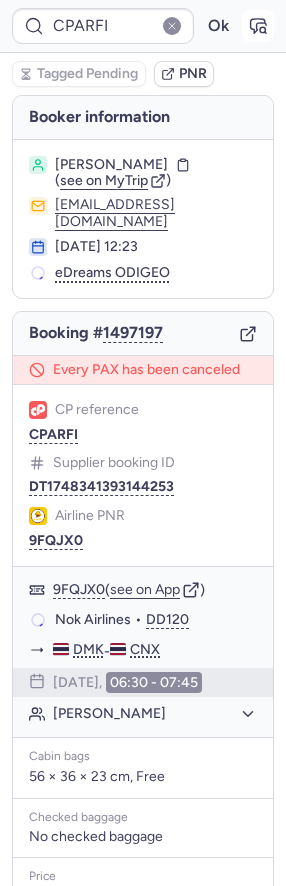 click 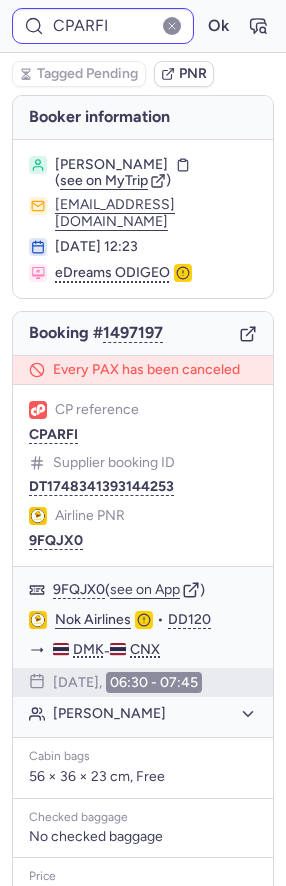 type on "CPIR24" 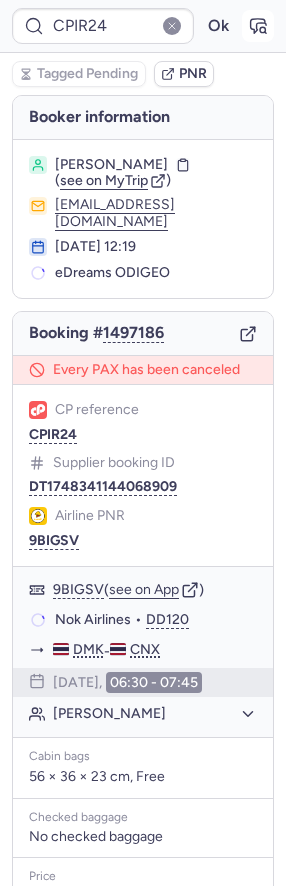 click 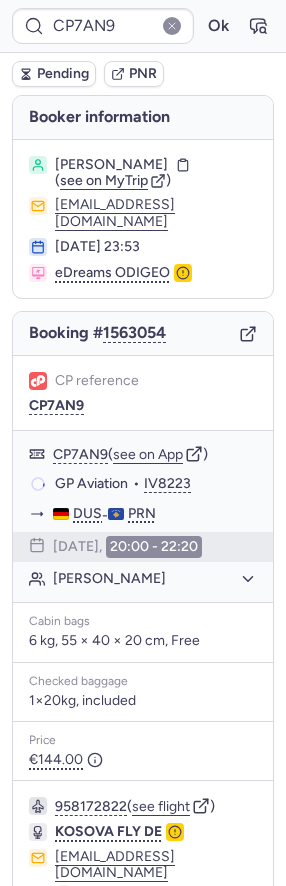 scroll, scrollTop: 115, scrollLeft: 0, axis: vertical 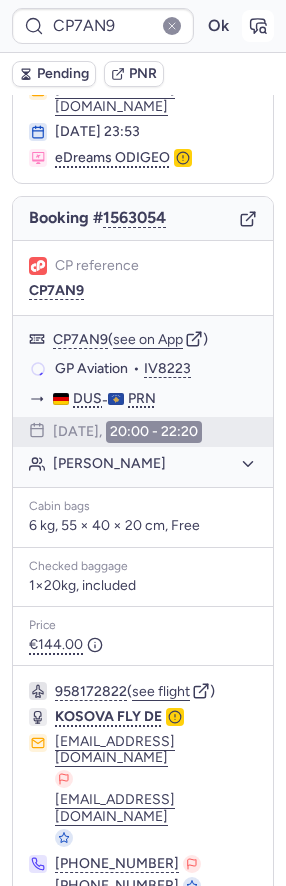 click 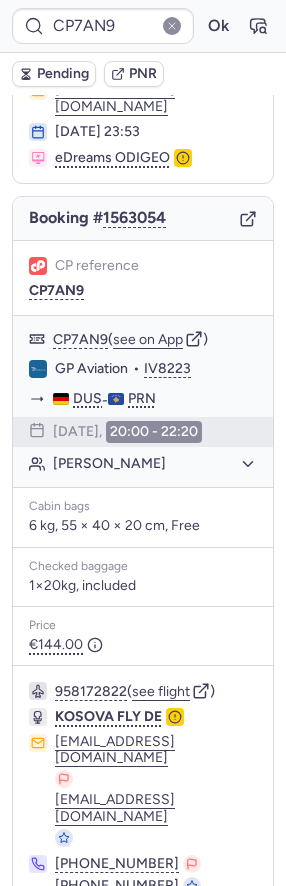click on "Pending" at bounding box center [54, 74] 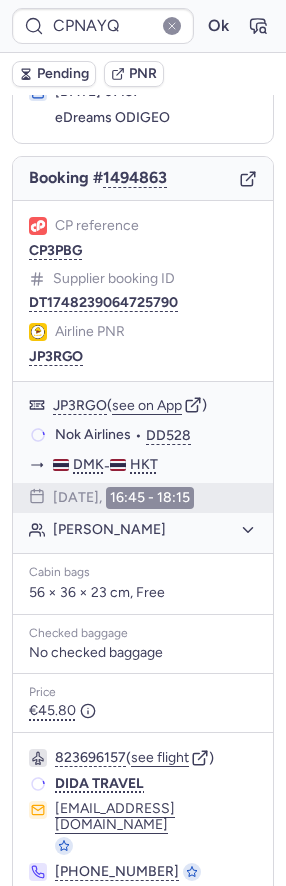scroll, scrollTop: 115, scrollLeft: 0, axis: vertical 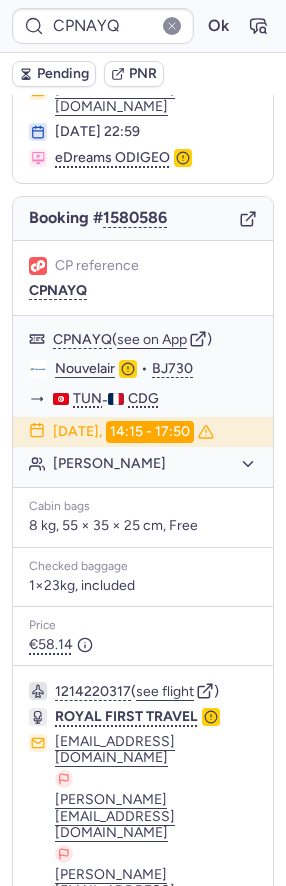 type on "CP2QNT" 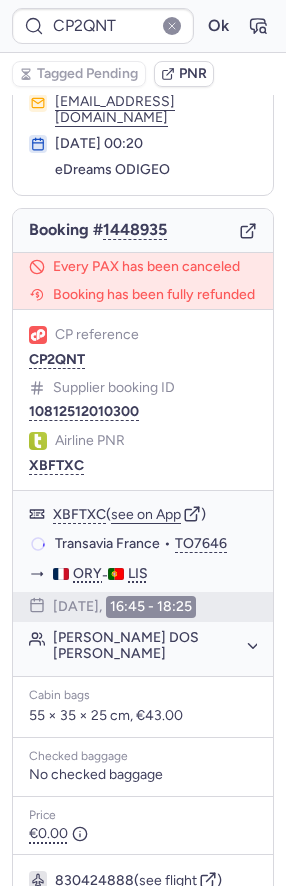 scroll, scrollTop: 115, scrollLeft: 0, axis: vertical 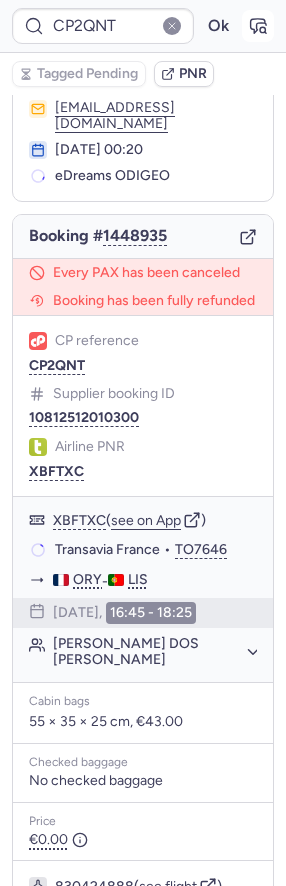 click at bounding box center [258, 26] 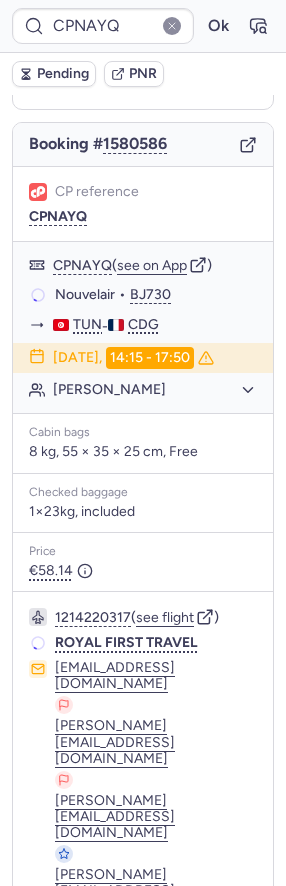scroll, scrollTop: 180, scrollLeft: 0, axis: vertical 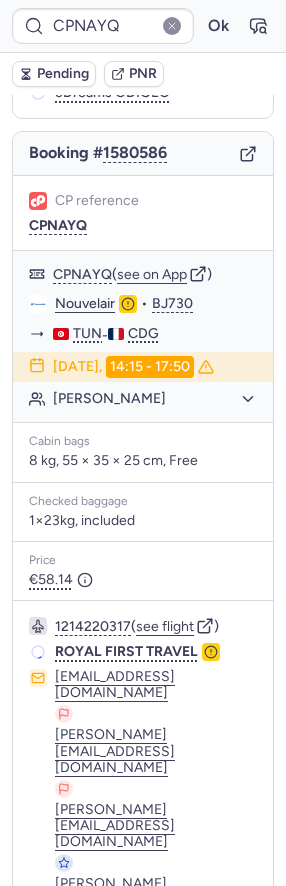 type on "CPCTRS" 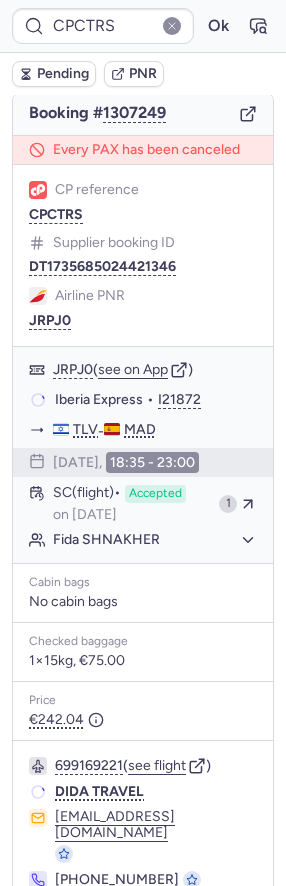 scroll, scrollTop: 180, scrollLeft: 0, axis: vertical 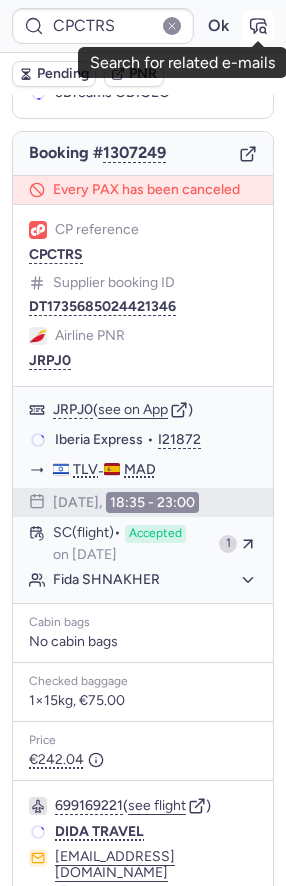 click at bounding box center [258, 26] 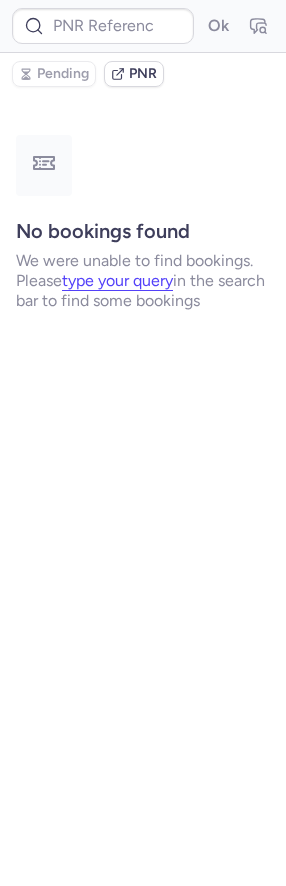 scroll, scrollTop: 0, scrollLeft: 0, axis: both 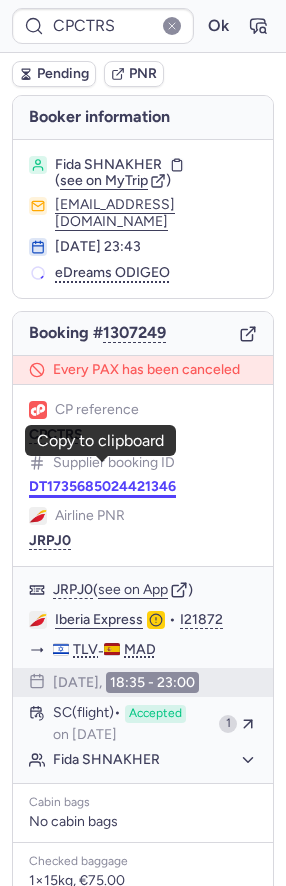 click on "DT1735685024421346" at bounding box center [102, 487] 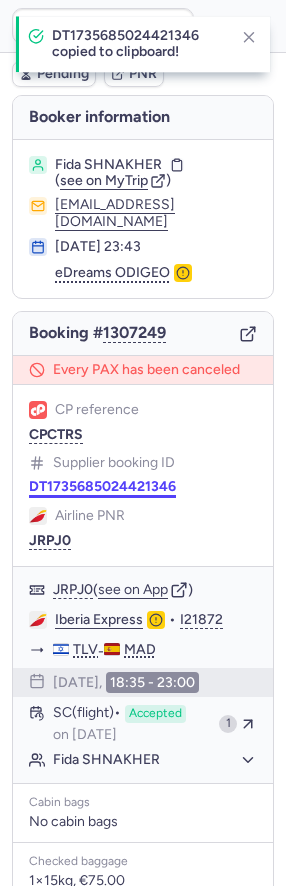 scroll, scrollTop: 250, scrollLeft: 0, axis: vertical 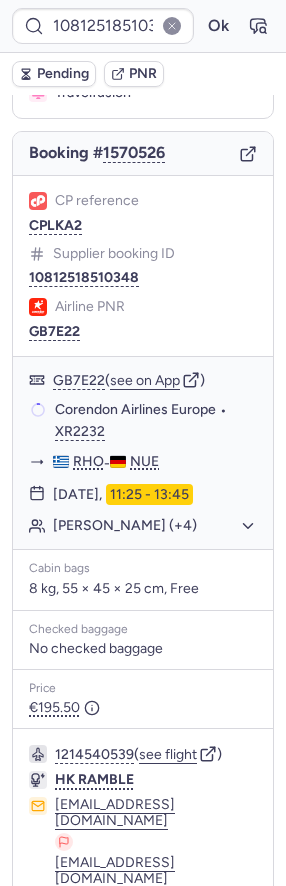 type on "CPJHVC" 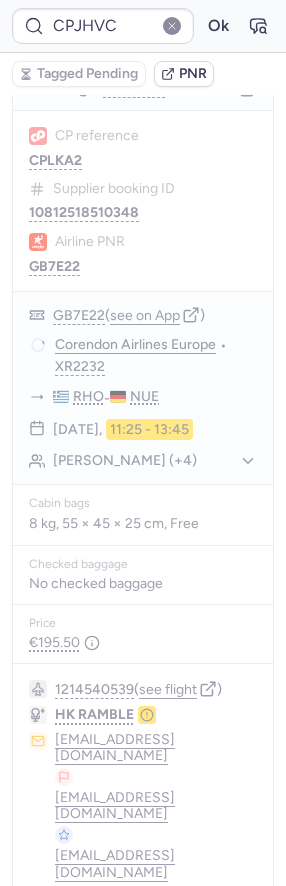 scroll, scrollTop: 273, scrollLeft: 0, axis: vertical 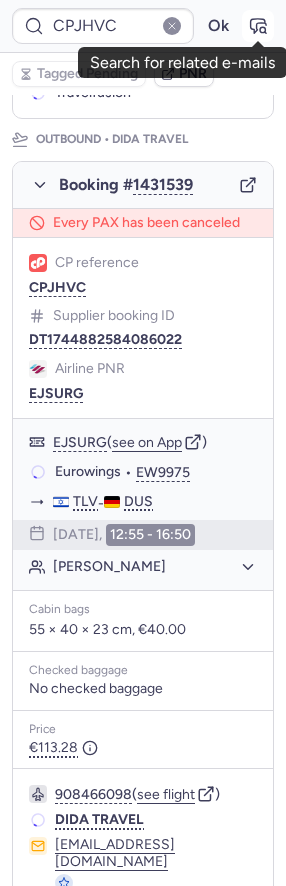 click 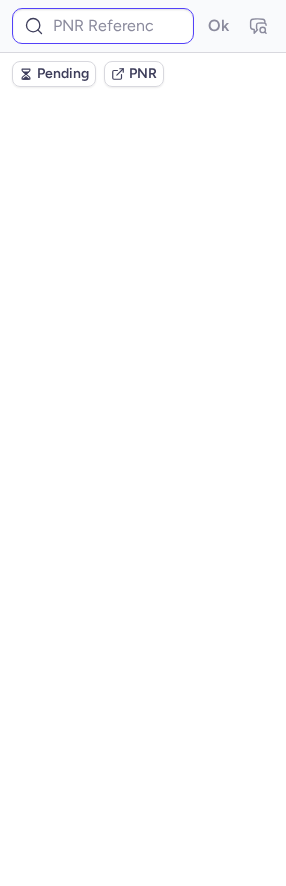 scroll, scrollTop: 0, scrollLeft: 0, axis: both 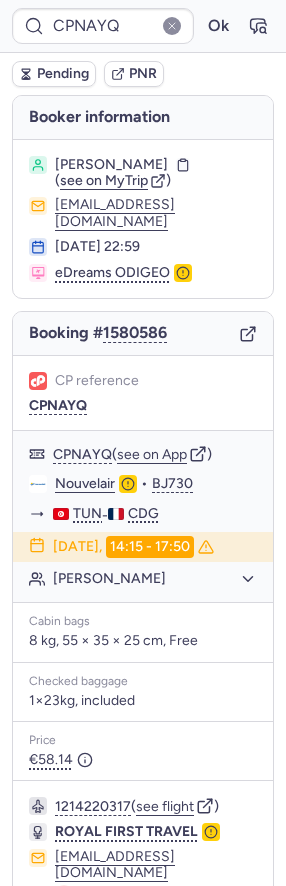 type on "CPCTRS" 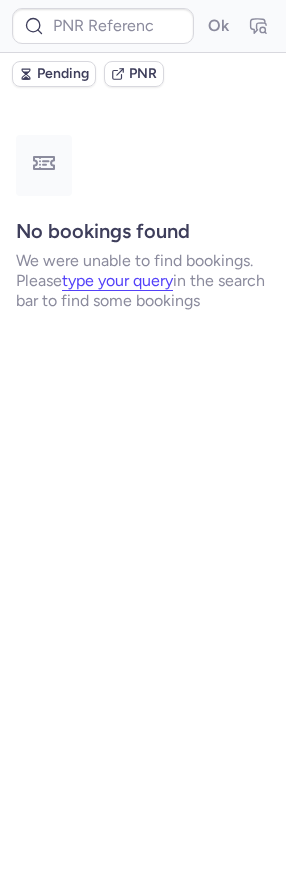 type on "CPNAYQ" 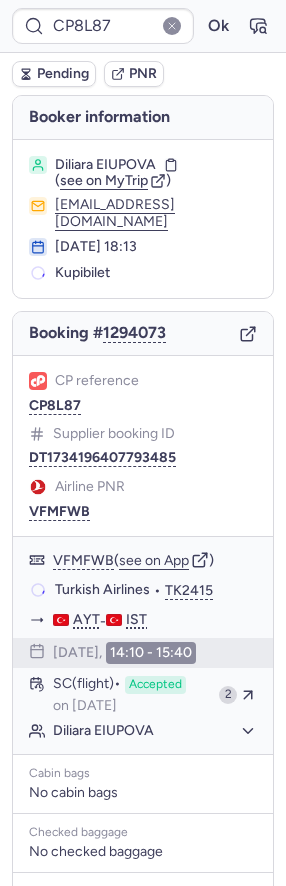 type on "CPT6GH" 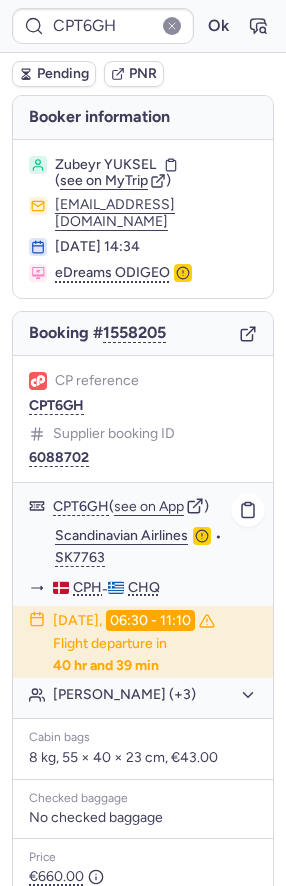 scroll, scrollTop: 250, scrollLeft: 0, axis: vertical 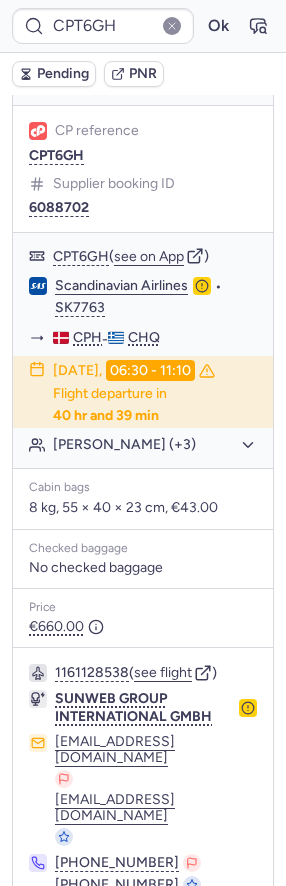 click on "Specific conditions" at bounding box center [143, 939] 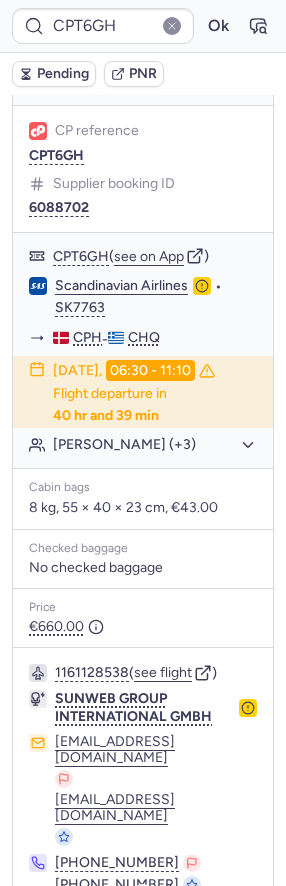 click on "Specific conditions" at bounding box center [151, 939] 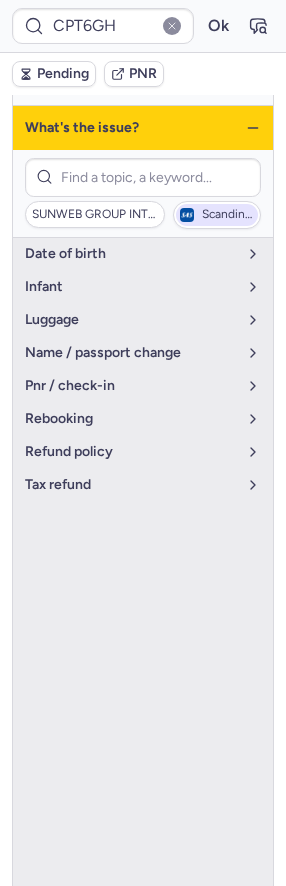 click on "Scandinavian Airlines" at bounding box center [217, 215] 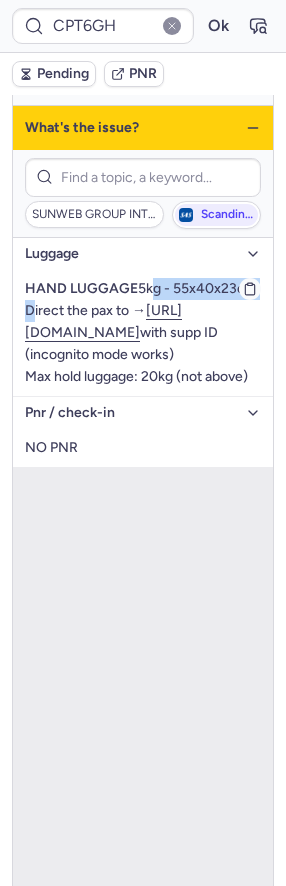 drag, startPoint x: 139, startPoint y: 268, endPoint x: 259, endPoint y: 262, distance: 120.14991 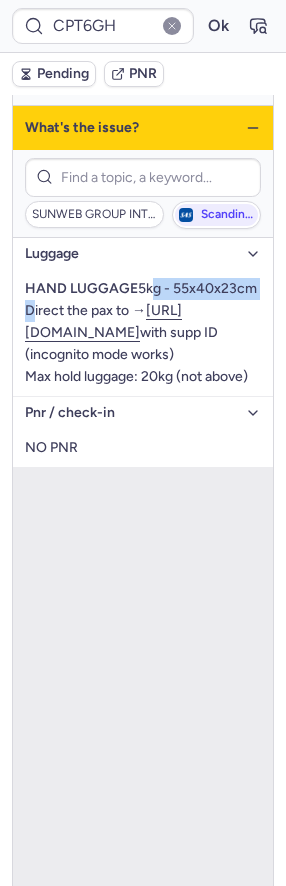 copy on "5kg - 55x40x23cm" 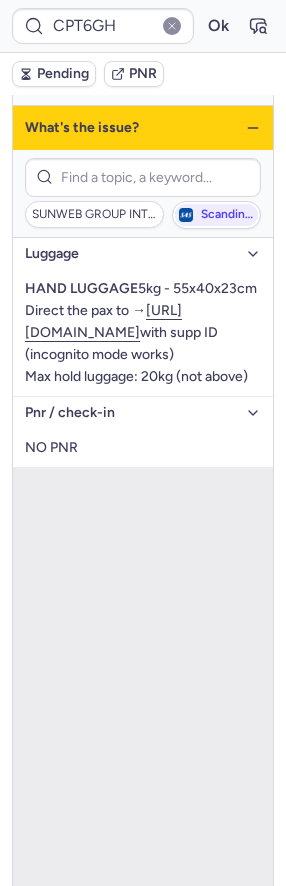 click on "What's the issue?" at bounding box center (143, 128) 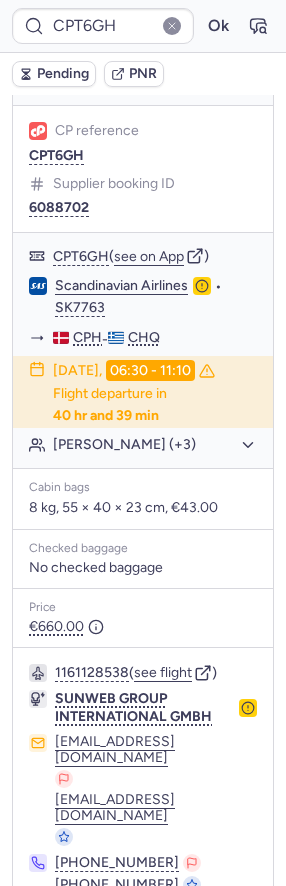 scroll, scrollTop: 0, scrollLeft: 0, axis: both 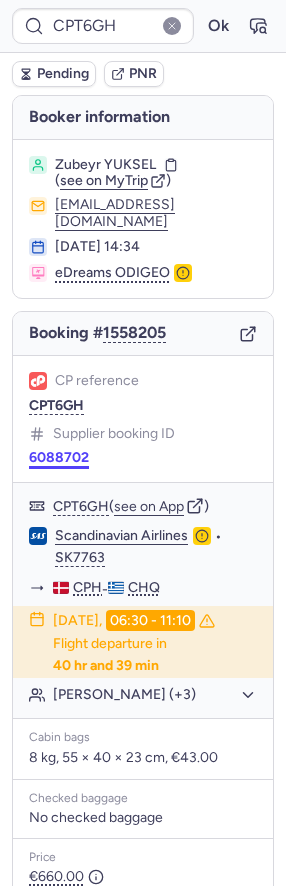 click on "6088702" at bounding box center (59, 458) 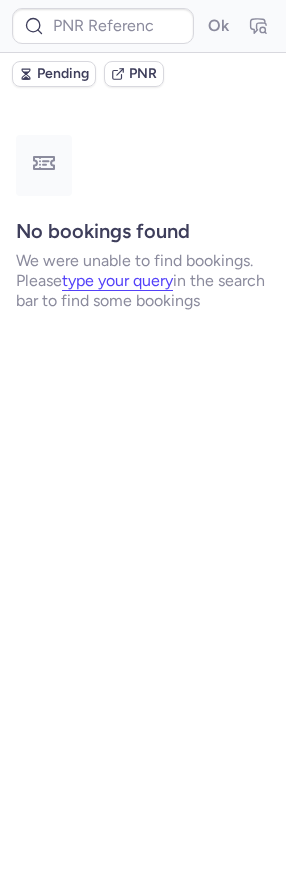 type on "CP7AN9" 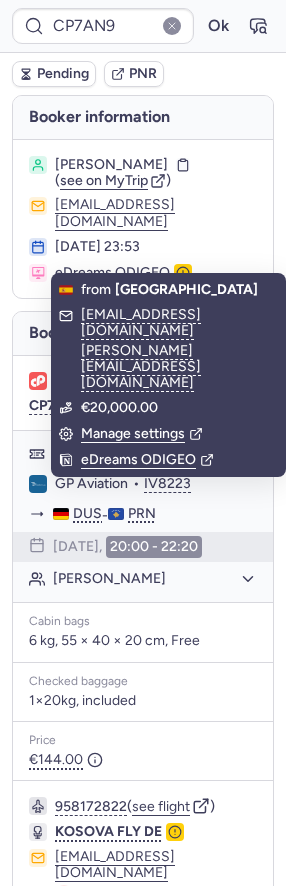 click on "Pending" at bounding box center [54, 74] 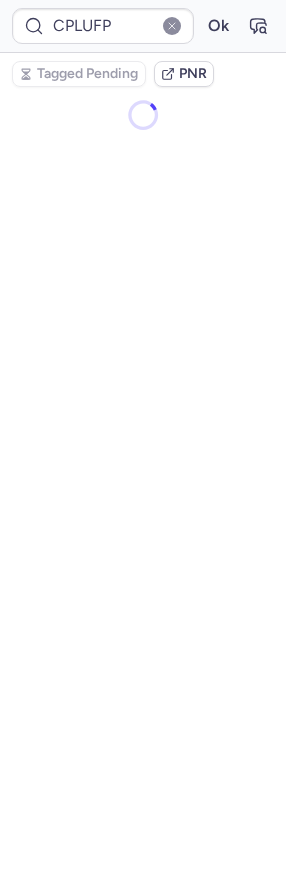 type on "10812518510348" 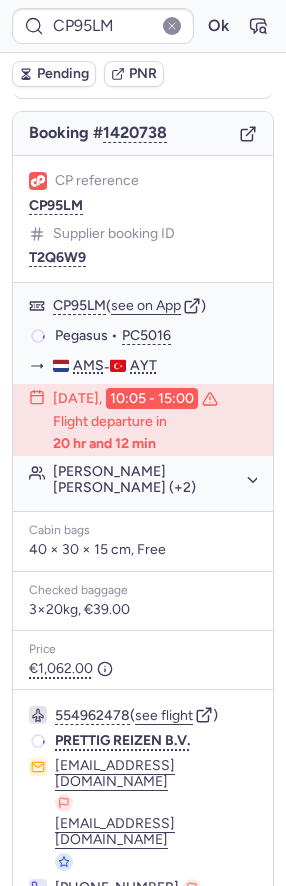 scroll, scrollTop: 195, scrollLeft: 0, axis: vertical 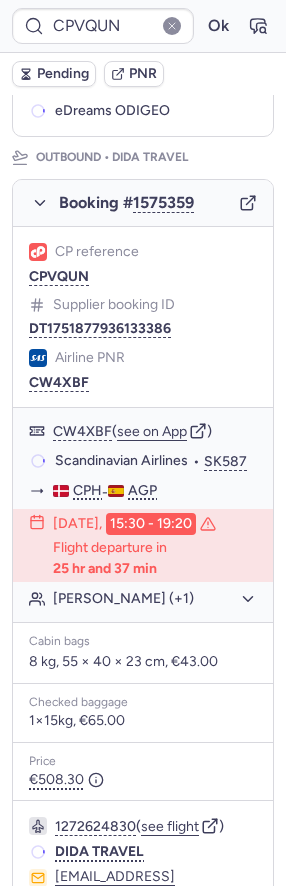 type on "CP8L87" 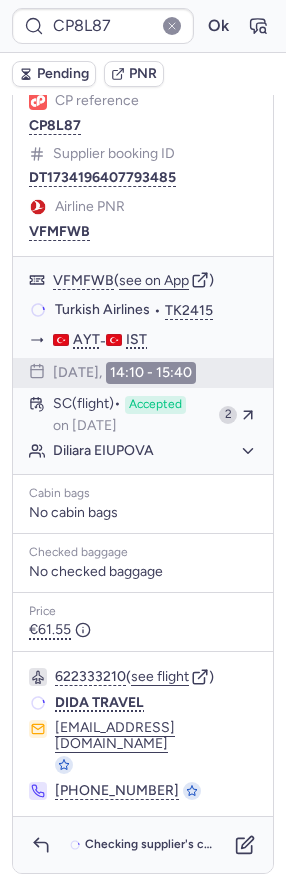 scroll, scrollTop: 178, scrollLeft: 0, axis: vertical 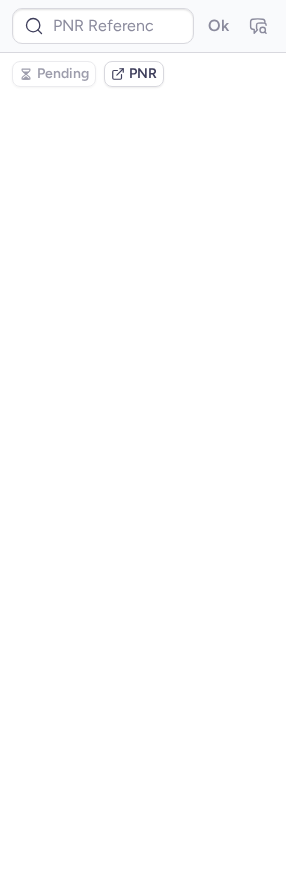 type on "CP8L87" 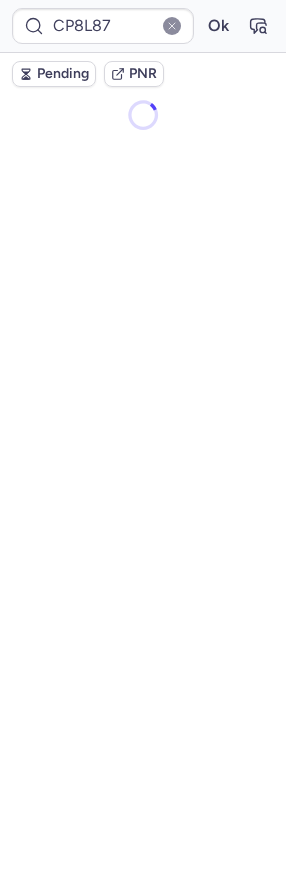 scroll, scrollTop: 0, scrollLeft: 0, axis: both 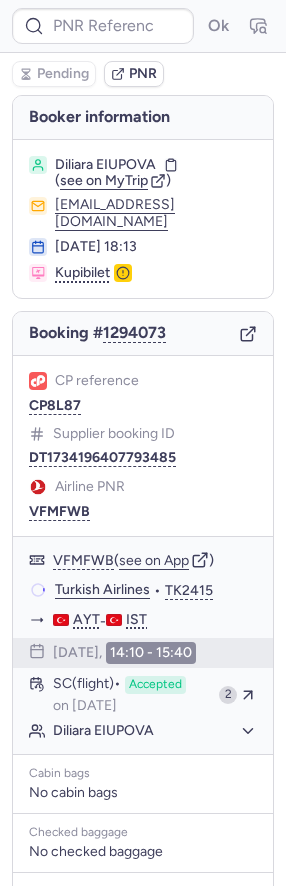 type on "CP8L87" 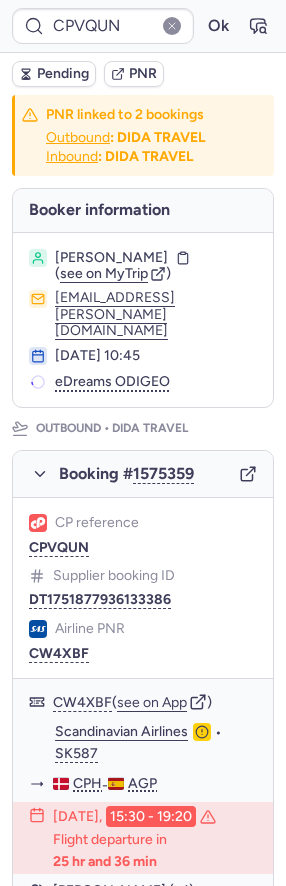 click on "Pending" at bounding box center [63, 74] 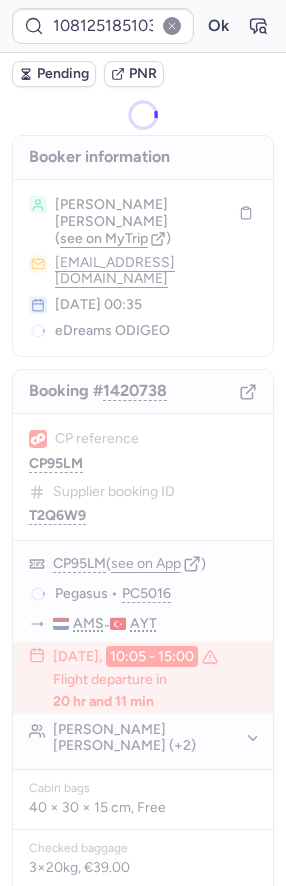 type on "CPXN9U" 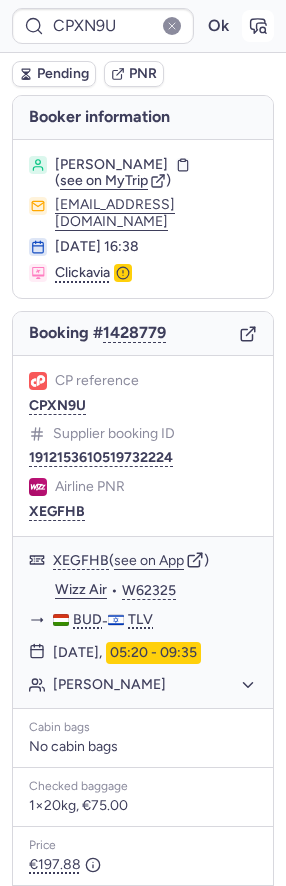 click 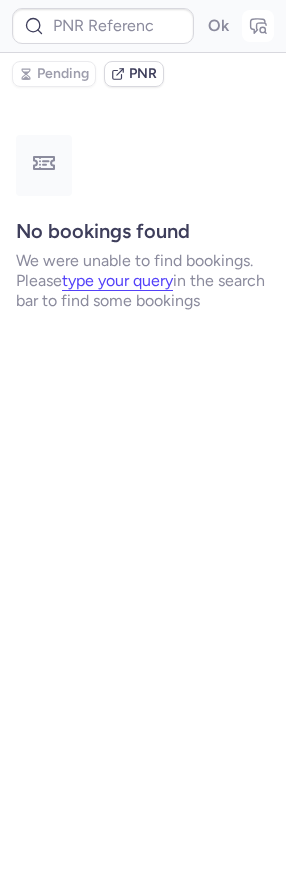 type on "CPXN9U" 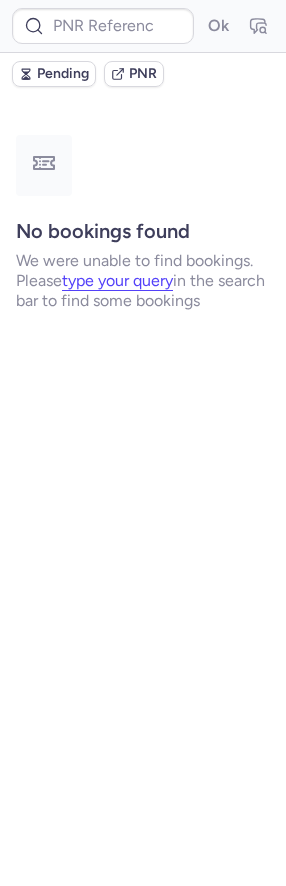 type on "CPLUFP" 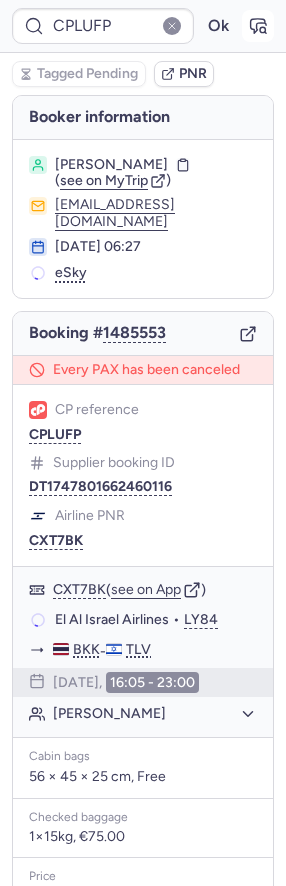 click 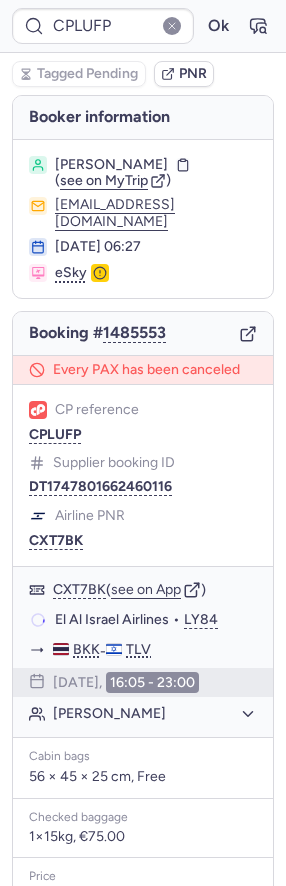 type 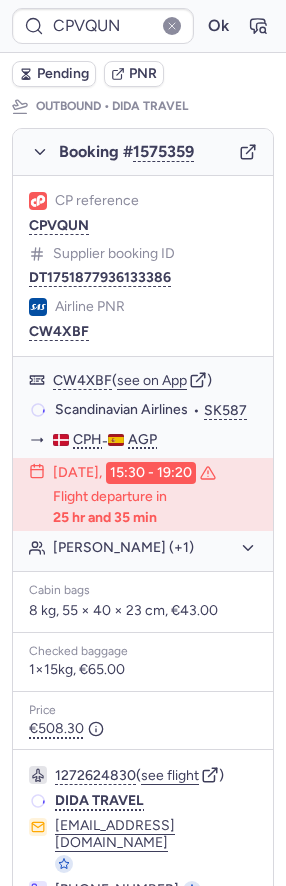 scroll, scrollTop: 282, scrollLeft: 0, axis: vertical 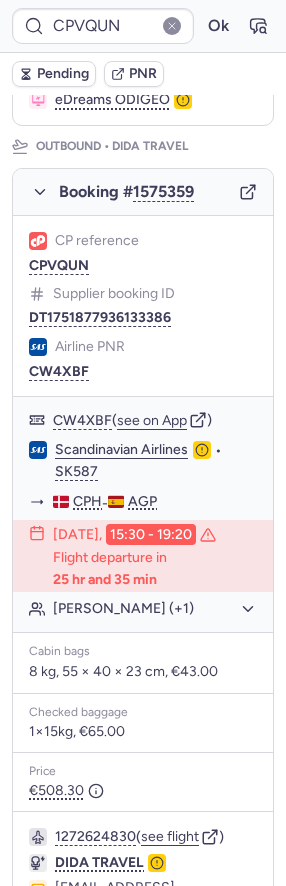 click on "Pending" at bounding box center (63, 74) 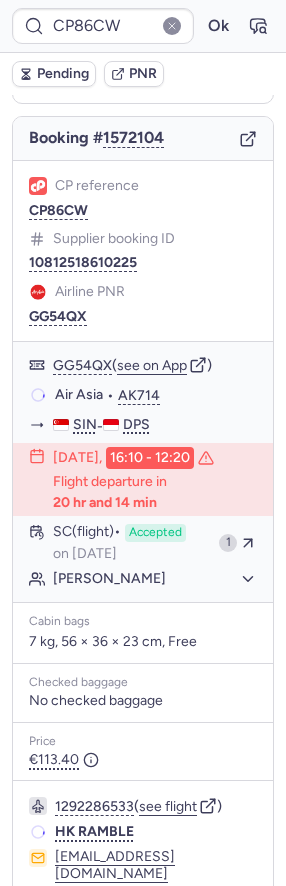 scroll, scrollTop: 189, scrollLeft: 0, axis: vertical 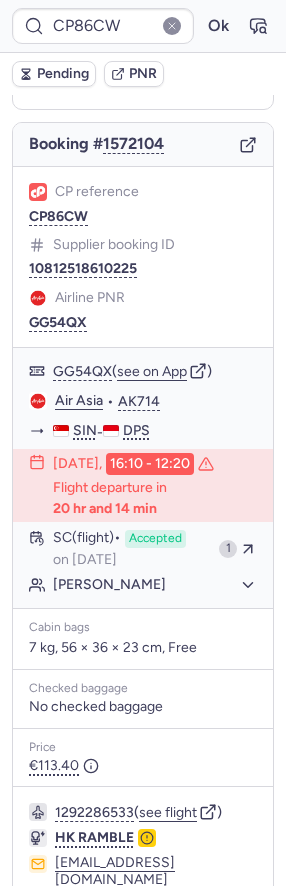 type on "CPRXXV" 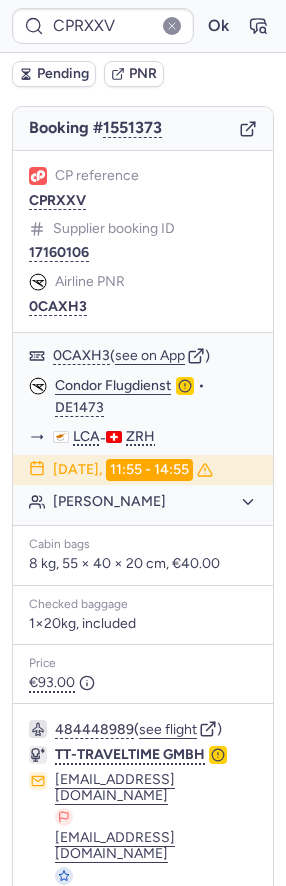 scroll, scrollTop: 0, scrollLeft: 0, axis: both 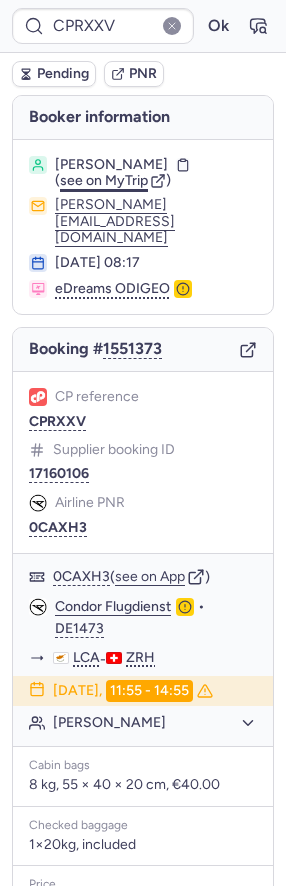click on "see on MyTrip" at bounding box center [104, 180] 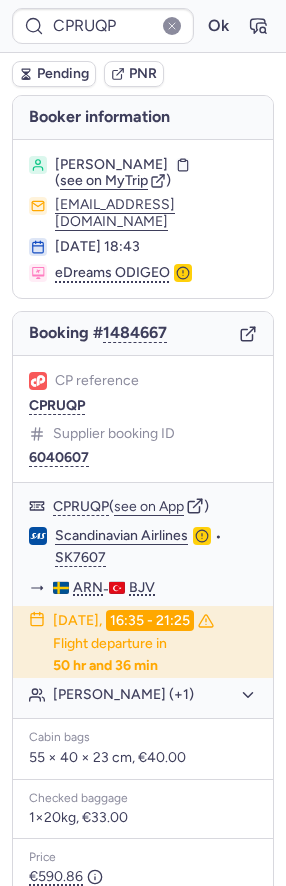 type on "CPUR3H" 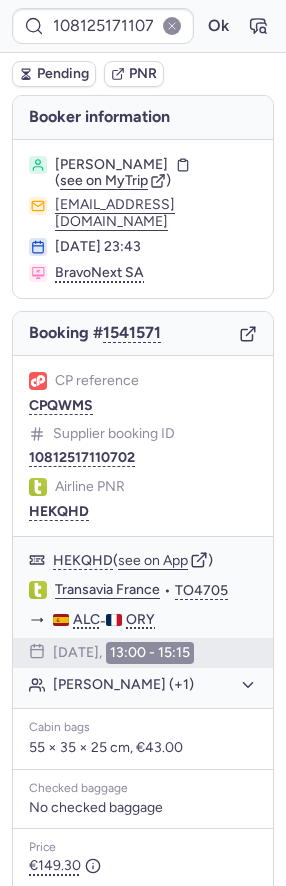 type on "CPEV59" 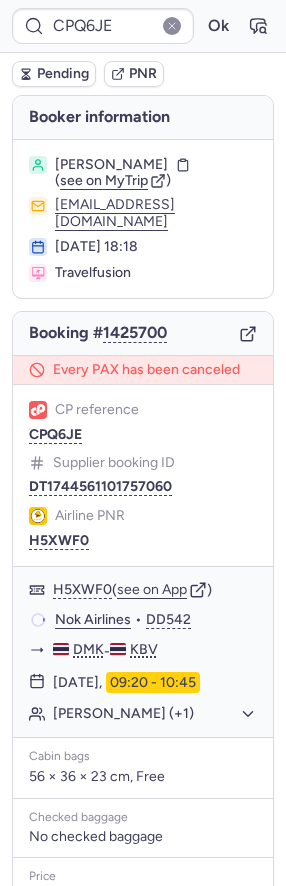 type on "CPLUFP" 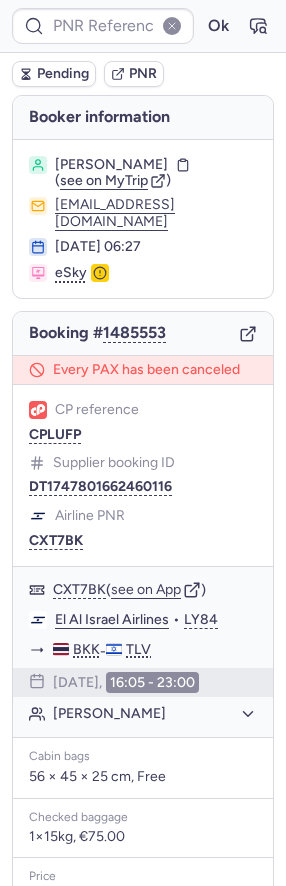 type on "CPLUFP" 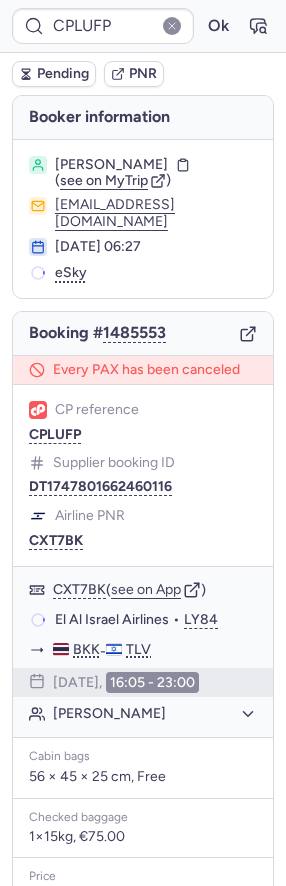 type on "CPGNIA" 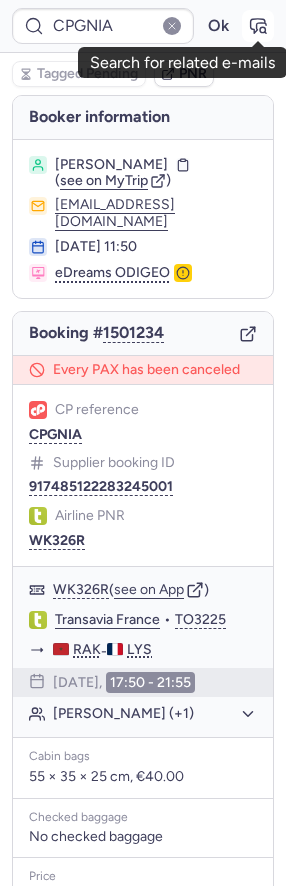 click at bounding box center [258, 26] 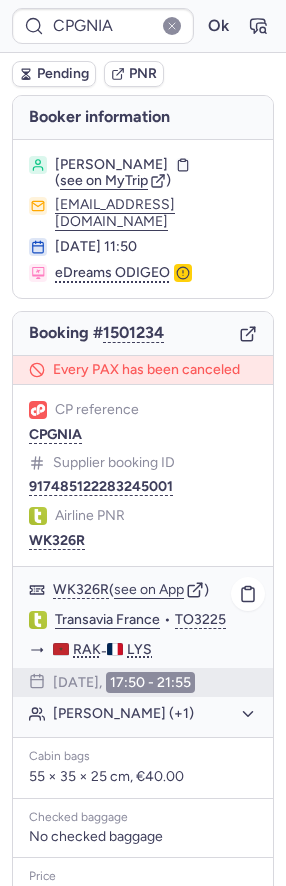 scroll, scrollTop: 248, scrollLeft: 0, axis: vertical 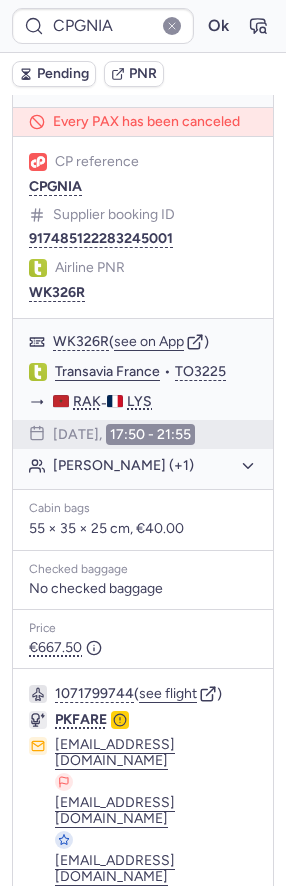 click 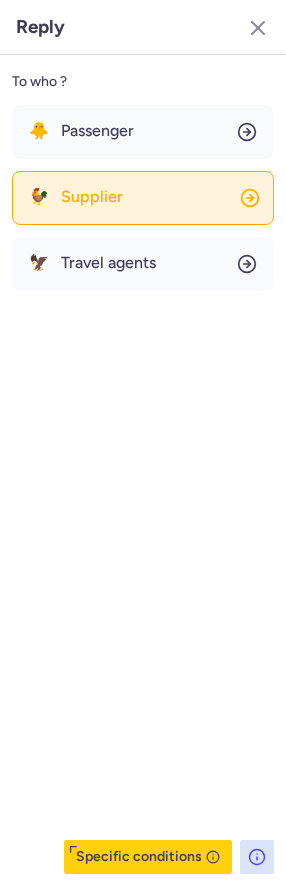 click on "🐓 Supplier" 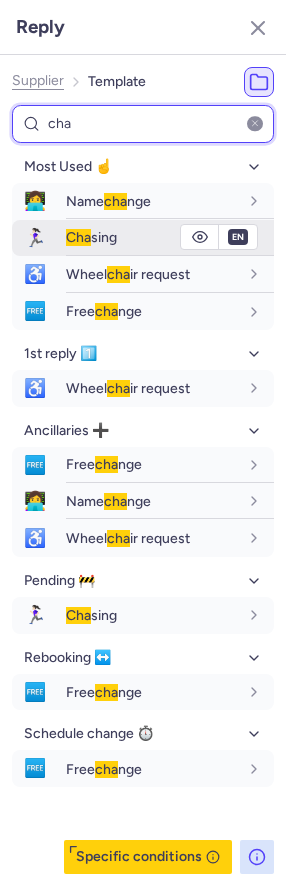 type on "cha" 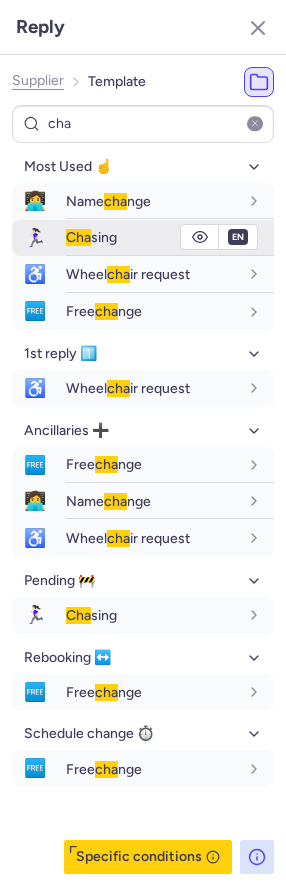 click on "Cha sing" at bounding box center [152, 237] 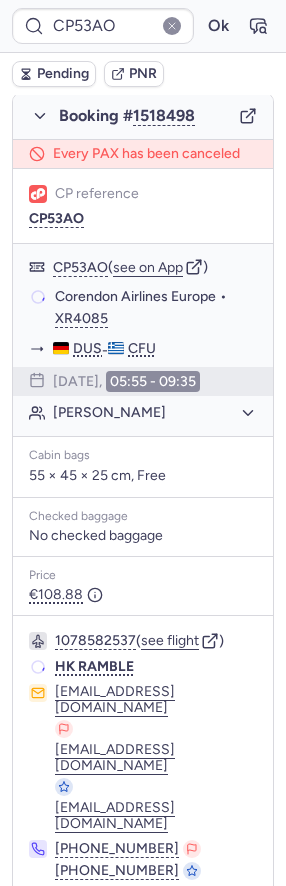 scroll, scrollTop: 341, scrollLeft: 0, axis: vertical 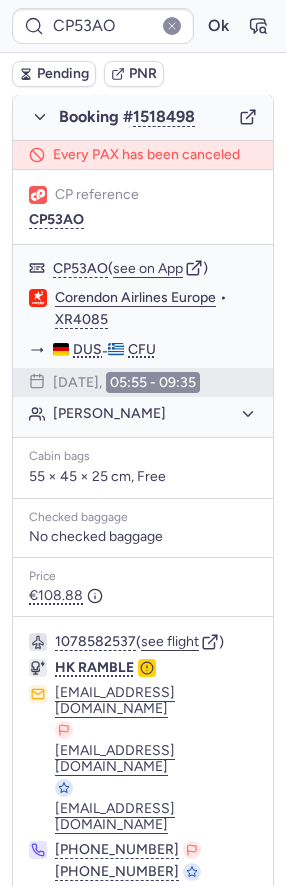 type on "CPNXNJ" 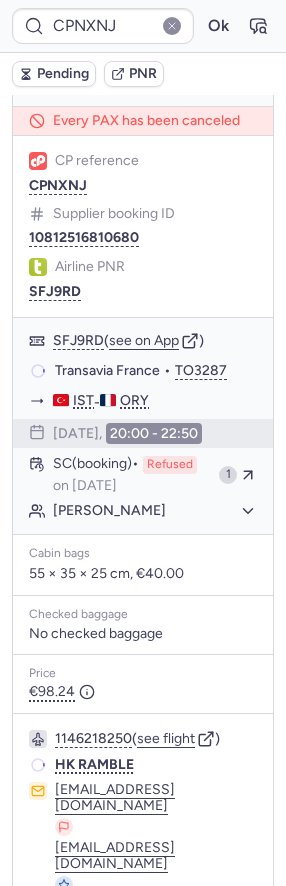 scroll, scrollTop: 248, scrollLeft: 0, axis: vertical 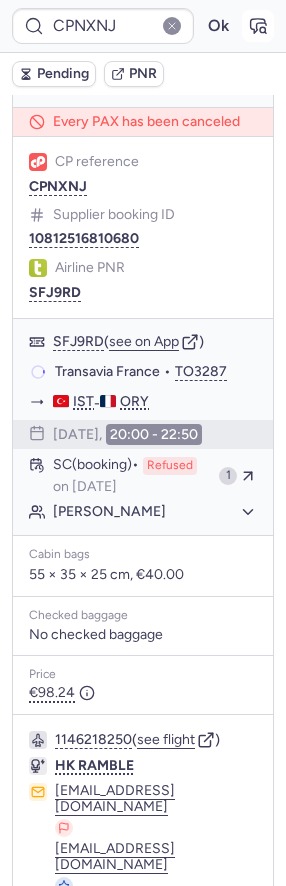 click 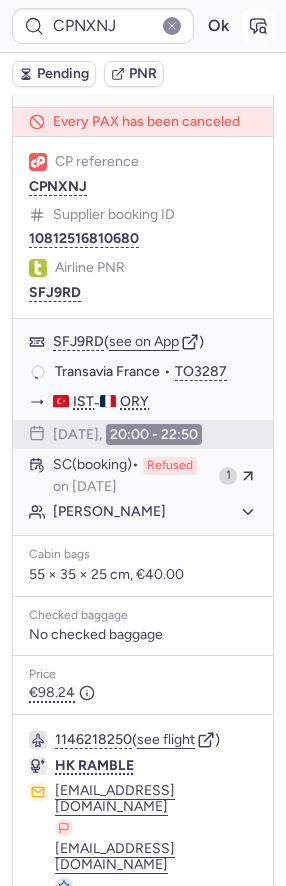 click 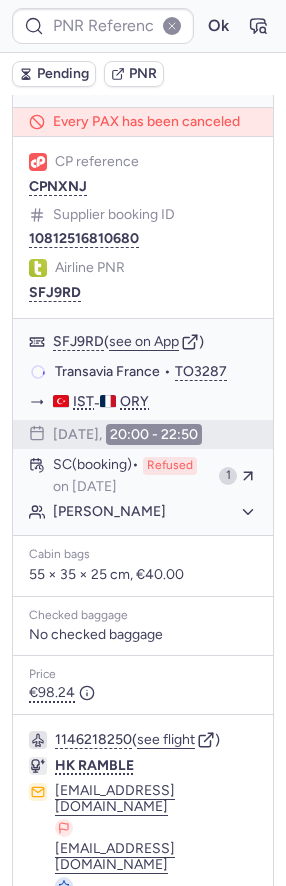 type on "CPNXNJ" 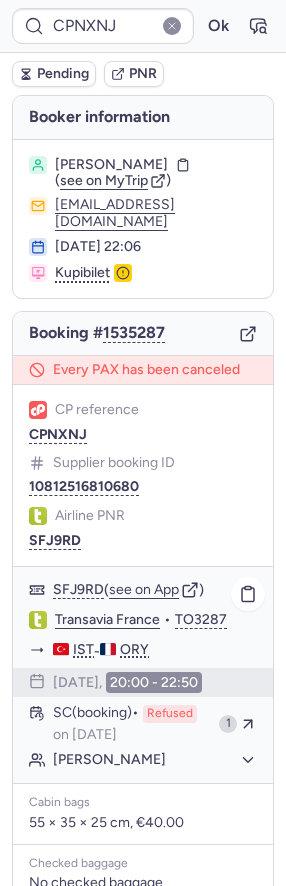 scroll, scrollTop: 356, scrollLeft: 0, axis: vertical 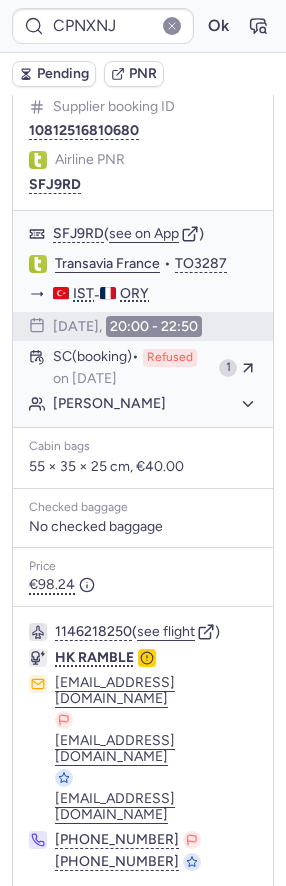 click 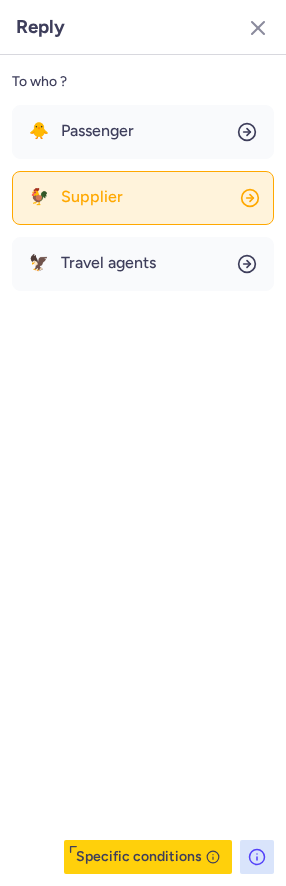 click on "🐓 Supplier" 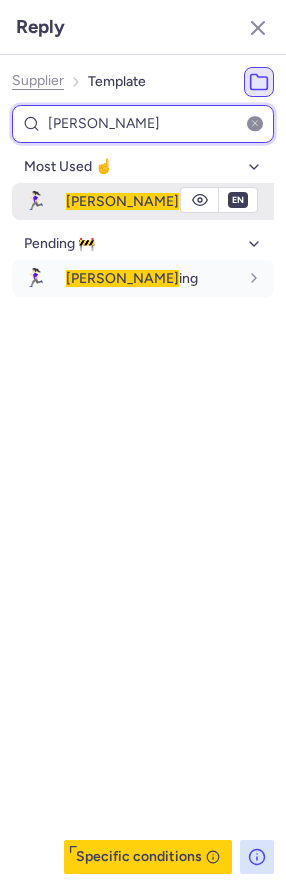 type on "[PERSON_NAME]" 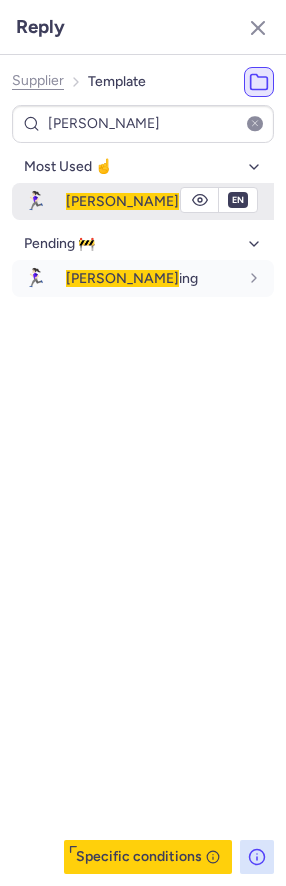 click on "[PERSON_NAME] ing" at bounding box center [152, 201] 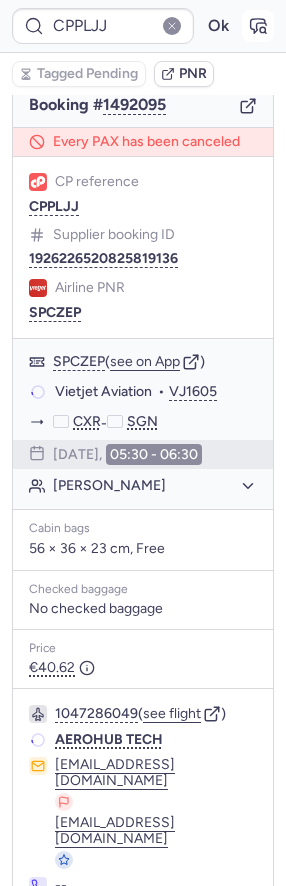 scroll, scrollTop: 228, scrollLeft: 0, axis: vertical 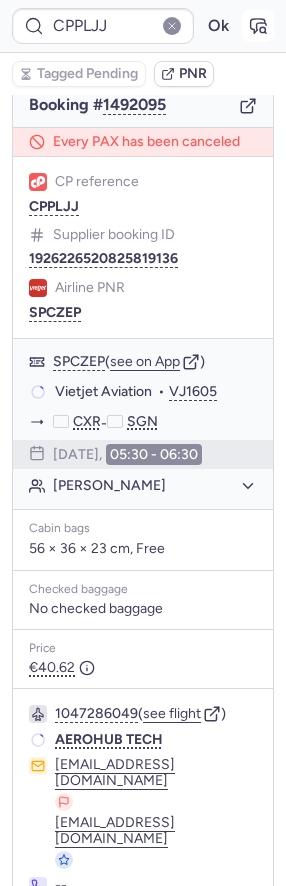 click 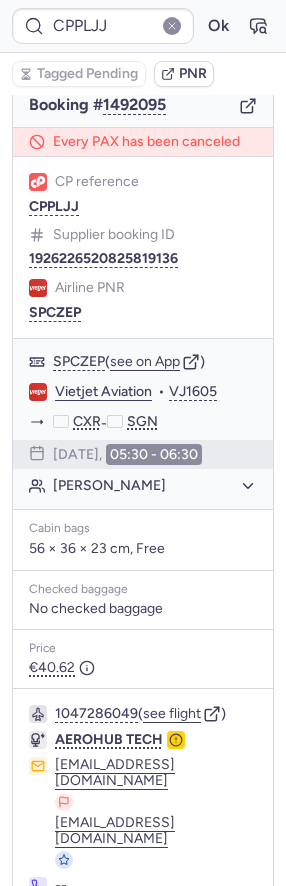type on "CPFJCN" 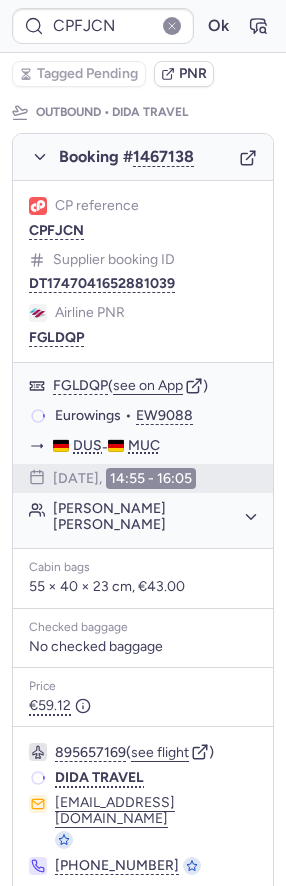 scroll, scrollTop: 321, scrollLeft: 0, axis: vertical 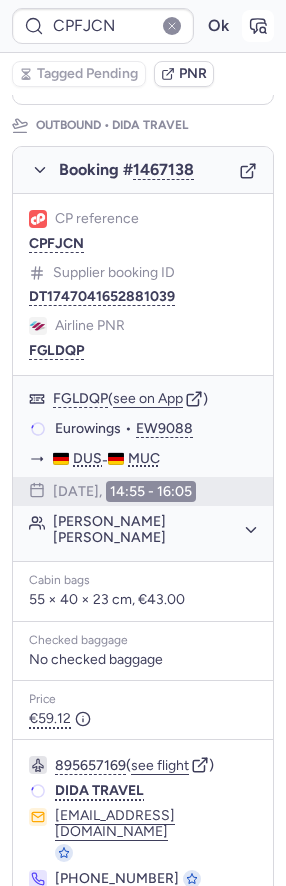 click 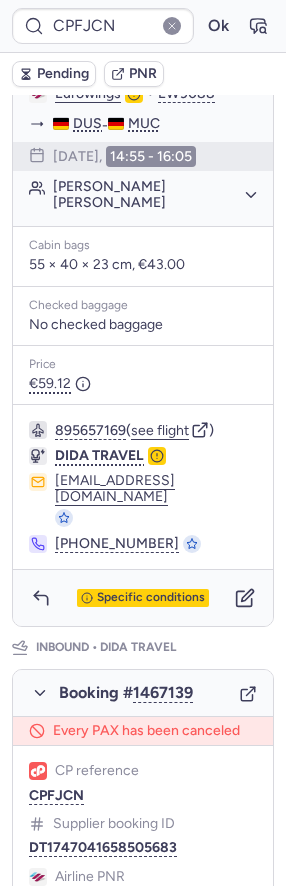 scroll, scrollTop: 850, scrollLeft: 0, axis: vertical 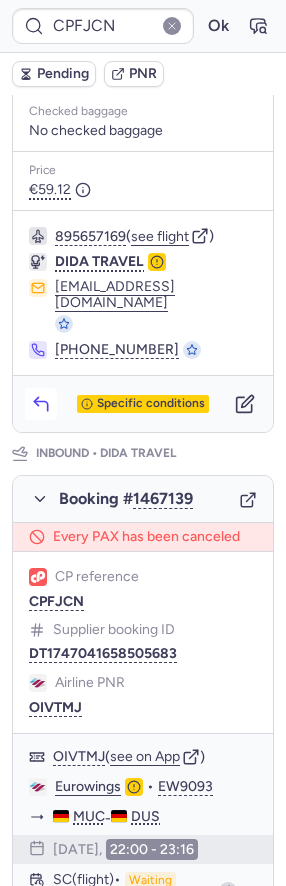 click at bounding box center [41, 404] 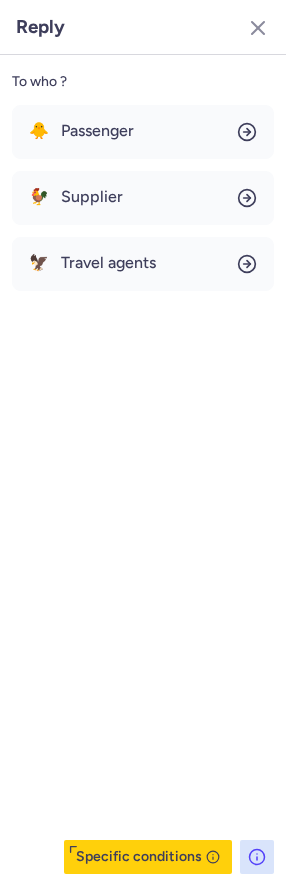 click on "🐥 Passenger 🐓 Supplier 🦅 Travel agents" at bounding box center [143, 198] 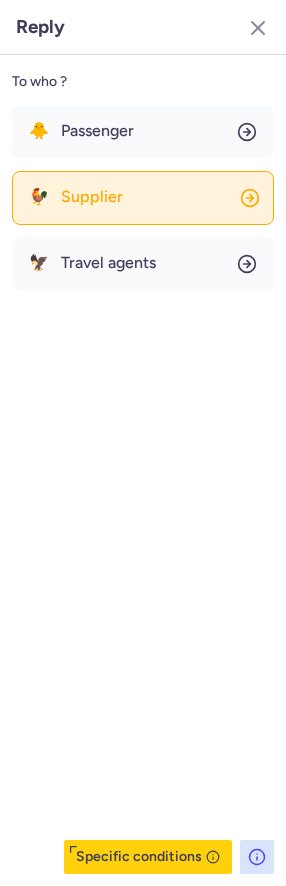 click on "Supplier" at bounding box center [92, 197] 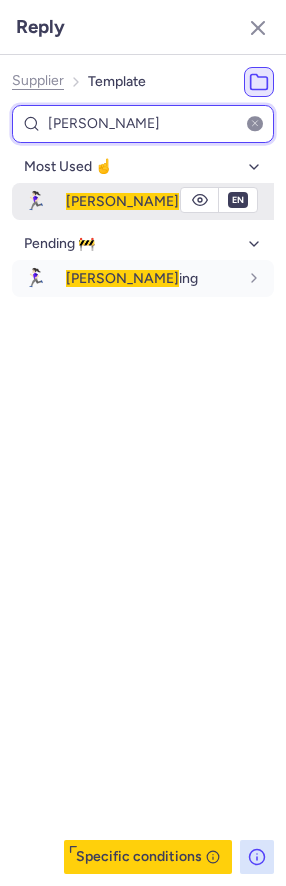 type on "[PERSON_NAME]" 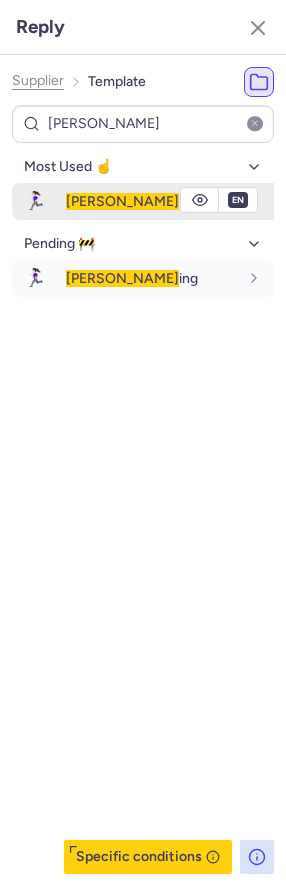 click on "🏃🏻‍♀️ [PERSON_NAME] ing" at bounding box center (143, 201) 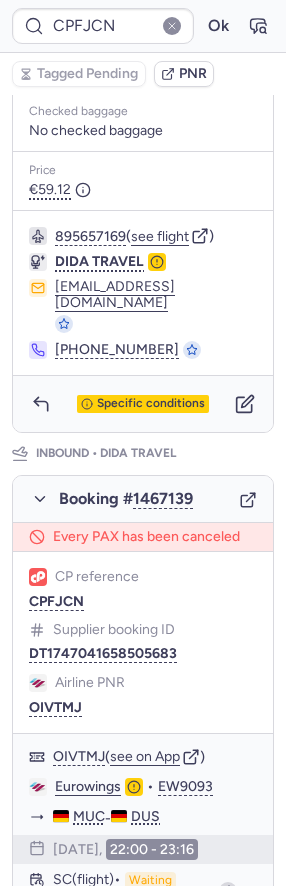 type on "CPAGTV" 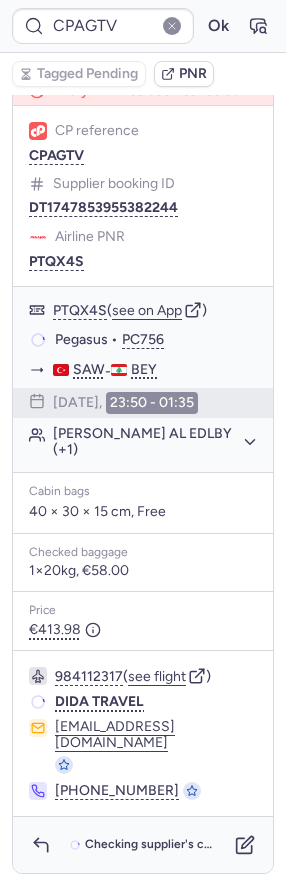 scroll, scrollTop: 86, scrollLeft: 0, axis: vertical 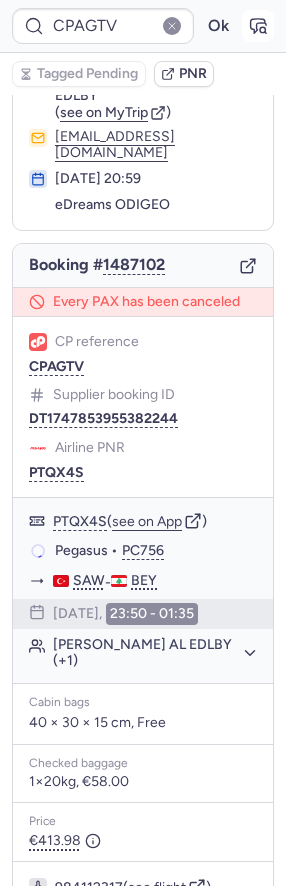 click 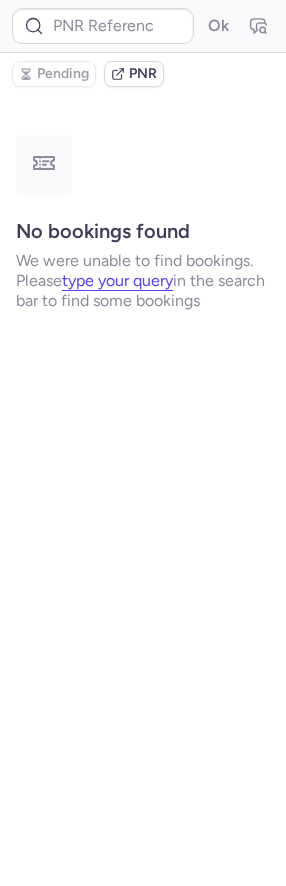 scroll, scrollTop: 0, scrollLeft: 0, axis: both 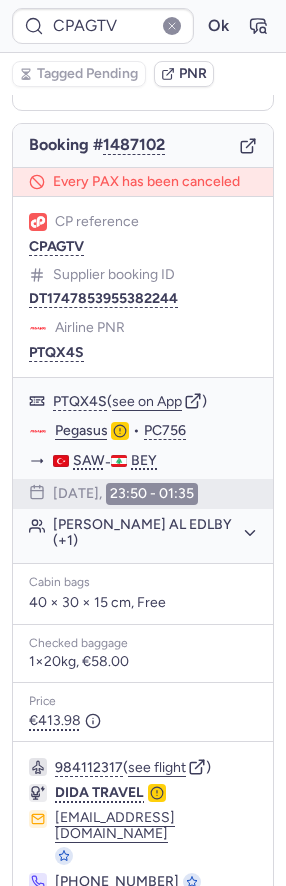 type on "CP8SAU" 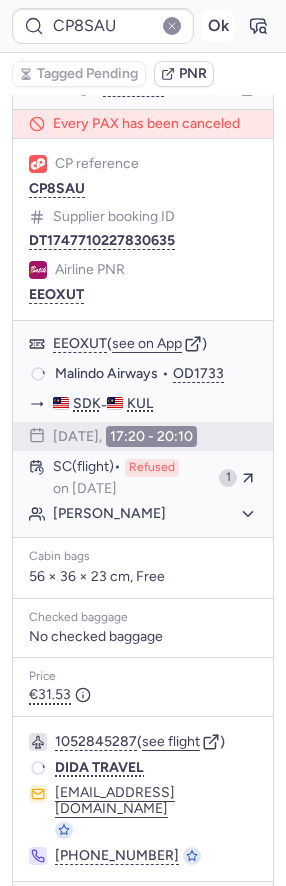 scroll, scrollTop: 224, scrollLeft: 0, axis: vertical 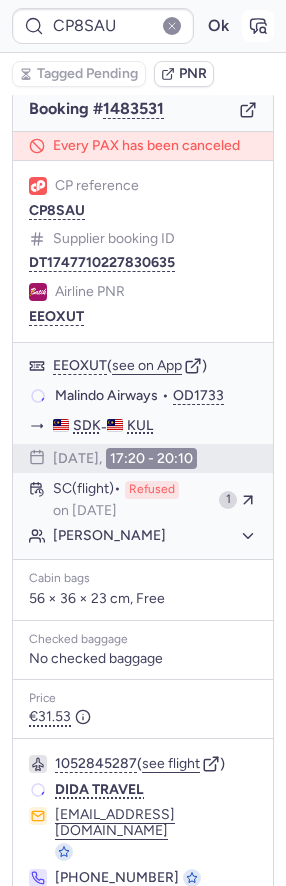 click 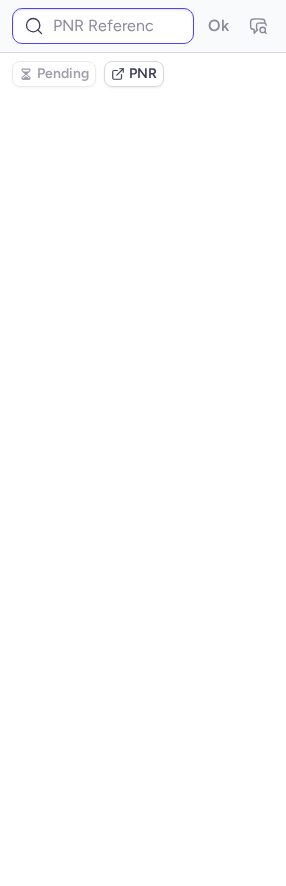 scroll, scrollTop: 0, scrollLeft: 0, axis: both 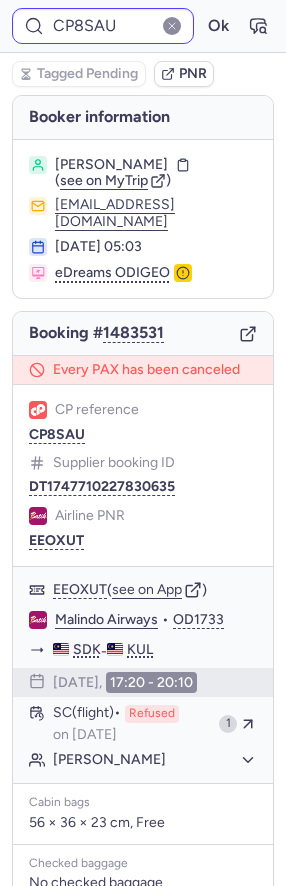type on "CPQCB8" 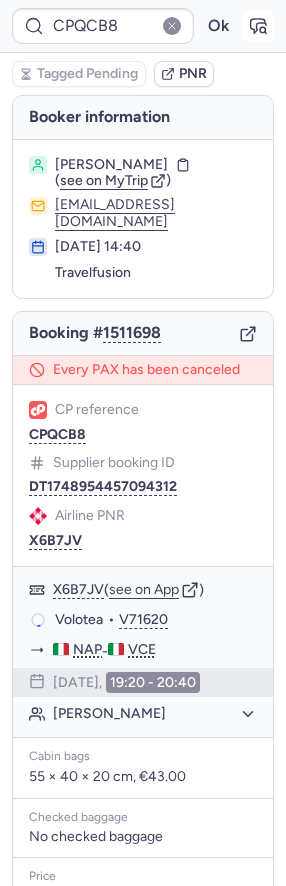click 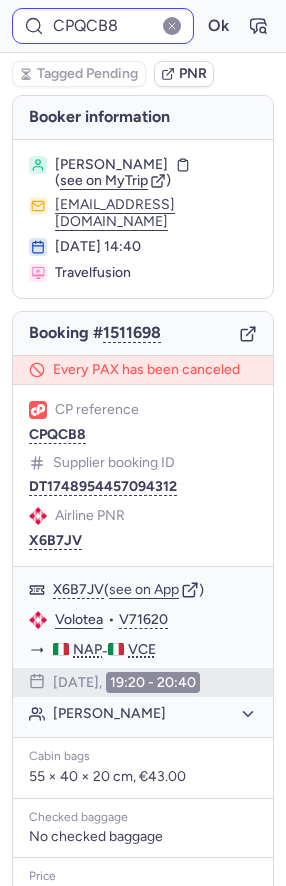 type on "CPMRE2" 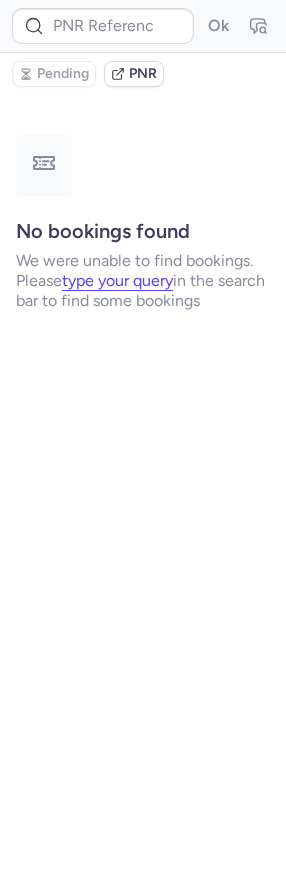 type on "DT1752486029197600" 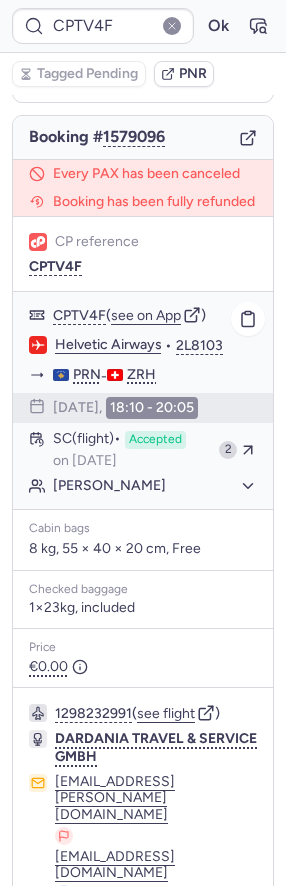 scroll, scrollTop: 262, scrollLeft: 0, axis: vertical 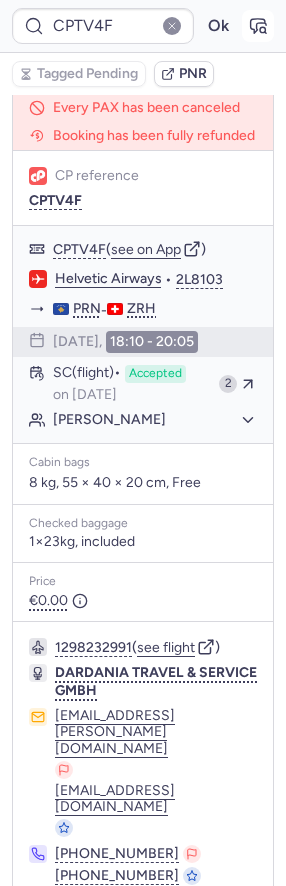 click at bounding box center [258, 26] 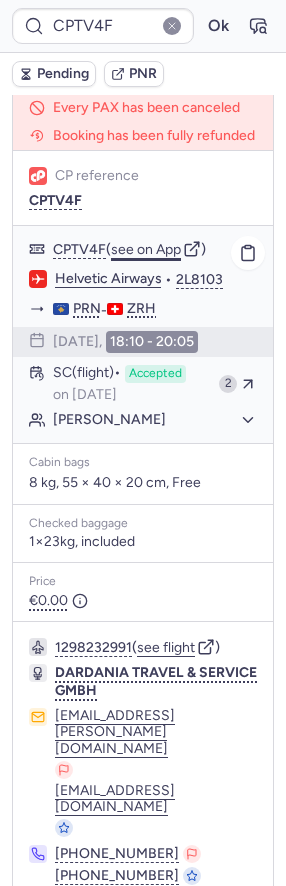 scroll, scrollTop: 0, scrollLeft: 0, axis: both 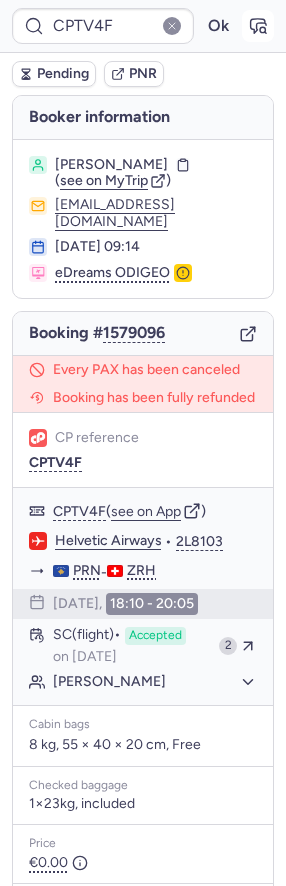 click 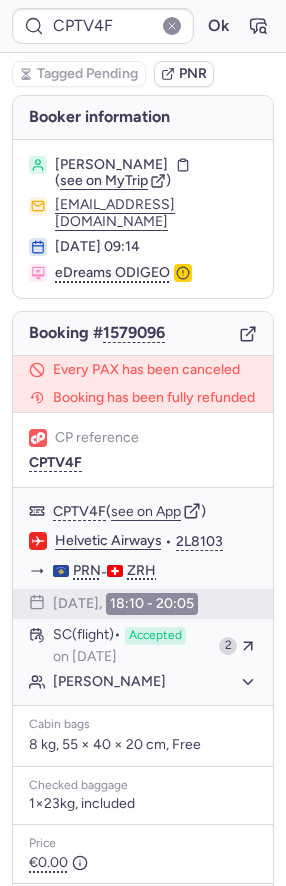 type on "CPI47W" 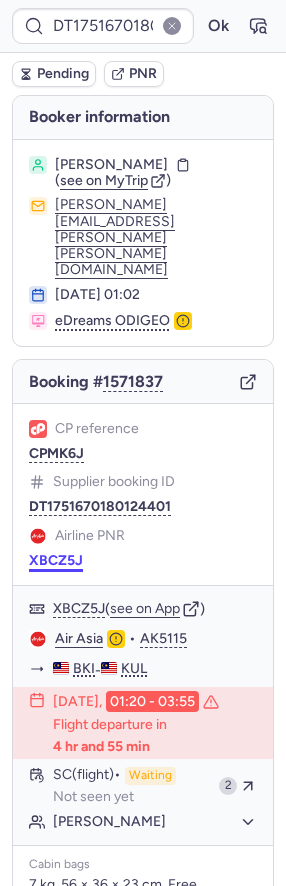 click on "XBCZ5J" at bounding box center (56, 561) 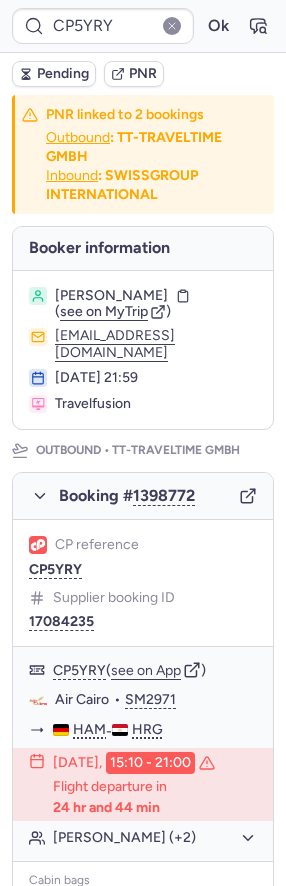 type on "CPXXED" 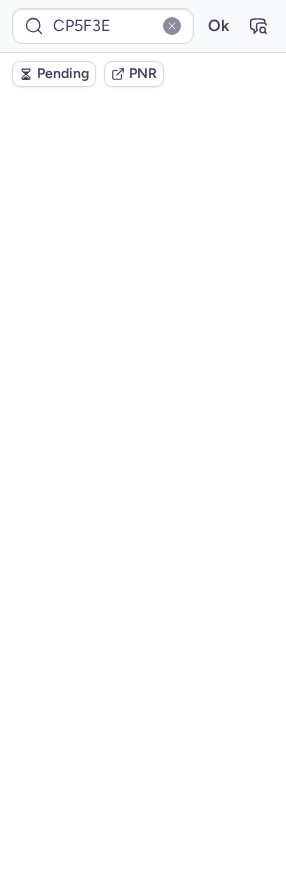 scroll, scrollTop: 76, scrollLeft: 0, axis: vertical 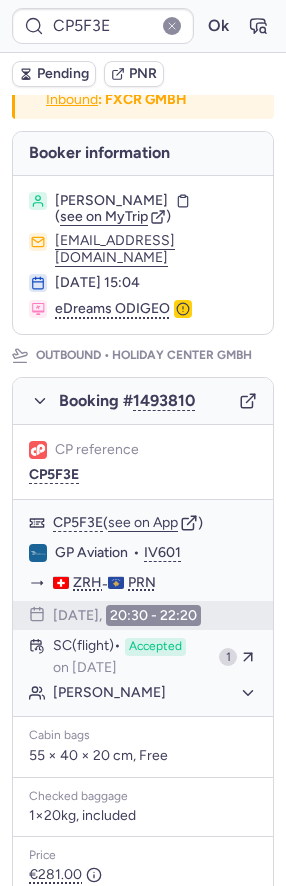 type on "CPMRE2" 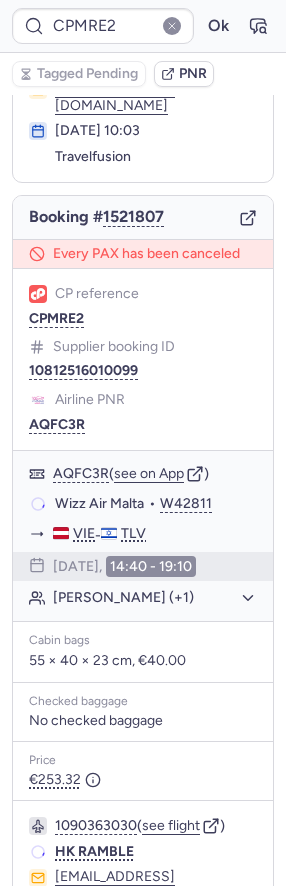 scroll, scrollTop: 115, scrollLeft: 0, axis: vertical 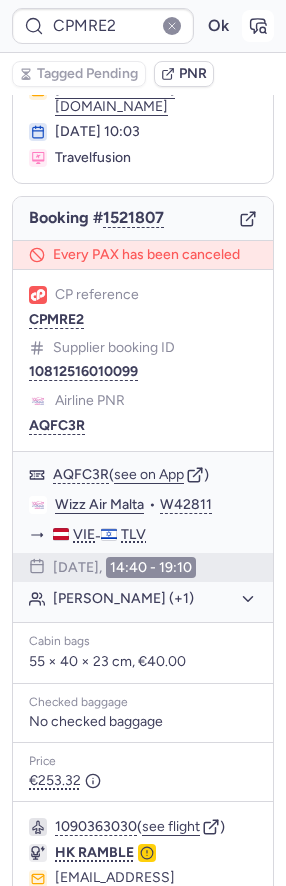 click 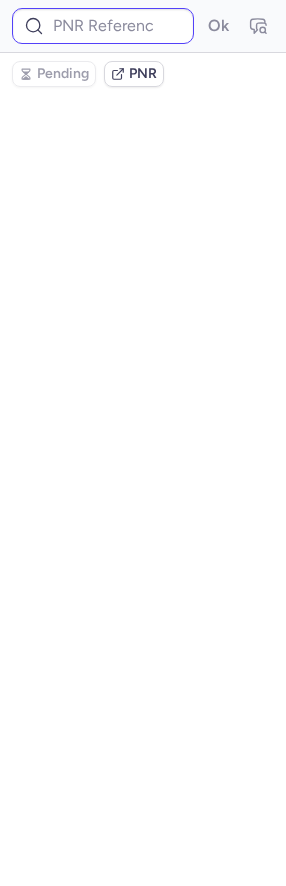 type on "CPMRE2" 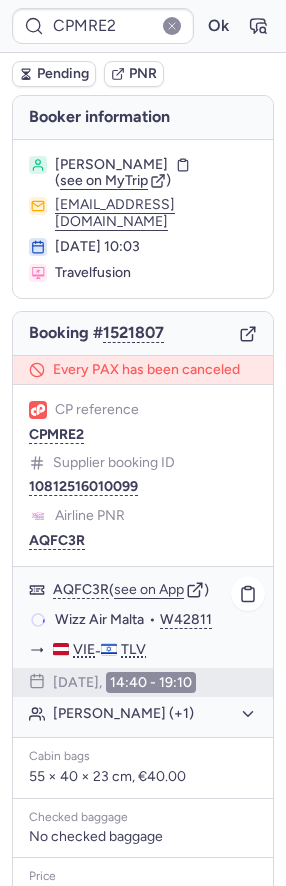 scroll, scrollTop: 311, scrollLeft: 0, axis: vertical 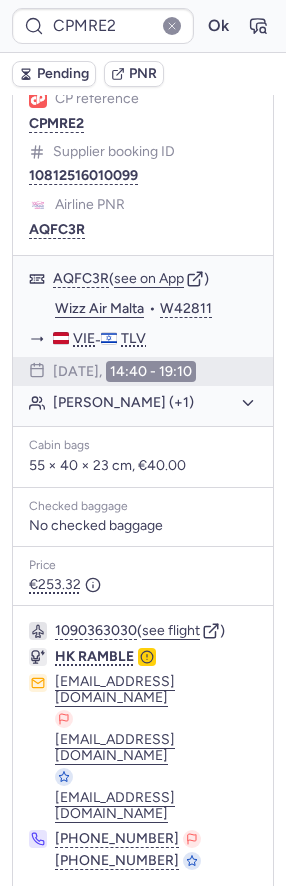 click 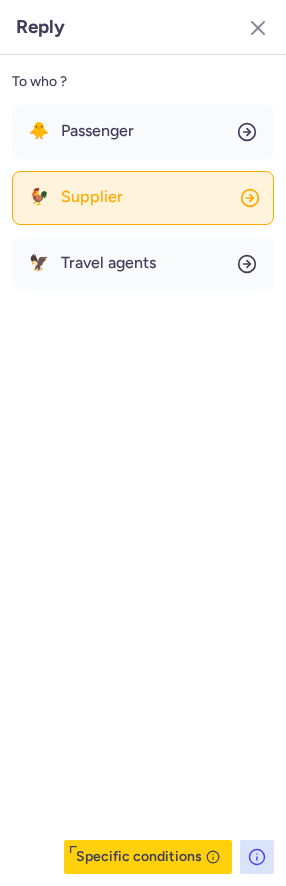 click on "Supplier" at bounding box center [92, 197] 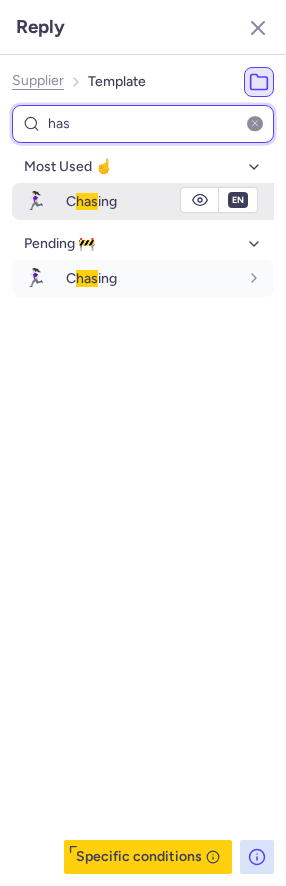 type on "has" 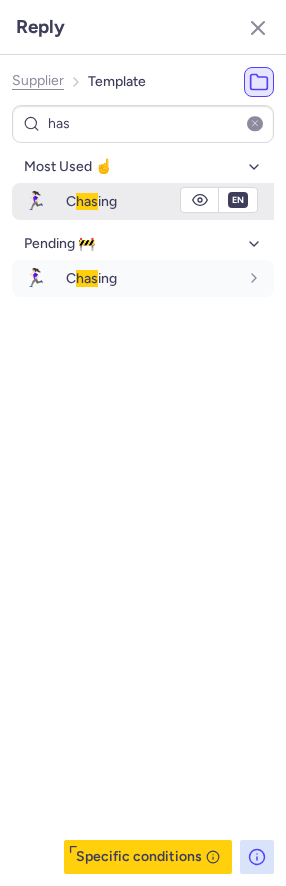 click on "C has ing" at bounding box center (91, 201) 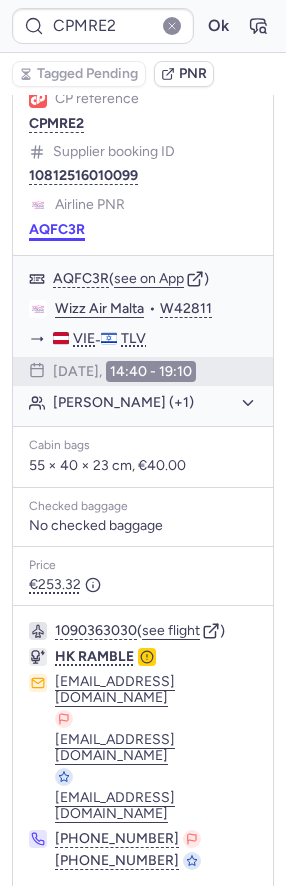 type on "CPVRGY" 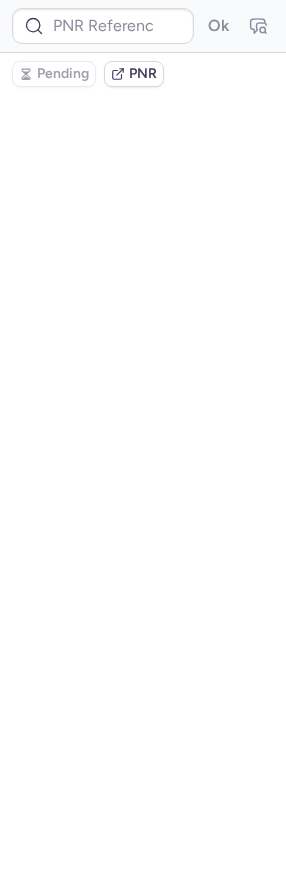scroll, scrollTop: 0, scrollLeft: 0, axis: both 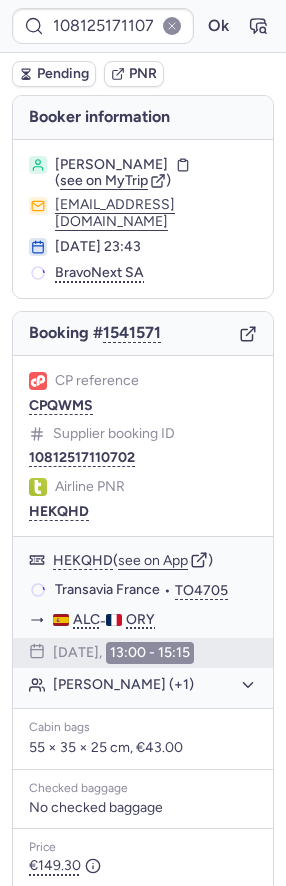 type on "CP95LM" 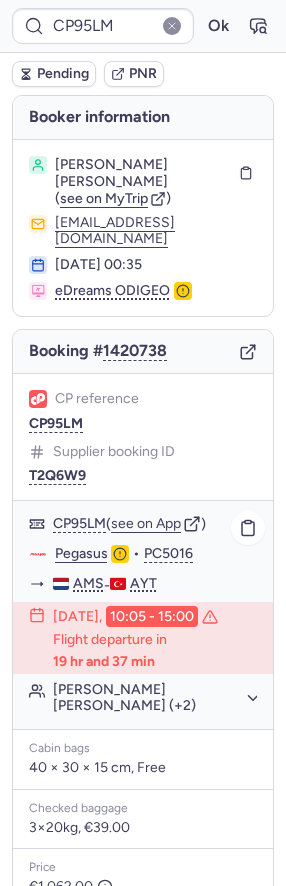 click on "Mohamed Suleyman SALAH (+2)" 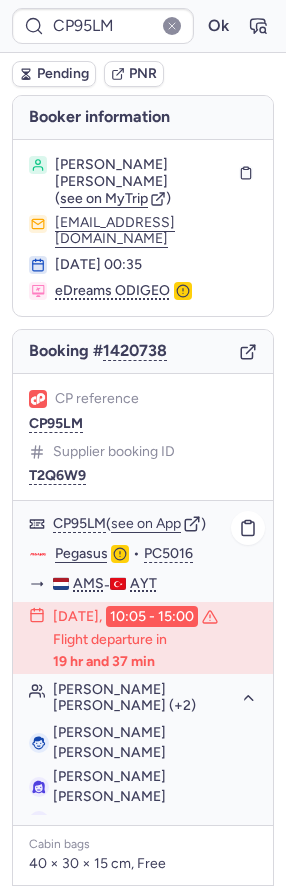 type 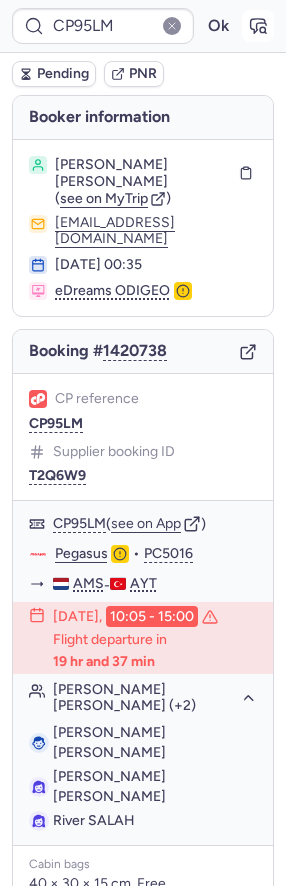 click 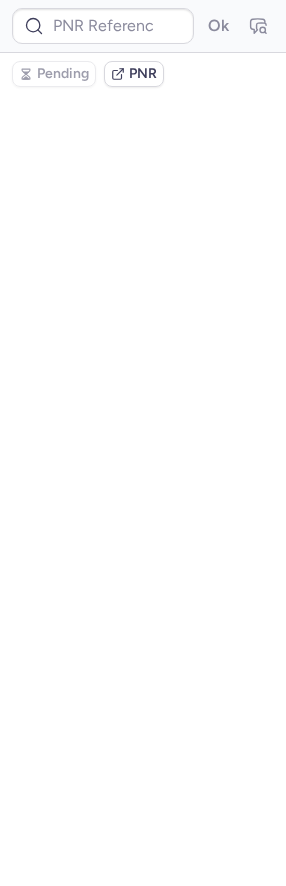 type on "CP95LM" 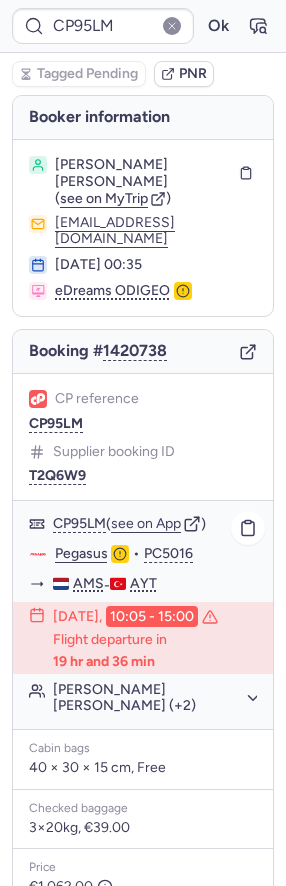 click on "Mohamed Suleyman SALAH (+2)" 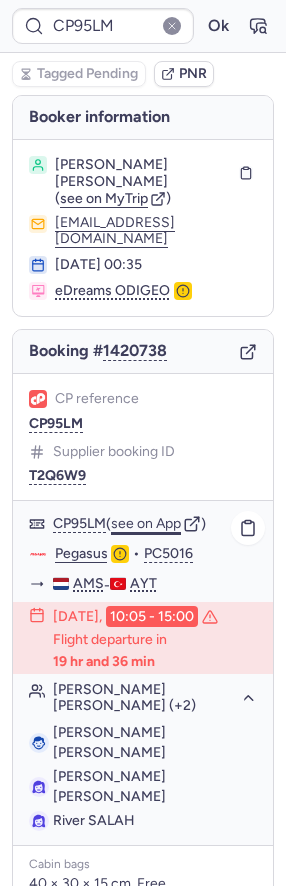 click on "see on App" 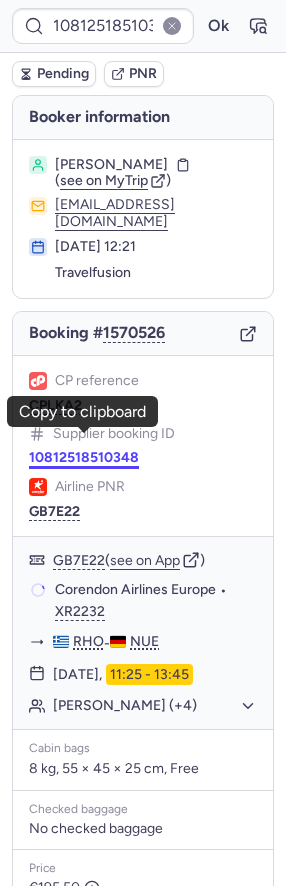 scroll, scrollTop: 318, scrollLeft: 0, axis: vertical 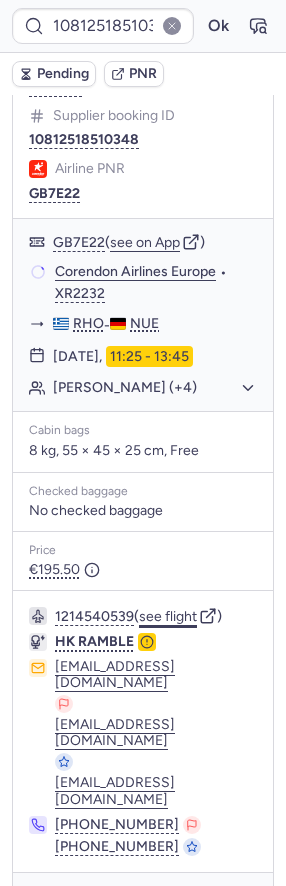 click on "see flight" 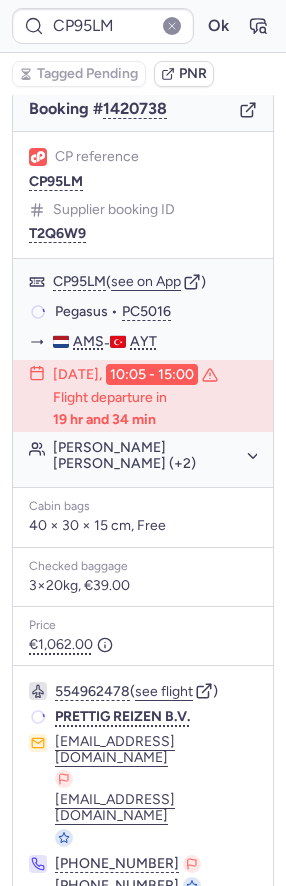 type on "CPHM4E" 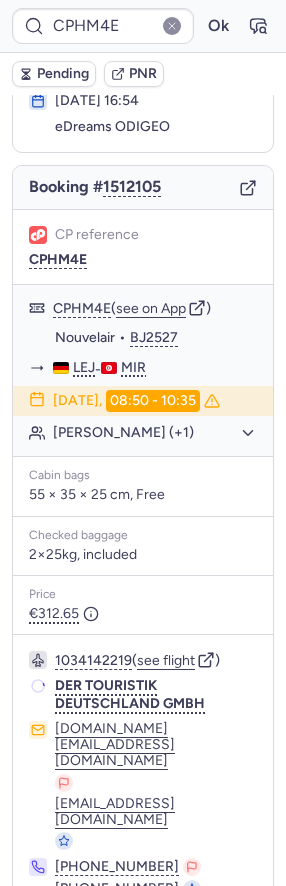 scroll, scrollTop: 133, scrollLeft: 0, axis: vertical 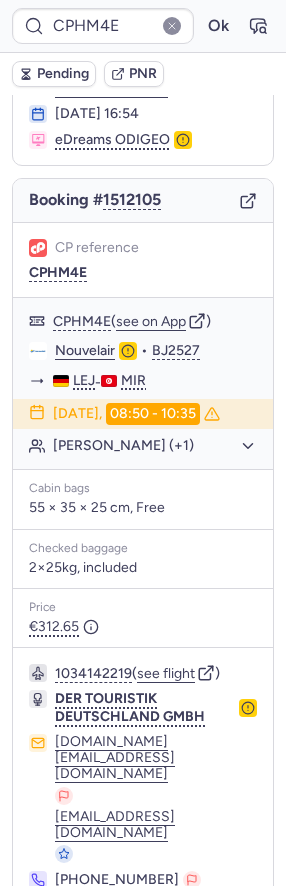click 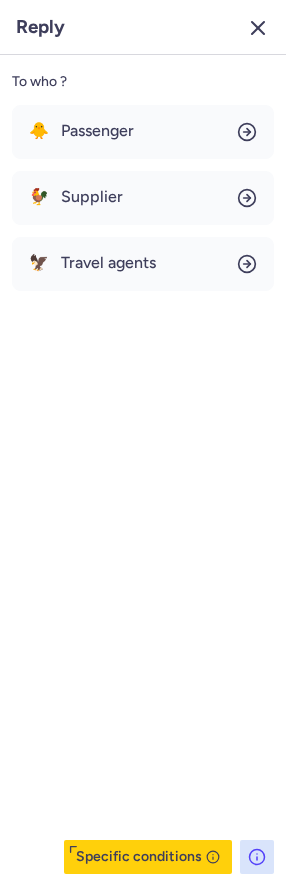 click 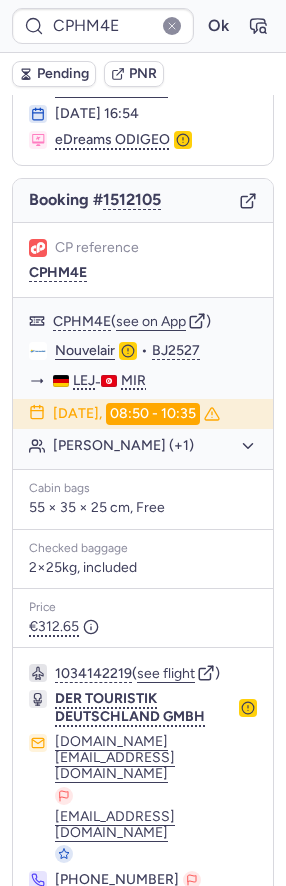 click on "Specific conditions" at bounding box center (143, 956) 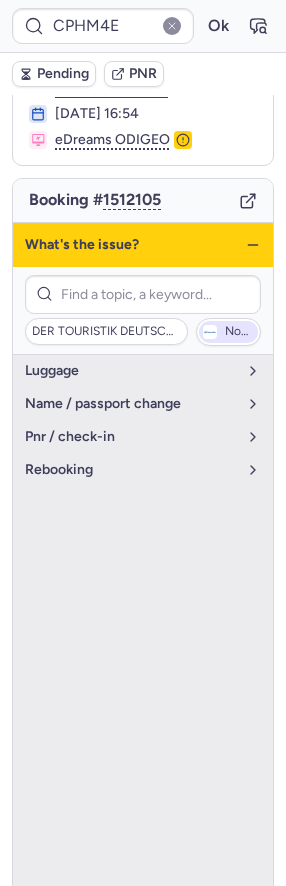 click 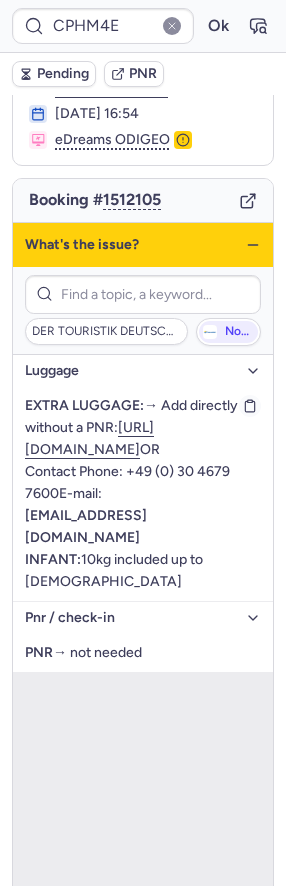 drag, startPoint x: 3, startPoint y: 436, endPoint x: 250, endPoint y: 440, distance: 247.03238 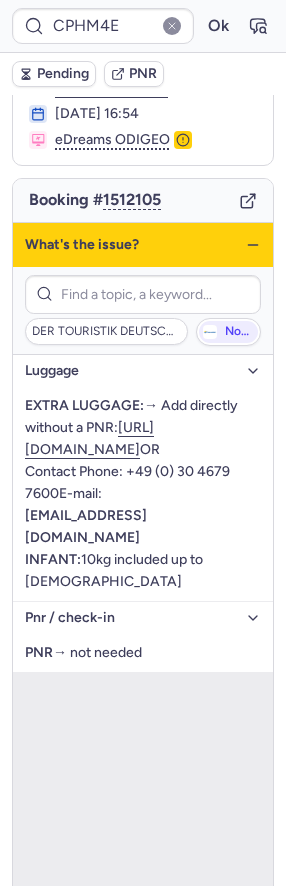click on "EXTRA LUGGAGE:   → Add directly without a PNR:
https://nouvel.flyair41.de/services/#/
OR
Contact Phone: +49 (0) 30 4679 7600E-mail:   info@air41.de
INFANT:   10kg included up to 2 years old" at bounding box center (143, 494) 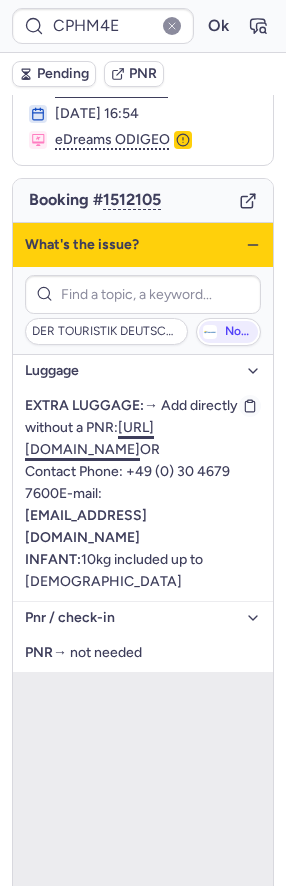 drag, startPoint x: 267, startPoint y: 432, endPoint x: 25, endPoint y: 434, distance: 242.00827 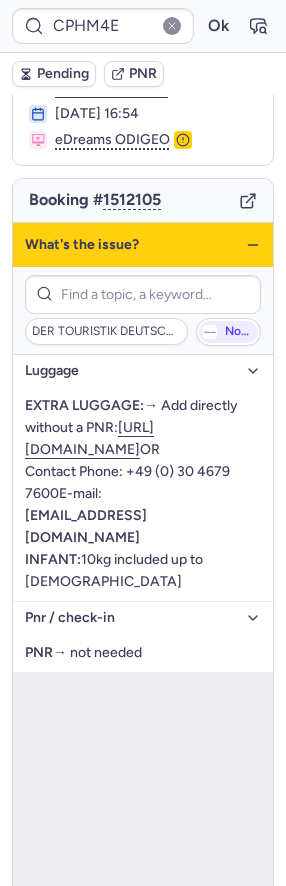 click on "What's the issue?" at bounding box center [143, 245] 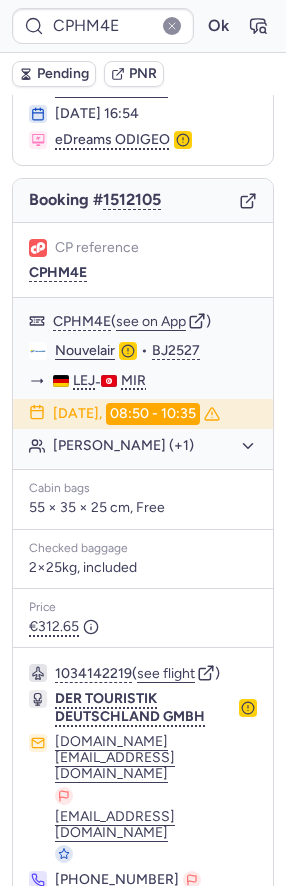 click 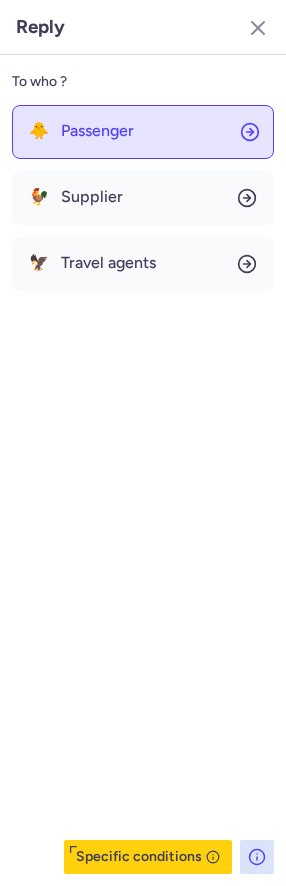 click on "🐥 Passenger" 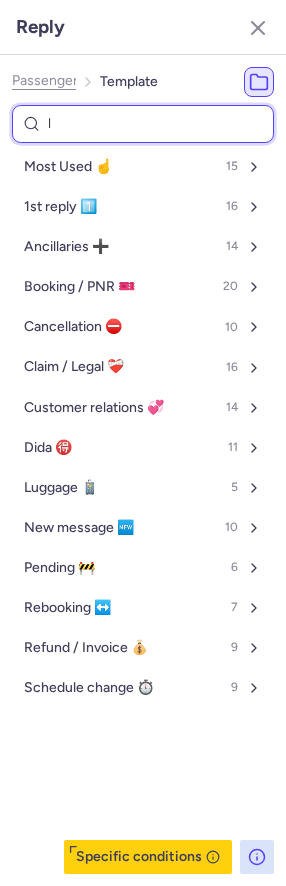 type on "ll" 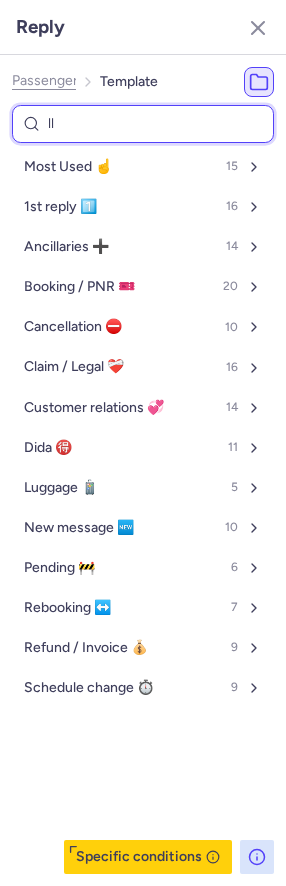 select on "en" 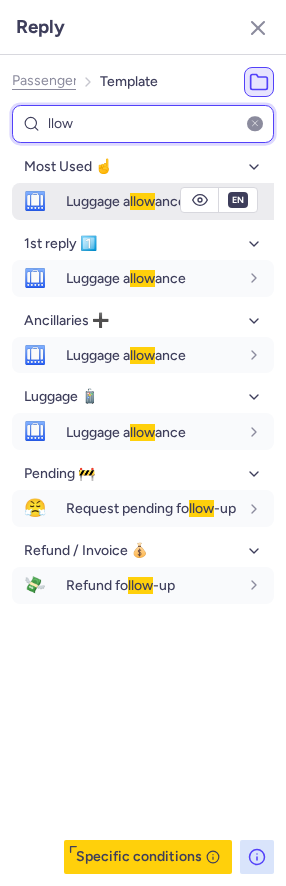 type on "llow" 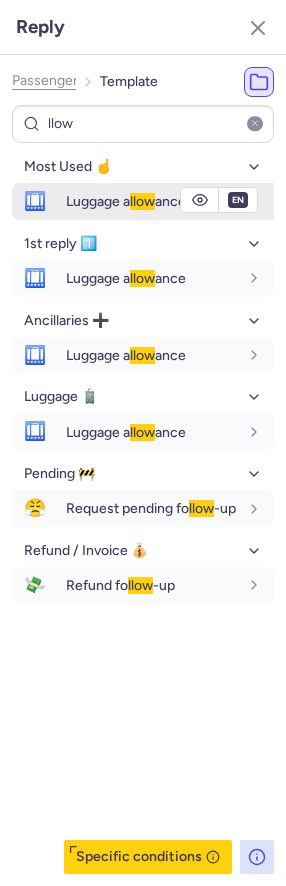 click on "Luggage a llow ance" at bounding box center [170, 201] 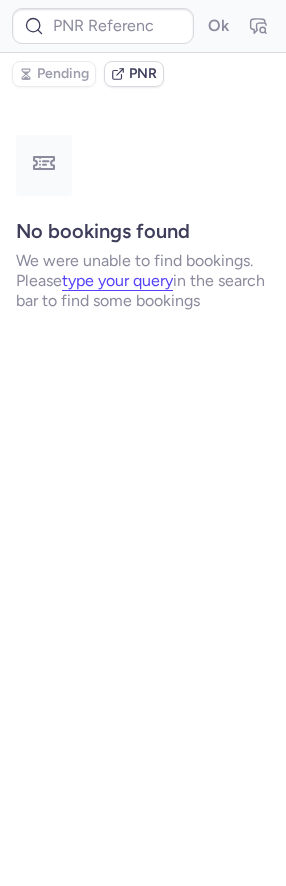 scroll, scrollTop: 0, scrollLeft: 0, axis: both 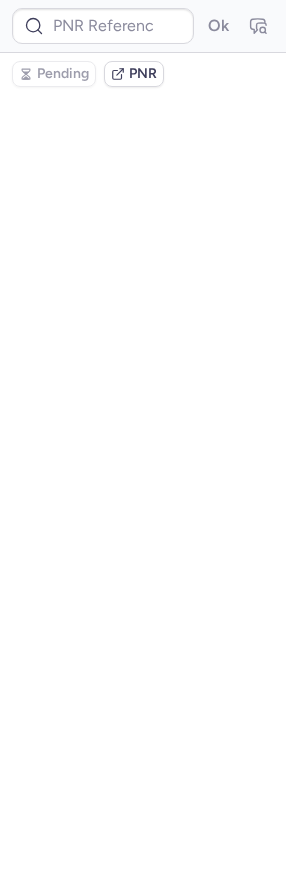 type on "CPHM4E" 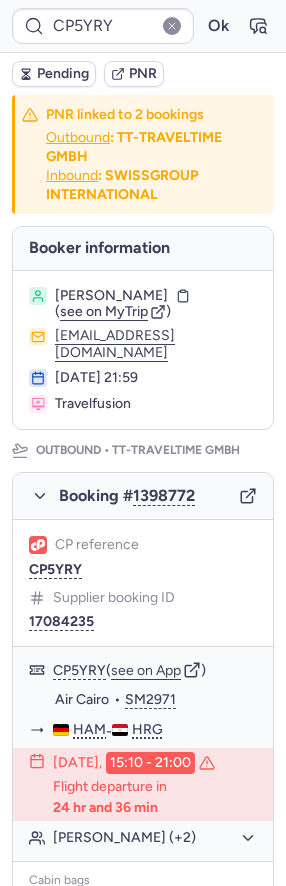 type on "CPCTRS" 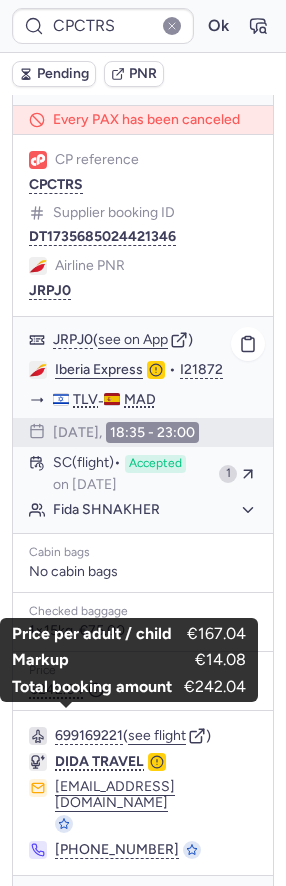 scroll, scrollTop: 85, scrollLeft: 0, axis: vertical 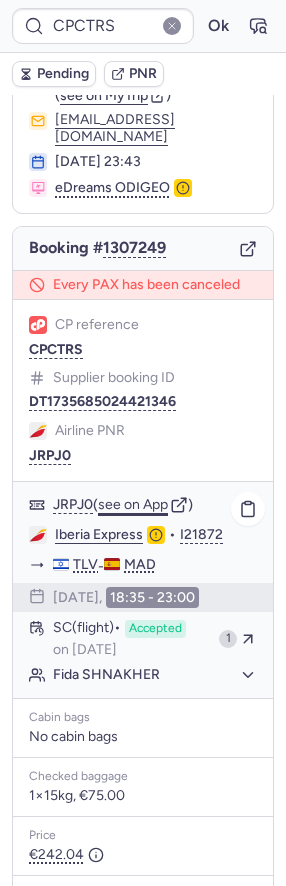 click on "see on App" 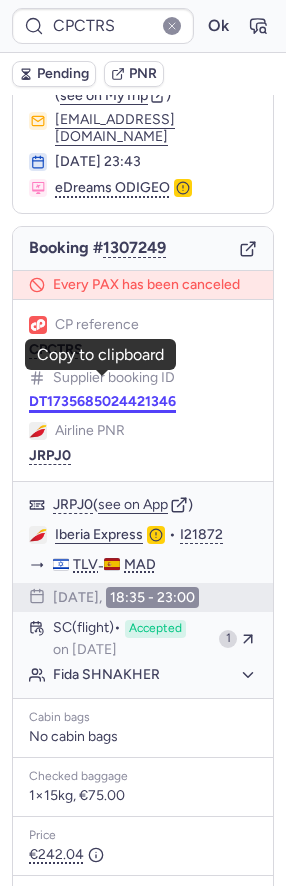 click on "DT1735685024421346" at bounding box center [102, 402] 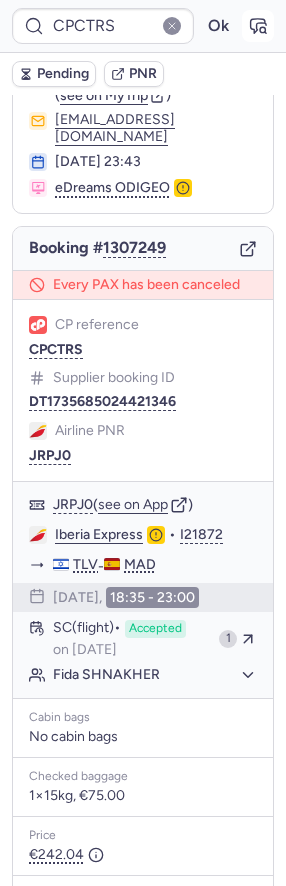click 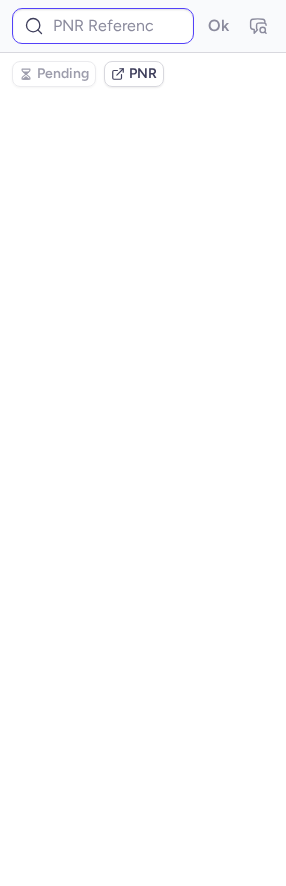 type on "CPCTRS" 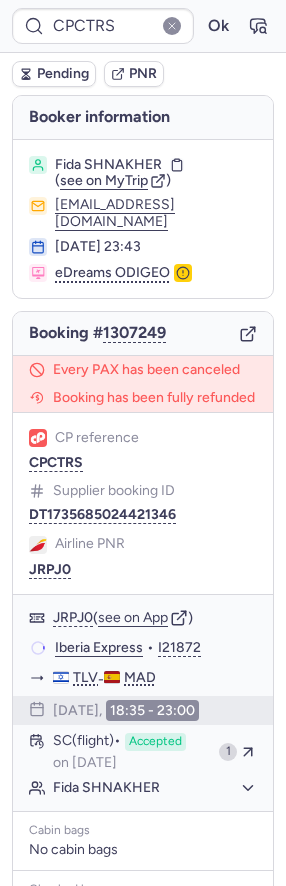 scroll, scrollTop: 278, scrollLeft: 0, axis: vertical 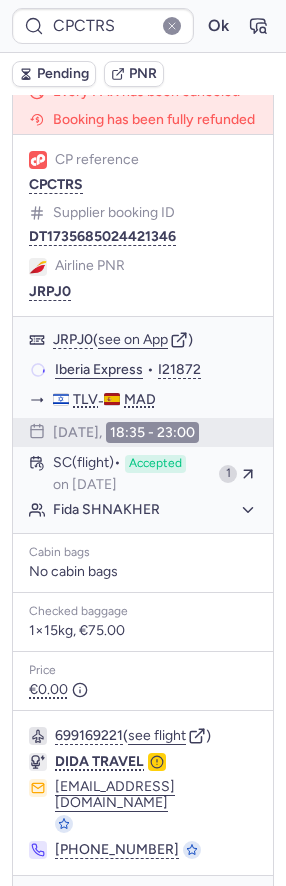 click at bounding box center [41, 904] 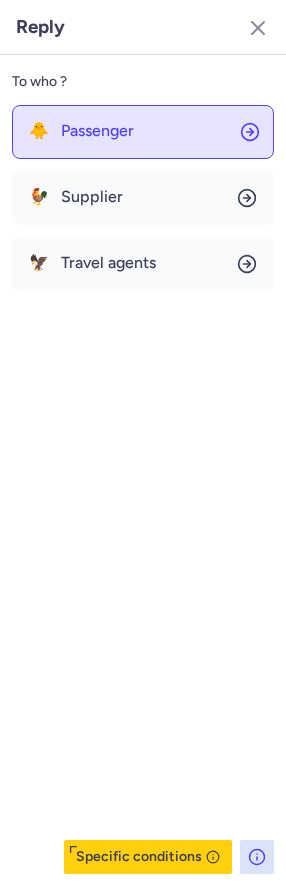 click on "Passenger" at bounding box center (97, 131) 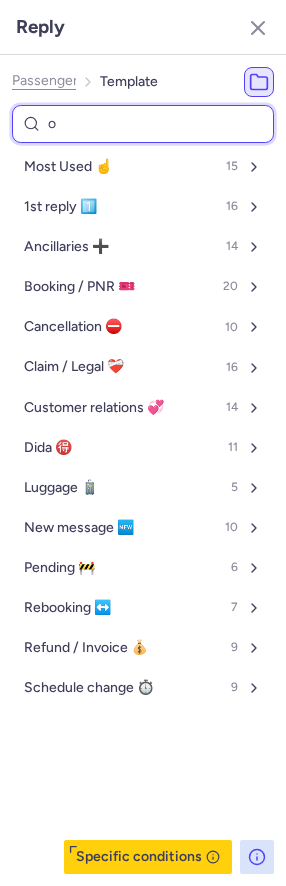 type on "on" 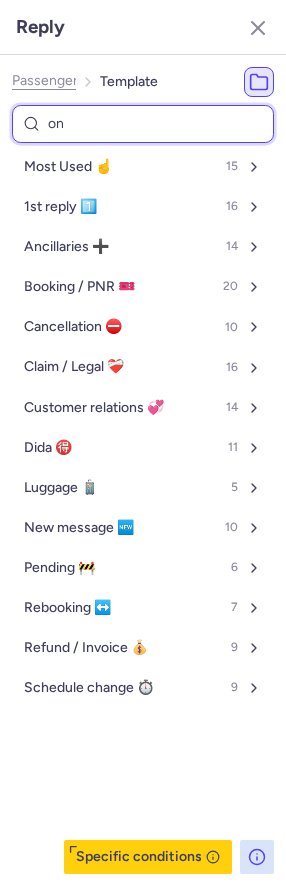 select on "en" 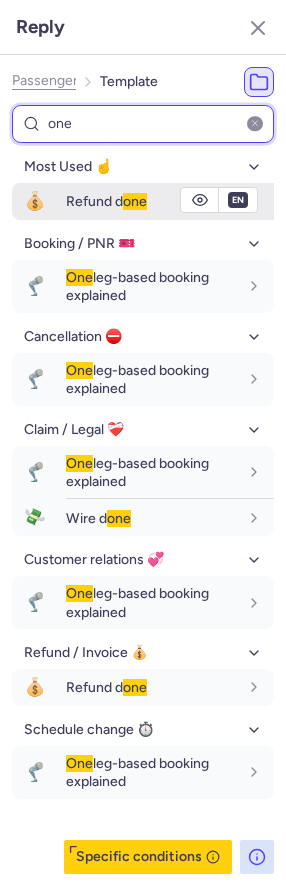 type on "one" 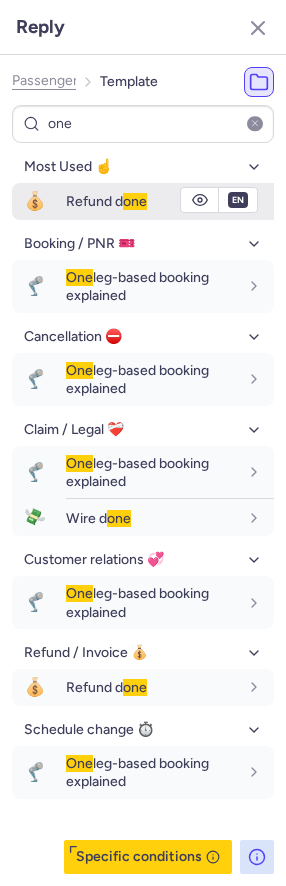 click on "Refund d one" at bounding box center [106, 201] 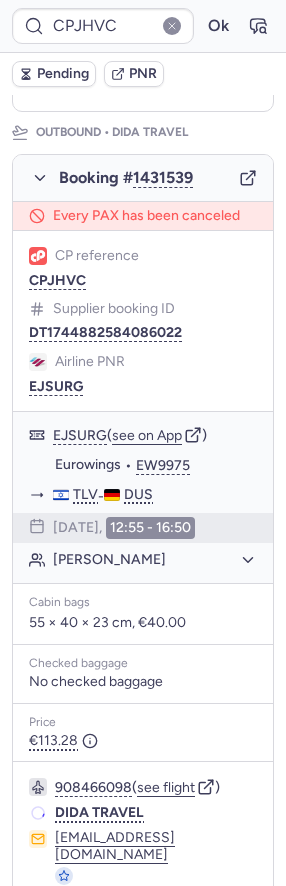 scroll, scrollTop: 271, scrollLeft: 0, axis: vertical 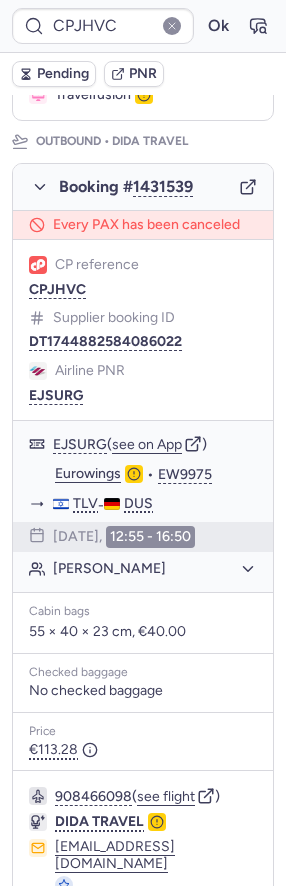 type on "CPRD4S" 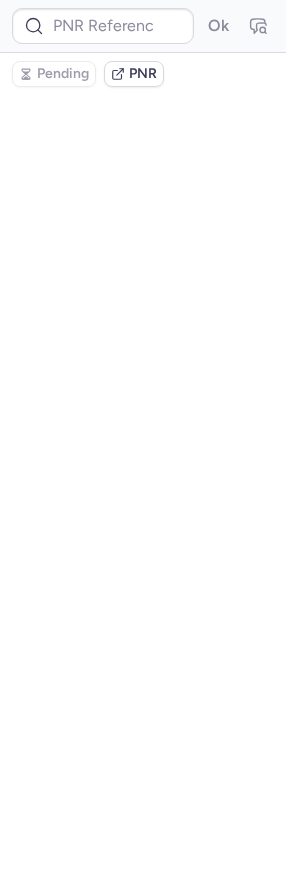 scroll, scrollTop: 0, scrollLeft: 0, axis: both 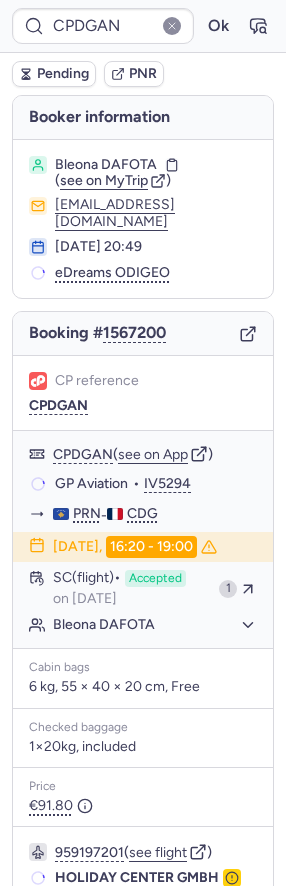 type on "CPVATW" 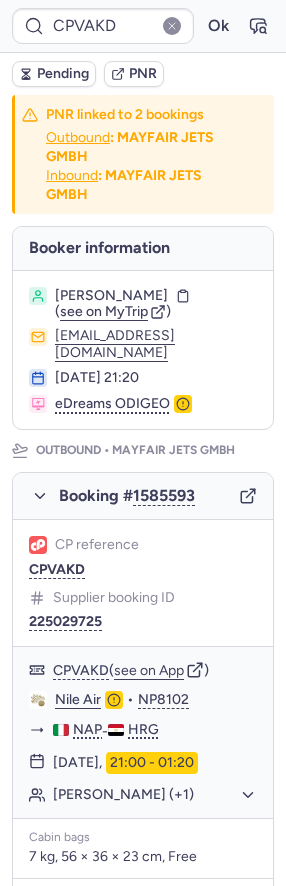 type on "CP6LND" 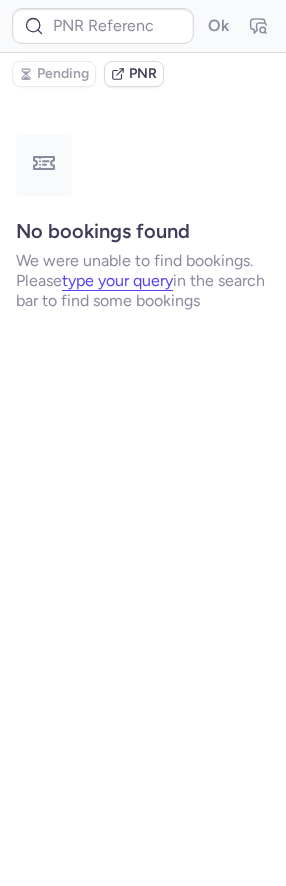 type on "CP7WVI" 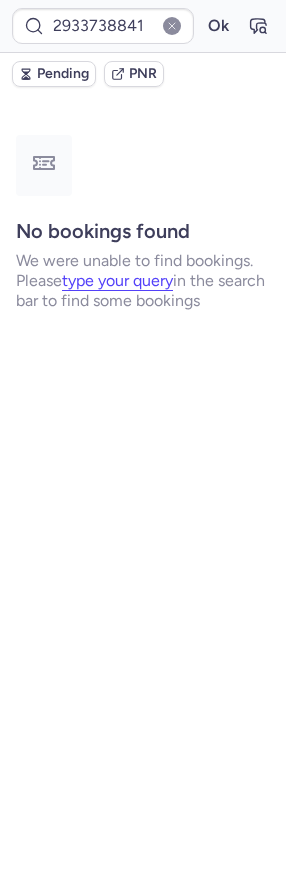 type on "CPVWR9" 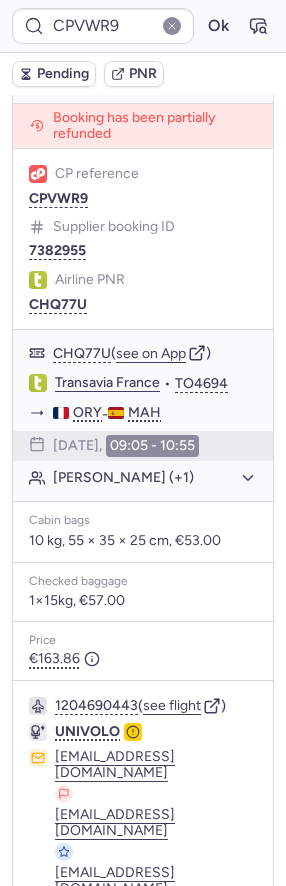 scroll, scrollTop: 368, scrollLeft: 0, axis: vertical 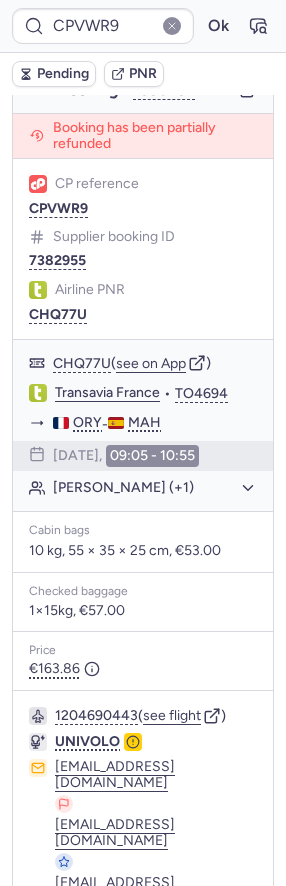 click on "CPVWR9  Ok" at bounding box center (143, 26) 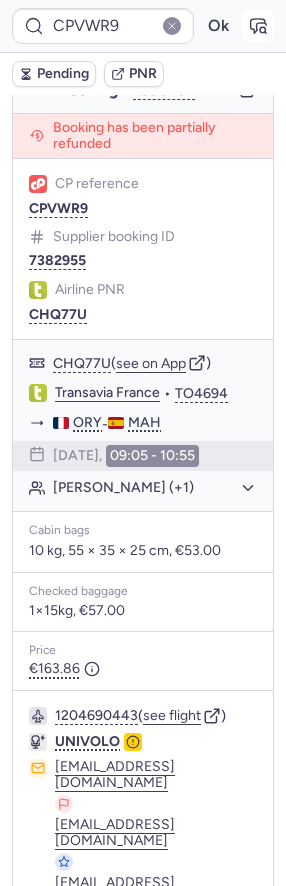 click 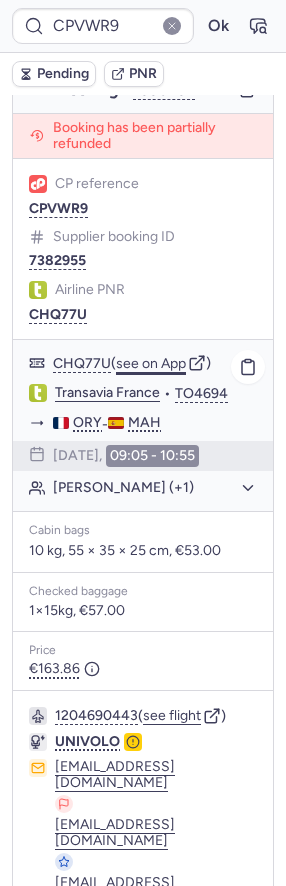 click on "see on App" 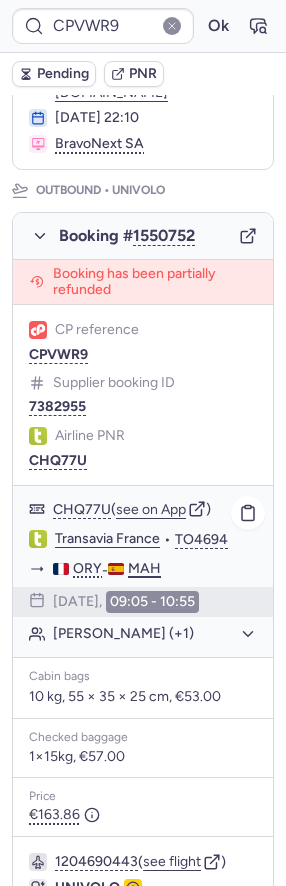 scroll, scrollTop: 91, scrollLeft: 0, axis: vertical 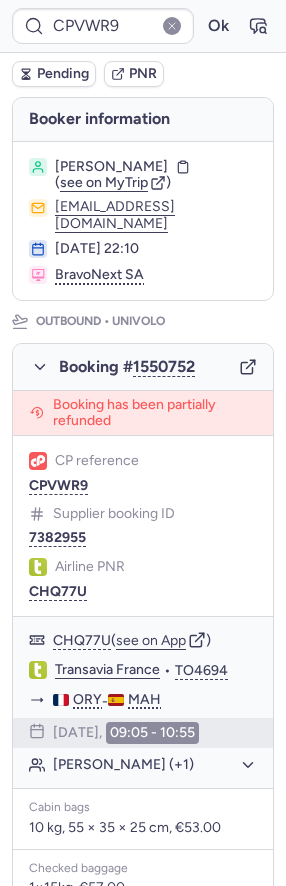type on "CP7WVI" 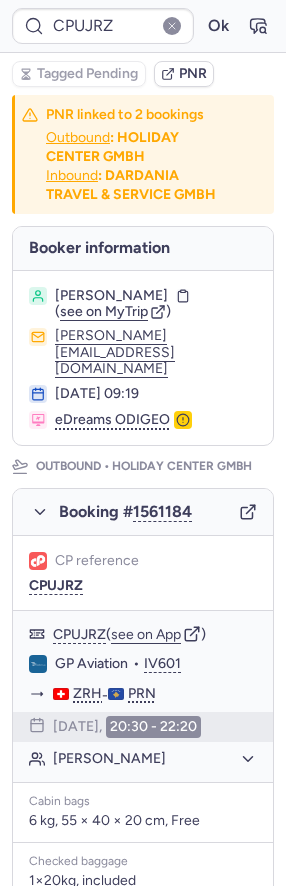 scroll, scrollTop: 966, scrollLeft: 0, axis: vertical 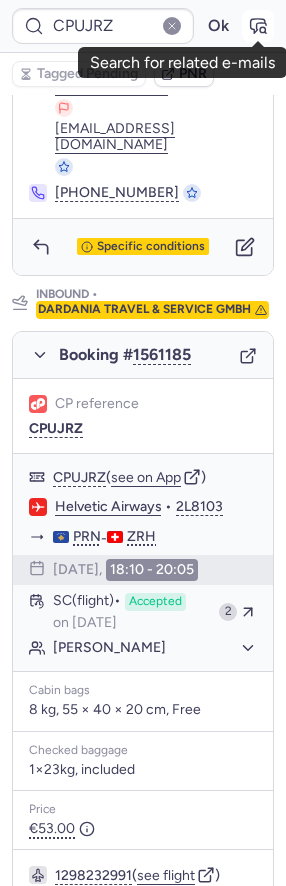click 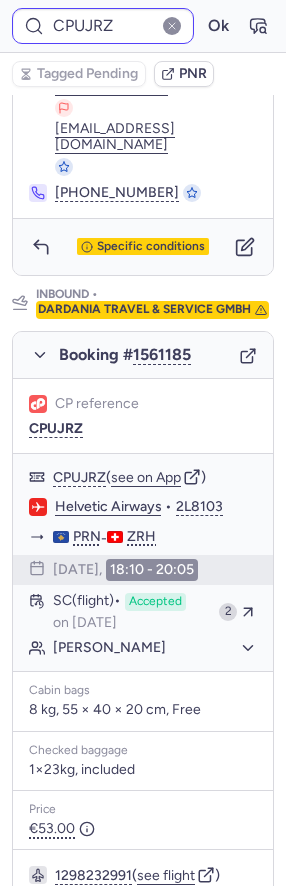 type on "CPI47W" 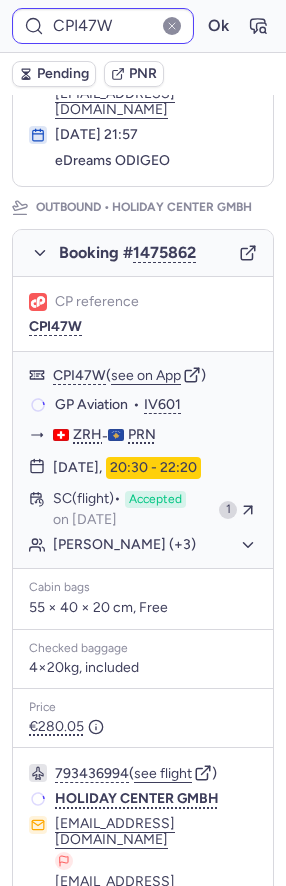 scroll, scrollTop: 246, scrollLeft: 0, axis: vertical 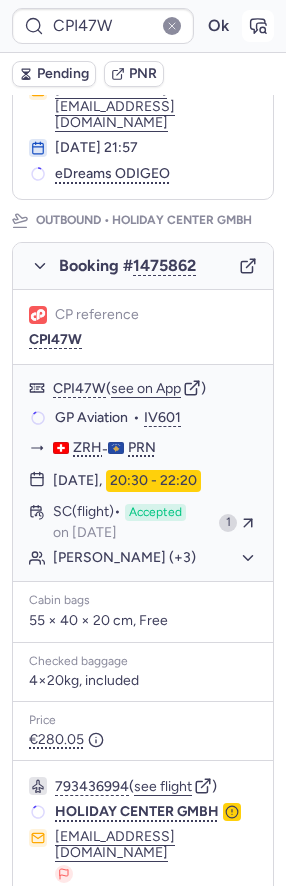click 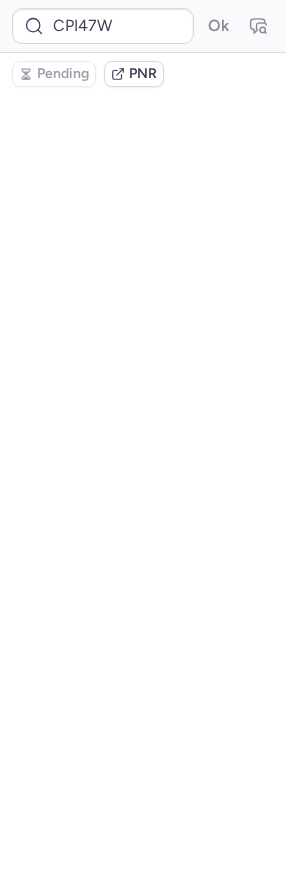 scroll, scrollTop: 0, scrollLeft: 0, axis: both 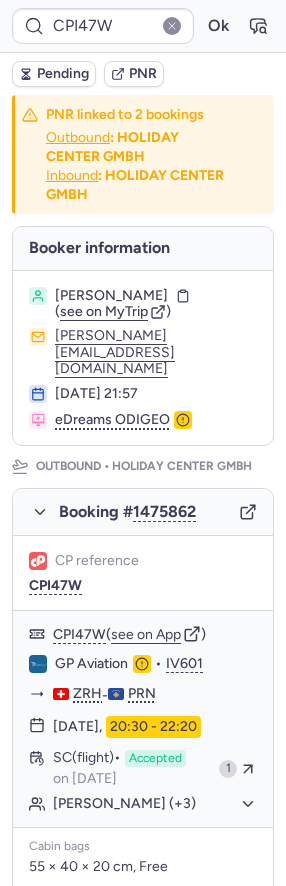 type on "CP95LM" 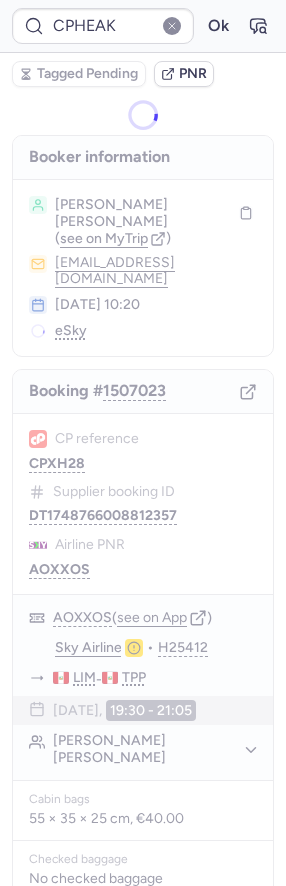 type on "CPXH28" 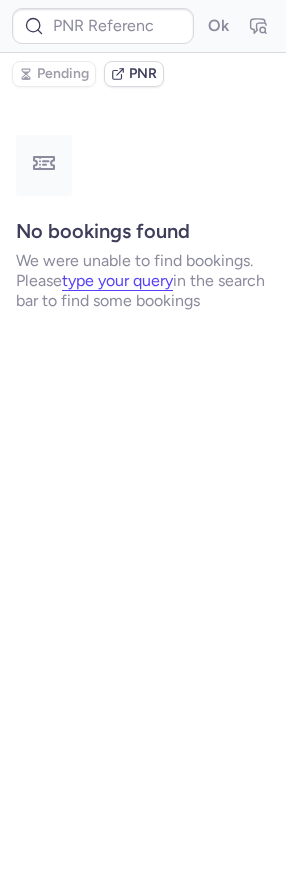 type on "CPHEAK" 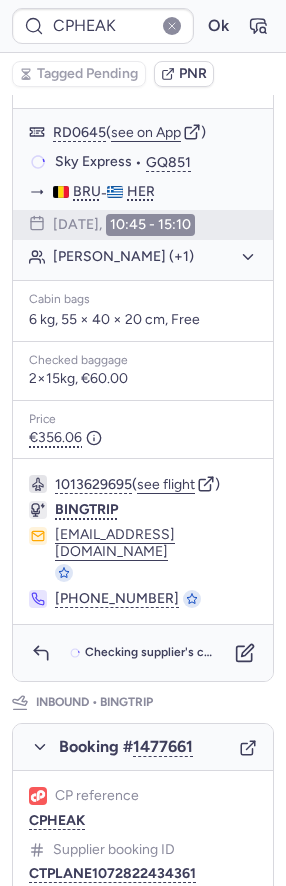 scroll, scrollTop: 766, scrollLeft: 0, axis: vertical 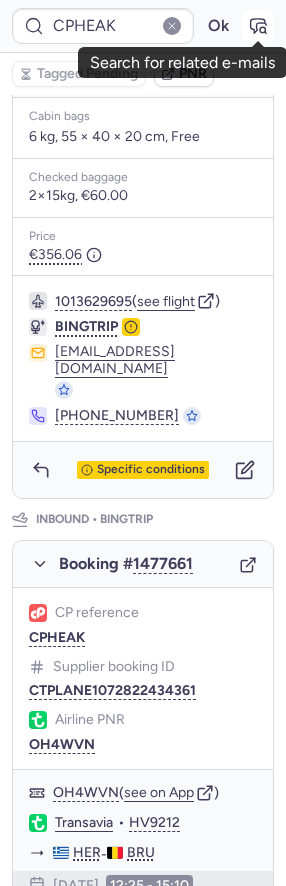 click 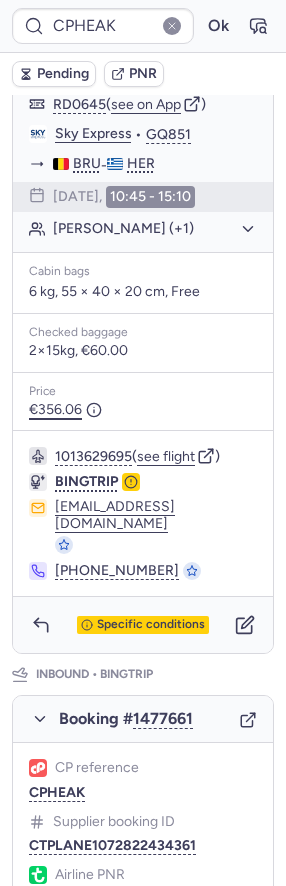 scroll, scrollTop: 565, scrollLeft: 0, axis: vertical 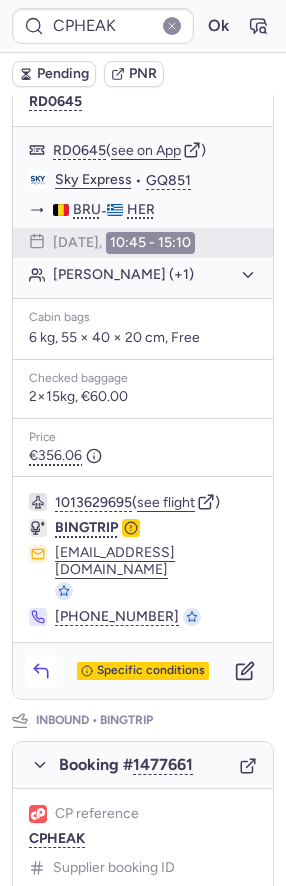 click 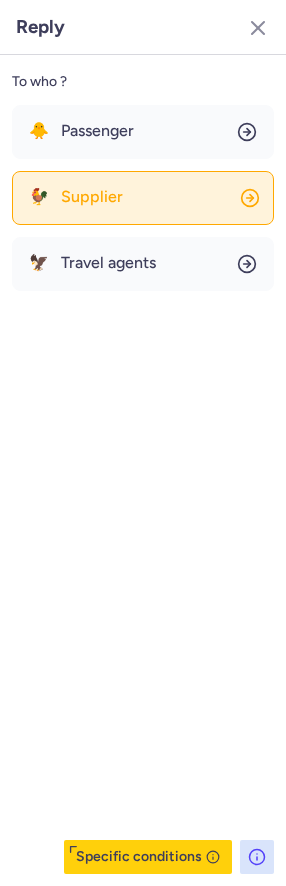 click on "🐓 Supplier" 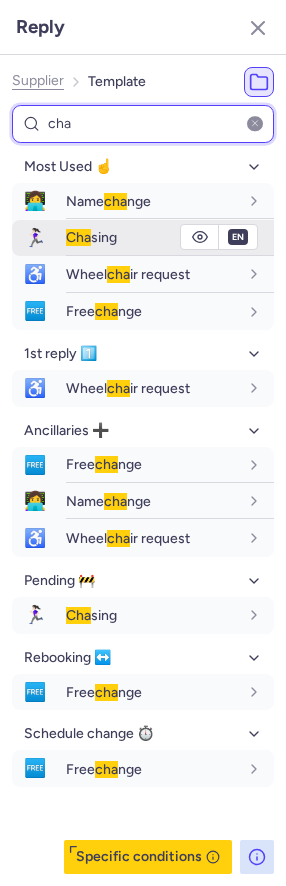 type on "cha" 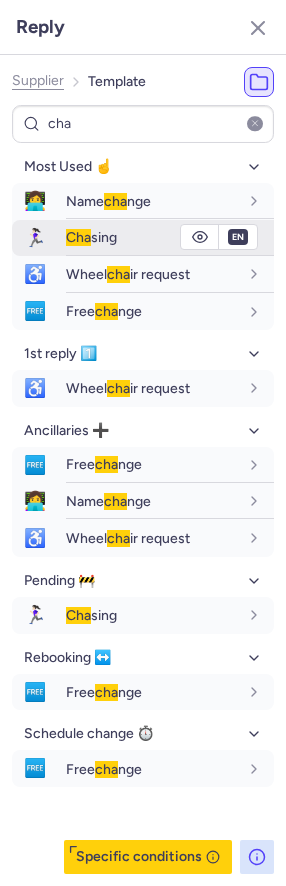 click on "Cha sing" at bounding box center (170, 237) 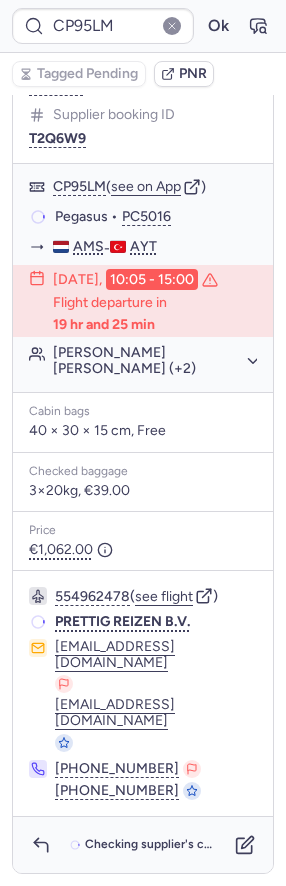 scroll, scrollTop: 0, scrollLeft: 0, axis: both 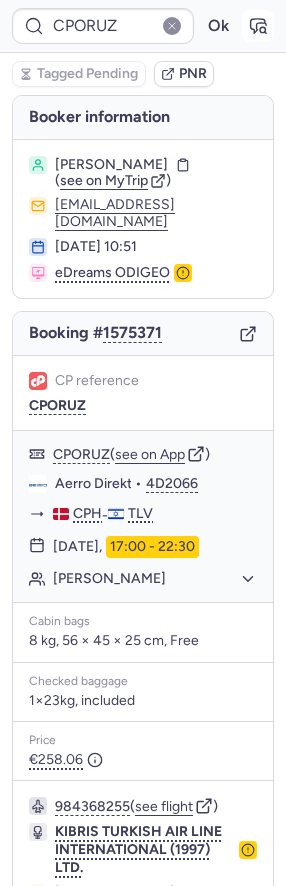 click 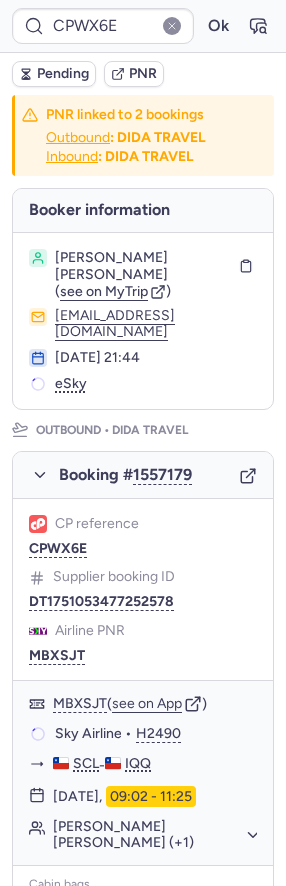 click on "Pending" at bounding box center [63, 74] 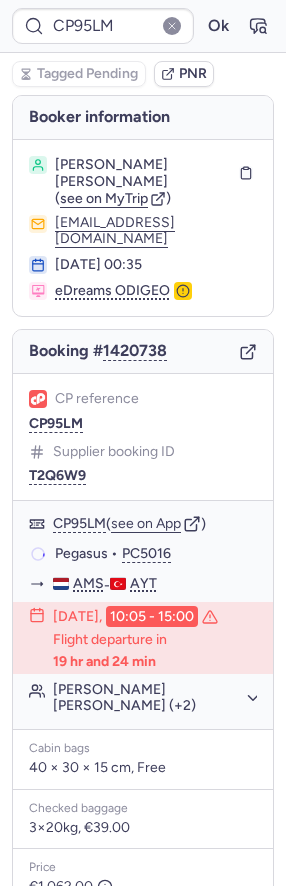 type on "CPFRA5" 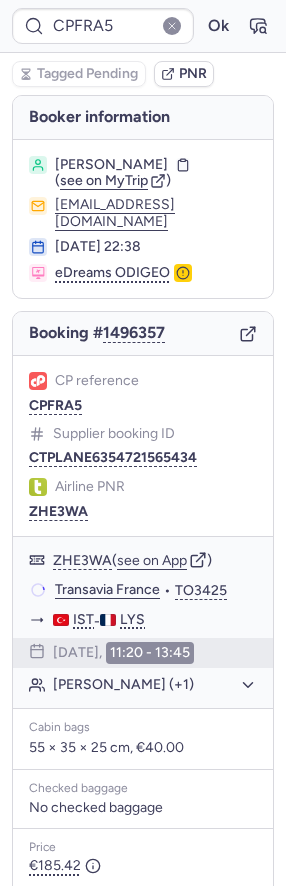 scroll, scrollTop: 203, scrollLeft: 0, axis: vertical 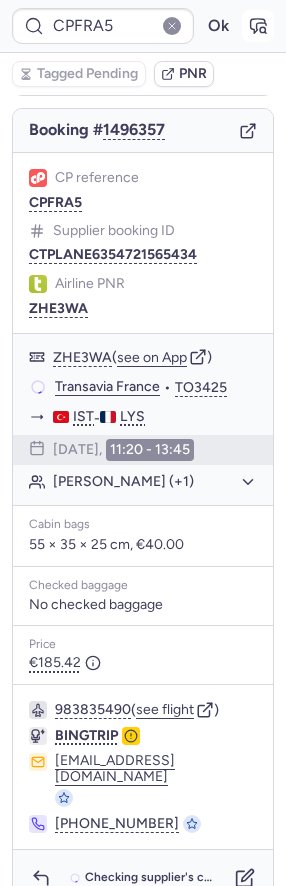 click 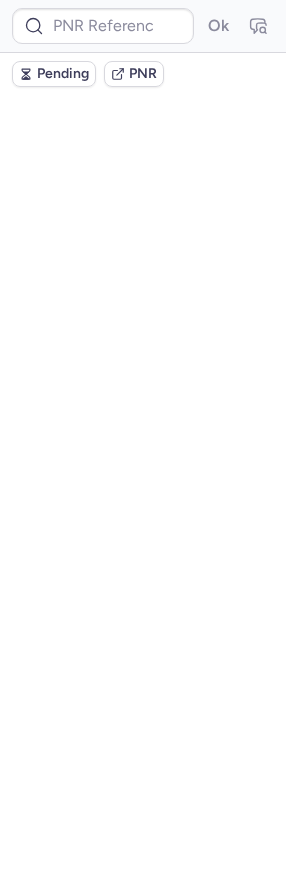 scroll, scrollTop: 0, scrollLeft: 0, axis: both 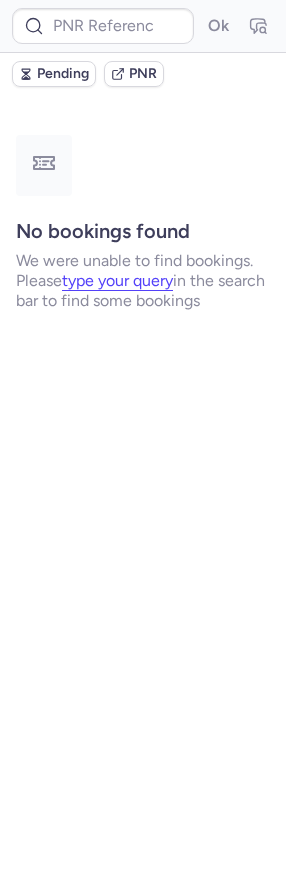 type on "CPFRA5" 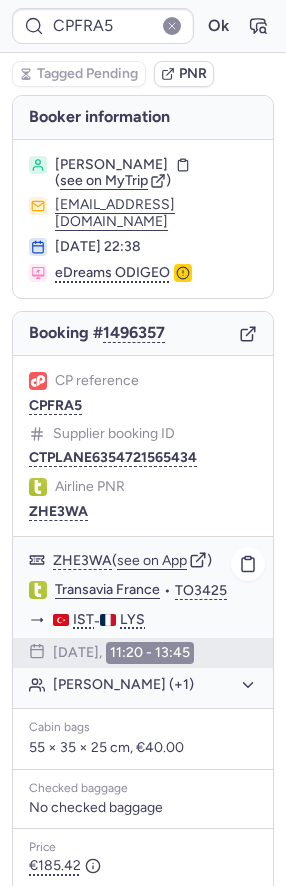 scroll, scrollTop: 203, scrollLeft: 0, axis: vertical 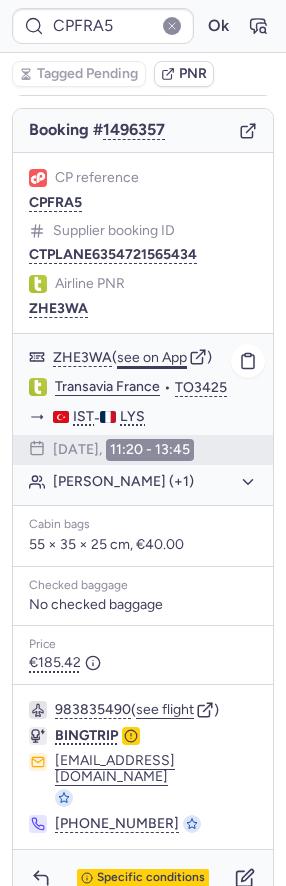 click on "see on App" 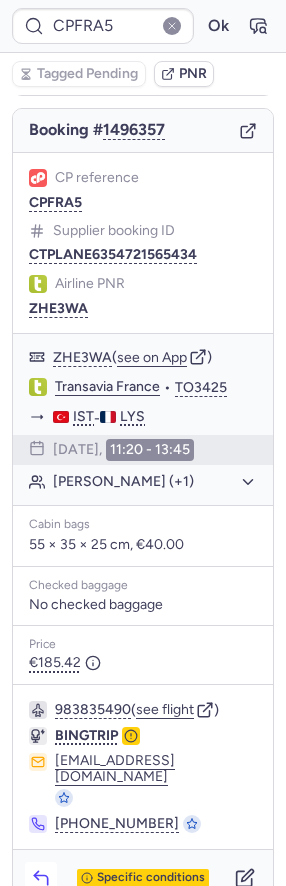 click 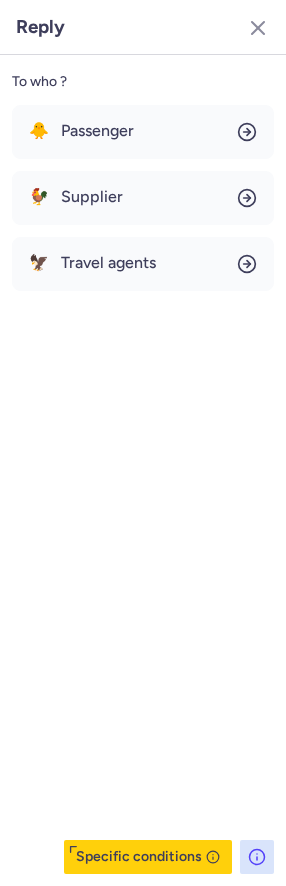 click on "🐥 Passenger 🐓 Supplier 🦅 Travel agents" at bounding box center [143, 198] 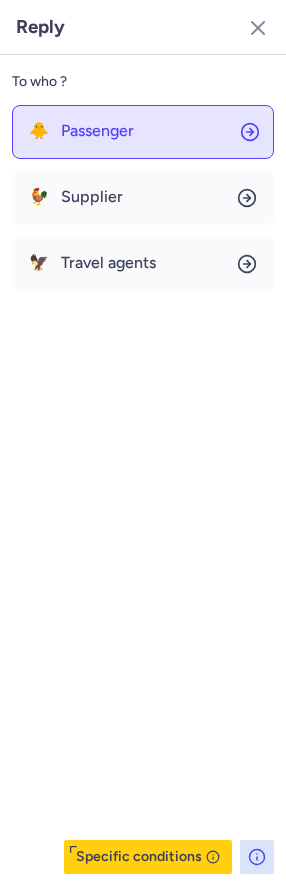 click on "🐥 Passenger" 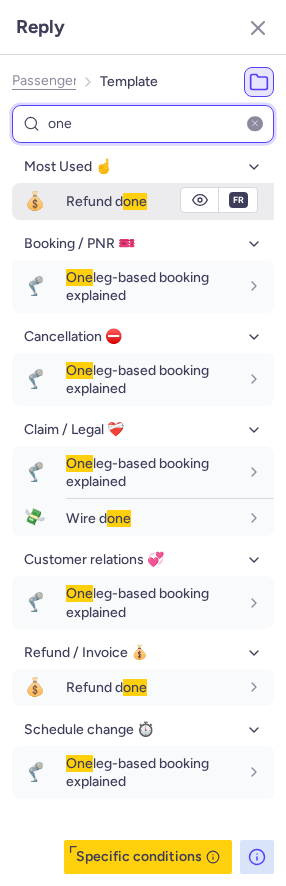 type on "one" 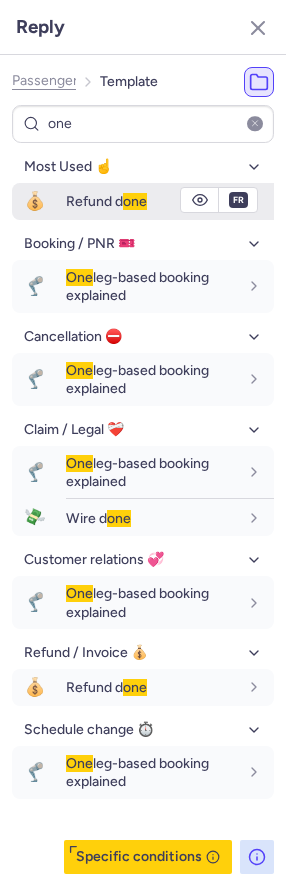 click on "Refund d one" at bounding box center (106, 201) 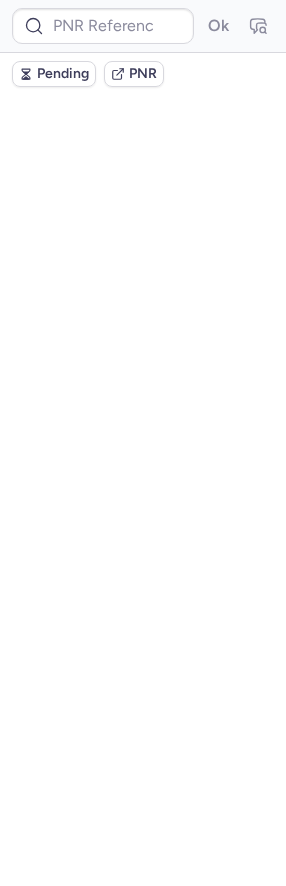 scroll, scrollTop: 0, scrollLeft: 0, axis: both 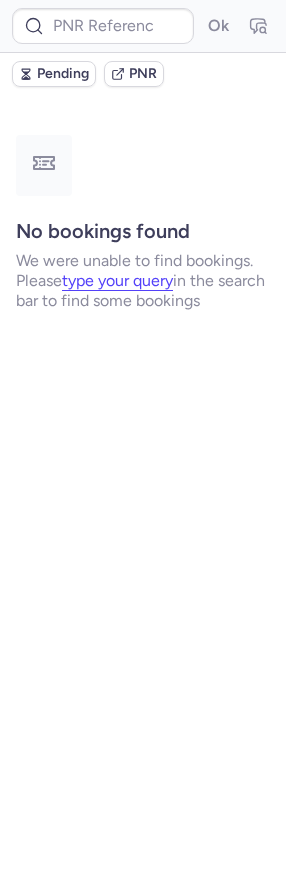 type on "CPVUW2" 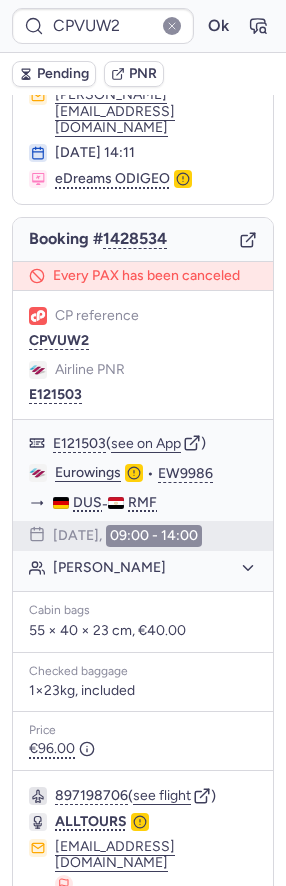 scroll, scrollTop: 213, scrollLeft: 0, axis: vertical 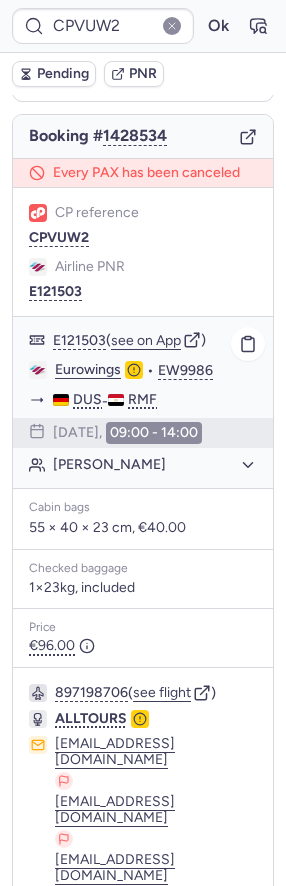 click on "Sebastian WALLENSTEIN" 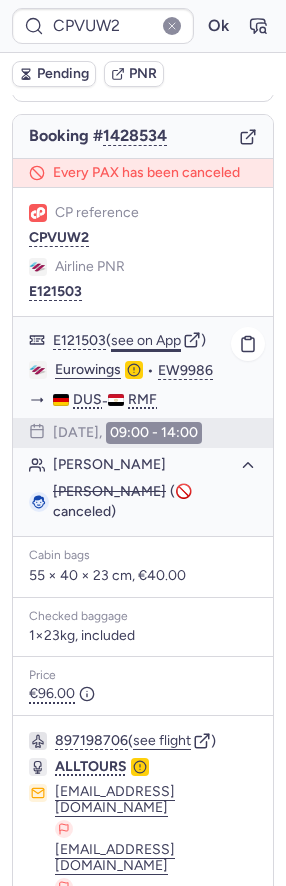 click on "see on App" 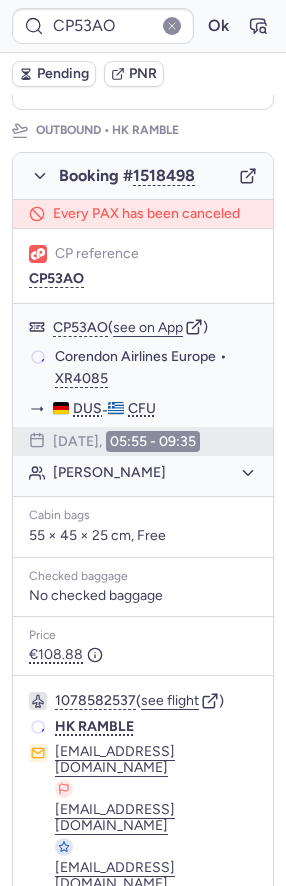 scroll, scrollTop: 273, scrollLeft: 0, axis: vertical 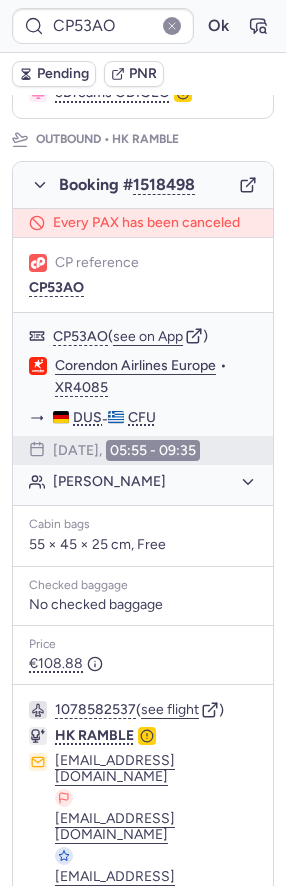 type on "CP95LM" 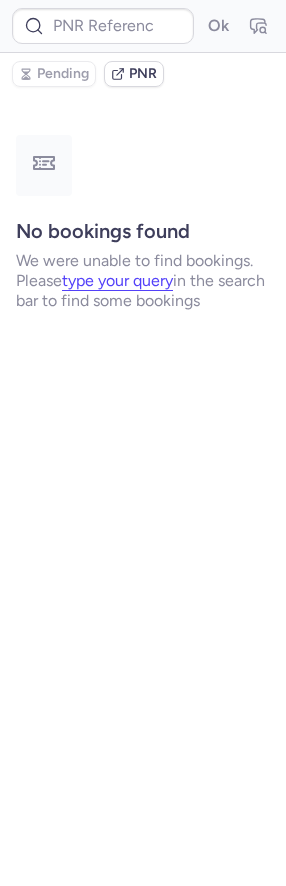 scroll, scrollTop: 0, scrollLeft: 0, axis: both 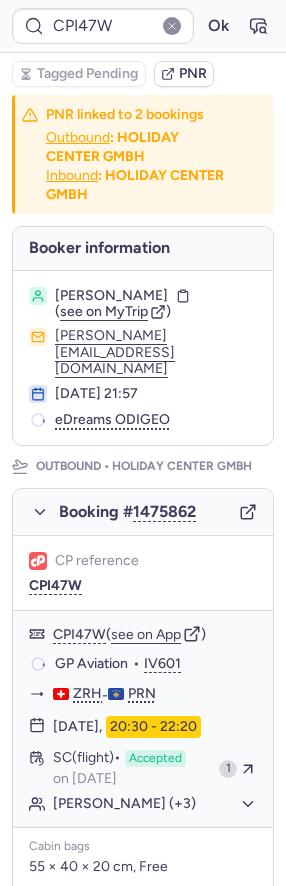 type on "CPLTB2" 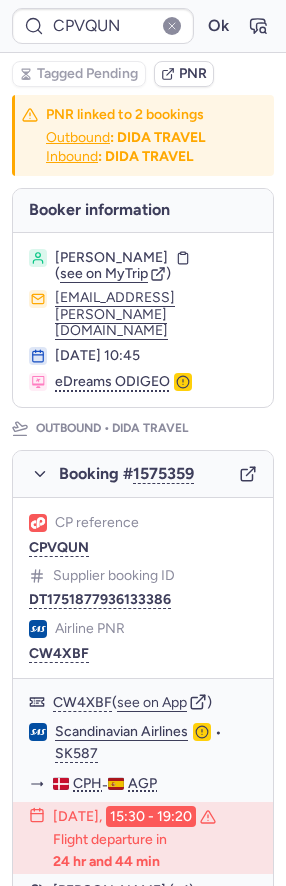 type on "CP95LM" 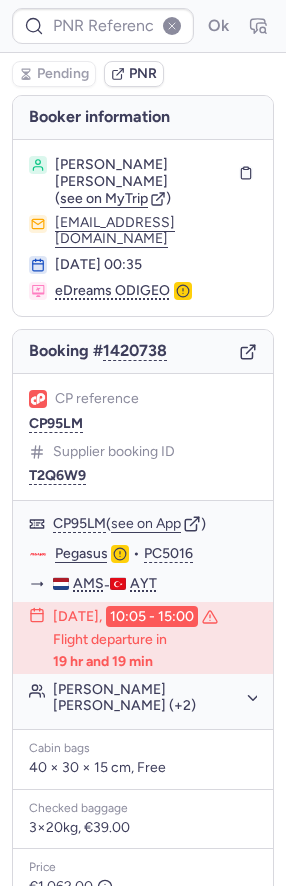 type on "CPLGBI" 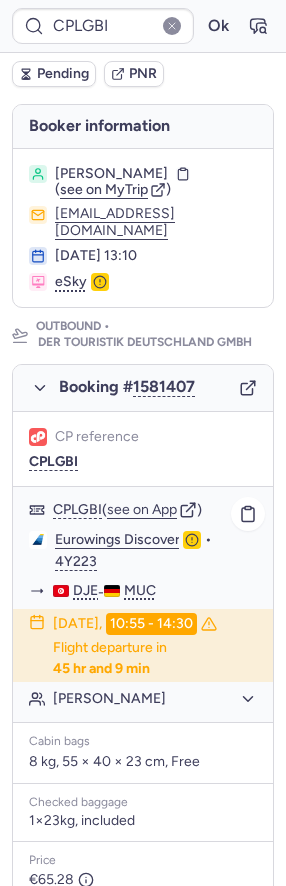 scroll, scrollTop: 196, scrollLeft: 0, axis: vertical 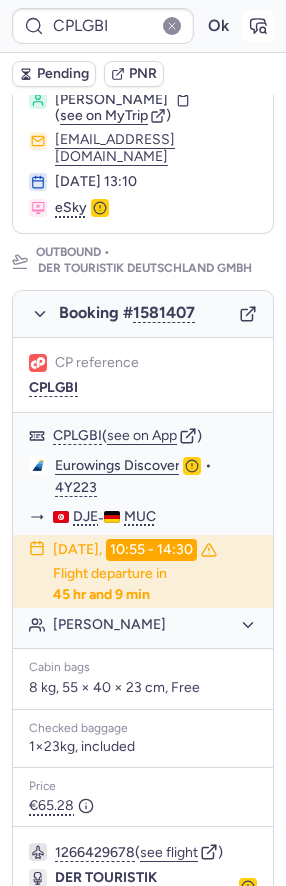 click at bounding box center [258, 26] 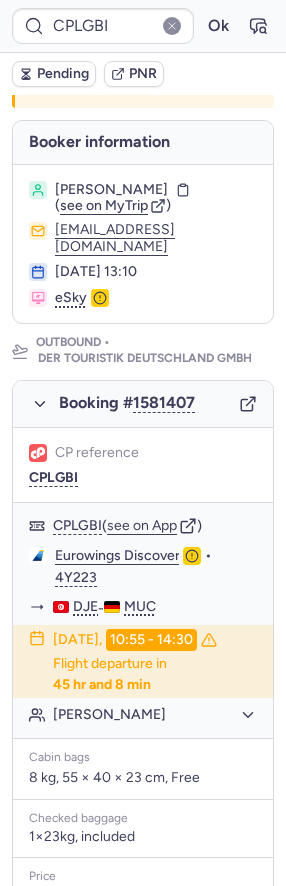 scroll, scrollTop: 116, scrollLeft: 0, axis: vertical 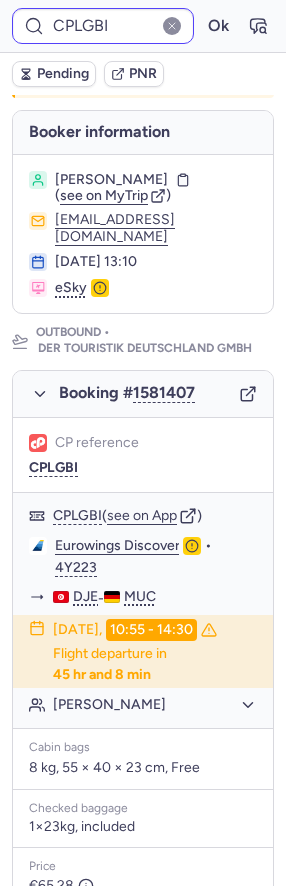 type on "CPVUW2" 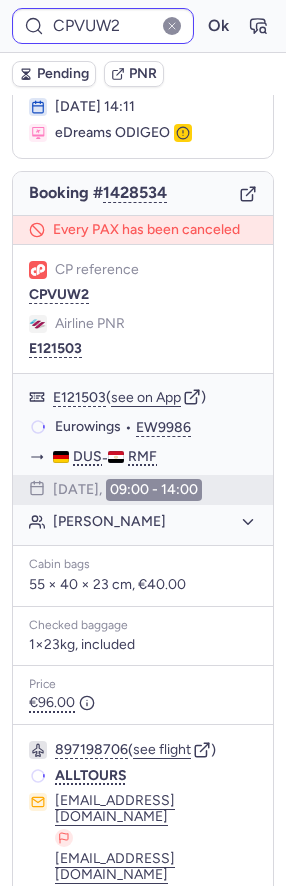 scroll, scrollTop: 0, scrollLeft: 0, axis: both 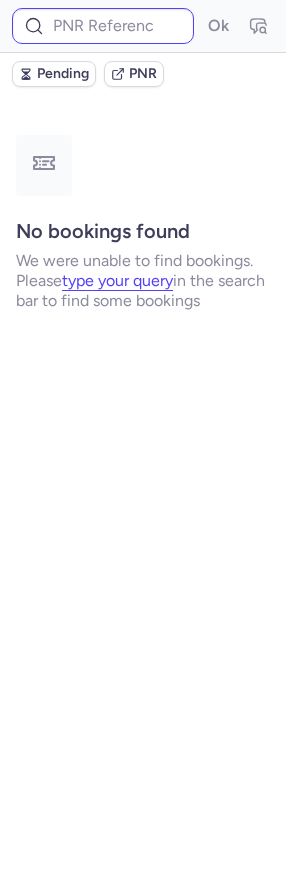 type on "CPNXNJ" 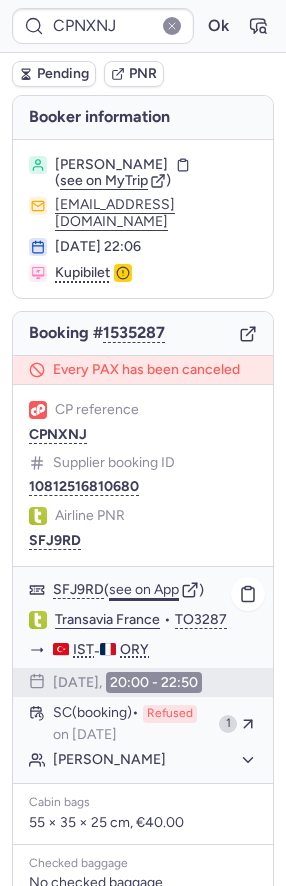scroll, scrollTop: 356, scrollLeft: 0, axis: vertical 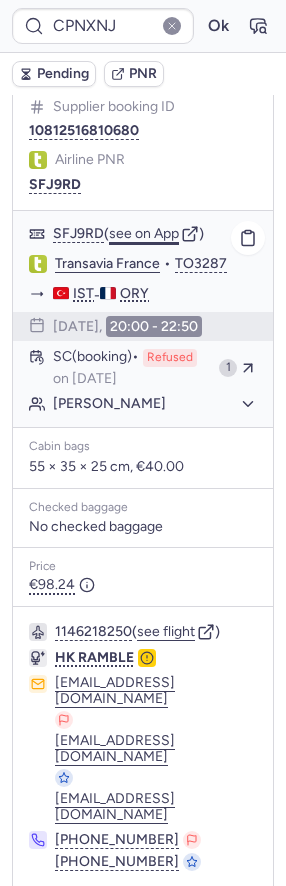 click on "see on App" 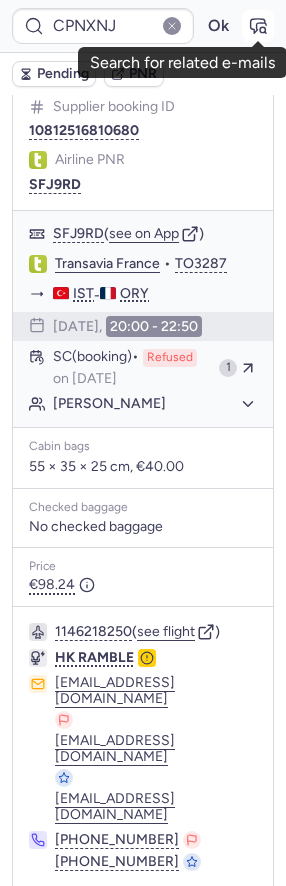 click 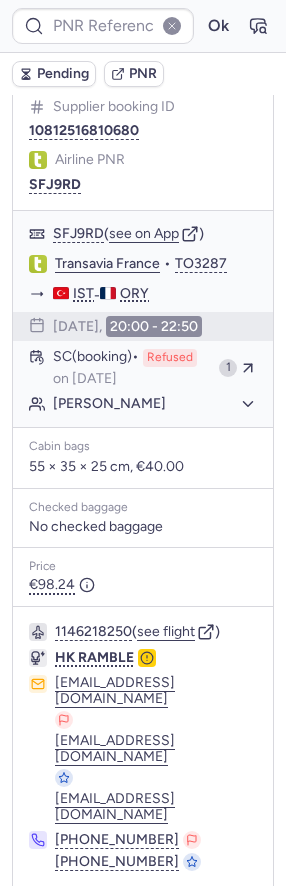 type on "CPNXNJ" 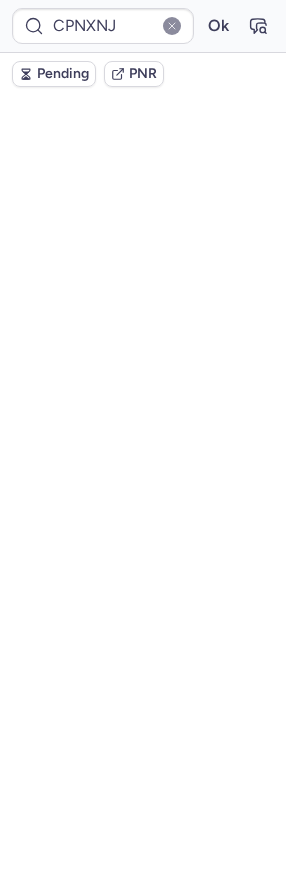 scroll, scrollTop: 0, scrollLeft: 0, axis: both 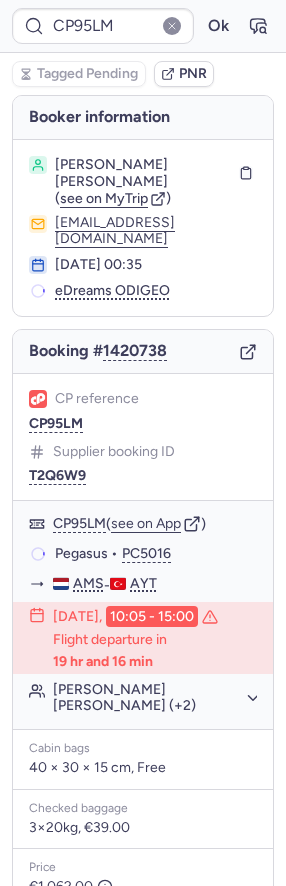 type on "CPRQQY" 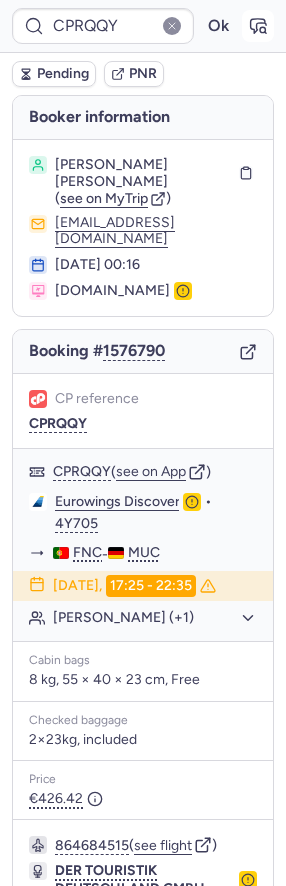 click at bounding box center (258, 26) 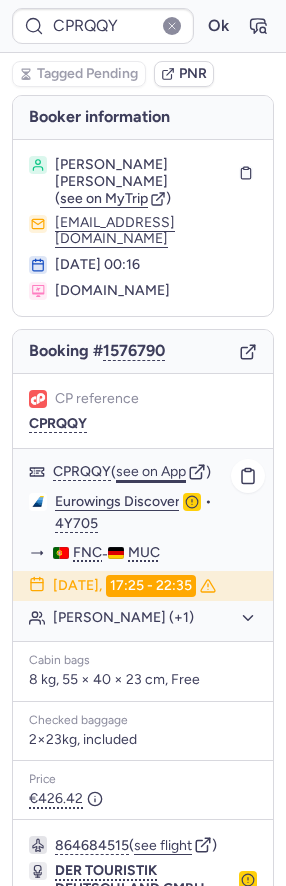 click on "see on App" 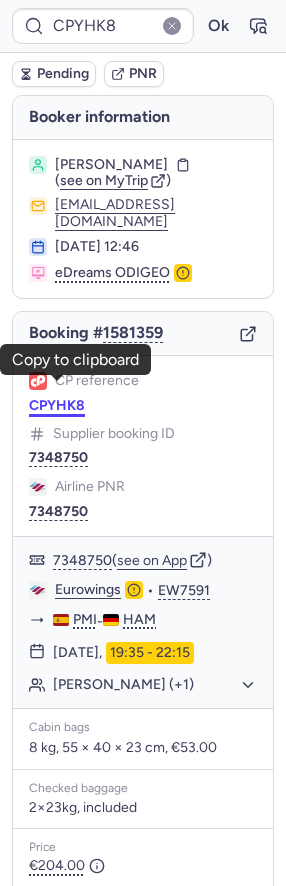 click on "CPYHK8" at bounding box center [57, 406] 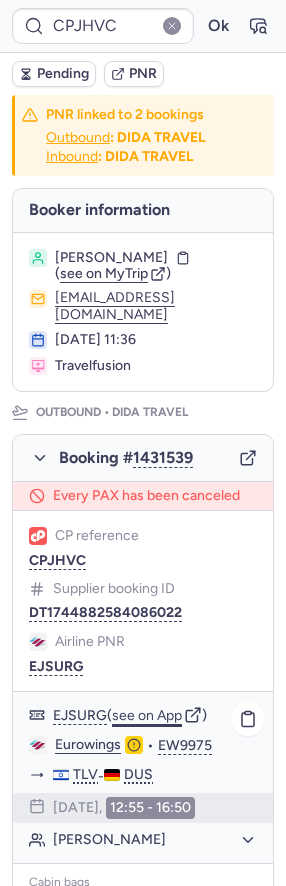 click on "see on App" 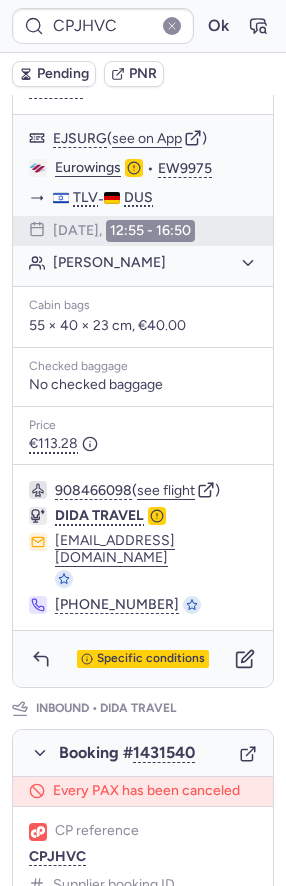 scroll, scrollTop: 865, scrollLeft: 0, axis: vertical 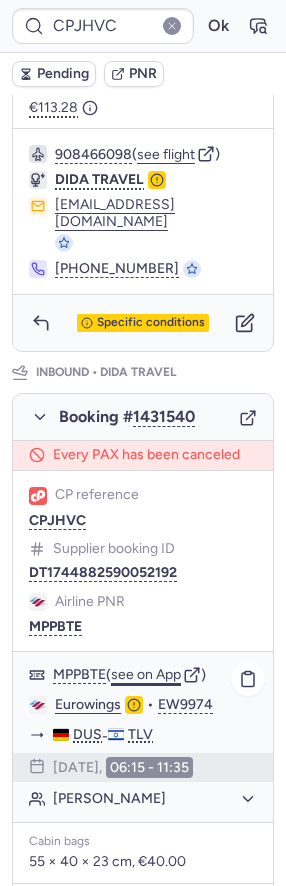 click on "see on App" 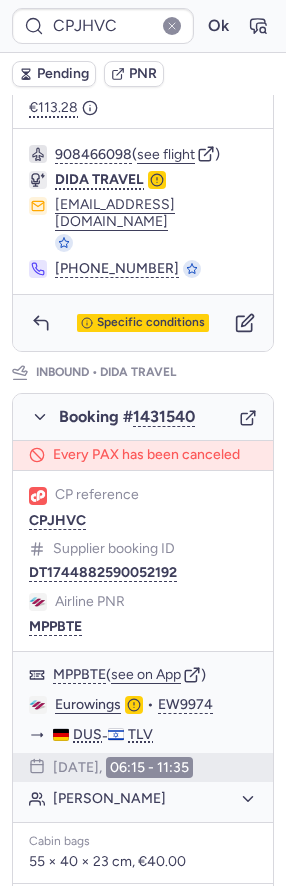 type on "CPPLJJ" 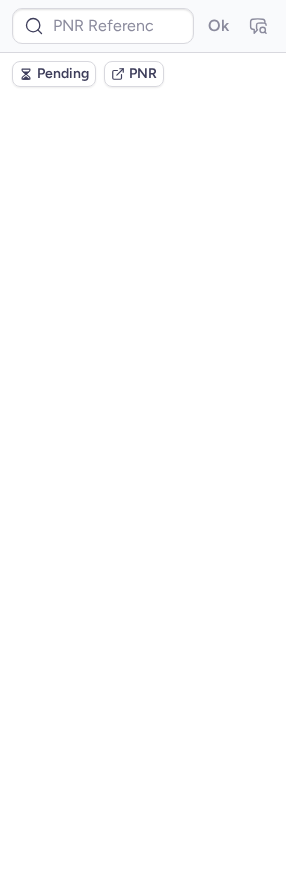 scroll, scrollTop: 0, scrollLeft: 0, axis: both 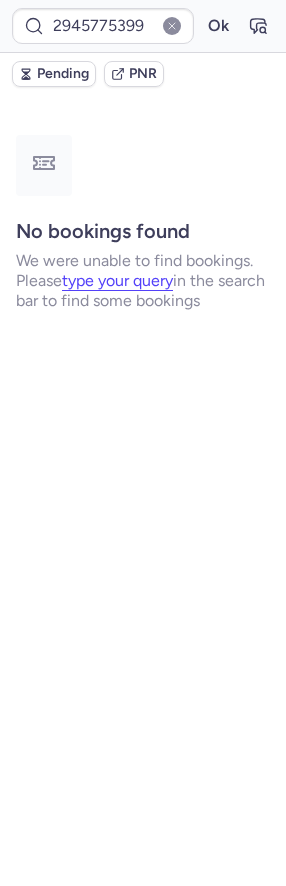 type on "CPMNS9" 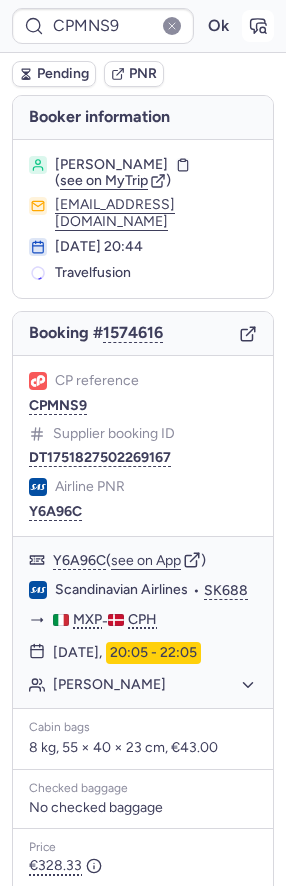 click 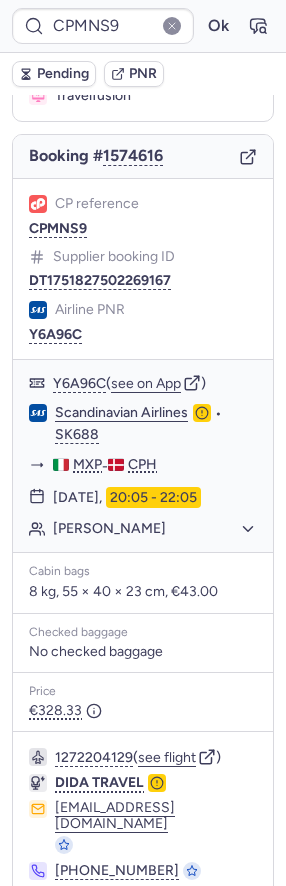 scroll, scrollTop: 199, scrollLeft: 0, axis: vertical 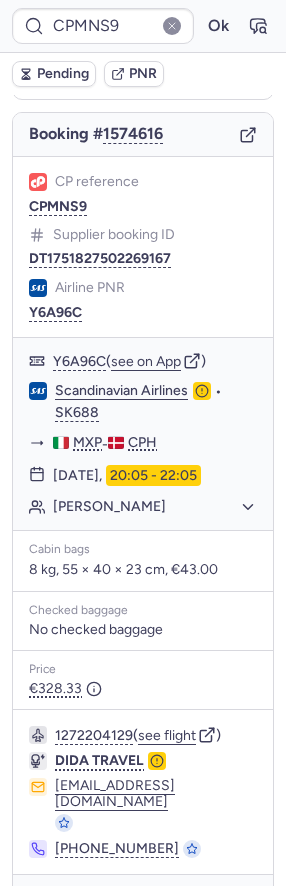 type on "CPMRE2" 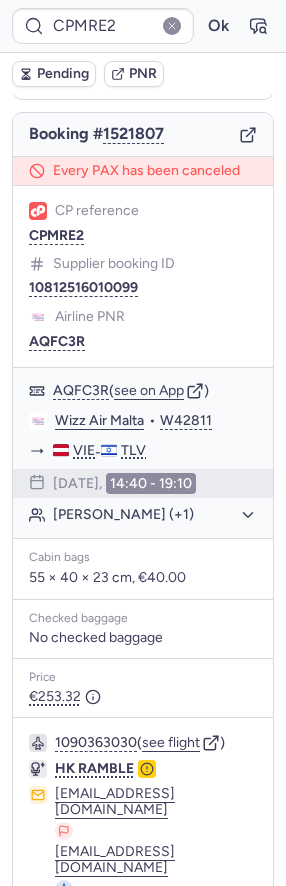 scroll, scrollTop: 311, scrollLeft: 0, axis: vertical 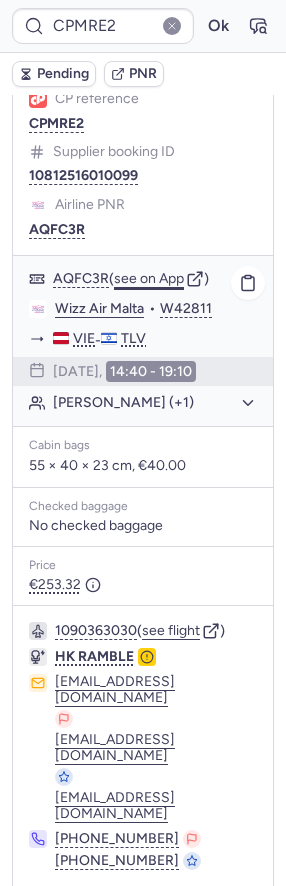 click on "see on App" 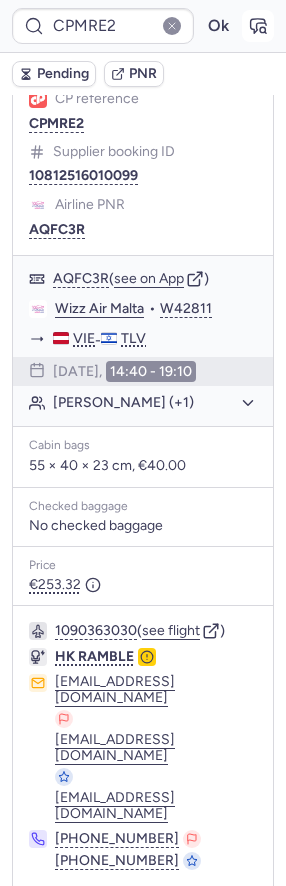 click 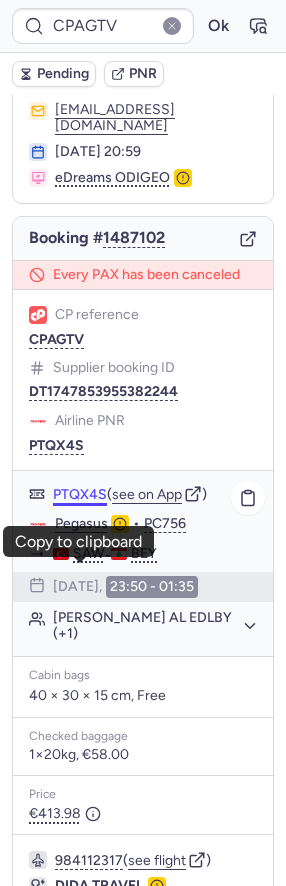 scroll, scrollTop: 0, scrollLeft: 0, axis: both 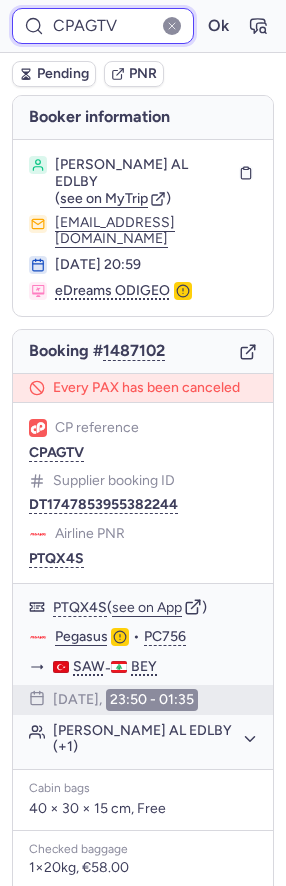 click on "CPAGTV" at bounding box center (103, 26) 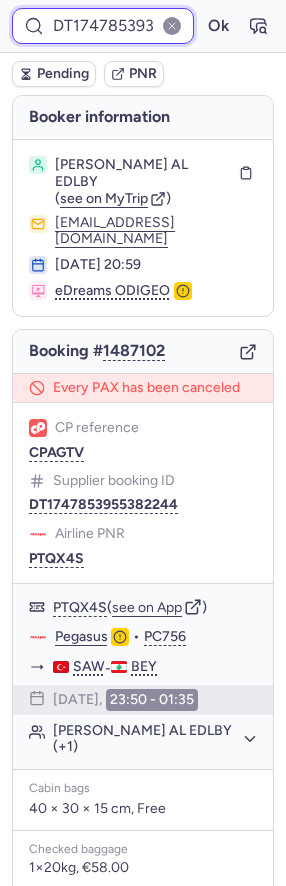 scroll, scrollTop: 0, scrollLeft: 60, axis: horizontal 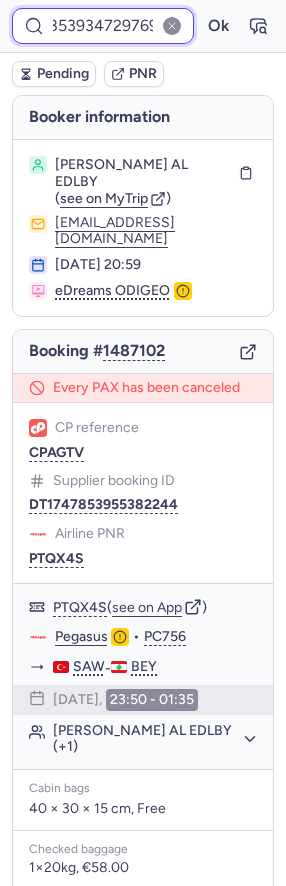 click on "Ok" at bounding box center [218, 26] 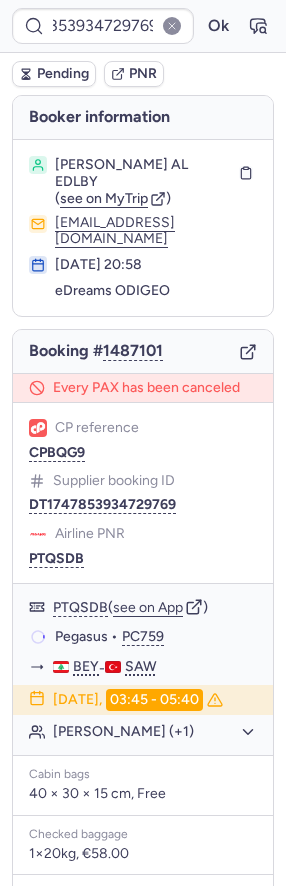 scroll, scrollTop: 0, scrollLeft: 0, axis: both 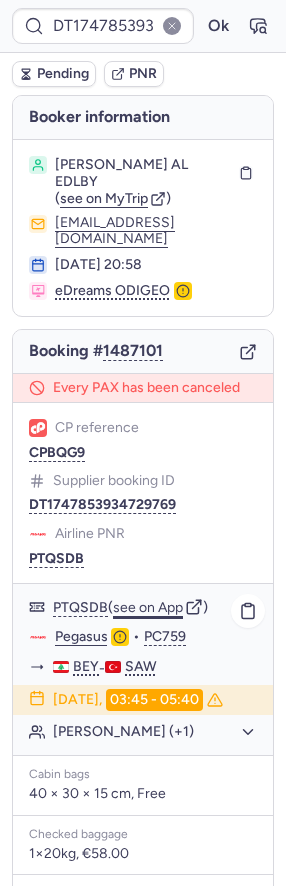 click on "see on App" 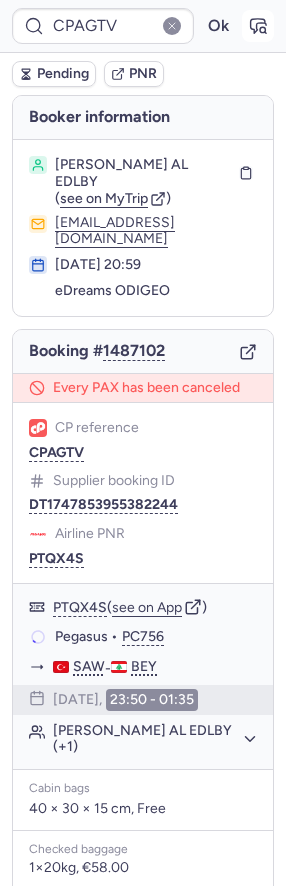 click 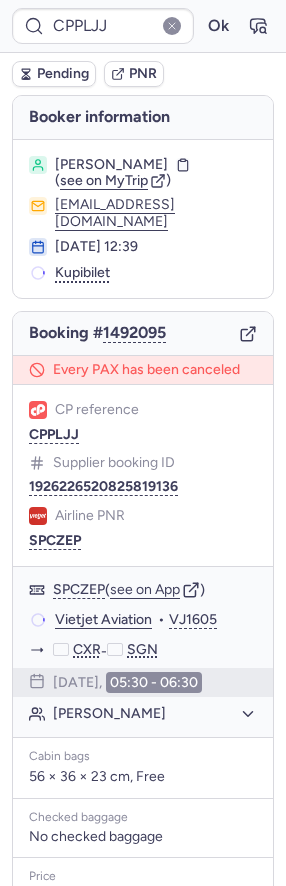type 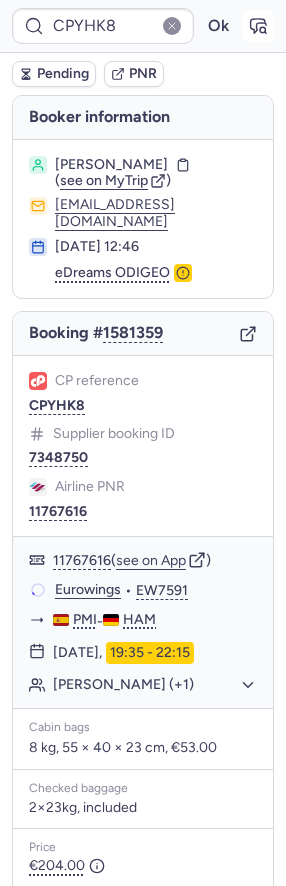 click at bounding box center (258, 26) 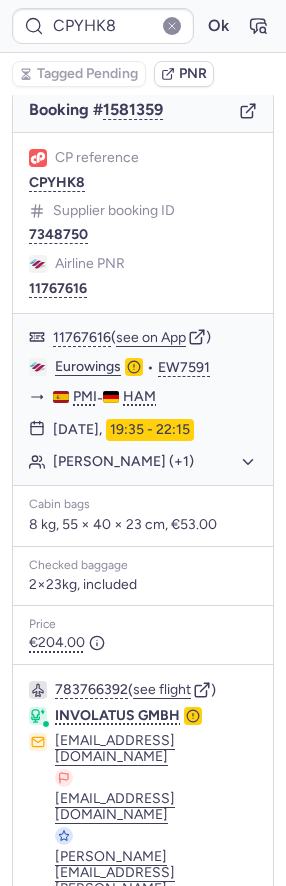 scroll, scrollTop: 310, scrollLeft: 0, axis: vertical 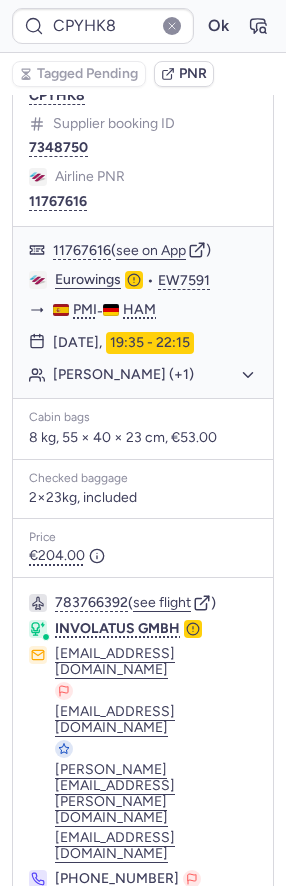click at bounding box center [41, 977] 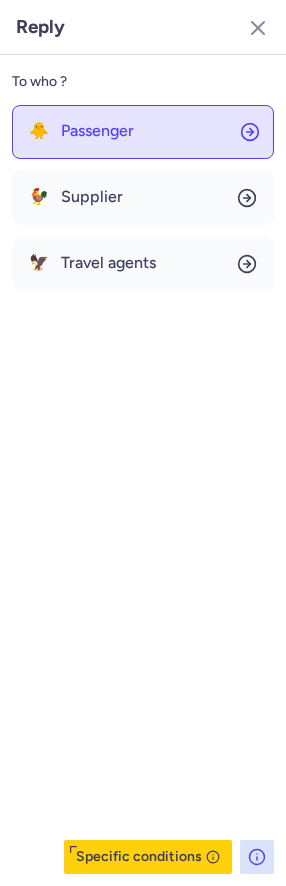 click on "🐥 Passenger" 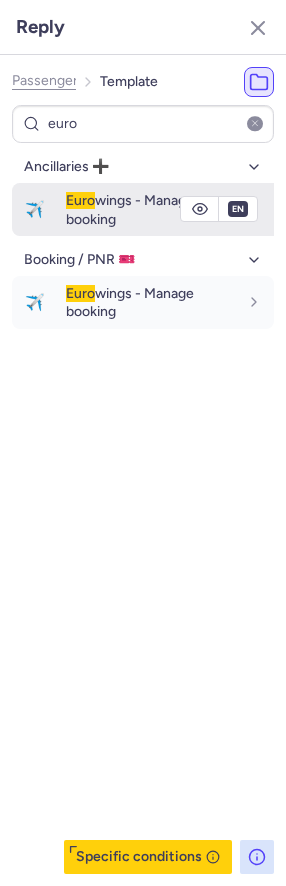 click on "Euro wings - Manage booking" at bounding box center (152, 209) 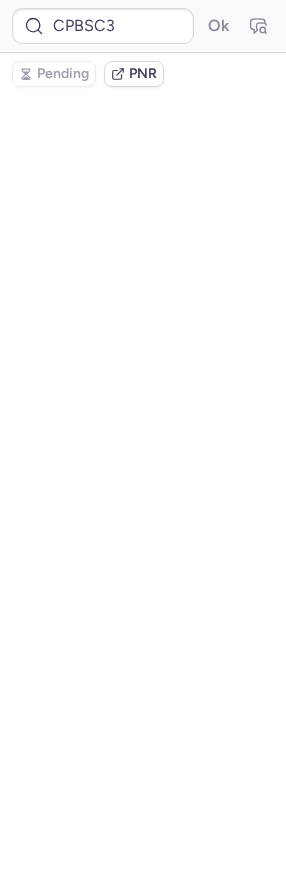 scroll, scrollTop: 0, scrollLeft: 0, axis: both 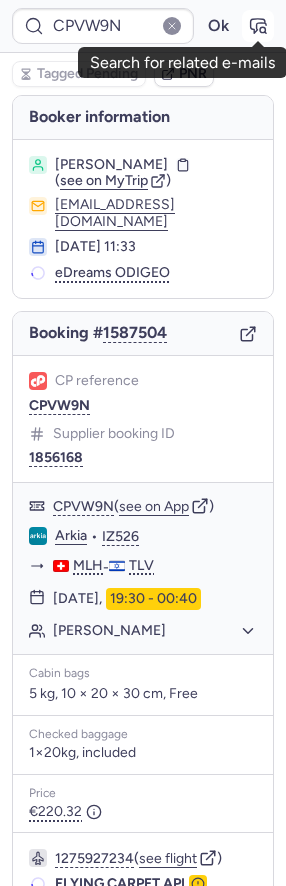 click 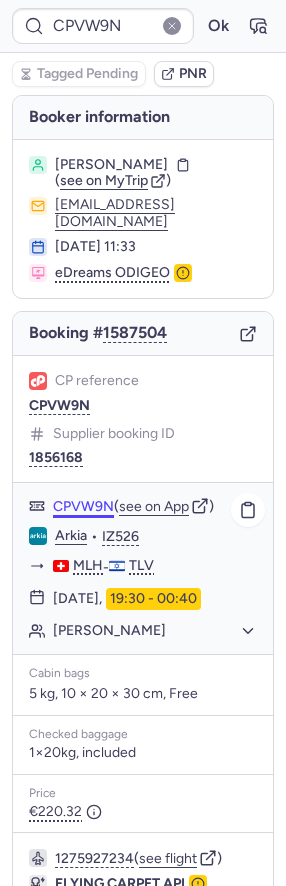 scroll, scrollTop: 321, scrollLeft: 0, axis: vertical 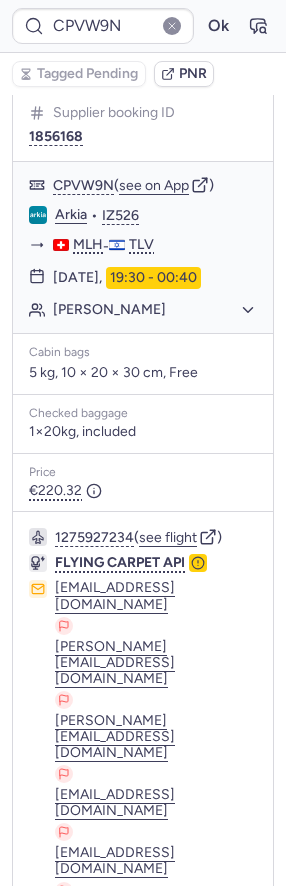 click 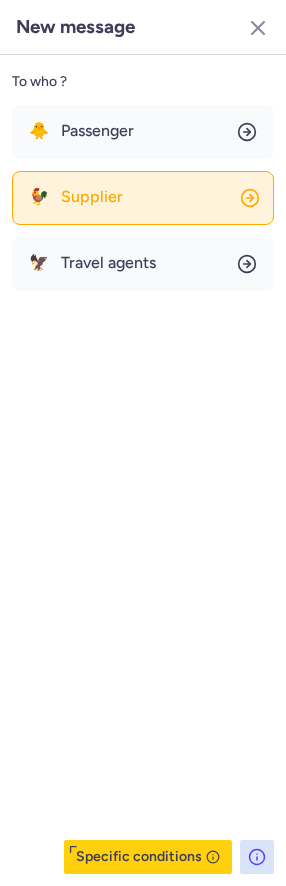 click on "🐓 Supplier" 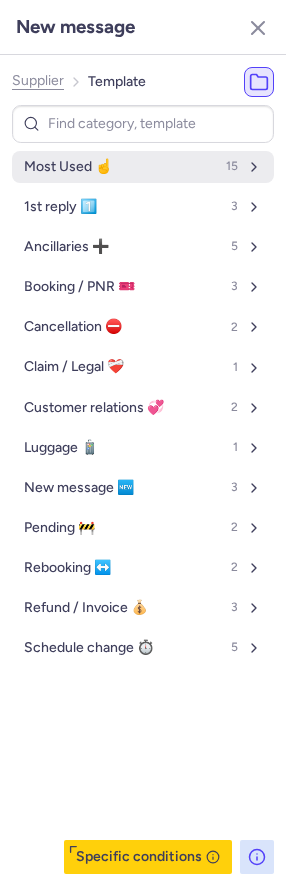 click on "Most Used ☝️ 15" at bounding box center [143, 167] 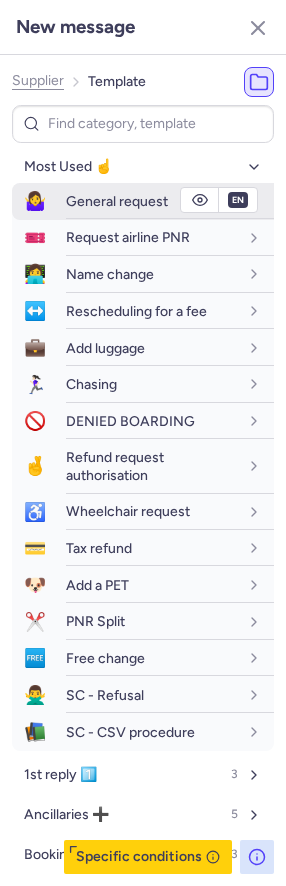click on "General request" at bounding box center [170, 201] 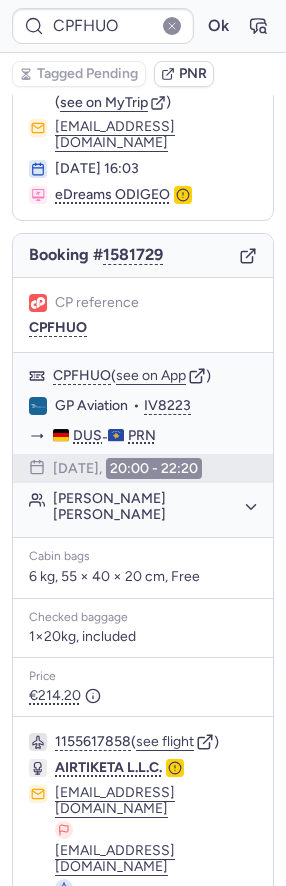 scroll, scrollTop: 91, scrollLeft: 0, axis: vertical 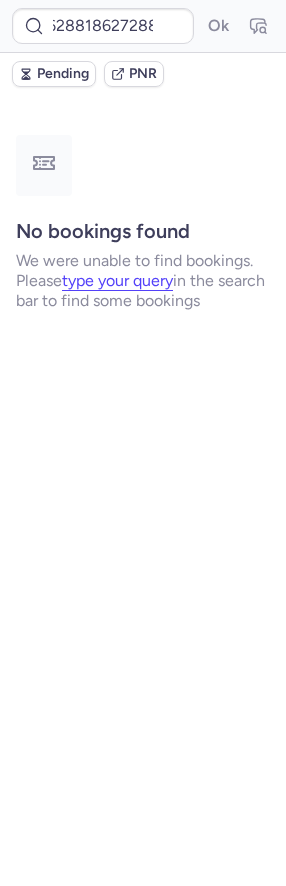 click on "Ok" at bounding box center (218, 26) 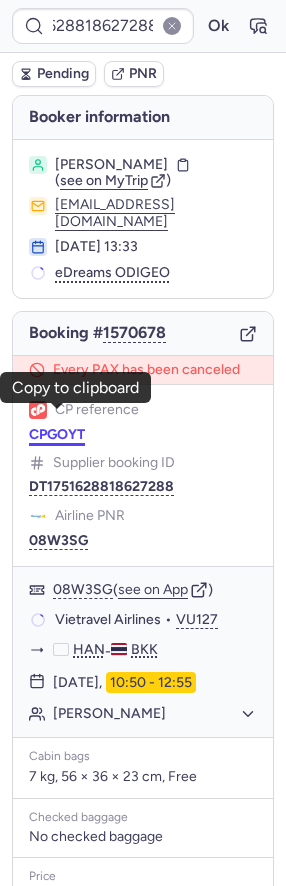 click on "CPGOYT" at bounding box center (57, 435) 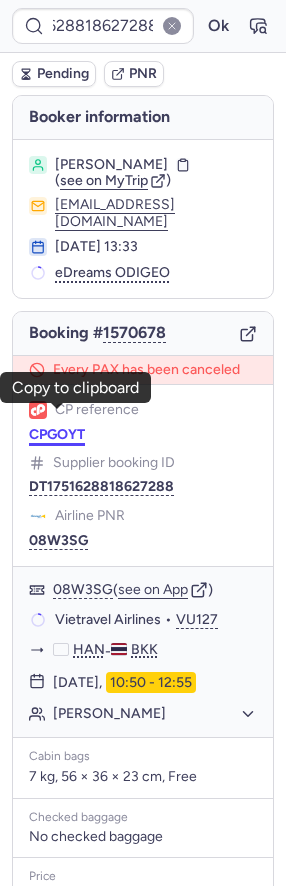 scroll, scrollTop: 0, scrollLeft: 0, axis: both 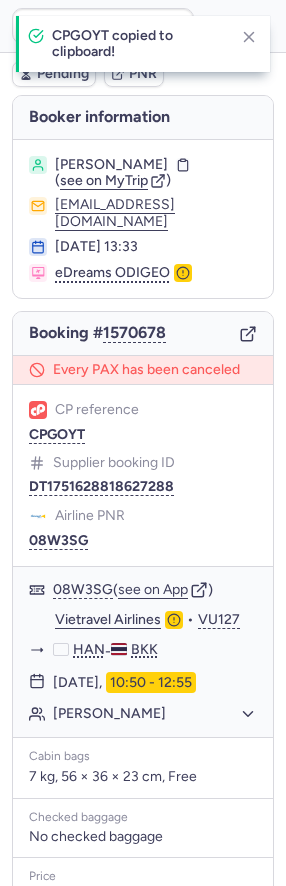 type on "CPGOYT" 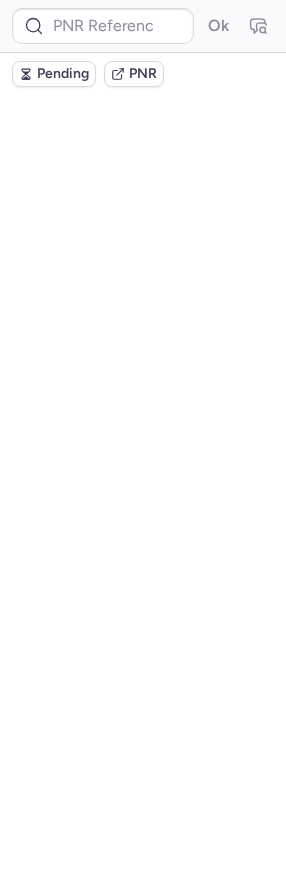 scroll, scrollTop: 0, scrollLeft: 0, axis: both 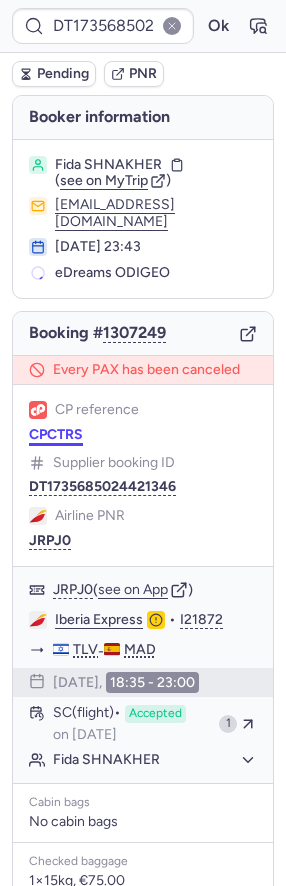 click on "CPCTRS" at bounding box center (56, 435) 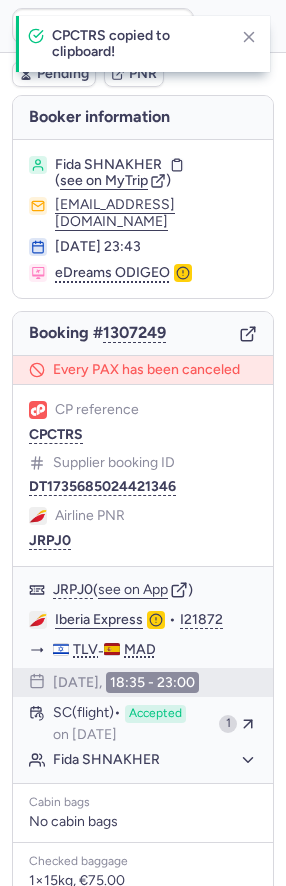 type on "CPCTRS" 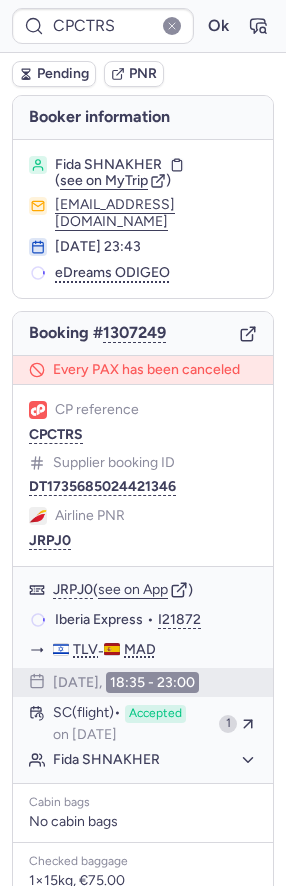 scroll, scrollTop: 250, scrollLeft: 0, axis: vertical 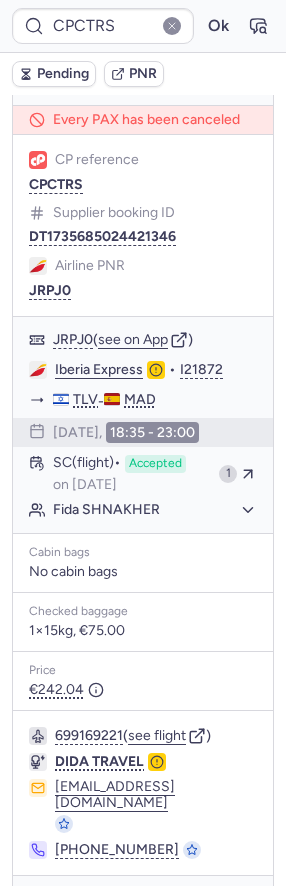 click 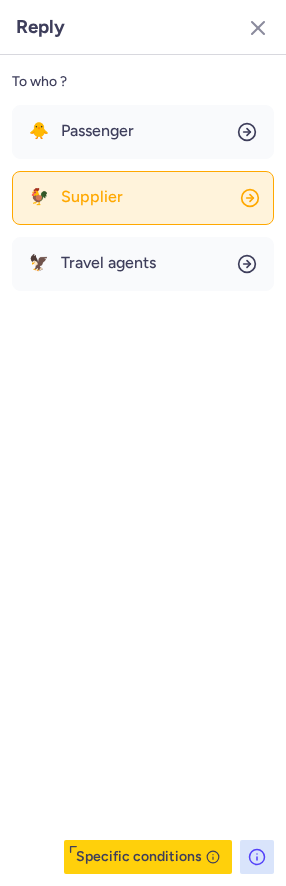 click on "🐓 Supplier" 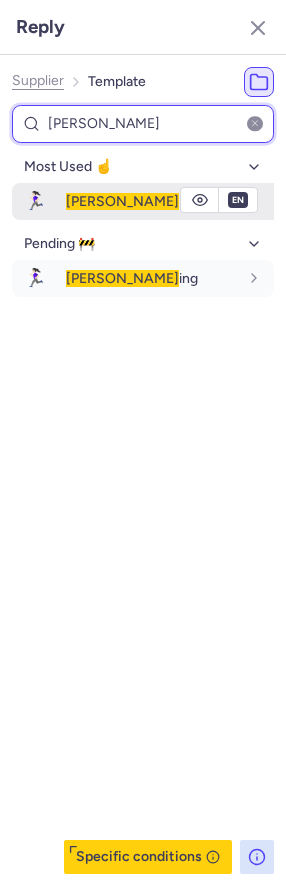type on "[PERSON_NAME]" 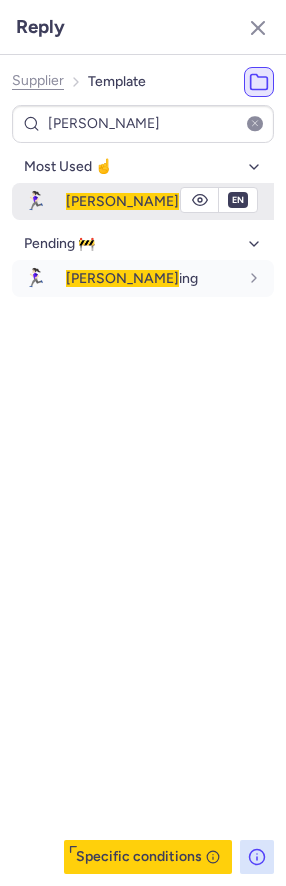 click on "[PERSON_NAME] ing" at bounding box center (152, 201) 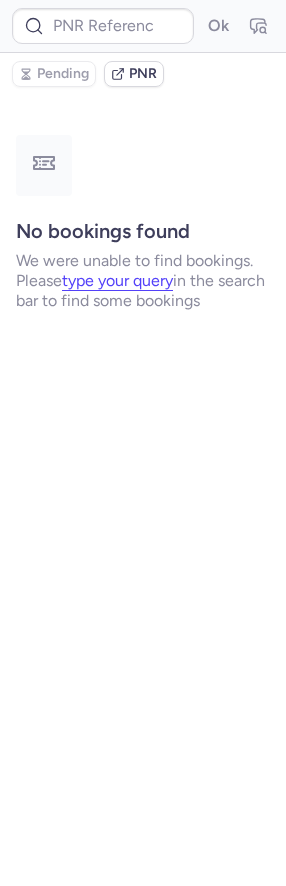 scroll, scrollTop: 0, scrollLeft: 0, axis: both 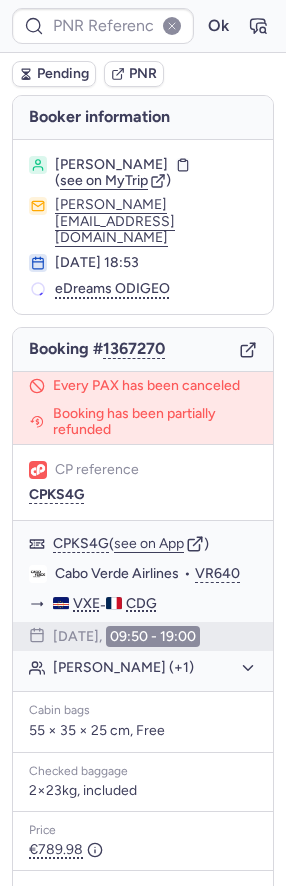 type on "CPKS4G" 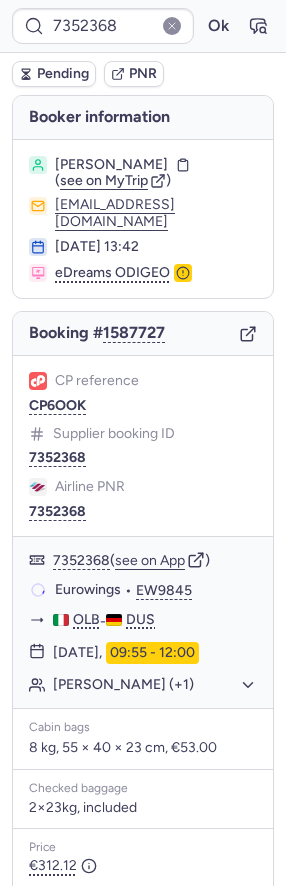 type on "CPOB7L" 